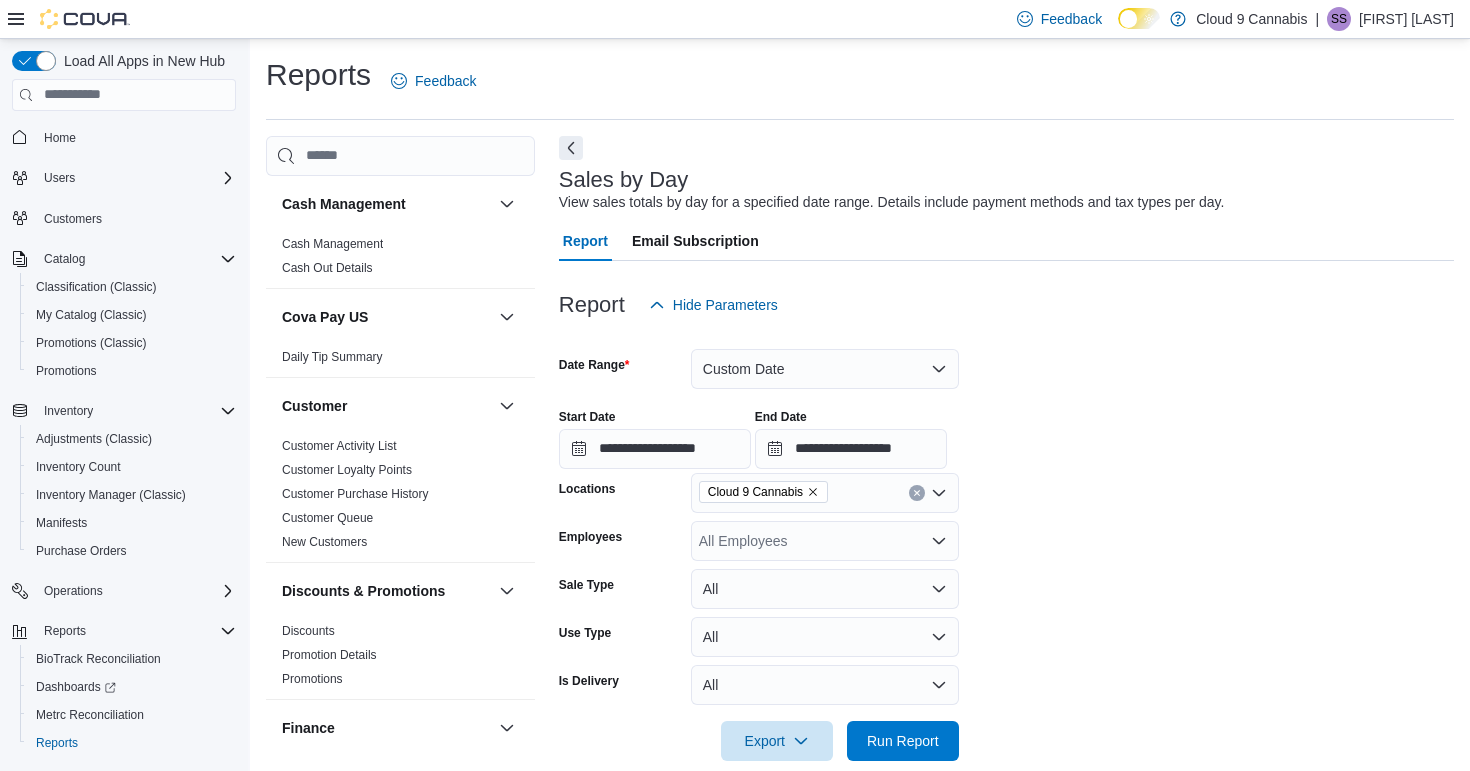 scroll, scrollTop: 127, scrollLeft: 0, axis: vertical 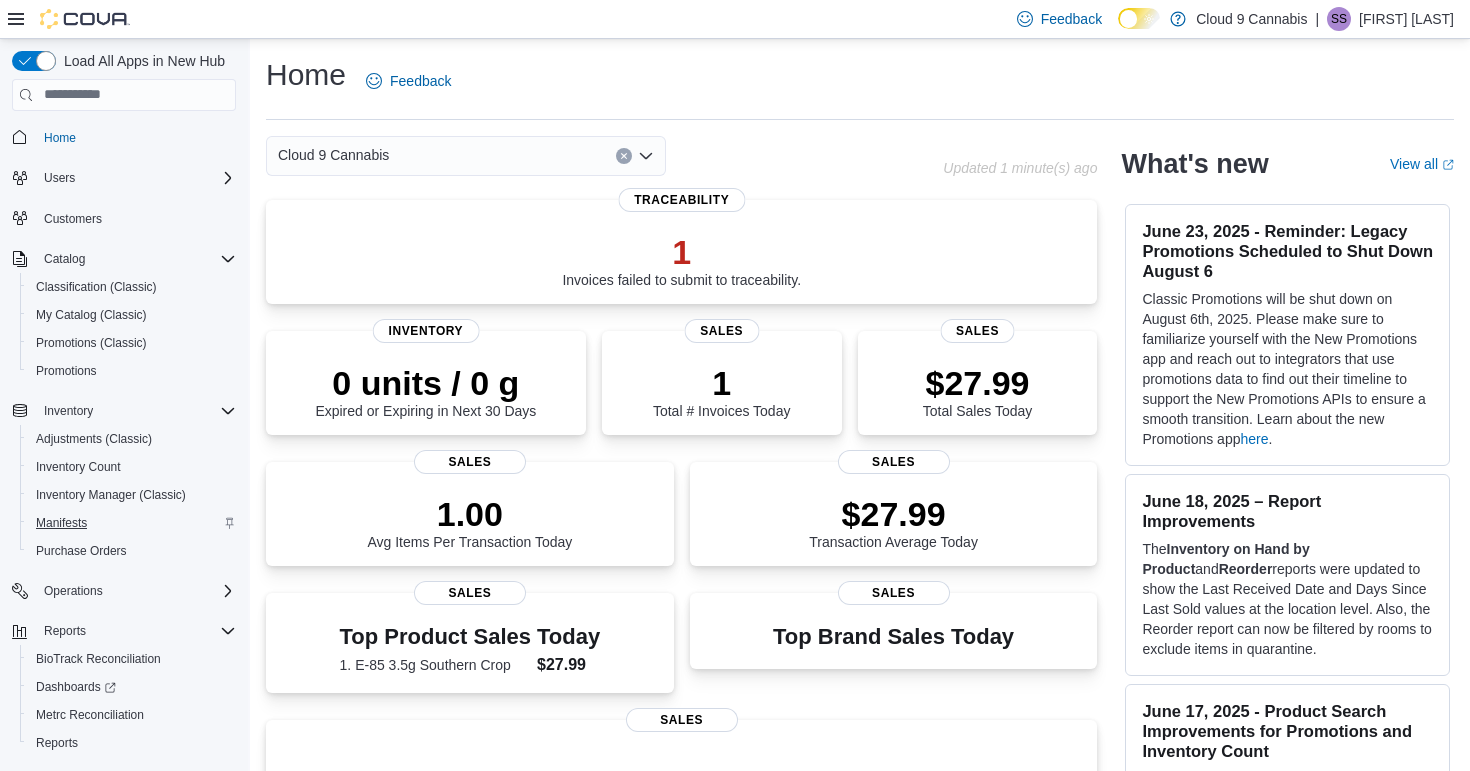 click on "Manifests" at bounding box center (61, 523) 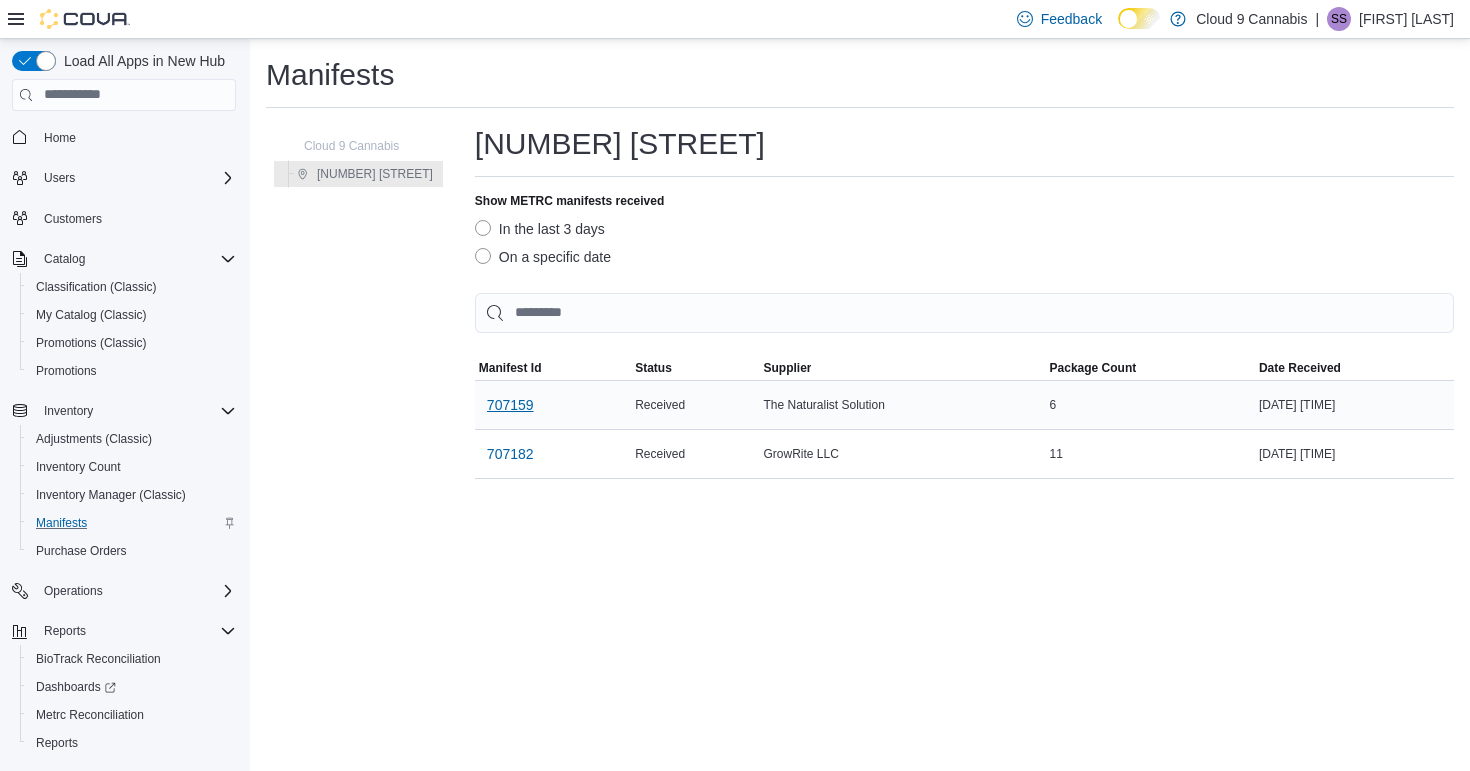 click on "707159" at bounding box center (510, 405) 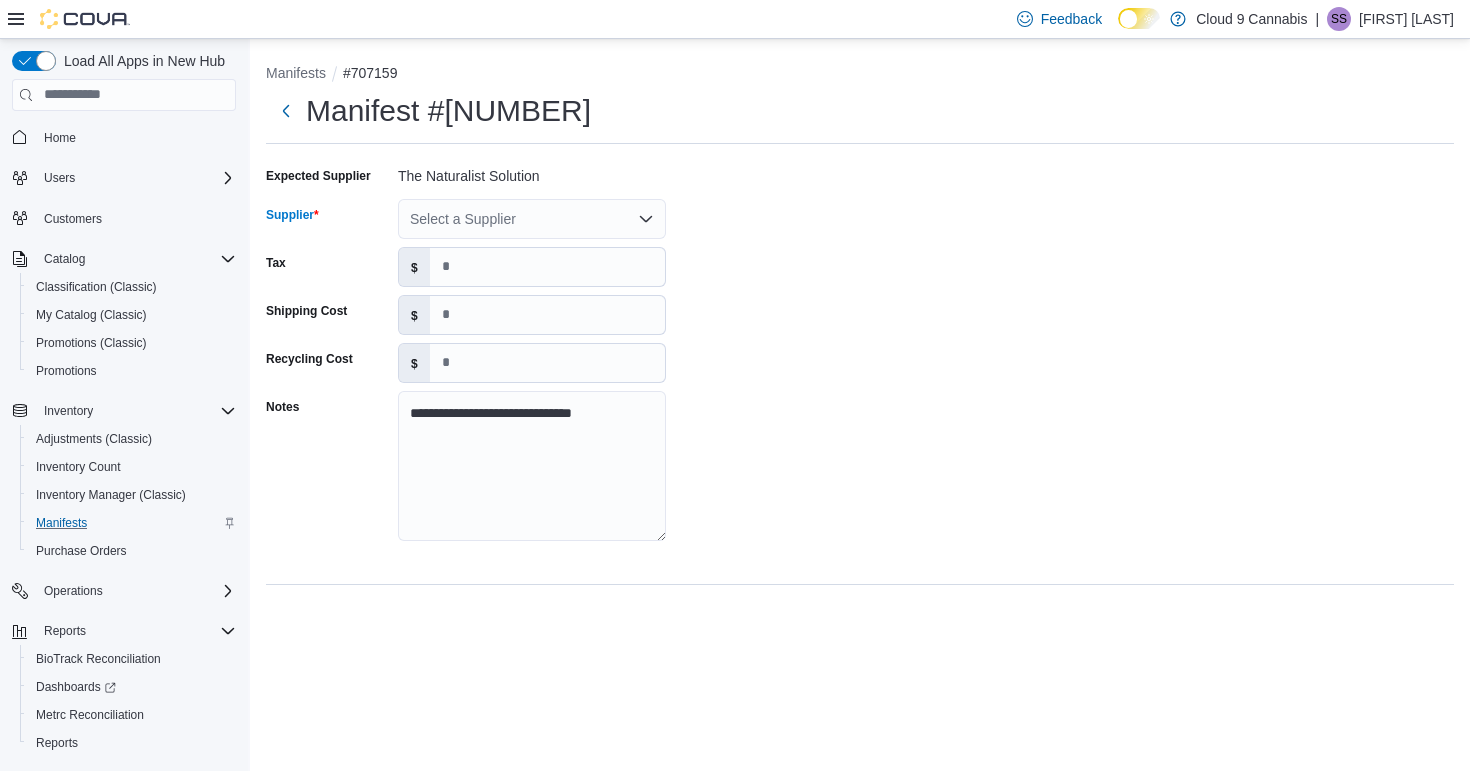 click on "Select a Supplier" at bounding box center [532, 219] 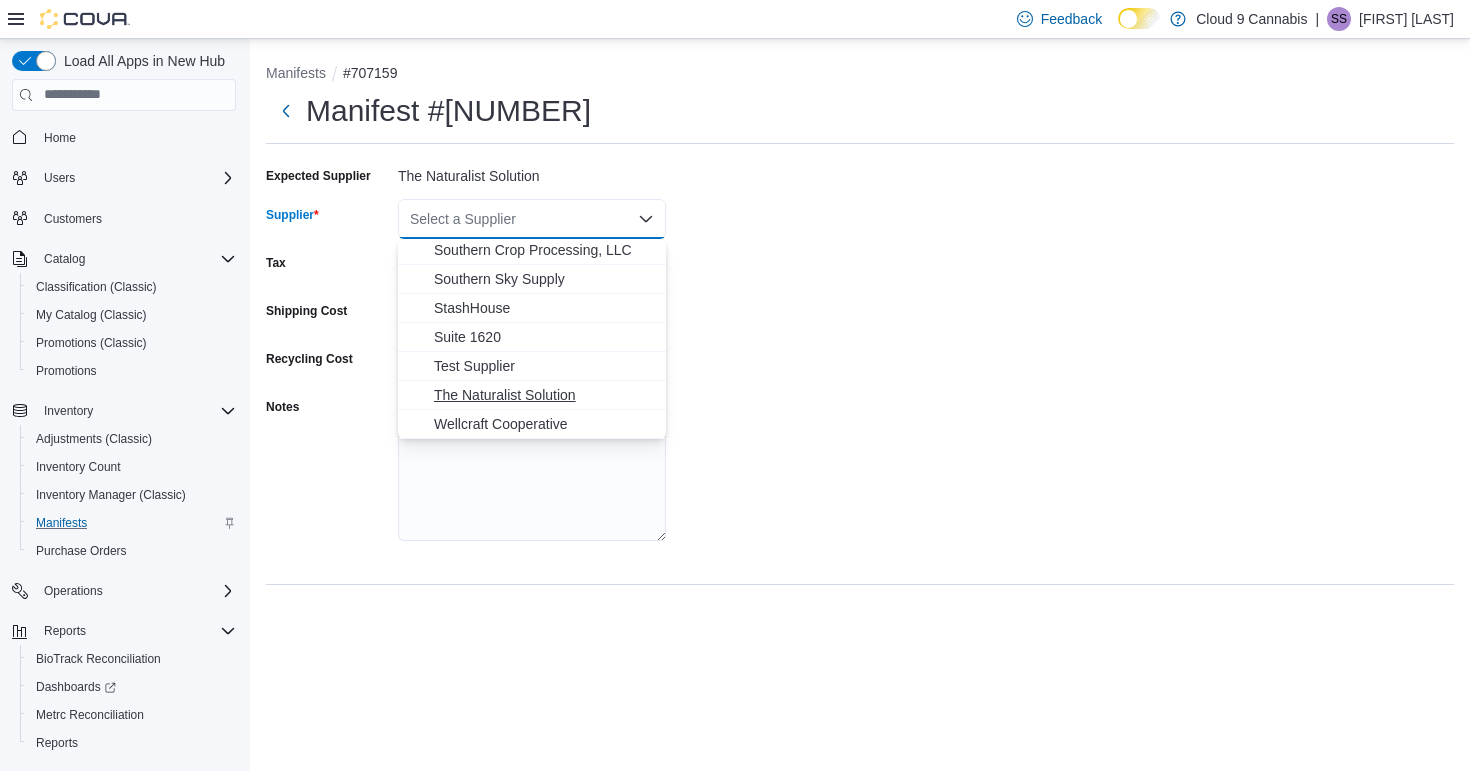 scroll, scrollTop: 409, scrollLeft: 0, axis: vertical 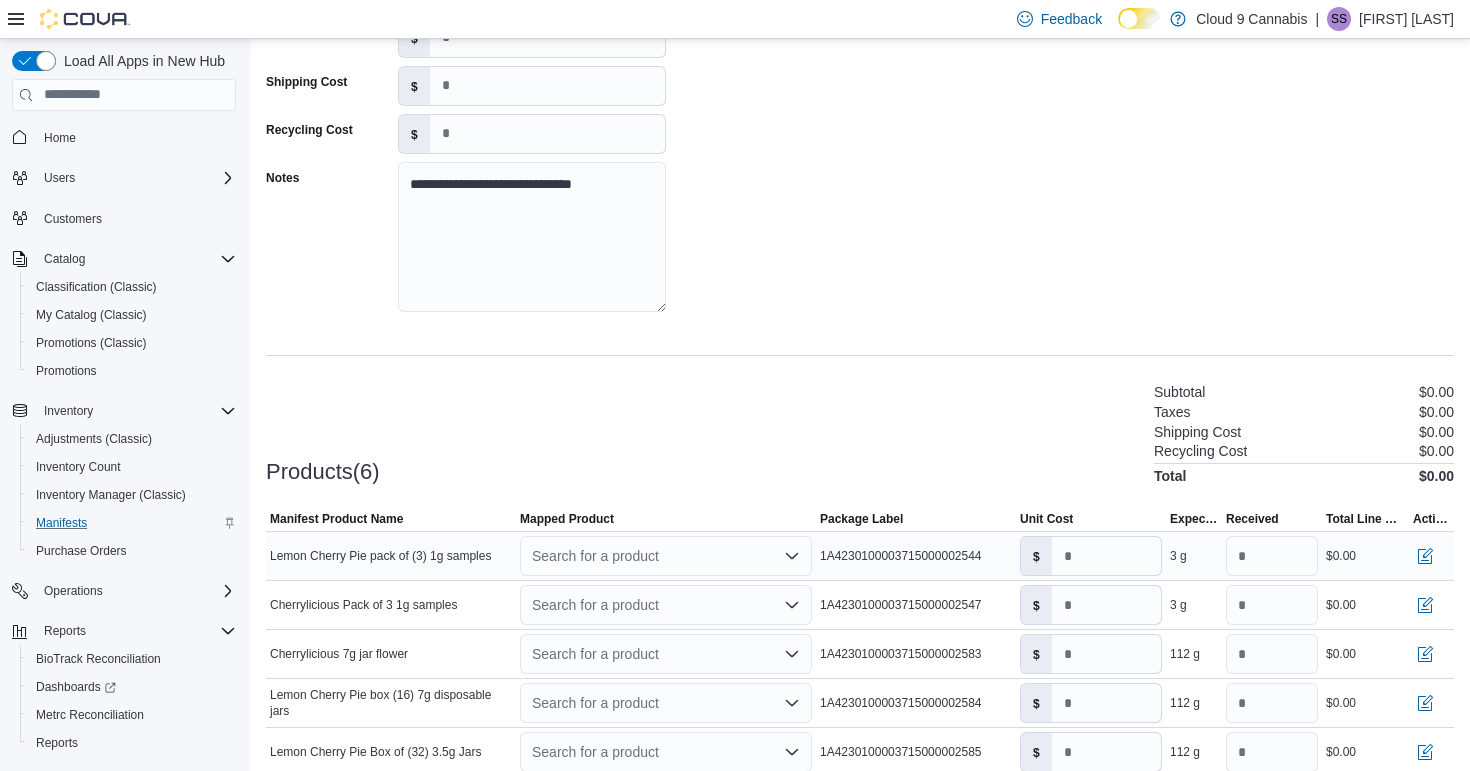 click on "Search for a product" at bounding box center (666, 556) 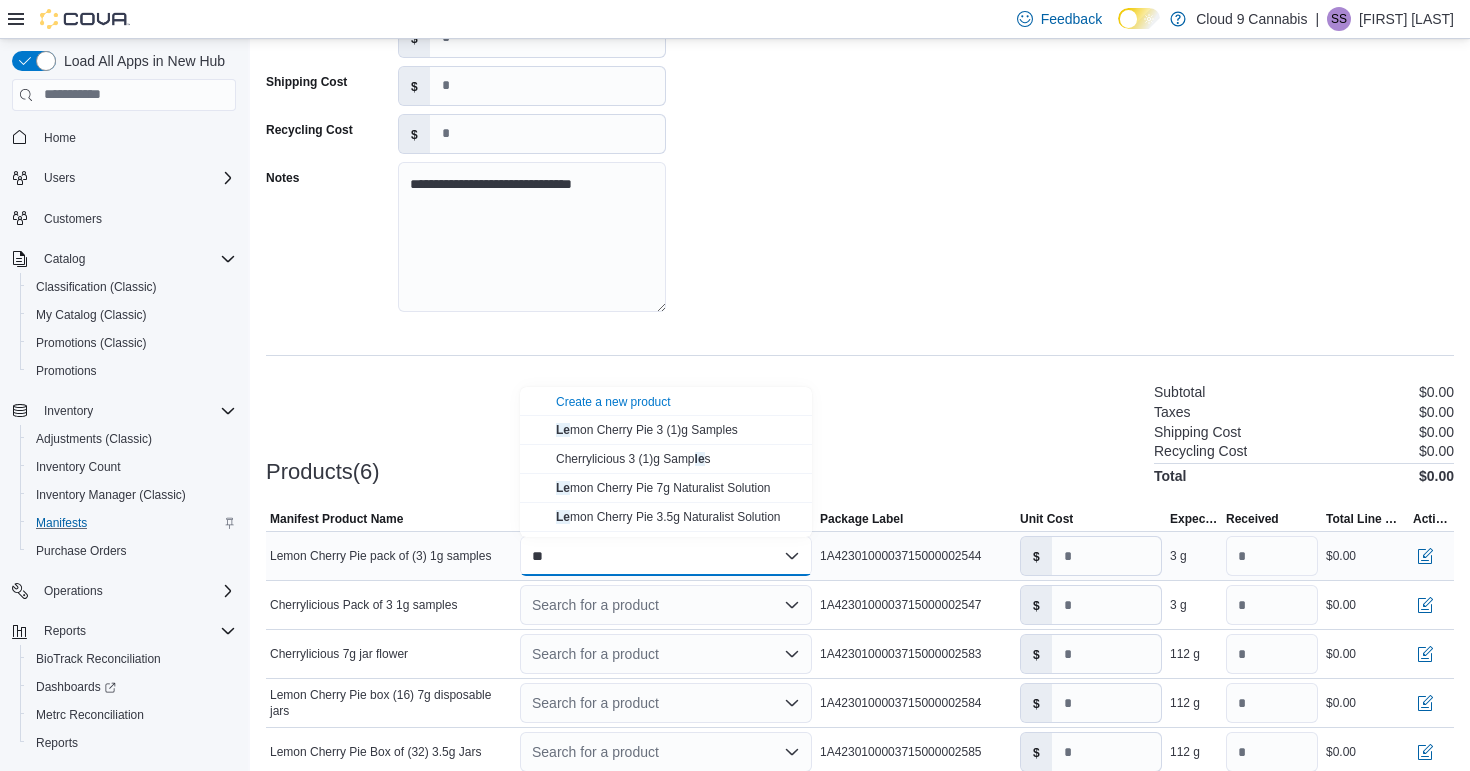 type on "*" 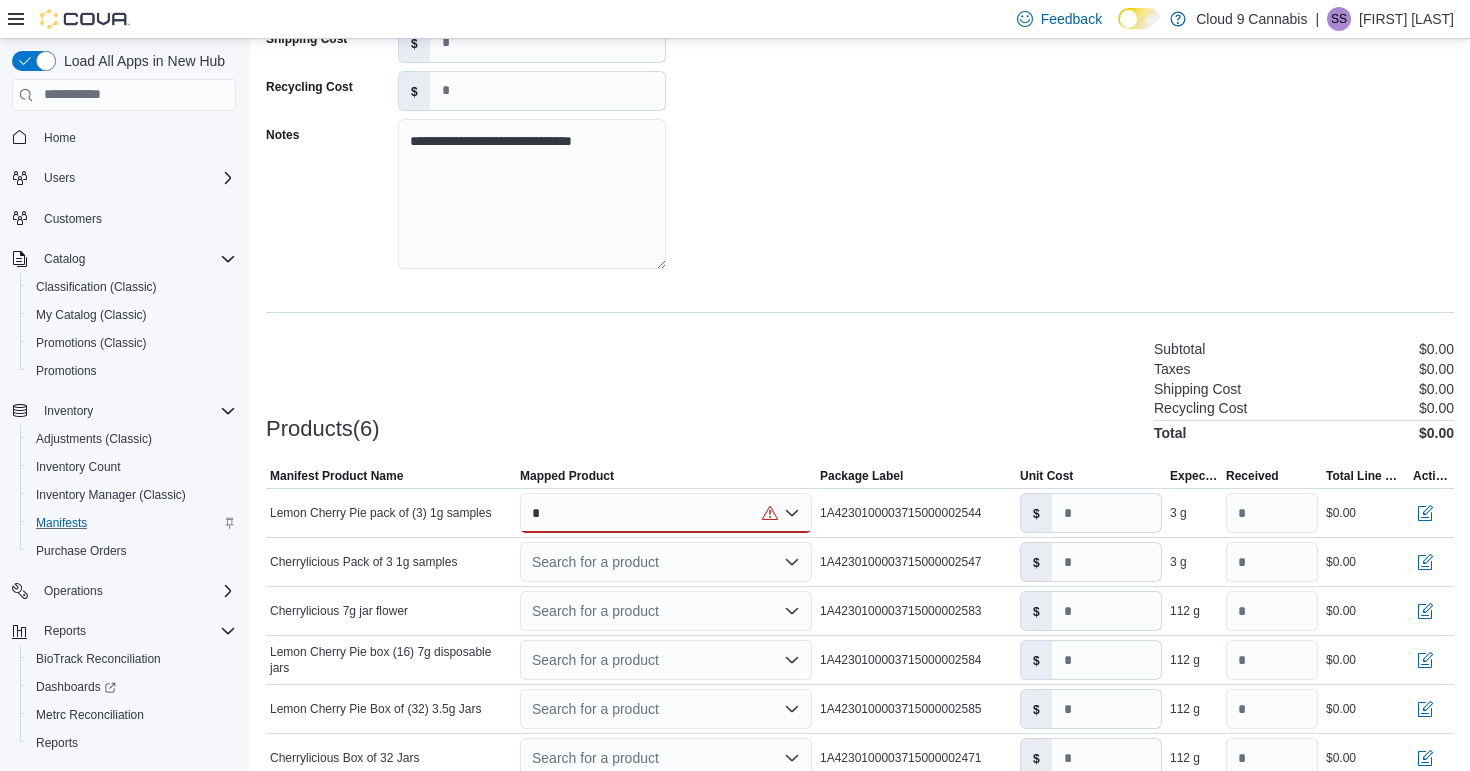 scroll, scrollTop: 295, scrollLeft: 0, axis: vertical 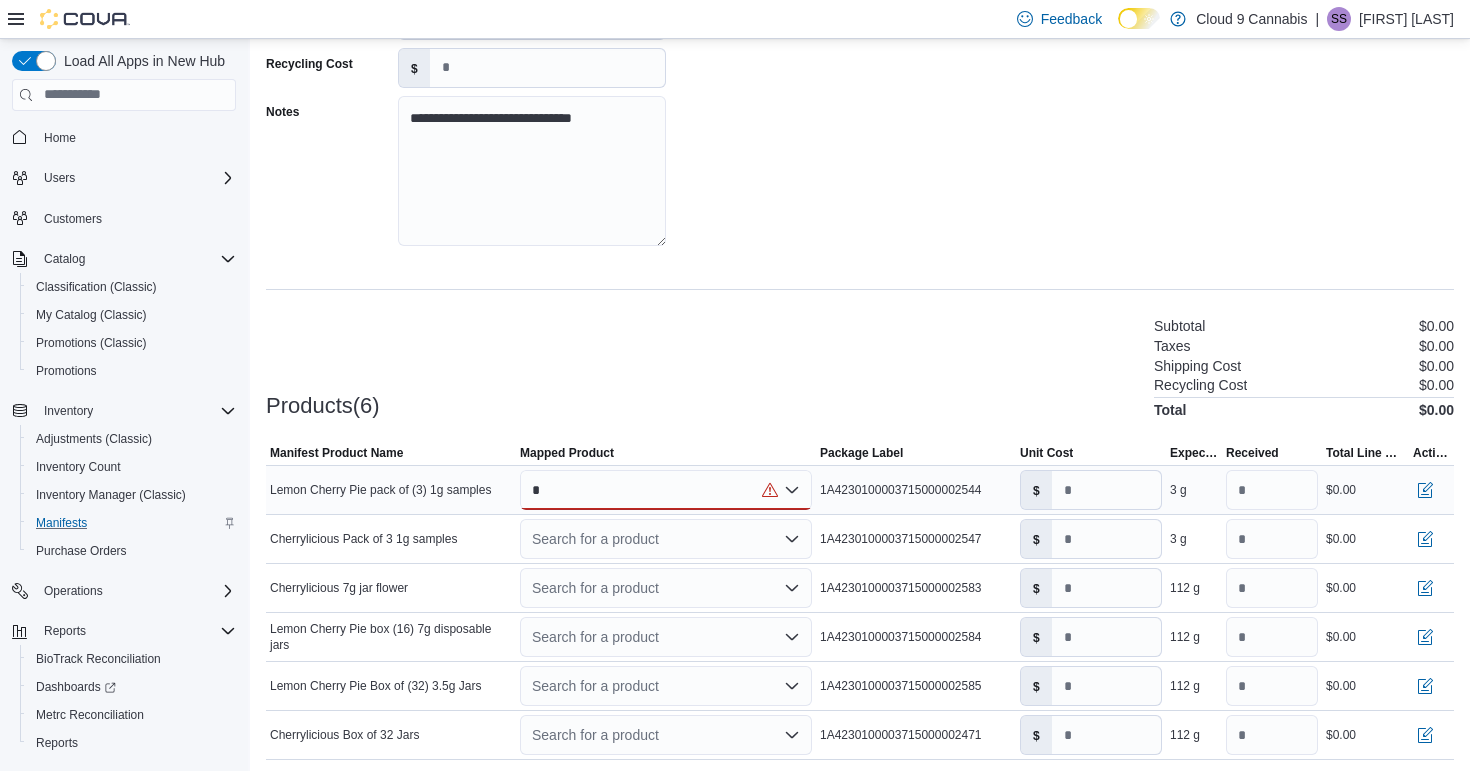 type on "*" 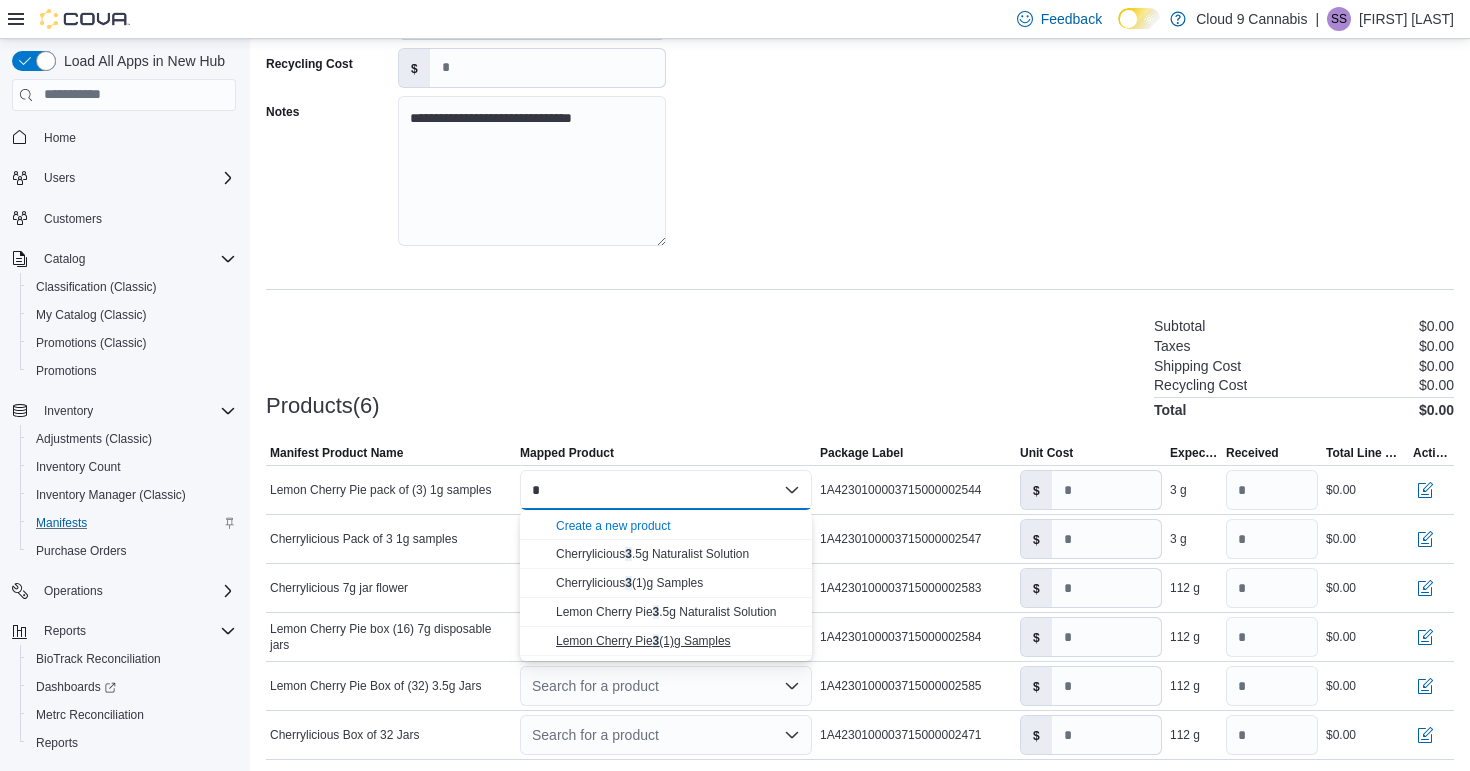 click on "Lemon Cherry Pie  3  (1)g Samples" at bounding box center (643, 641) 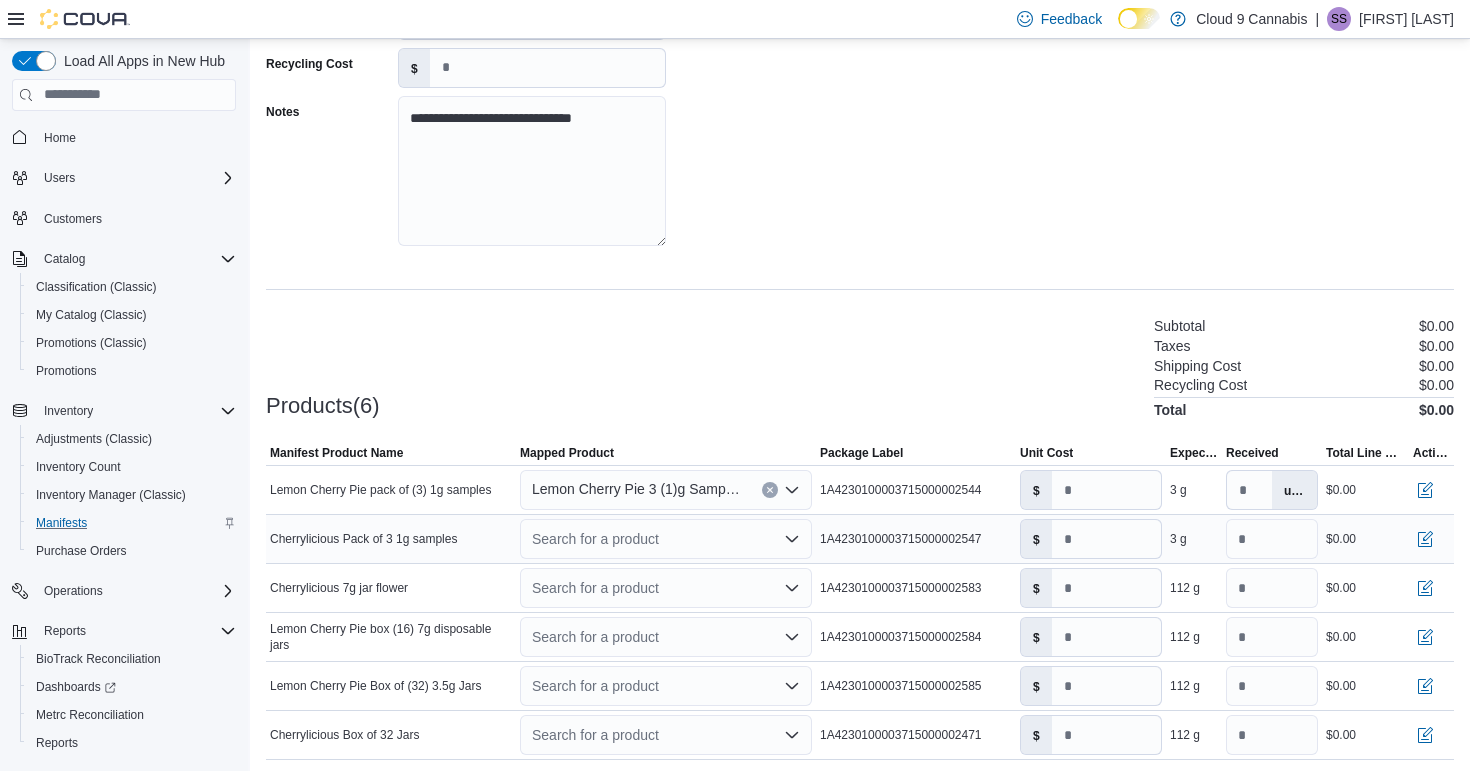 click on "Search for a product" at bounding box center (666, 539) 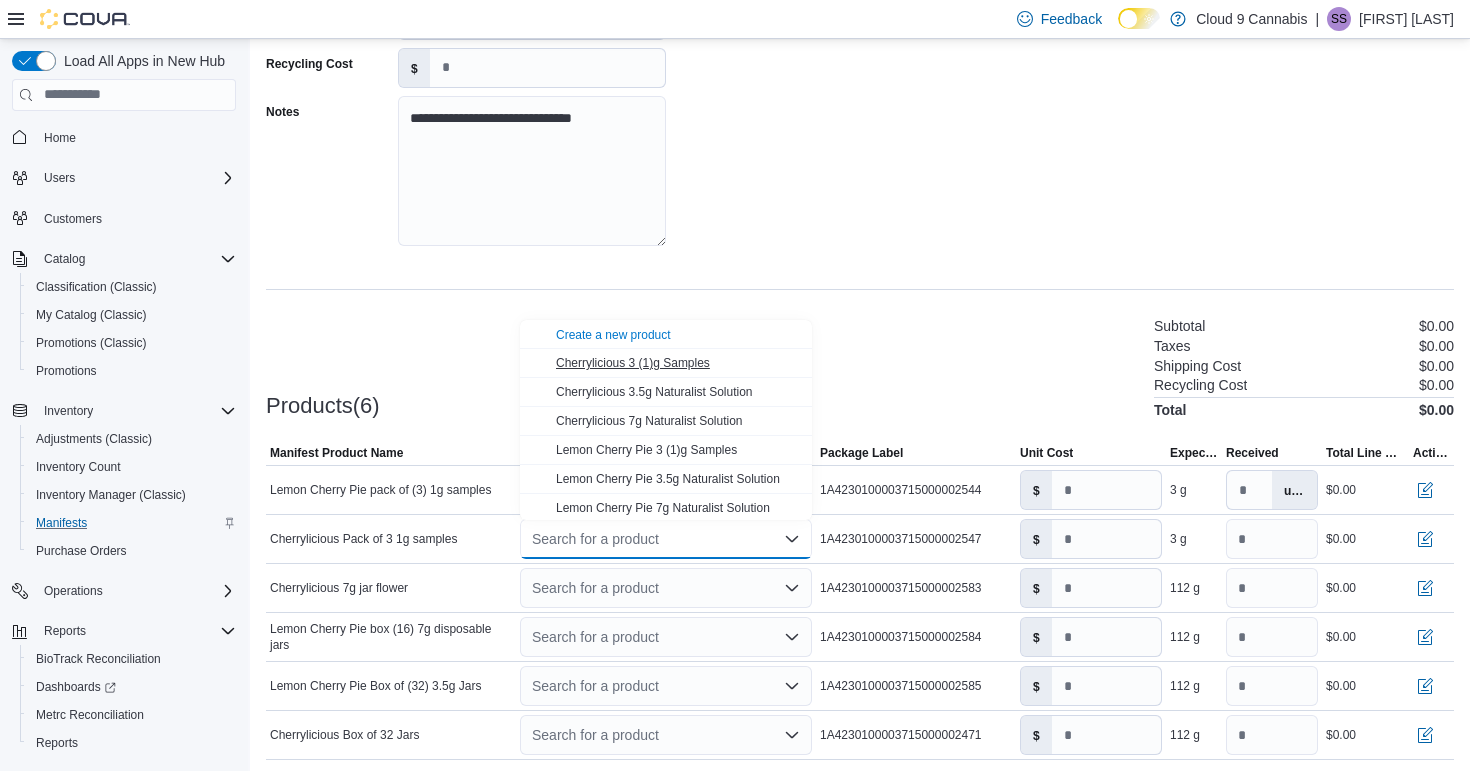 click on "Cherrylicious 3 (1)g Samples" at bounding box center [633, 363] 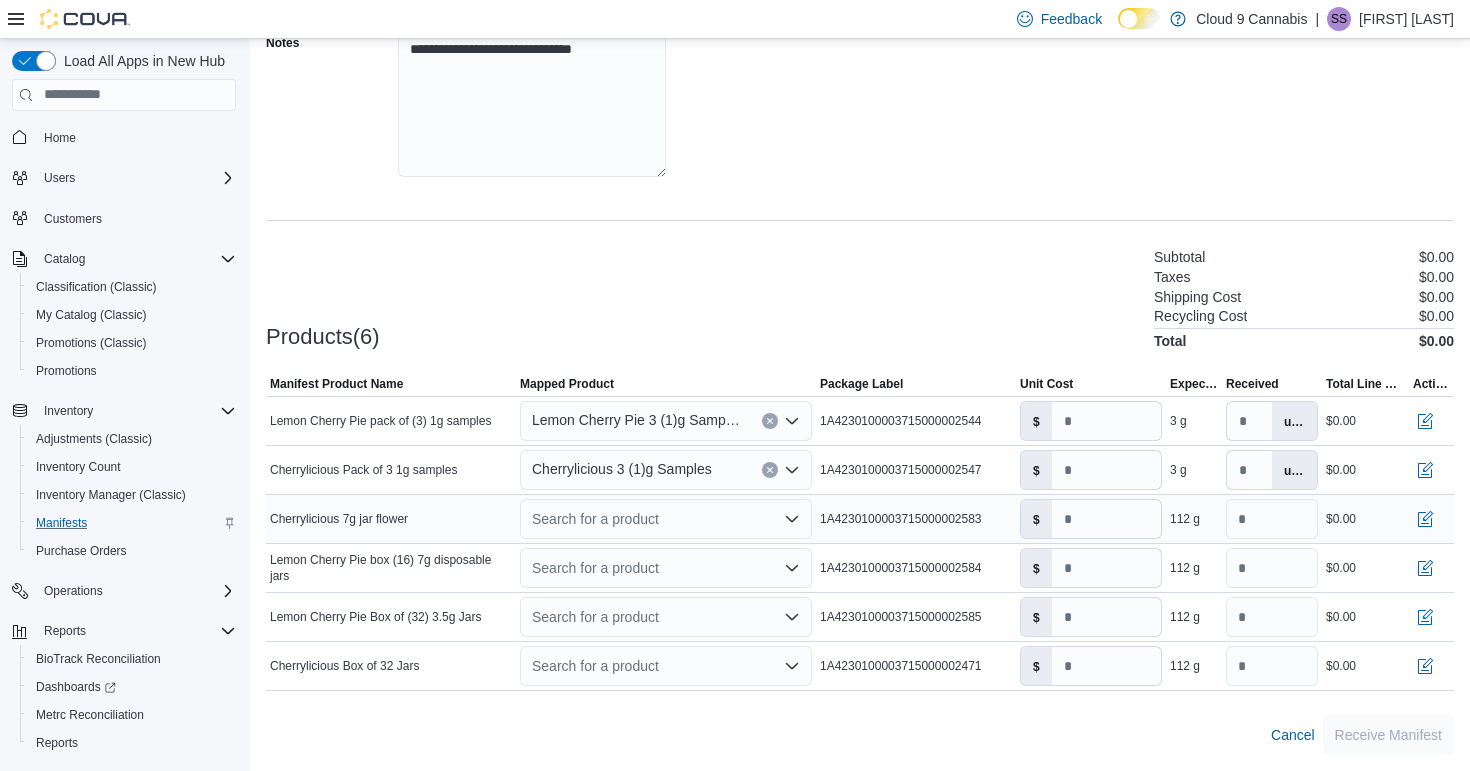 scroll, scrollTop: 365, scrollLeft: 0, axis: vertical 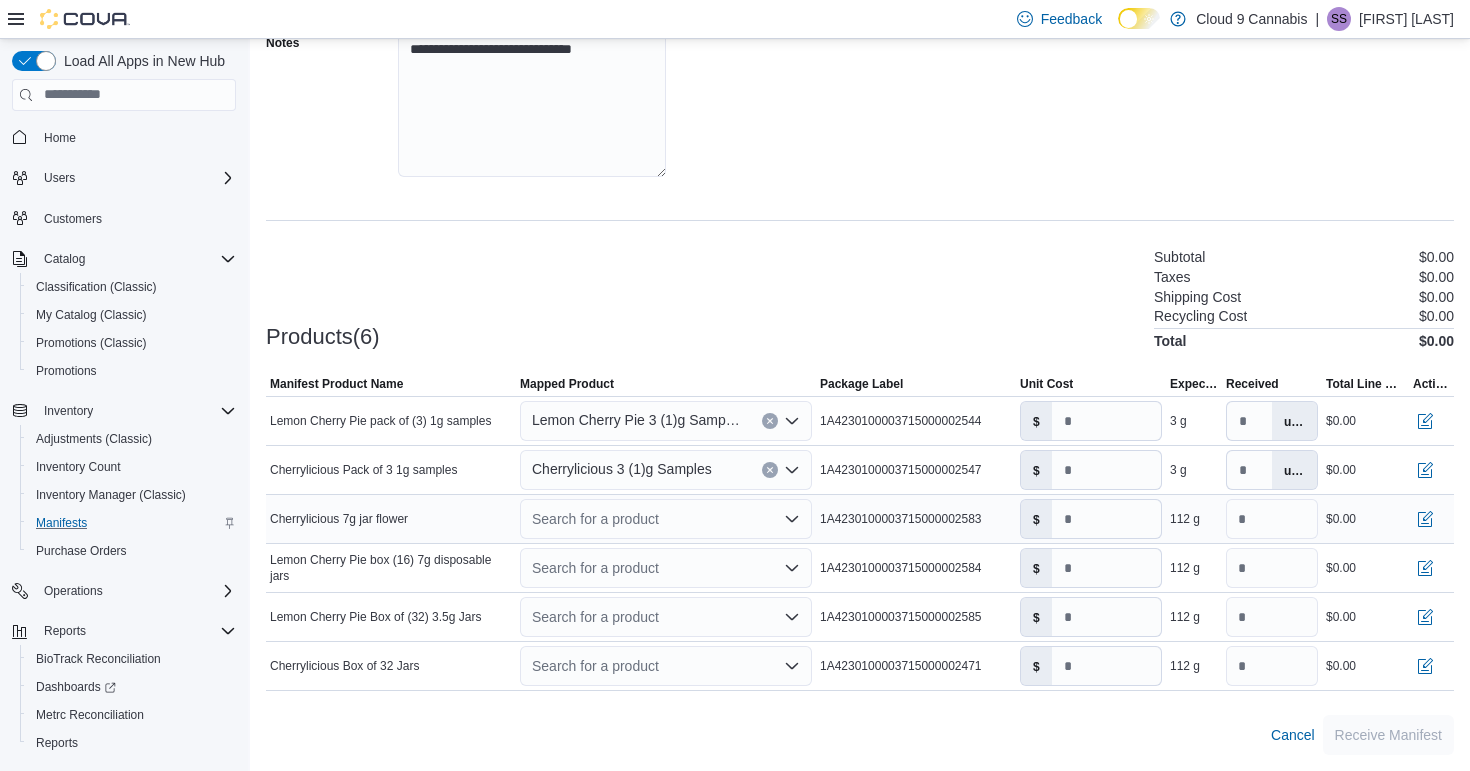click on "Search for a product" at bounding box center [666, 519] 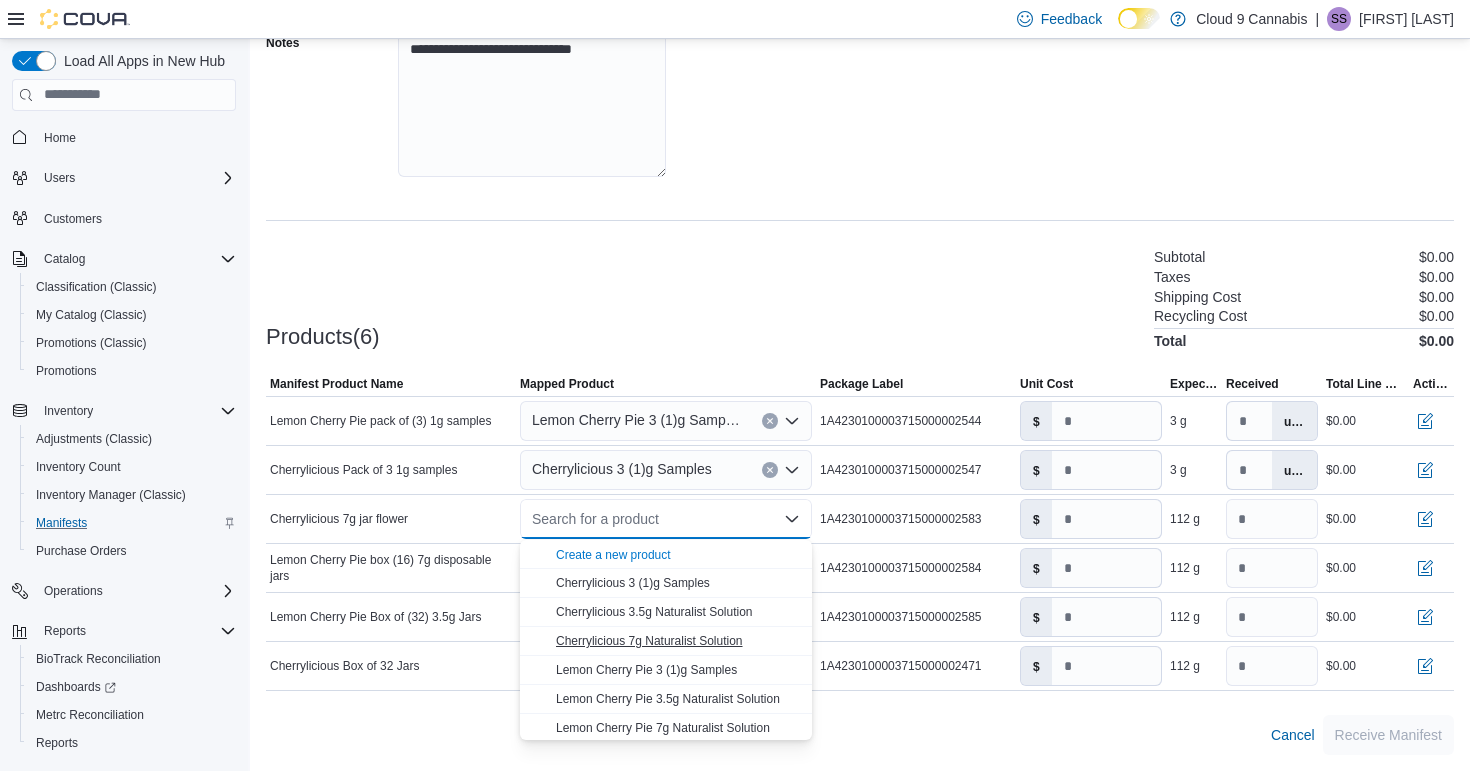 click on "Cherrylicious 7g Naturalist Solution" at bounding box center [649, 641] 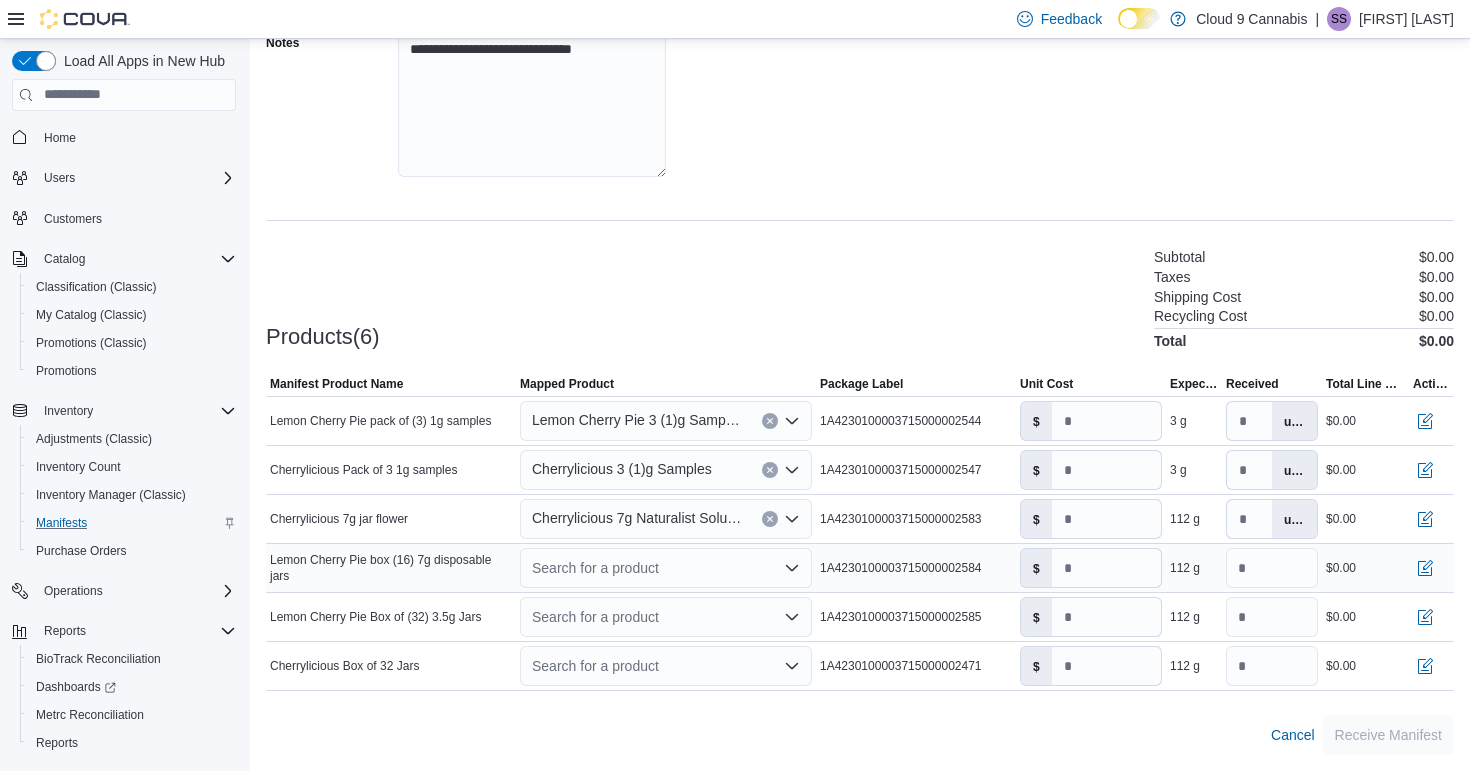 click on "Search for a product" at bounding box center [666, 568] 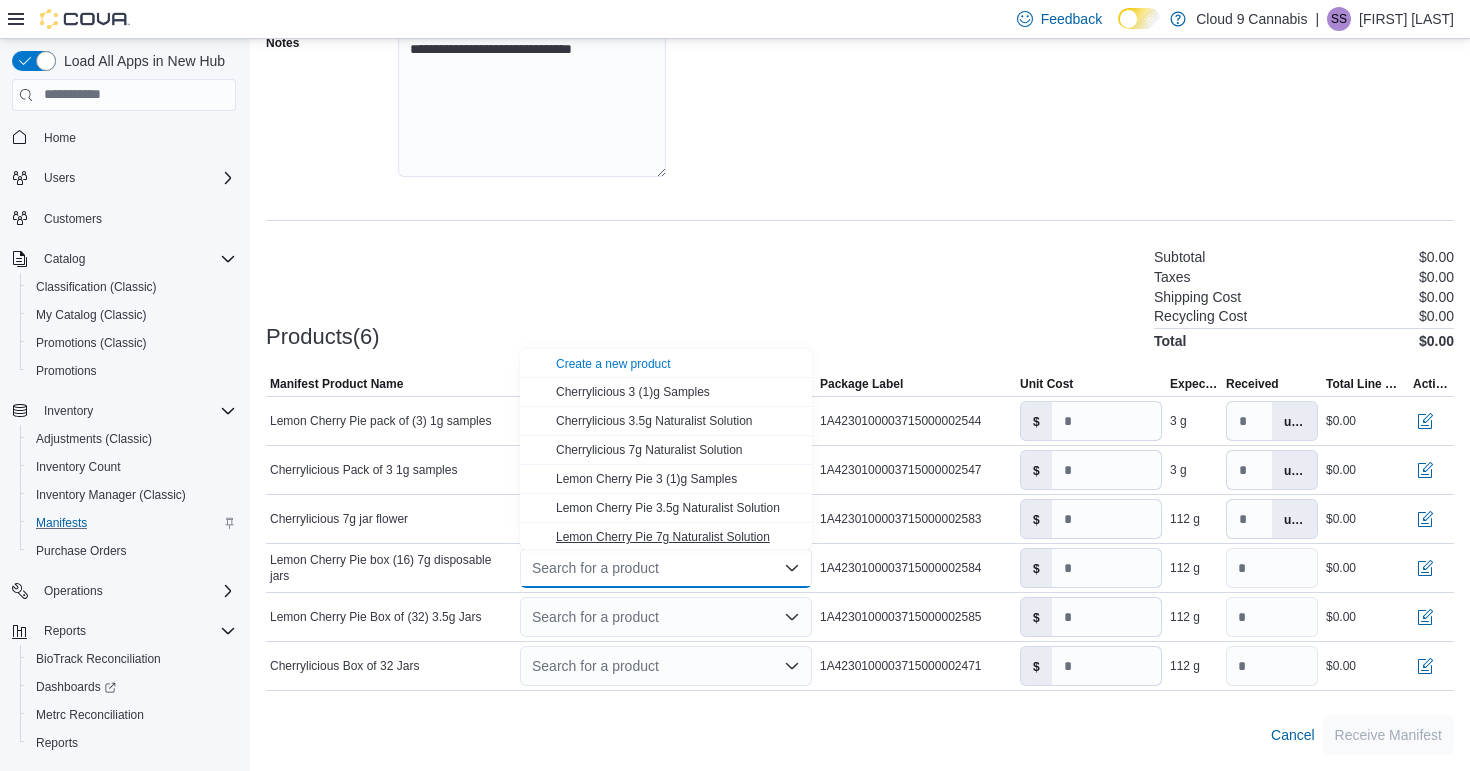 click on "Lemon Cherry Pie 7g Naturalist Solution" at bounding box center [663, 537] 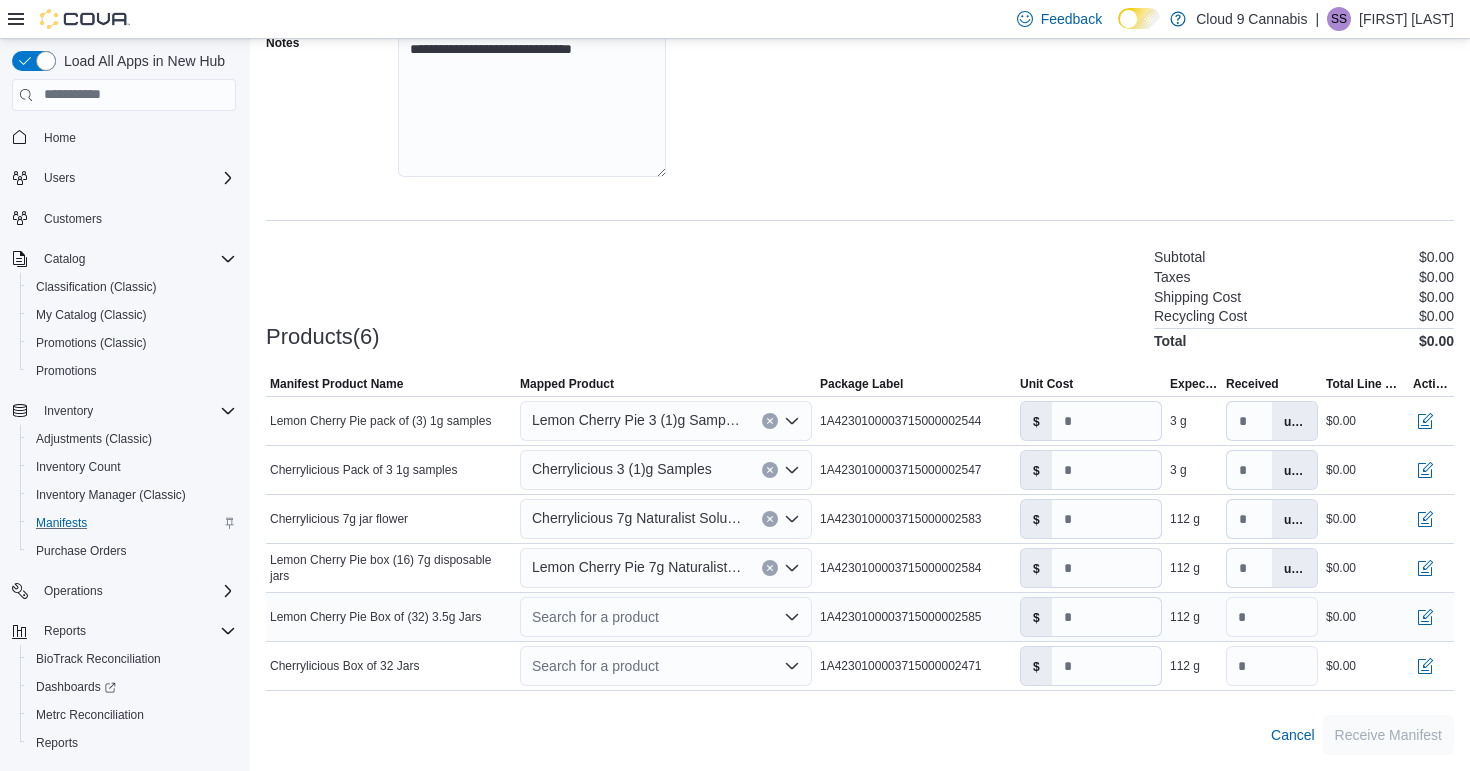 click on "Search for a product" at bounding box center (666, 617) 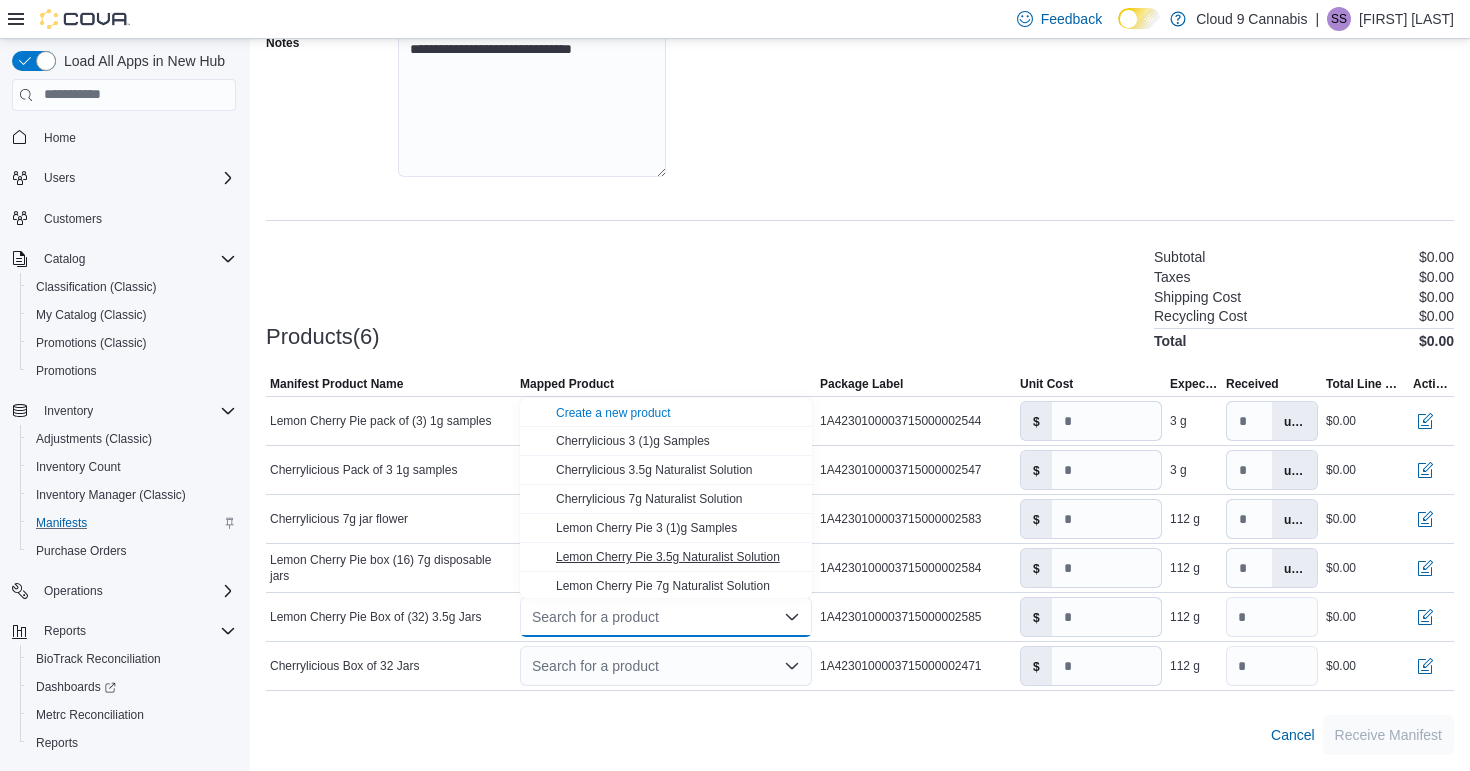 click on "Lemon Cherry Pie 3.5g Naturalist Solution" at bounding box center (668, 557) 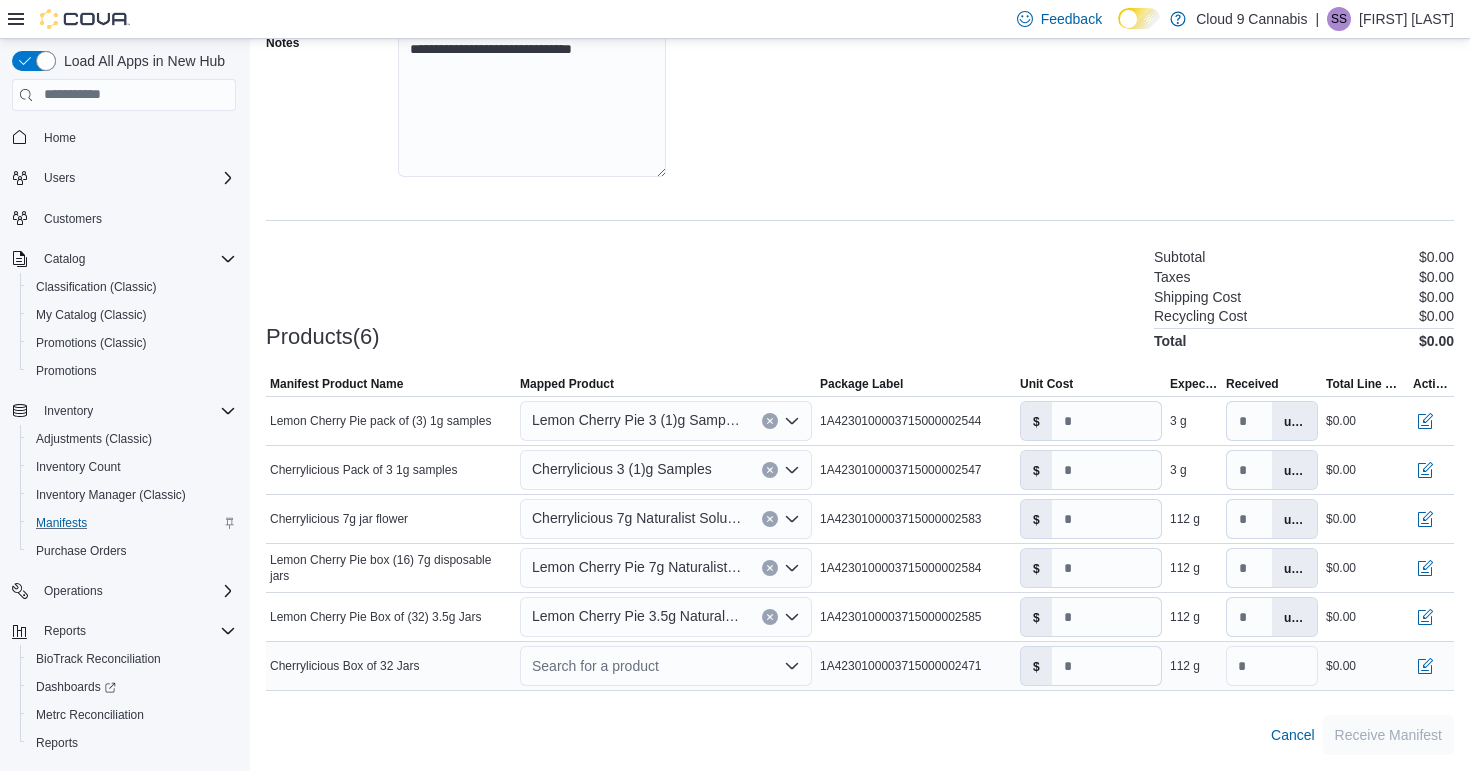 click on "Search for a product" at bounding box center [666, 666] 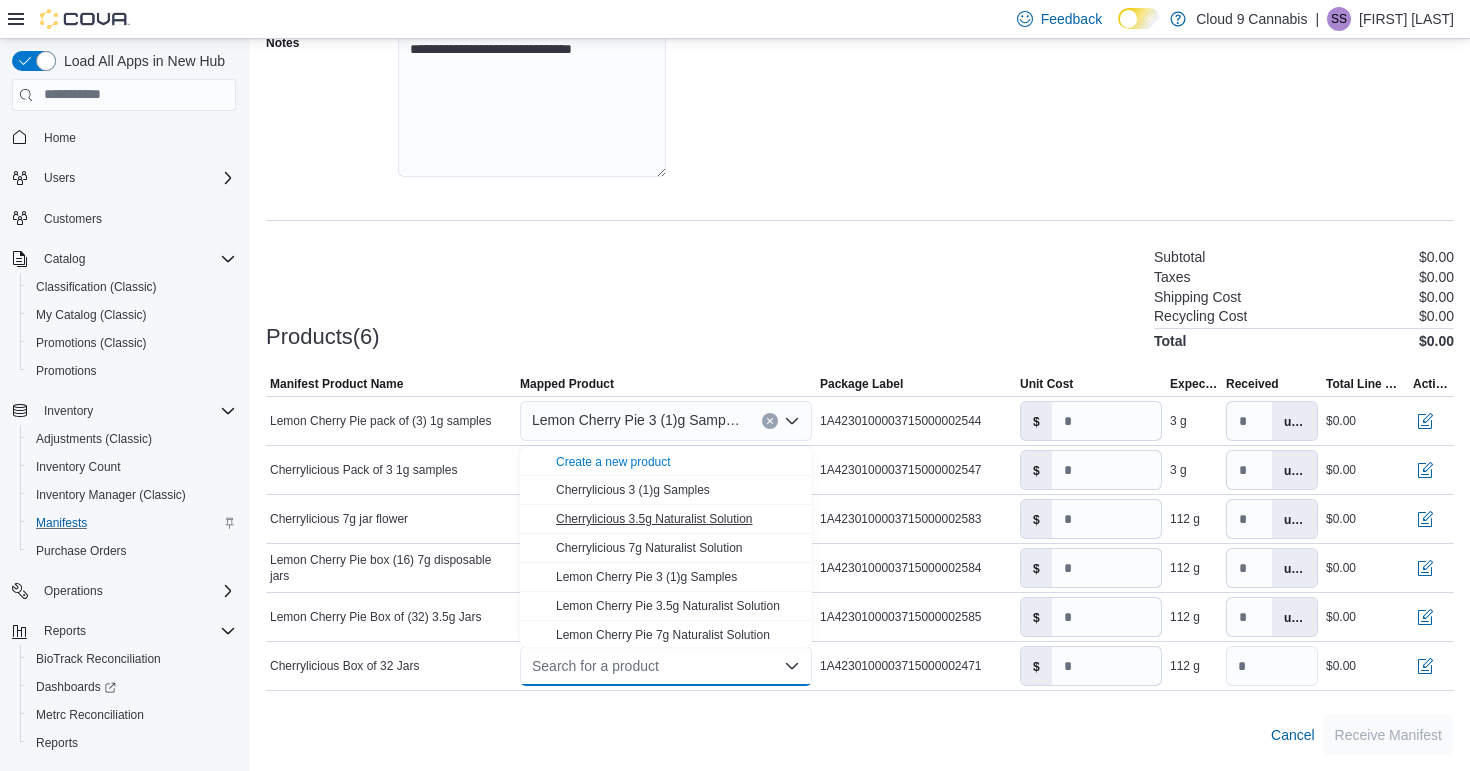 click on "Cherrylicious 3.5g Naturalist Solution" at bounding box center [654, 519] 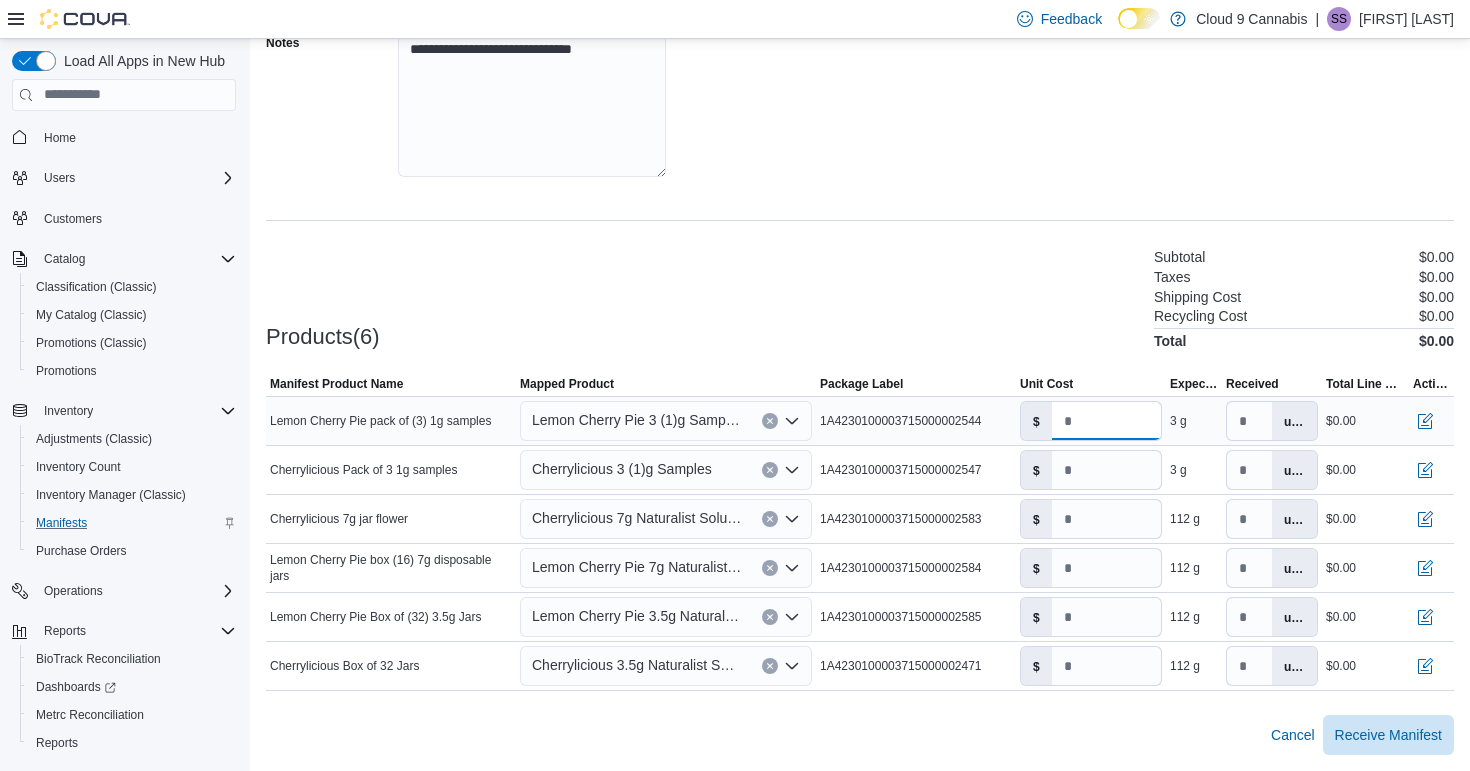 click on "*" at bounding box center (1106, 421) 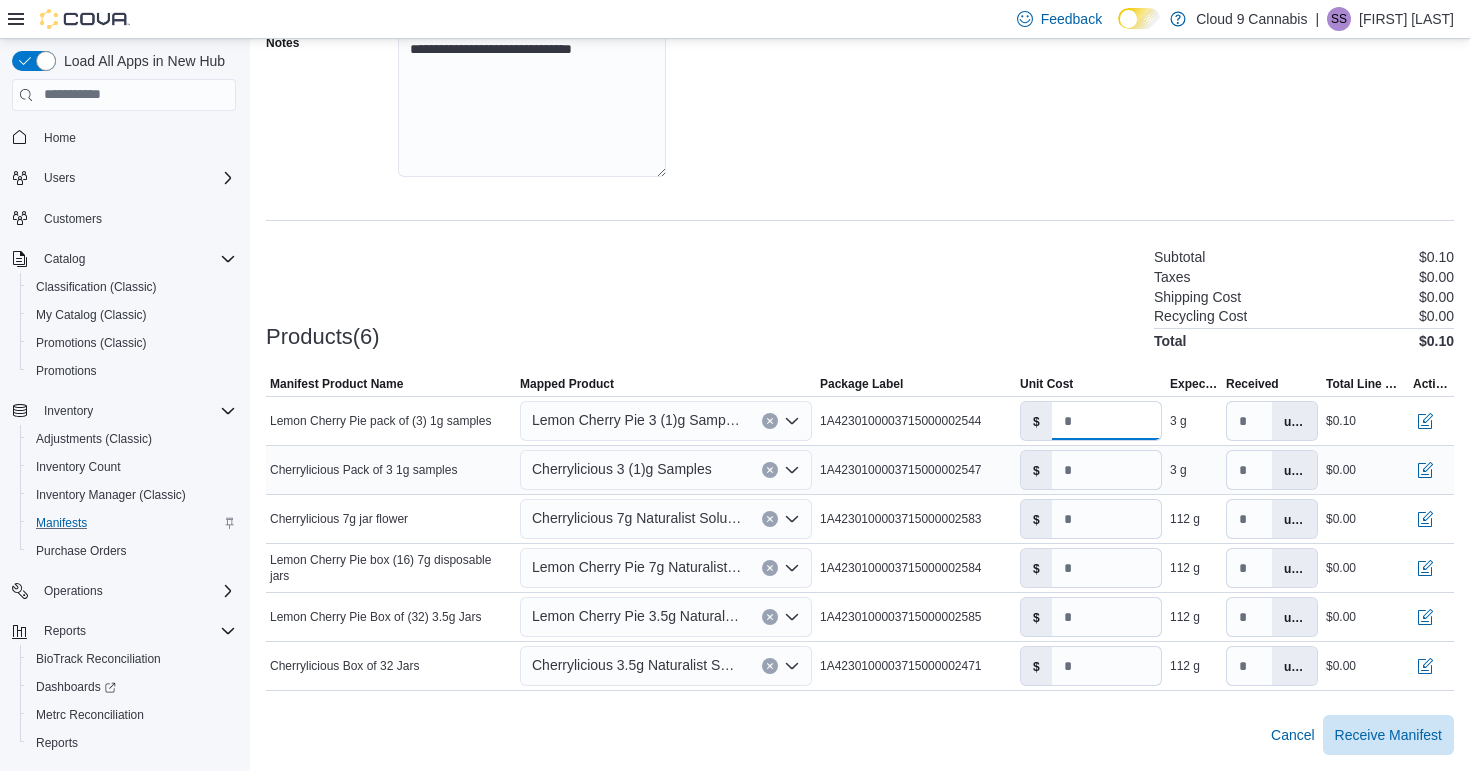 type on "***" 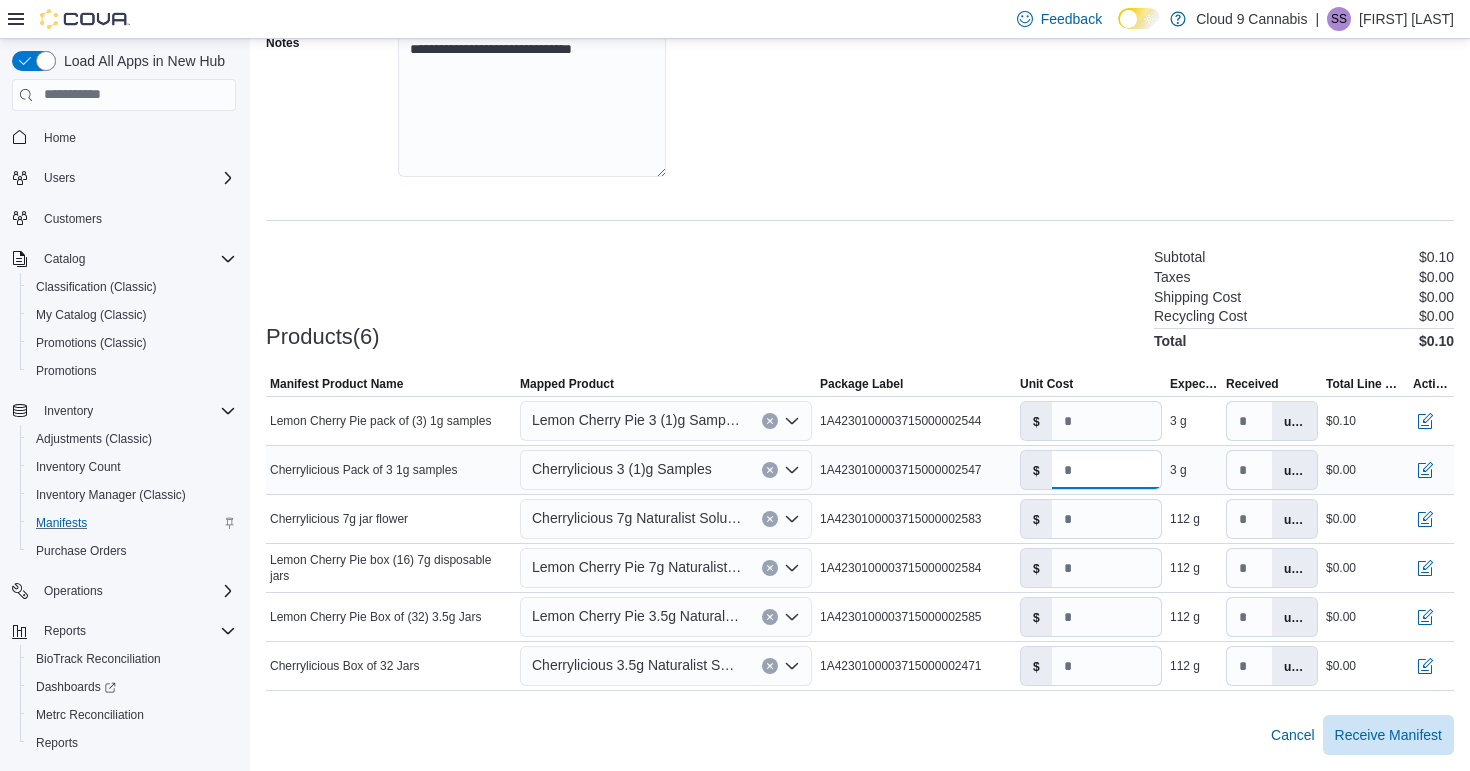 click on "*" at bounding box center [1106, 470] 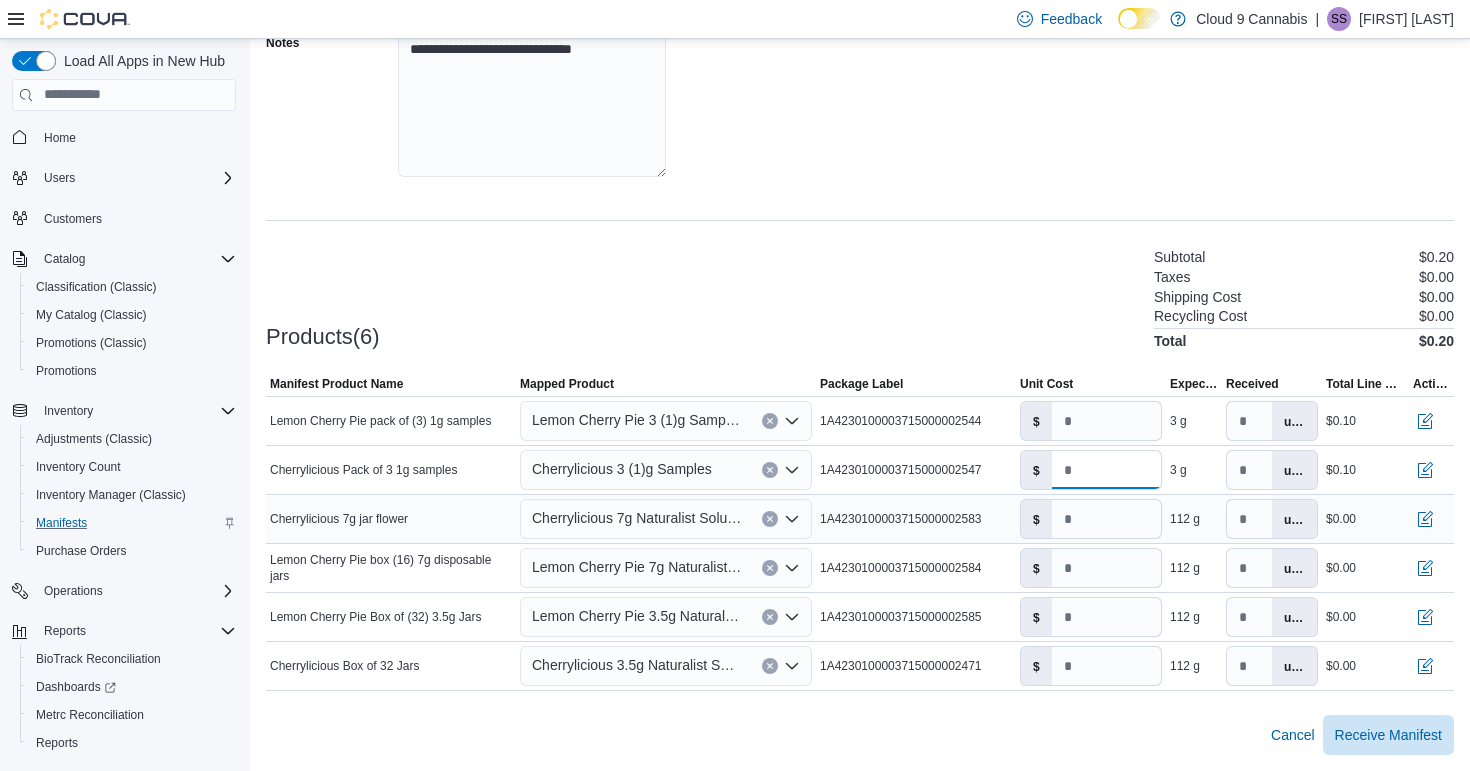 type on "***" 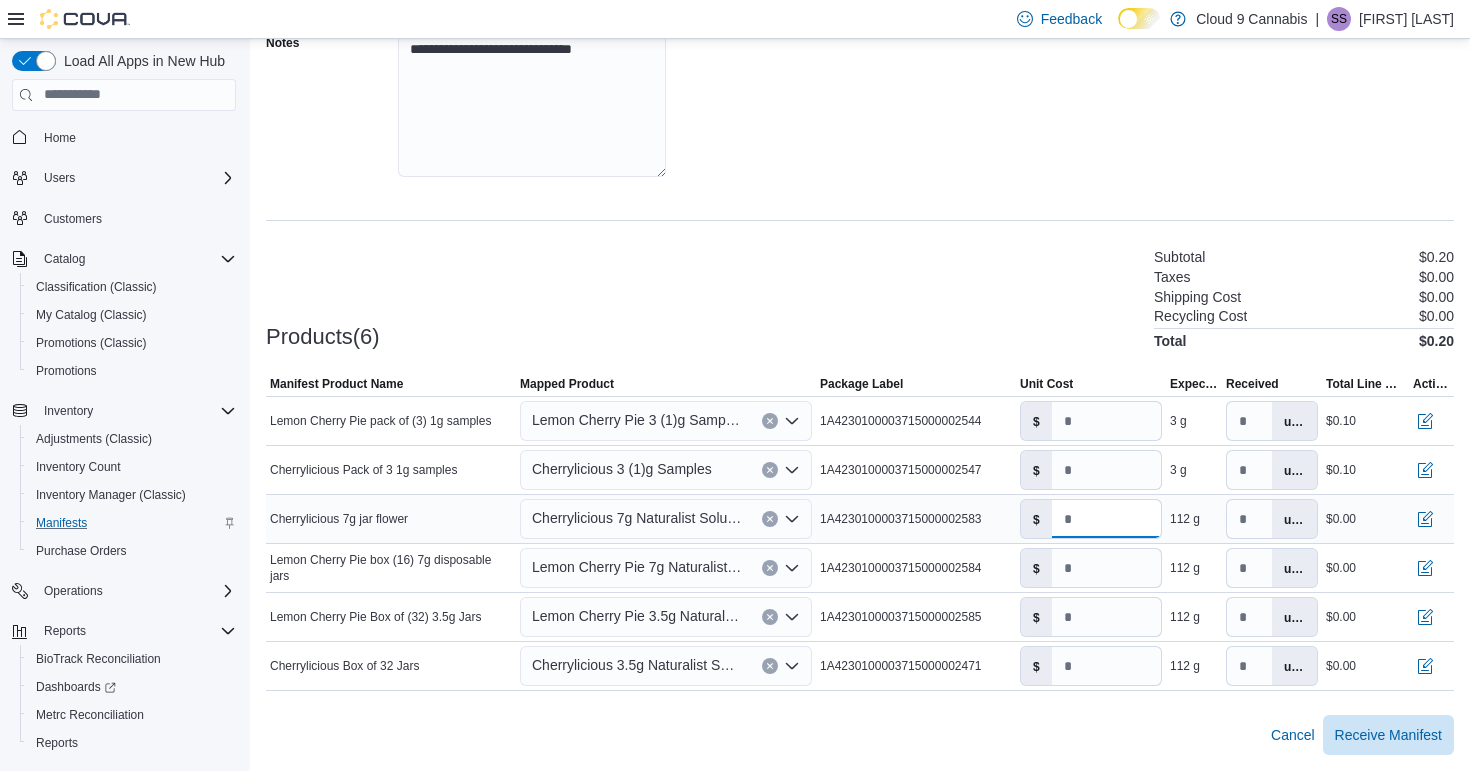 click on "*" at bounding box center (1106, 519) 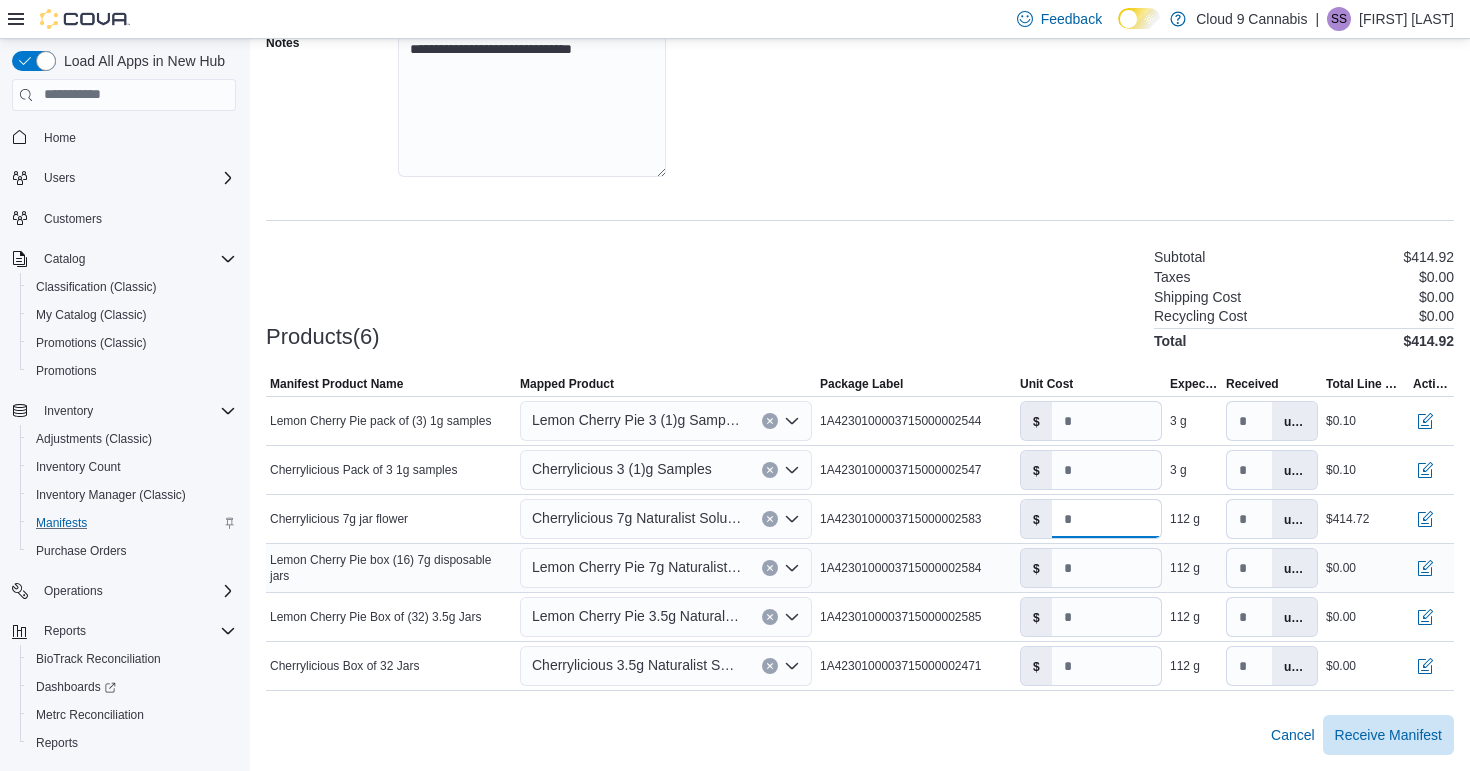type on "*****" 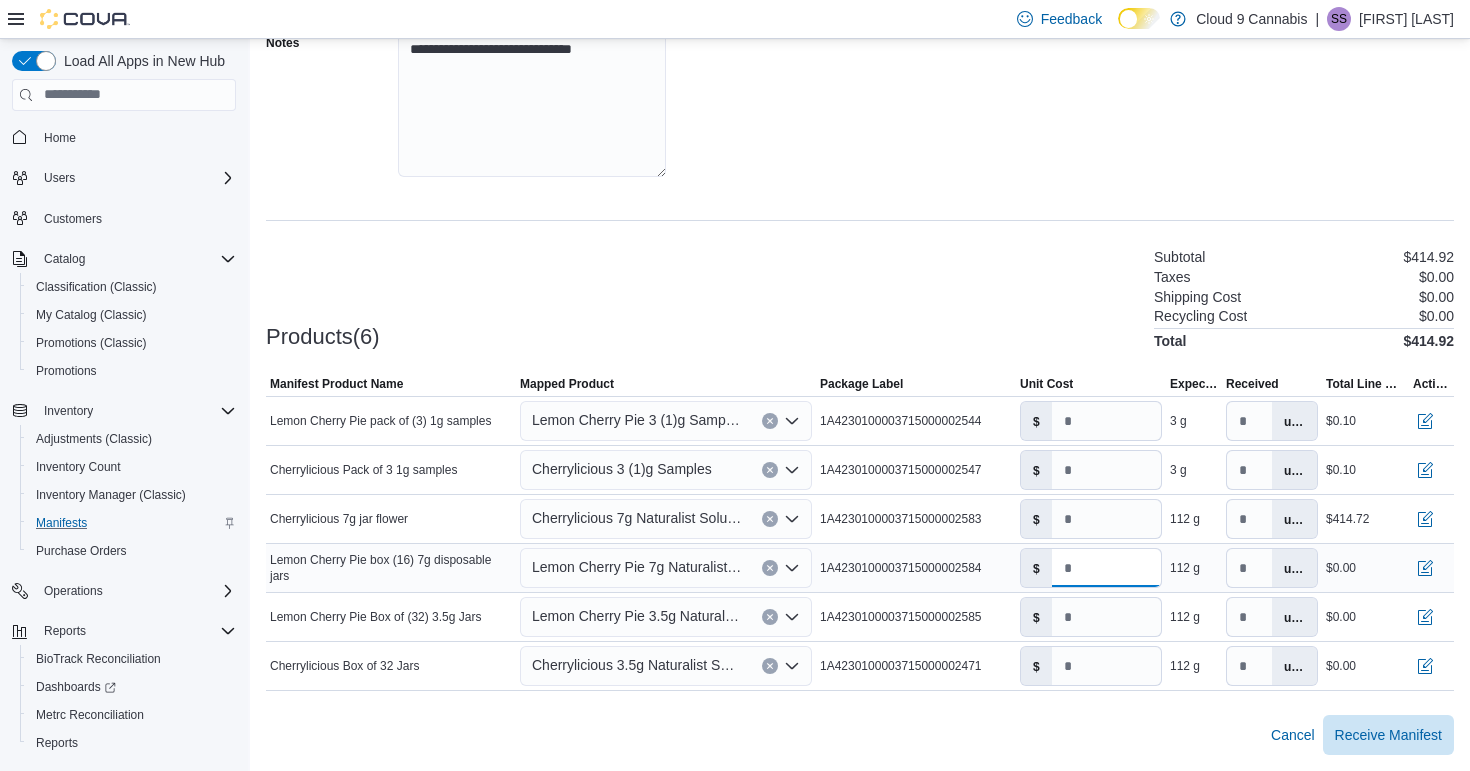 click on "*" at bounding box center [1106, 568] 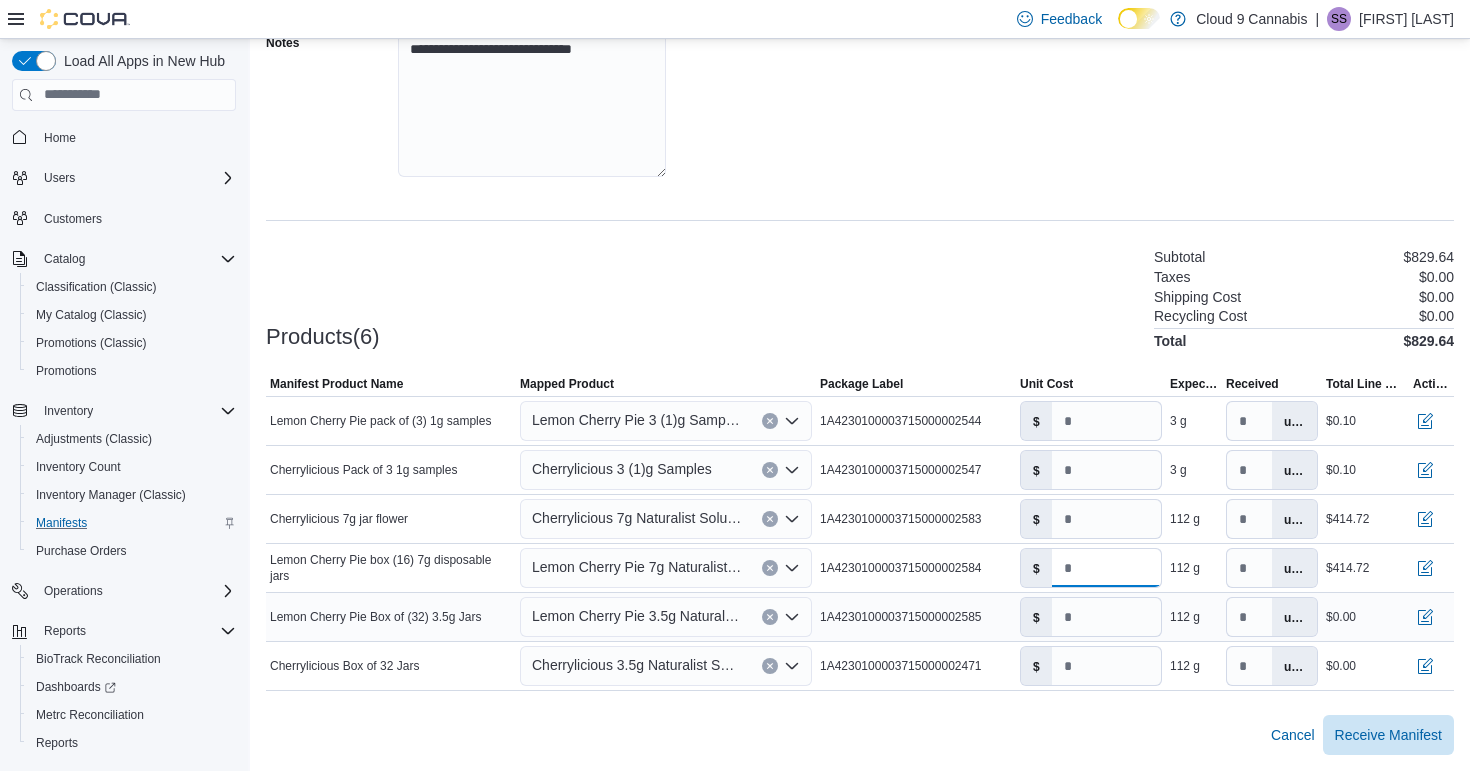 type on "*****" 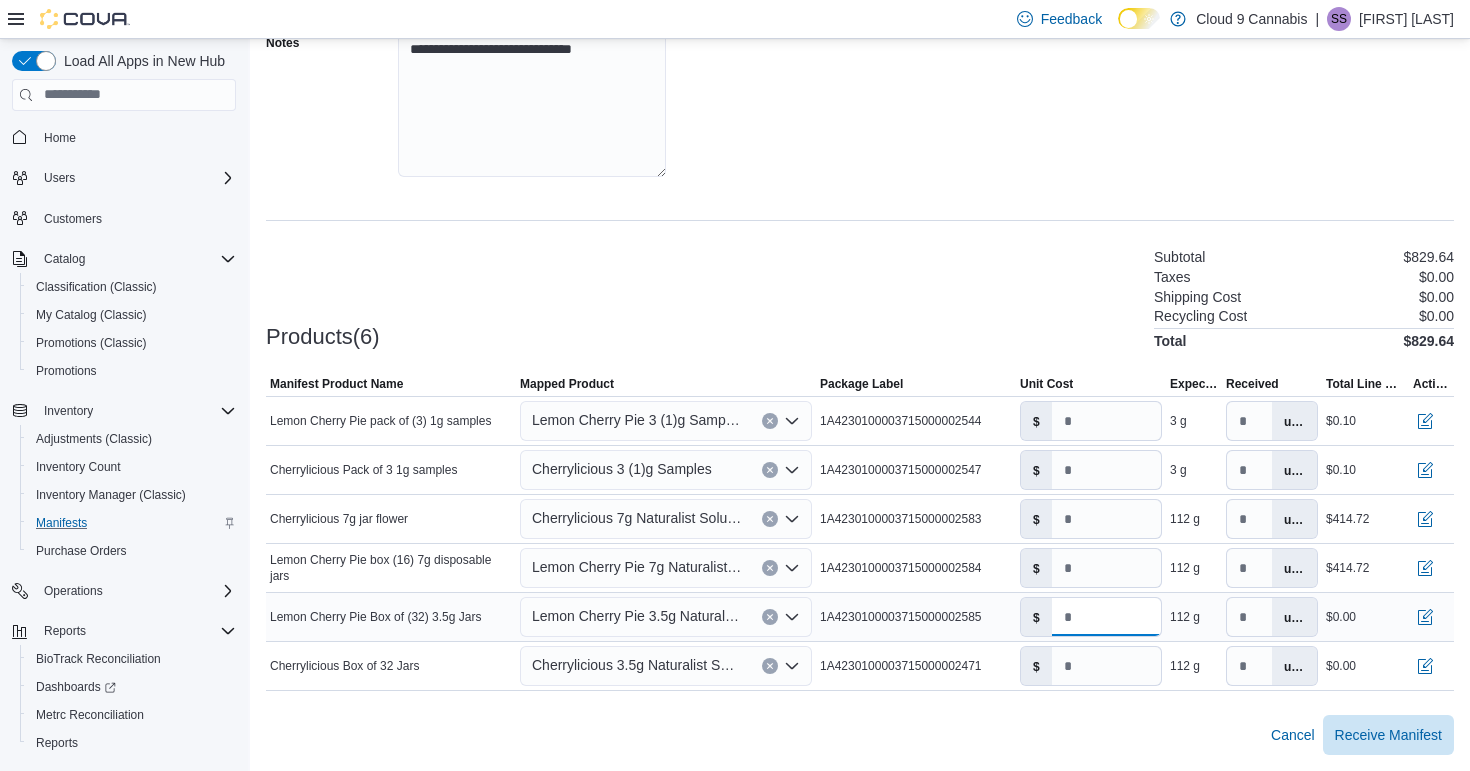 click on "*" at bounding box center (1106, 617) 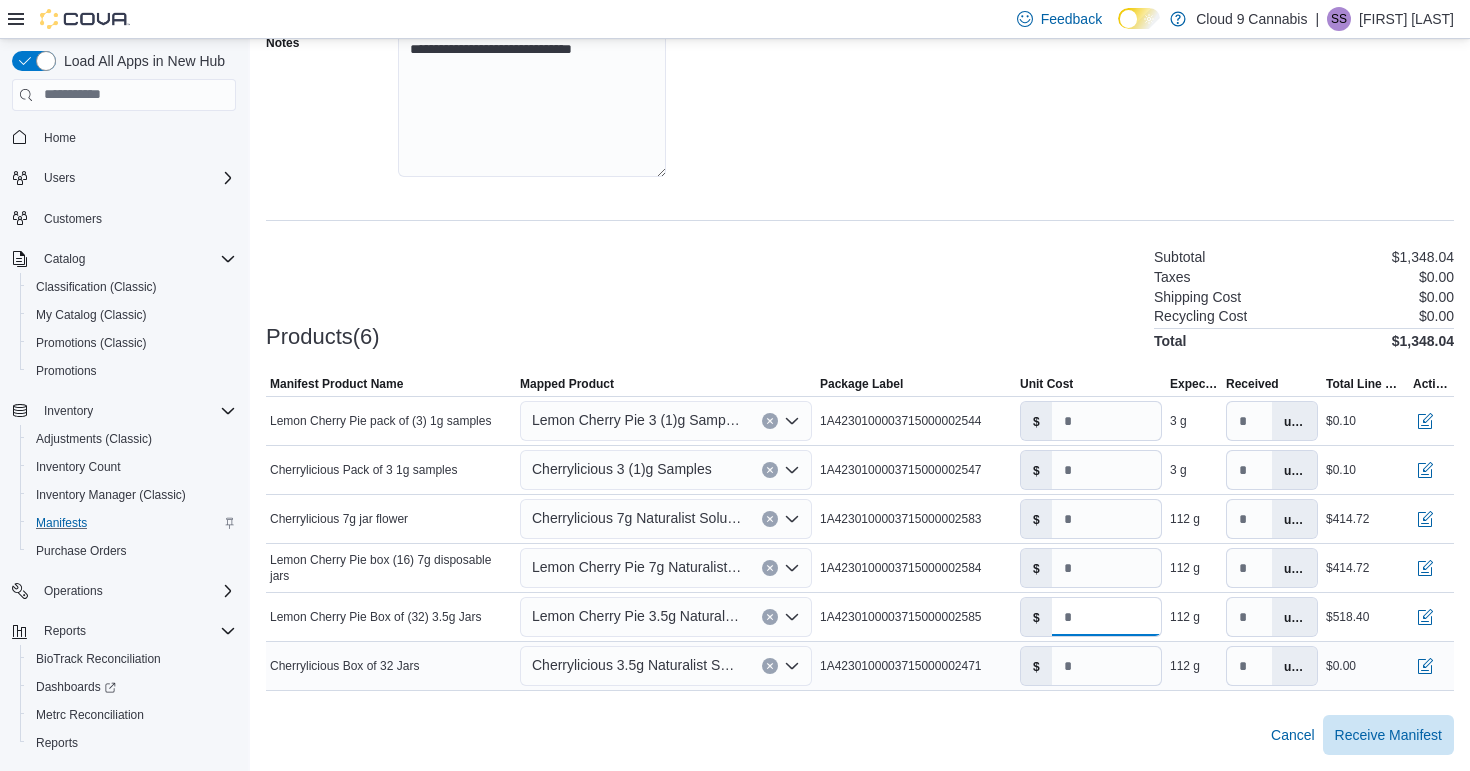 type on "****" 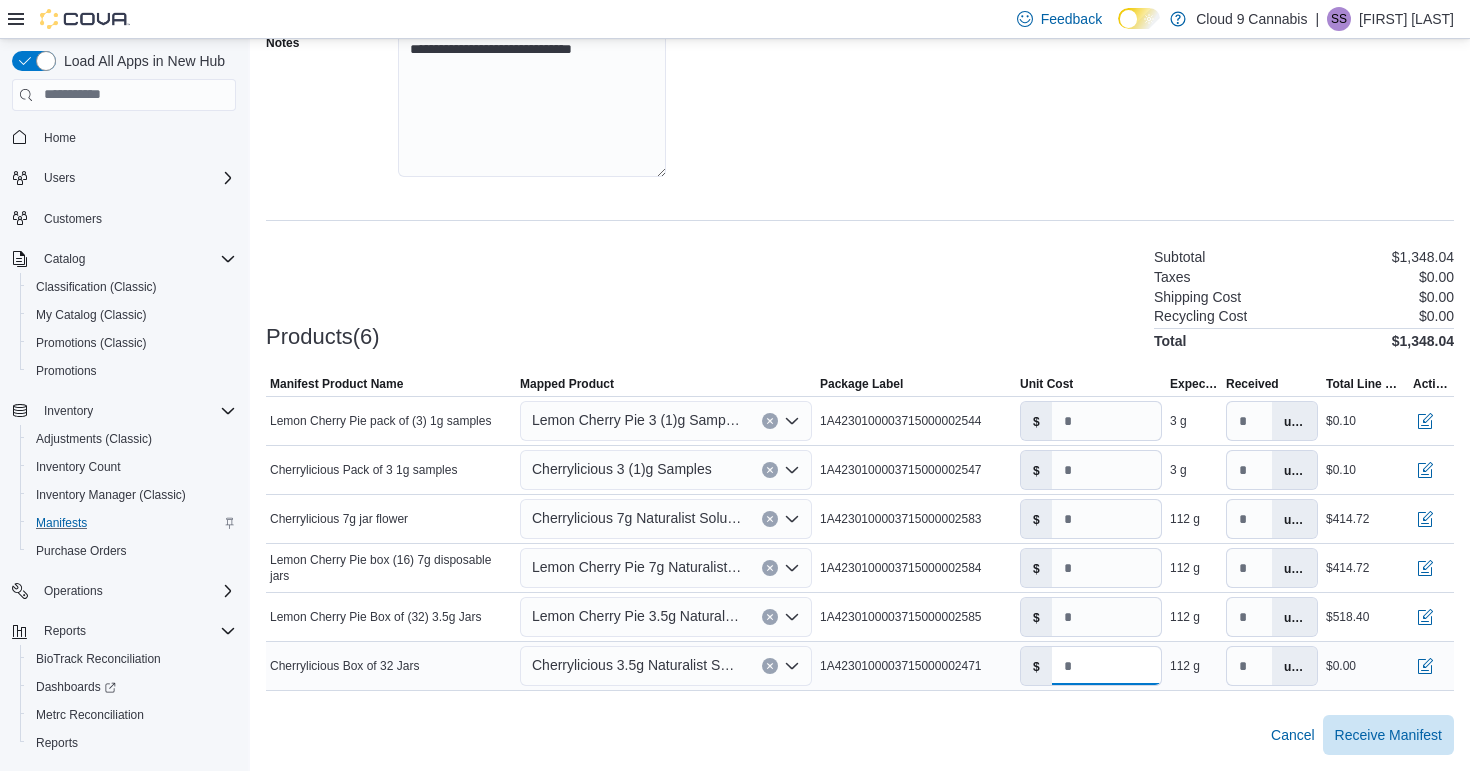 click on "*" at bounding box center (1106, 666) 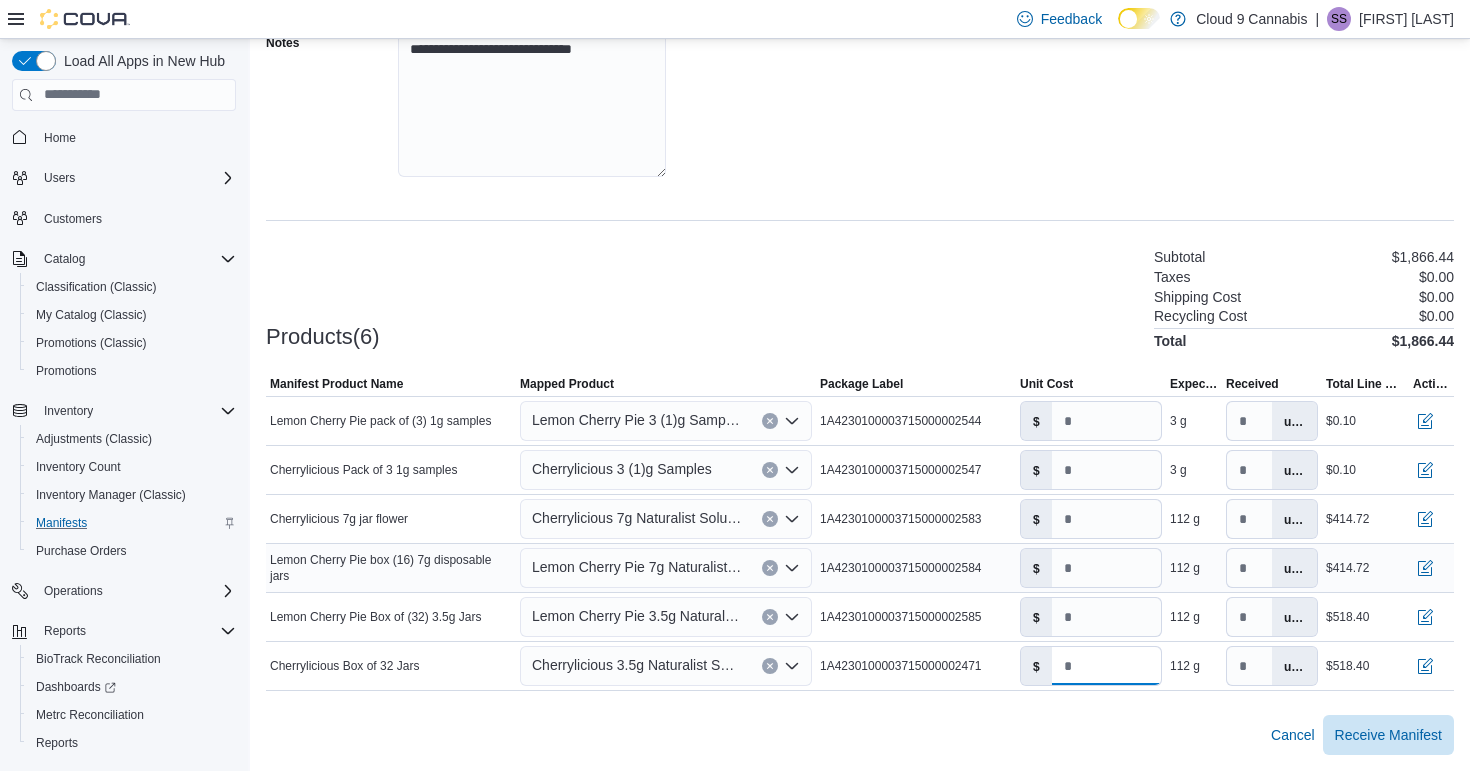 type on "****" 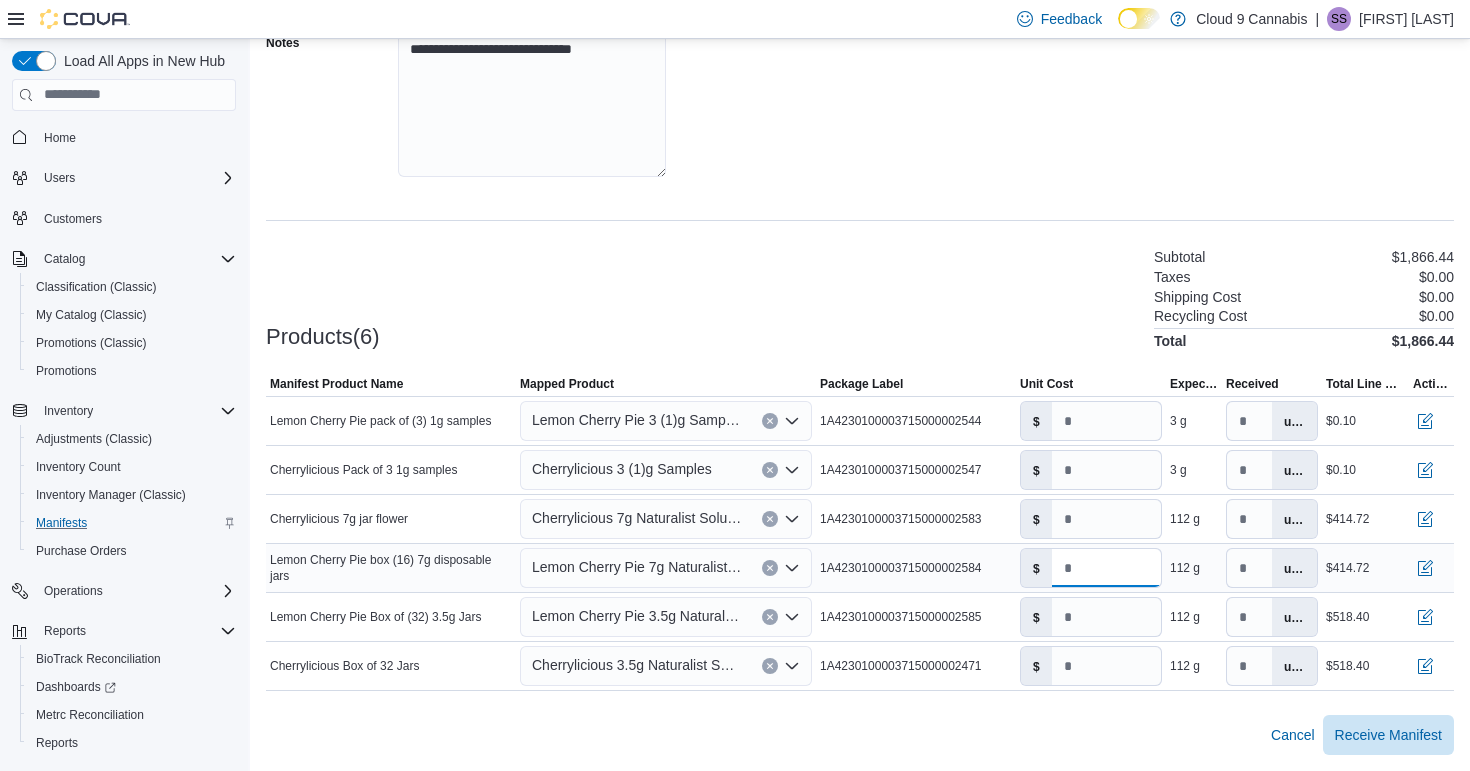 click on "*****" at bounding box center [1106, 568] 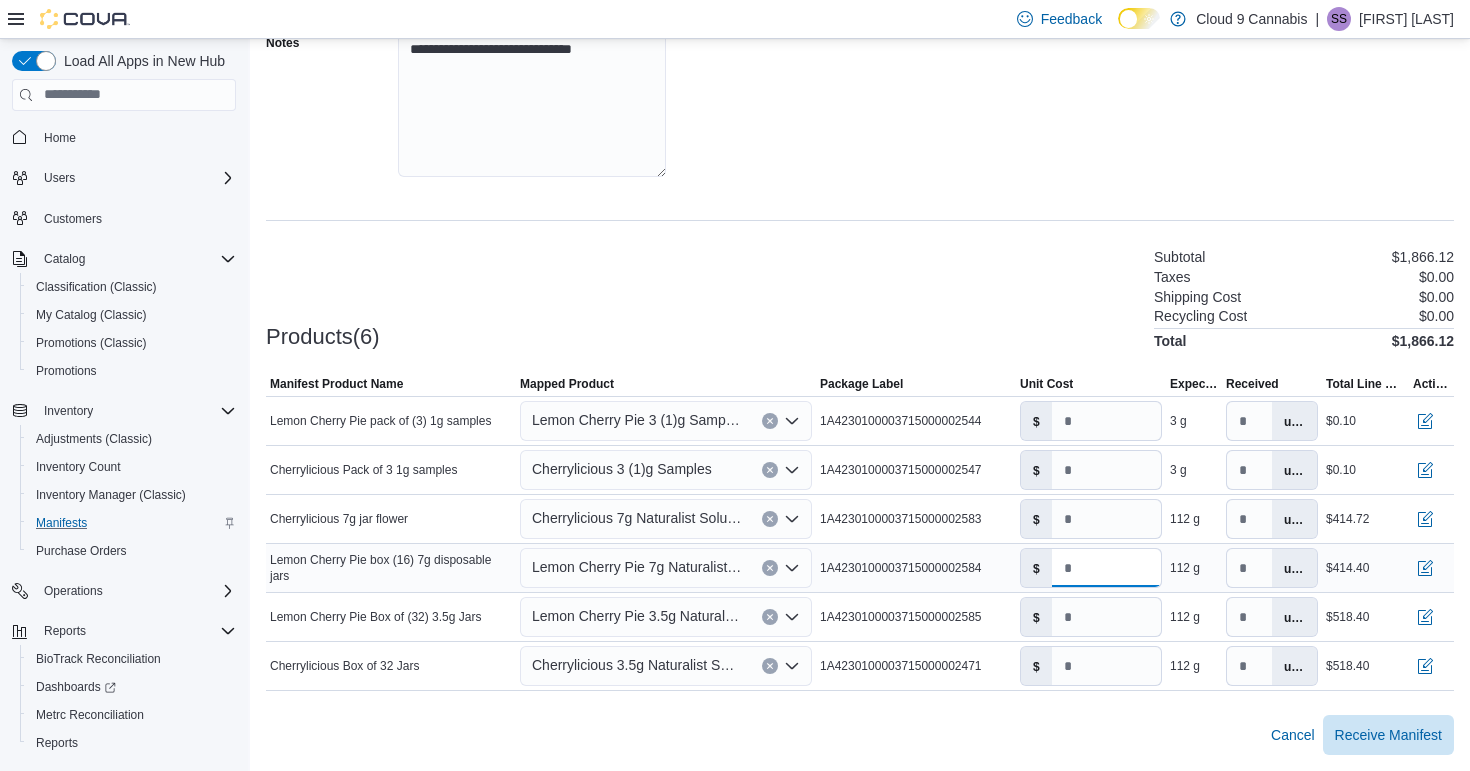 type on "*****" 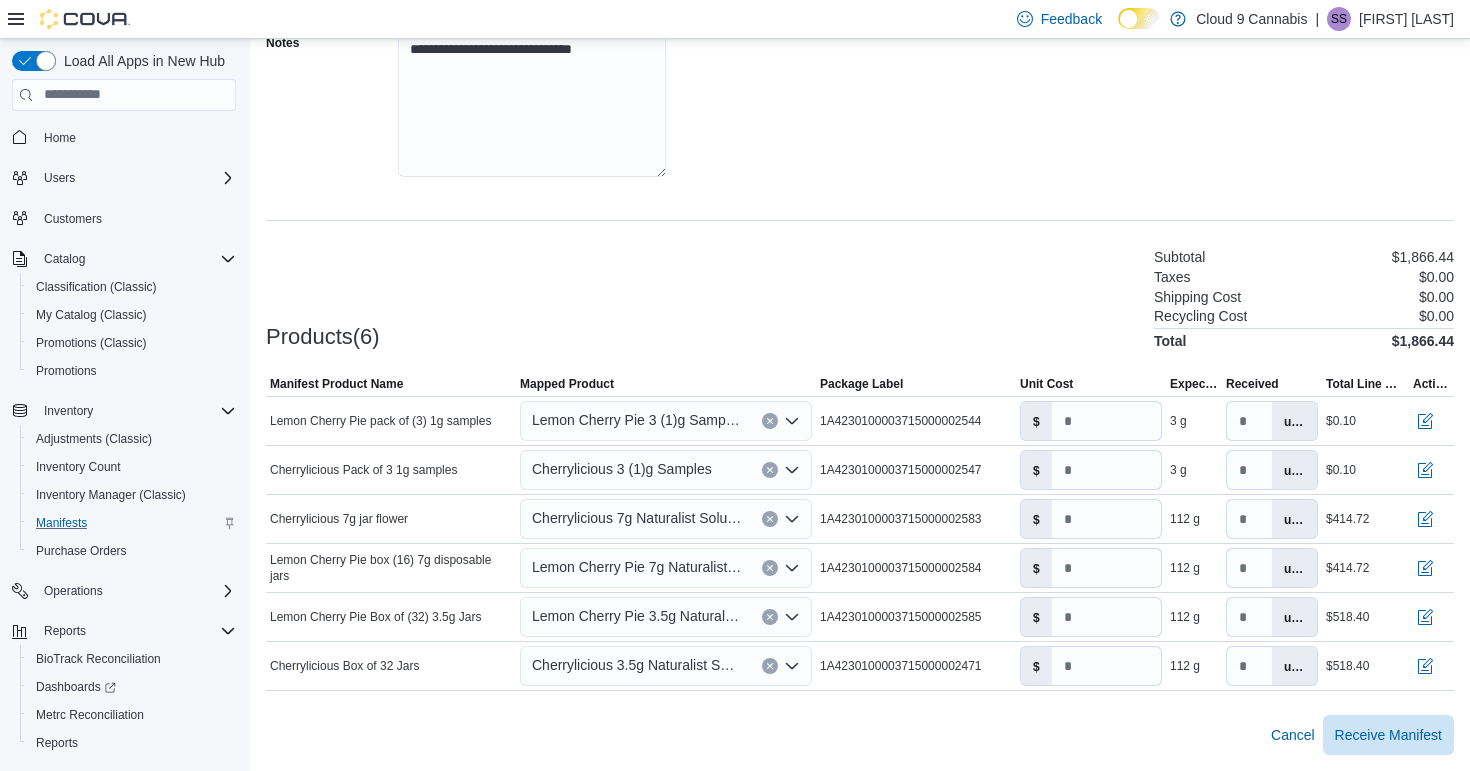 click on "Products(6) Subtotal $1,866.44 Taxes $0.00 Shipping Cost $0.00 Recycling Cost $0.00 Total $1,866.44" at bounding box center (860, 297) 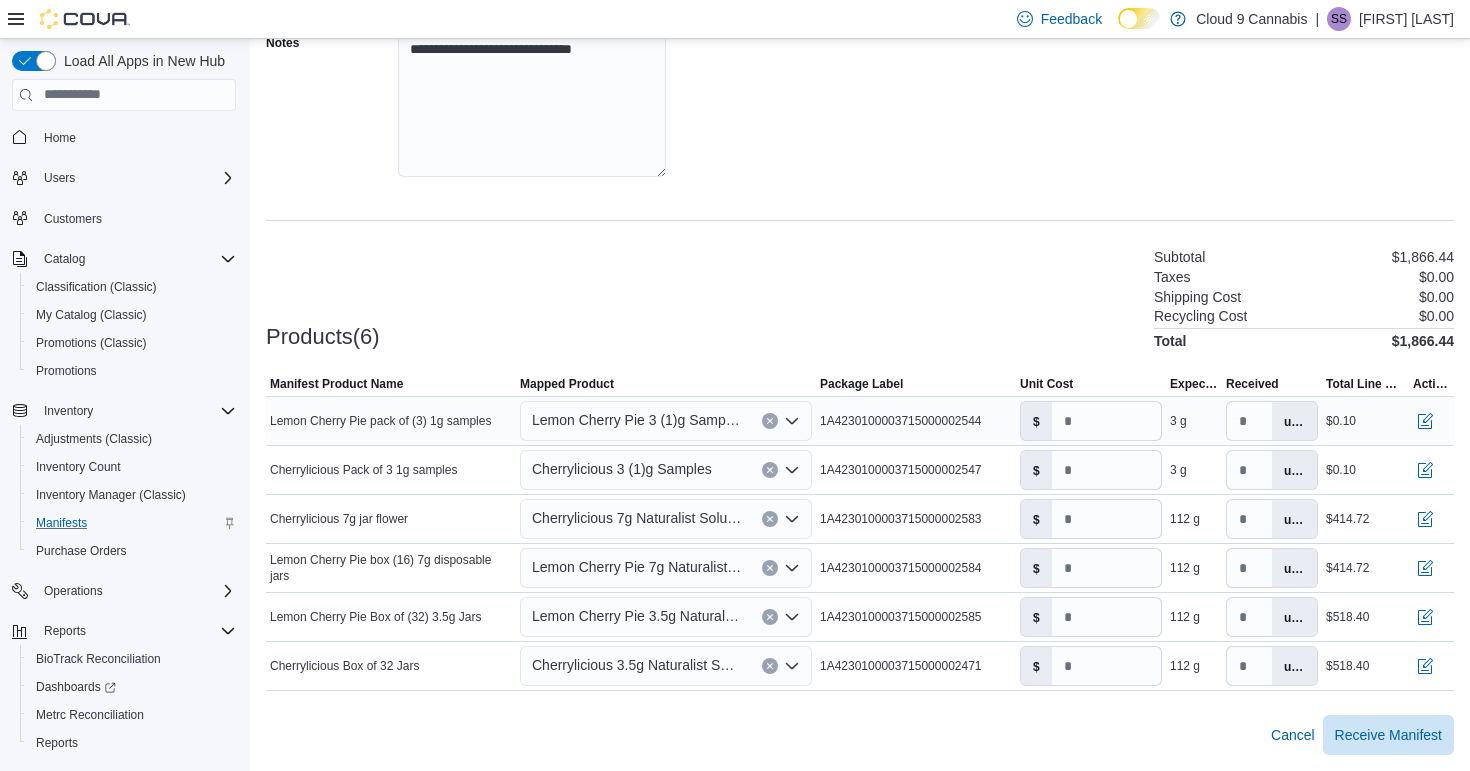 scroll, scrollTop: 365, scrollLeft: 0, axis: vertical 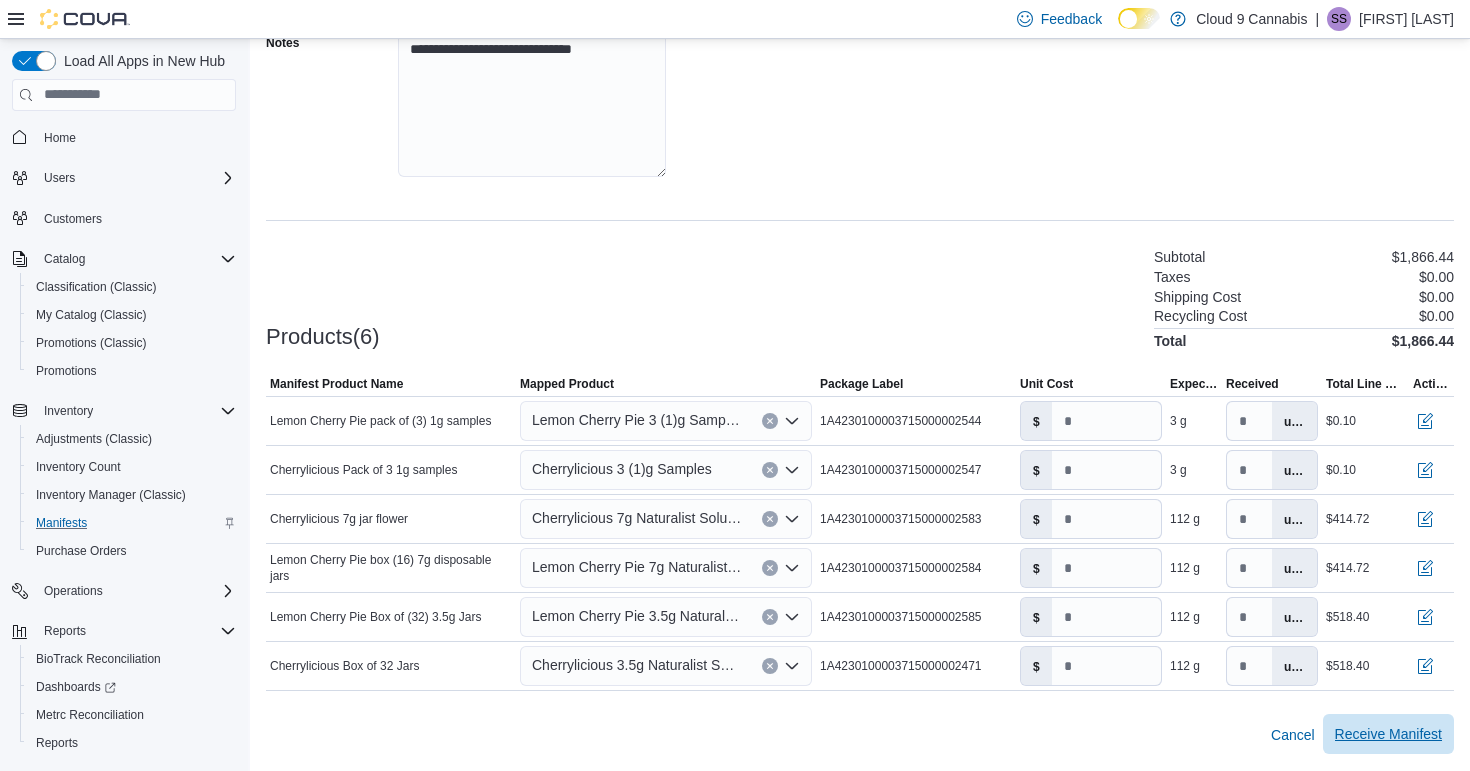 click on "Receive Manifest" at bounding box center (1388, 734) 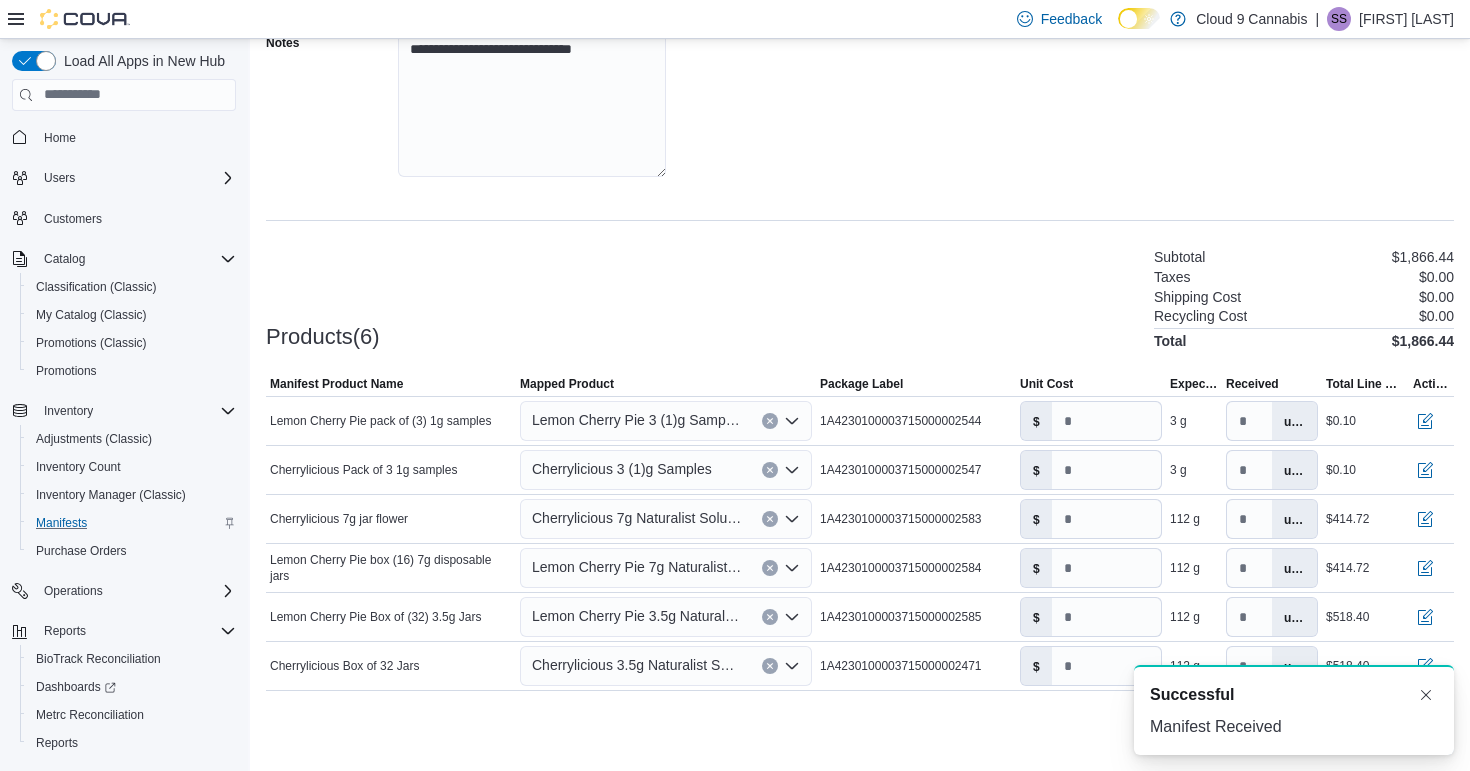 scroll, scrollTop: 4, scrollLeft: 0, axis: vertical 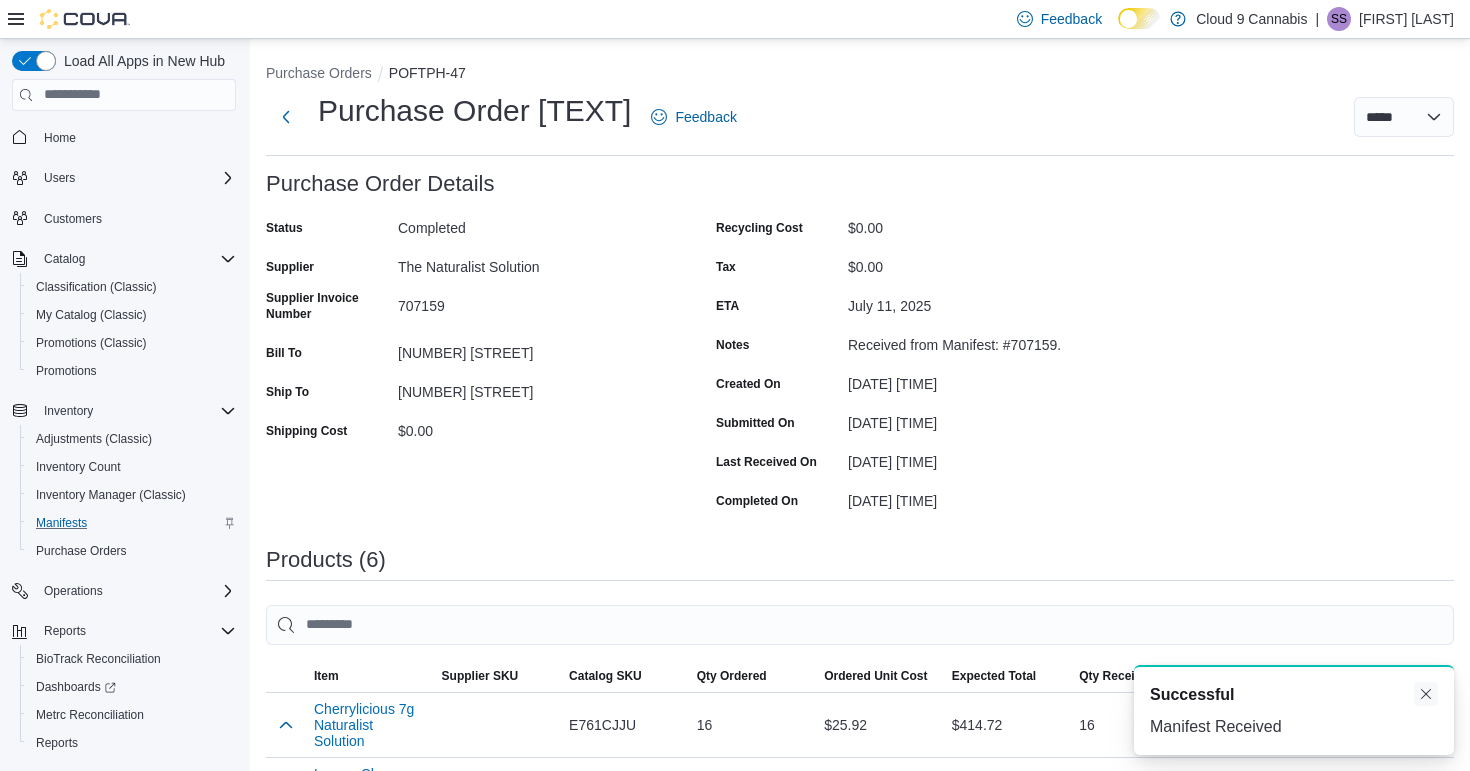 click at bounding box center (1426, 694) 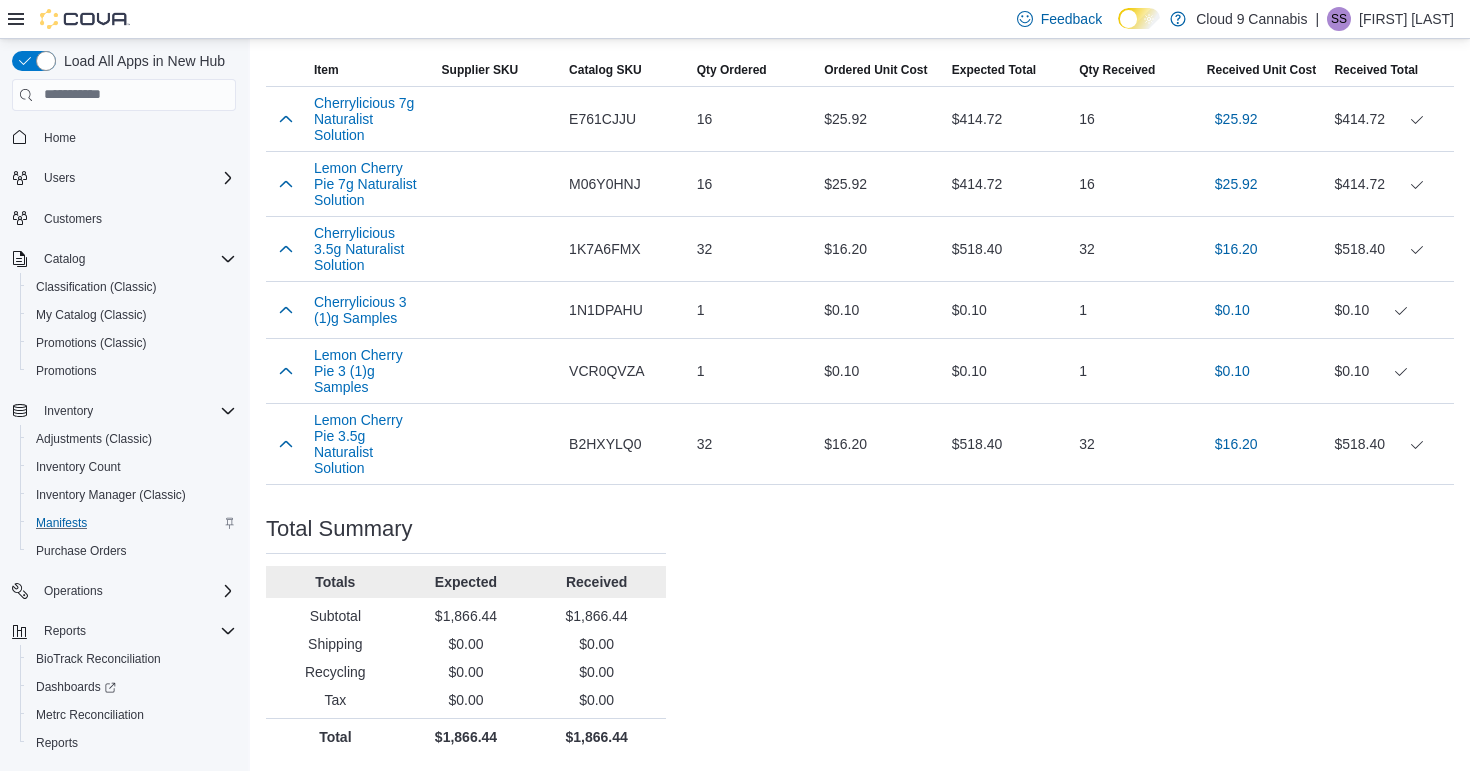 scroll, scrollTop: 605, scrollLeft: 0, axis: vertical 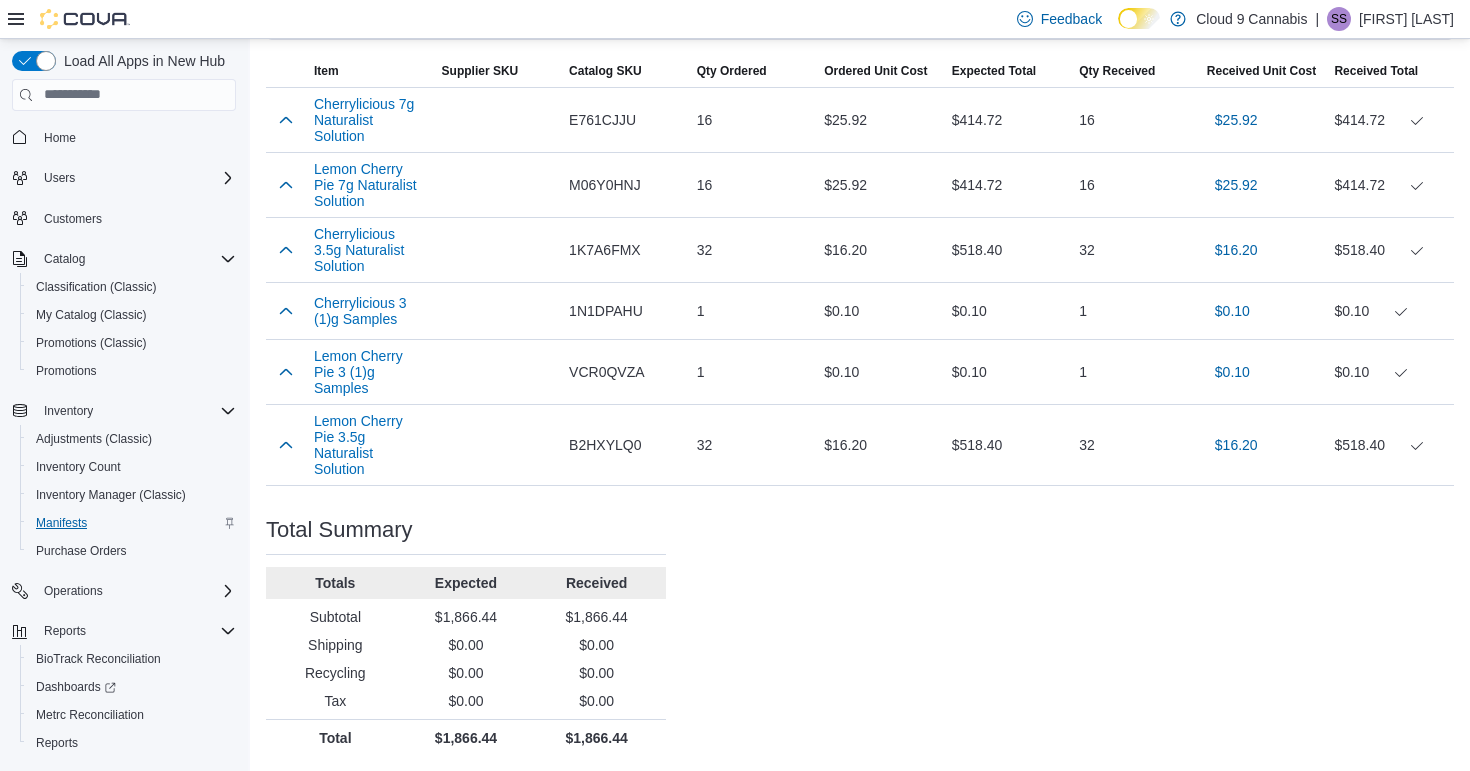 click on "Manifests" at bounding box center (61, 523) 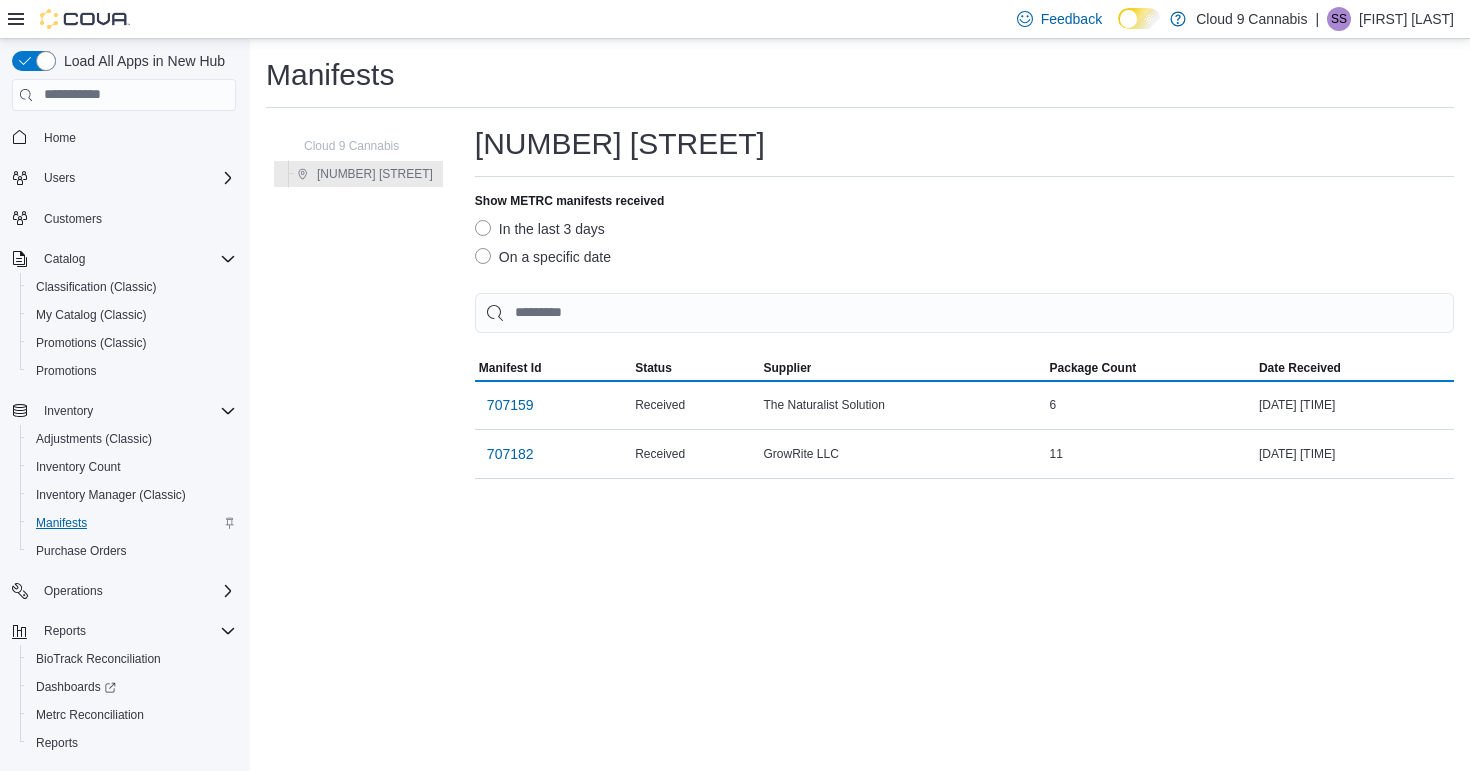 scroll, scrollTop: 0, scrollLeft: 0, axis: both 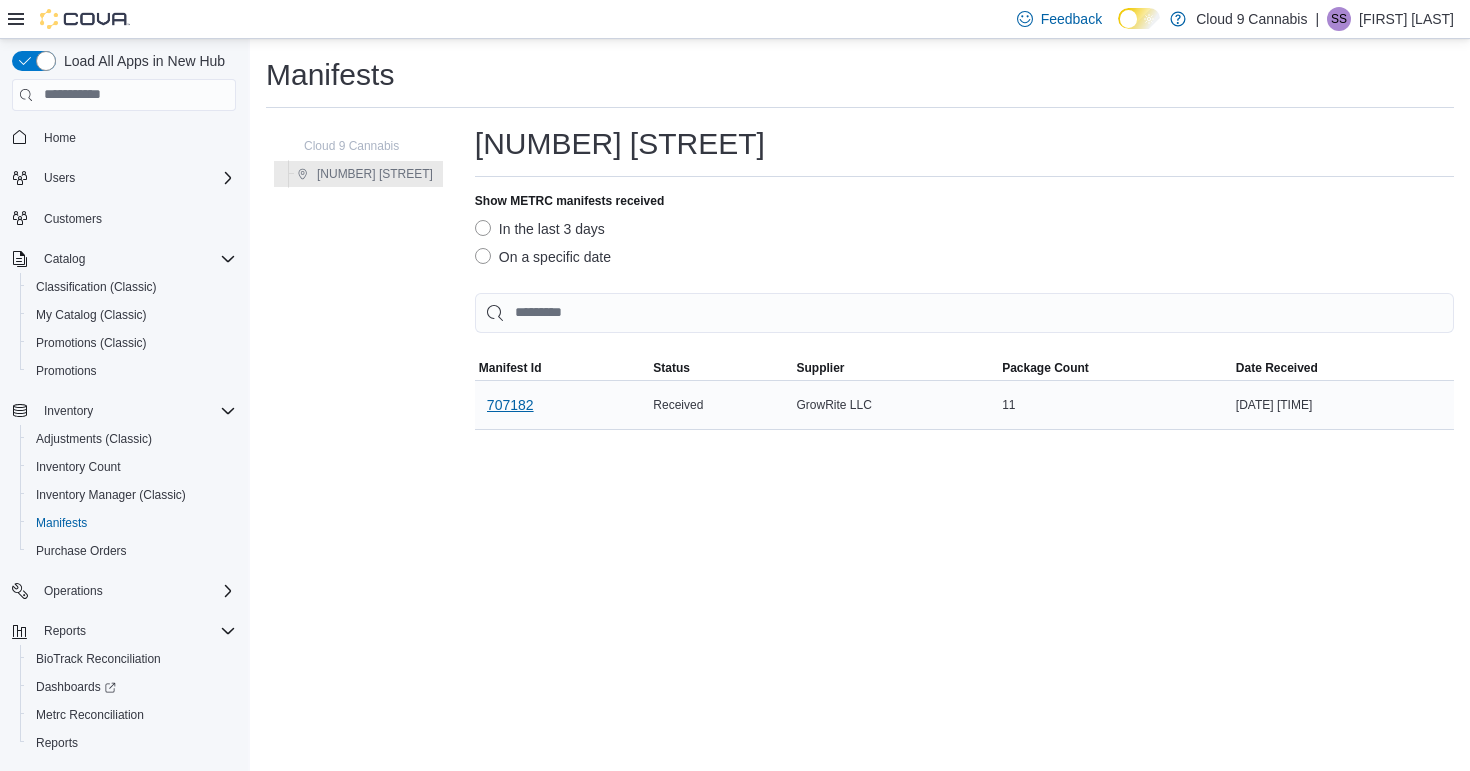 click on "707182" at bounding box center [510, 405] 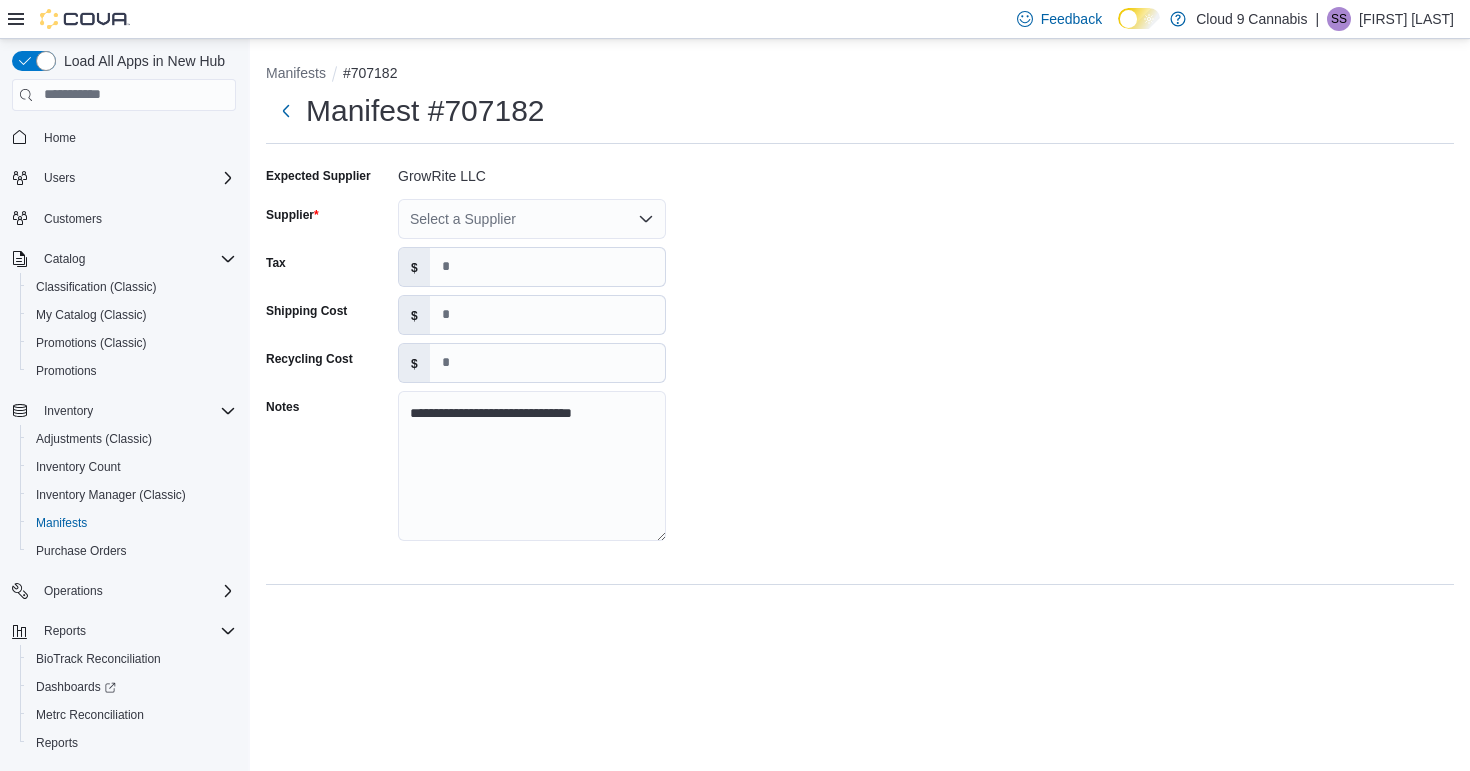 click on "Select a Supplier" at bounding box center (532, 219) 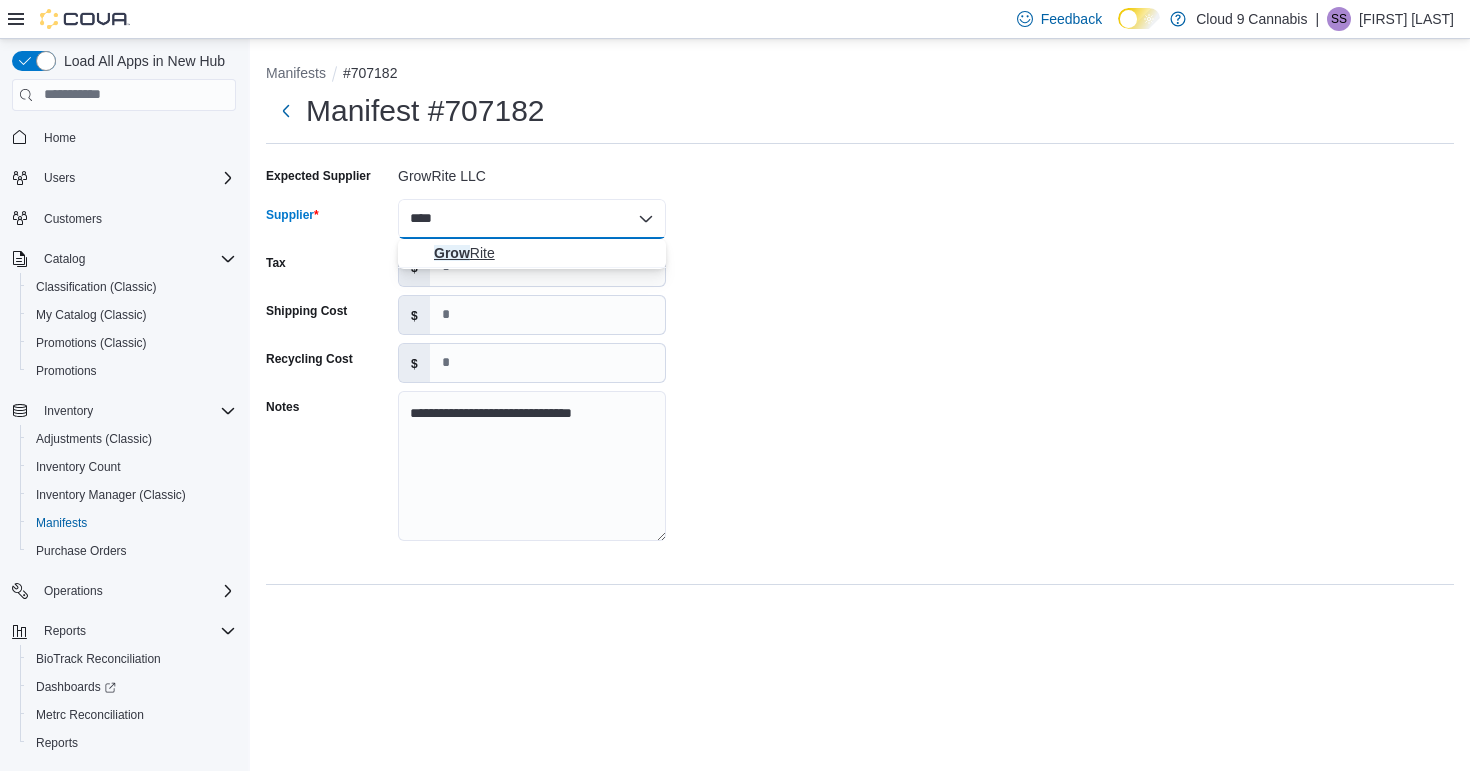 type on "****" 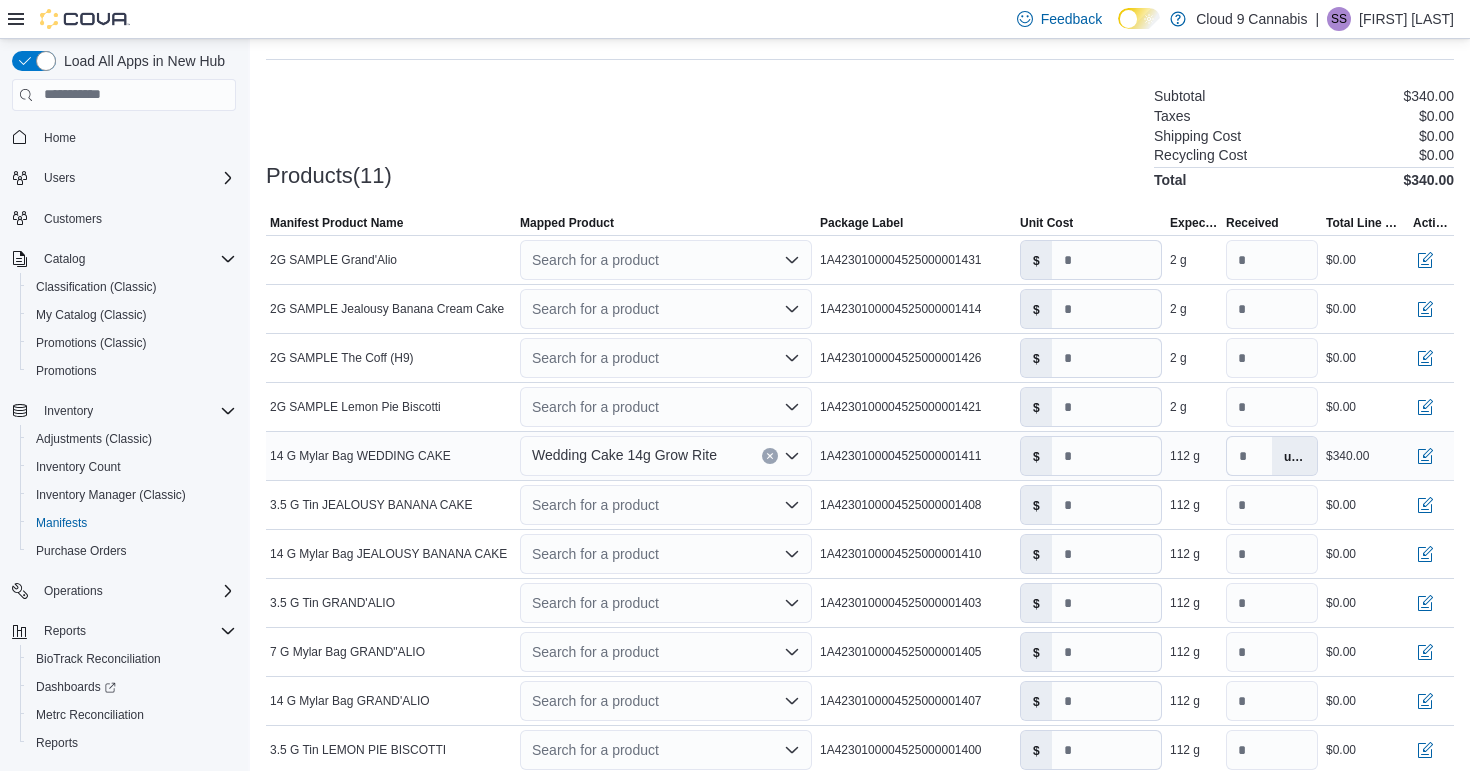 scroll, scrollTop: 585, scrollLeft: 0, axis: vertical 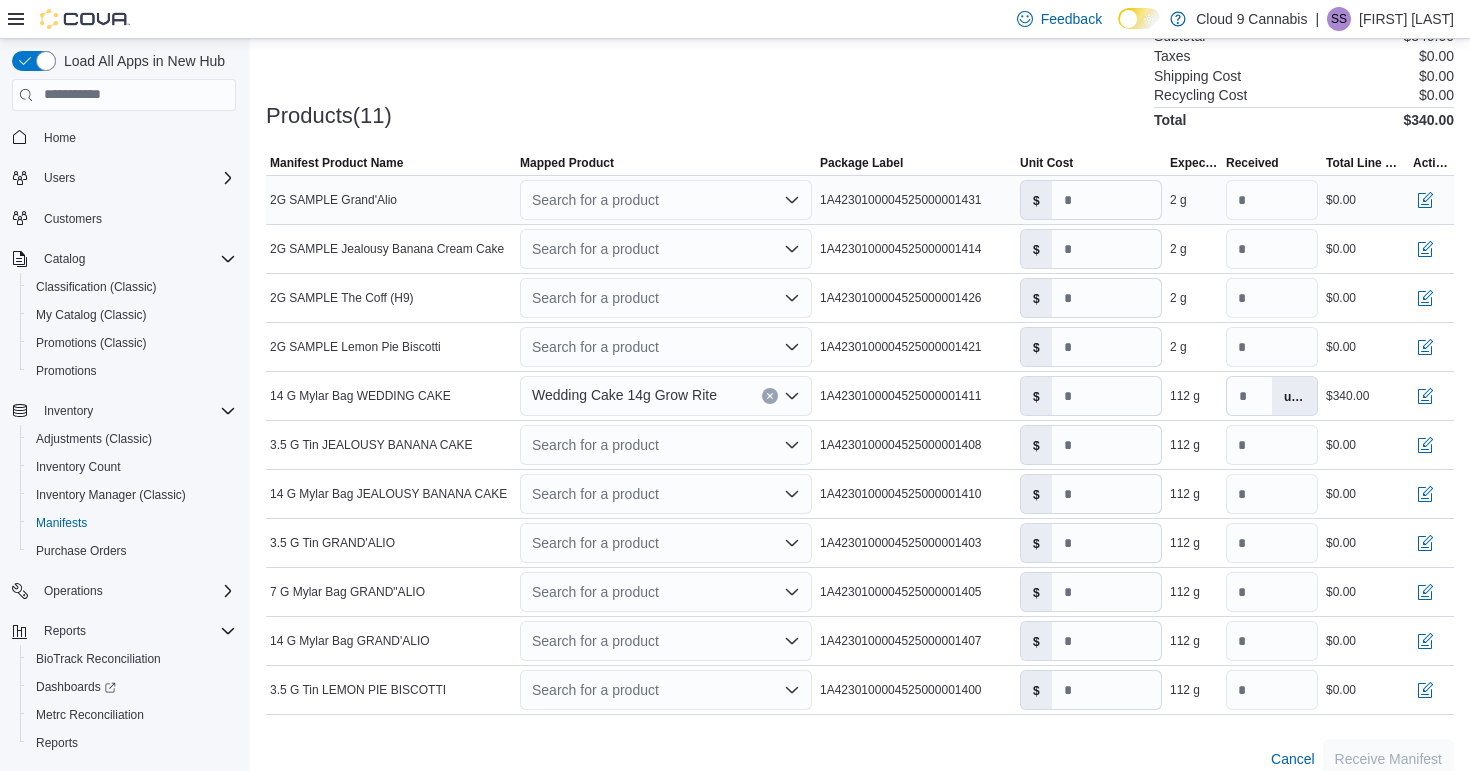 click on "Search for a product" at bounding box center [666, 200] 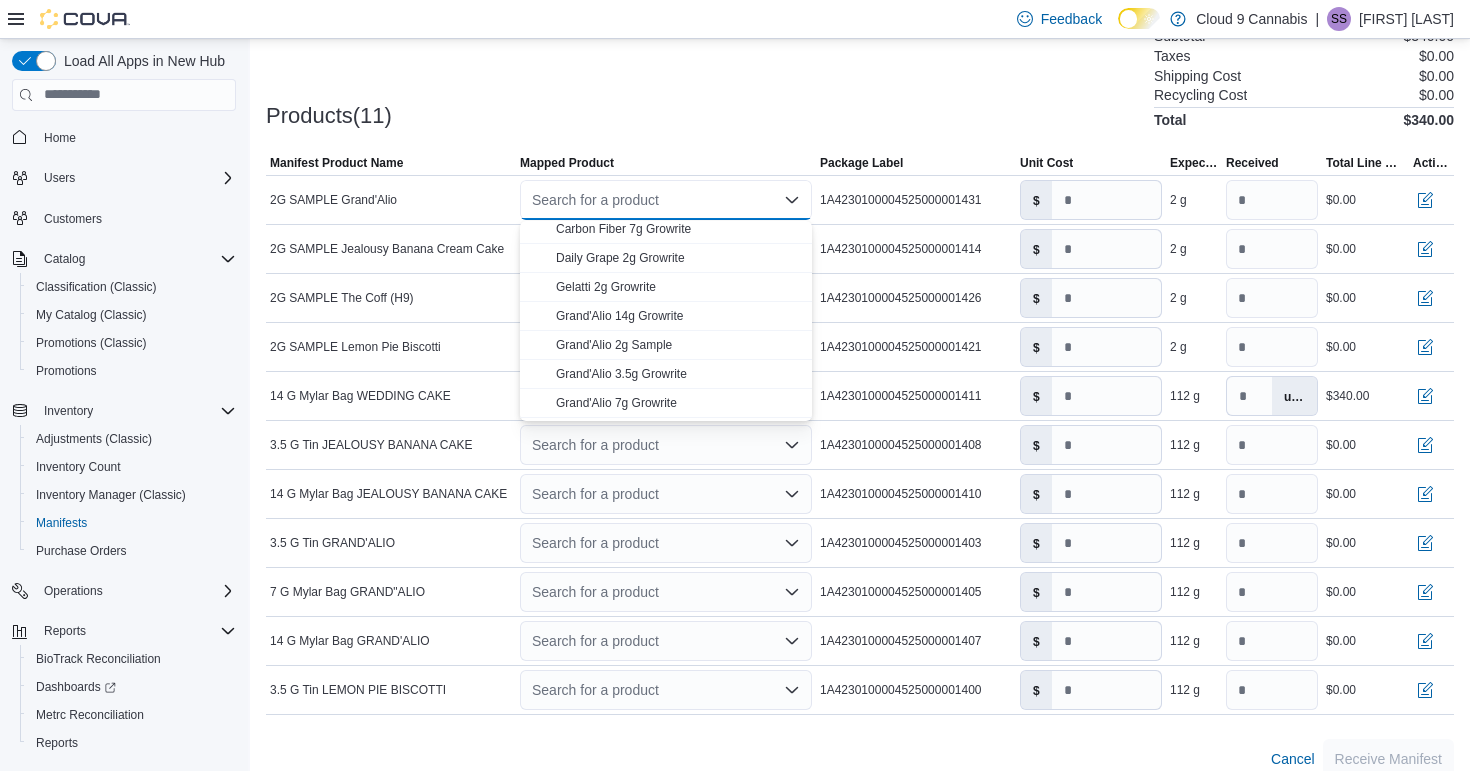 scroll, scrollTop: 96, scrollLeft: 0, axis: vertical 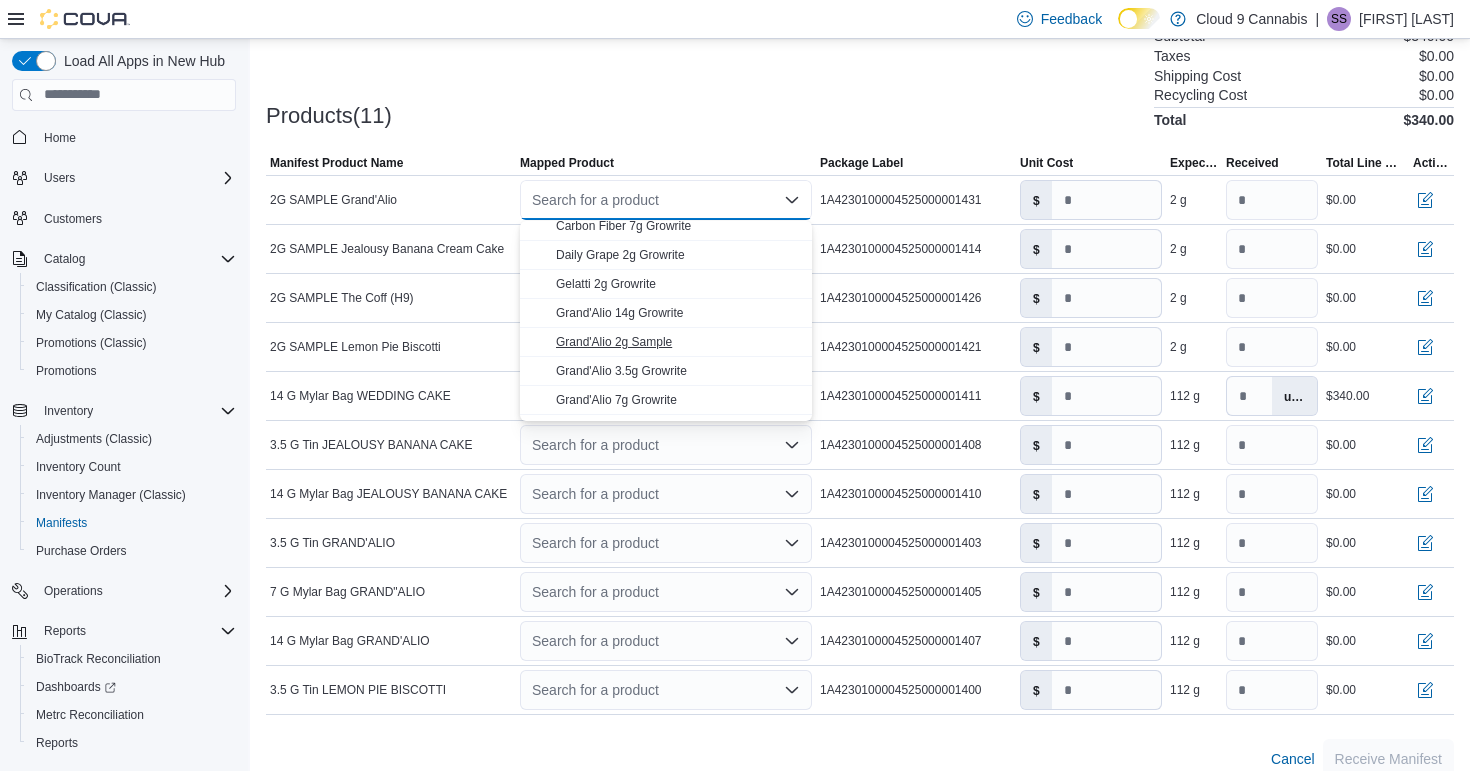click on "Grand'Alio 2g Sample" at bounding box center (614, 342) 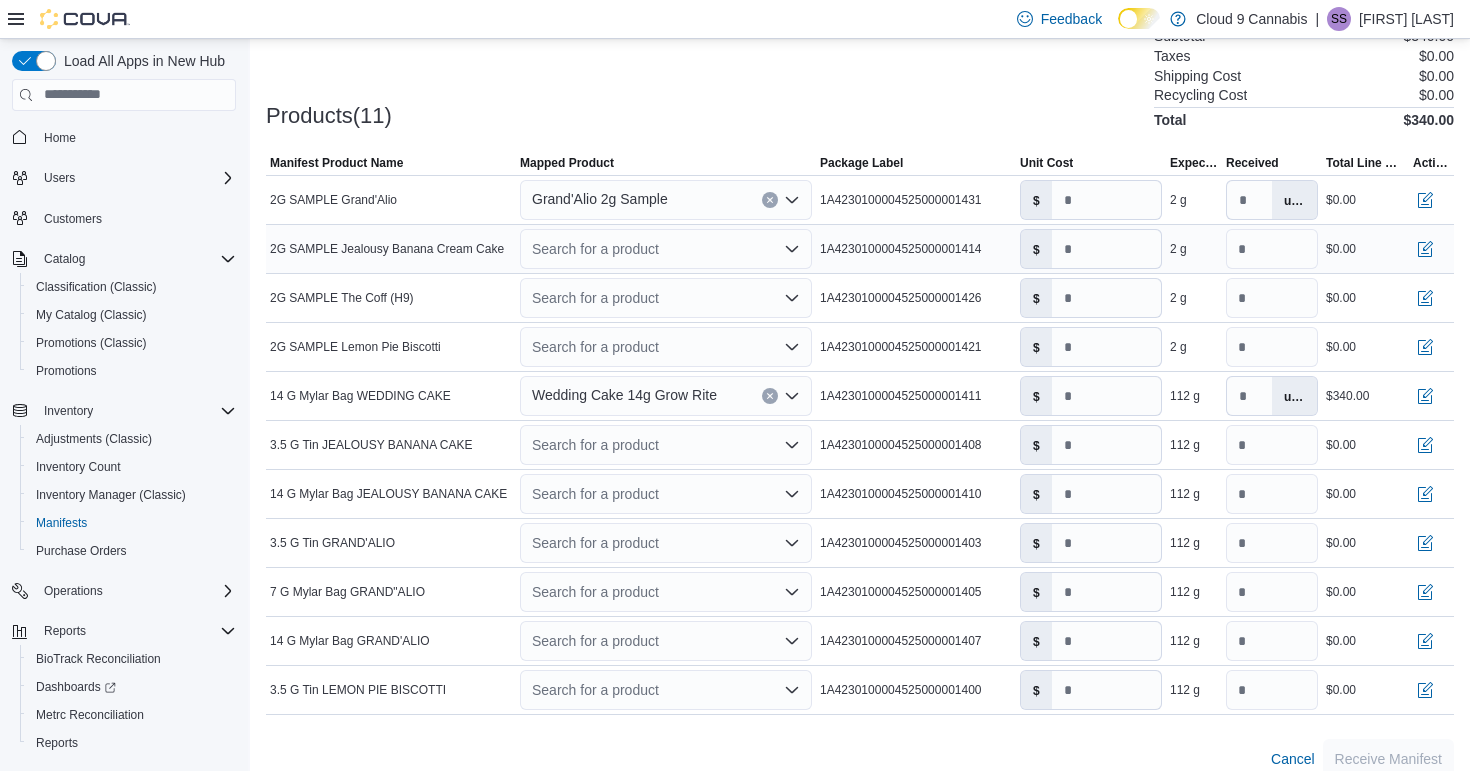 click on "Search for a product" at bounding box center (666, 249) 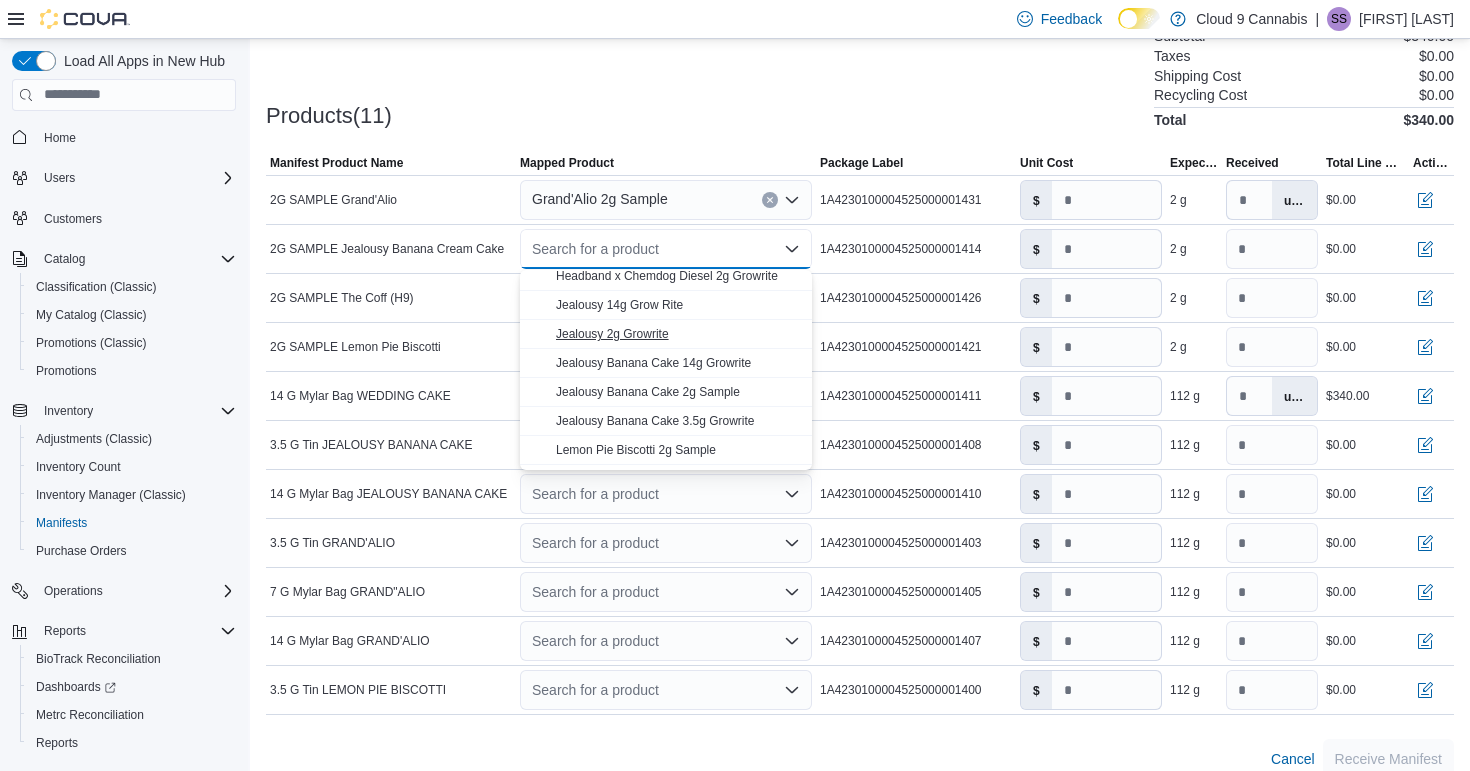scroll, scrollTop: 304, scrollLeft: 0, axis: vertical 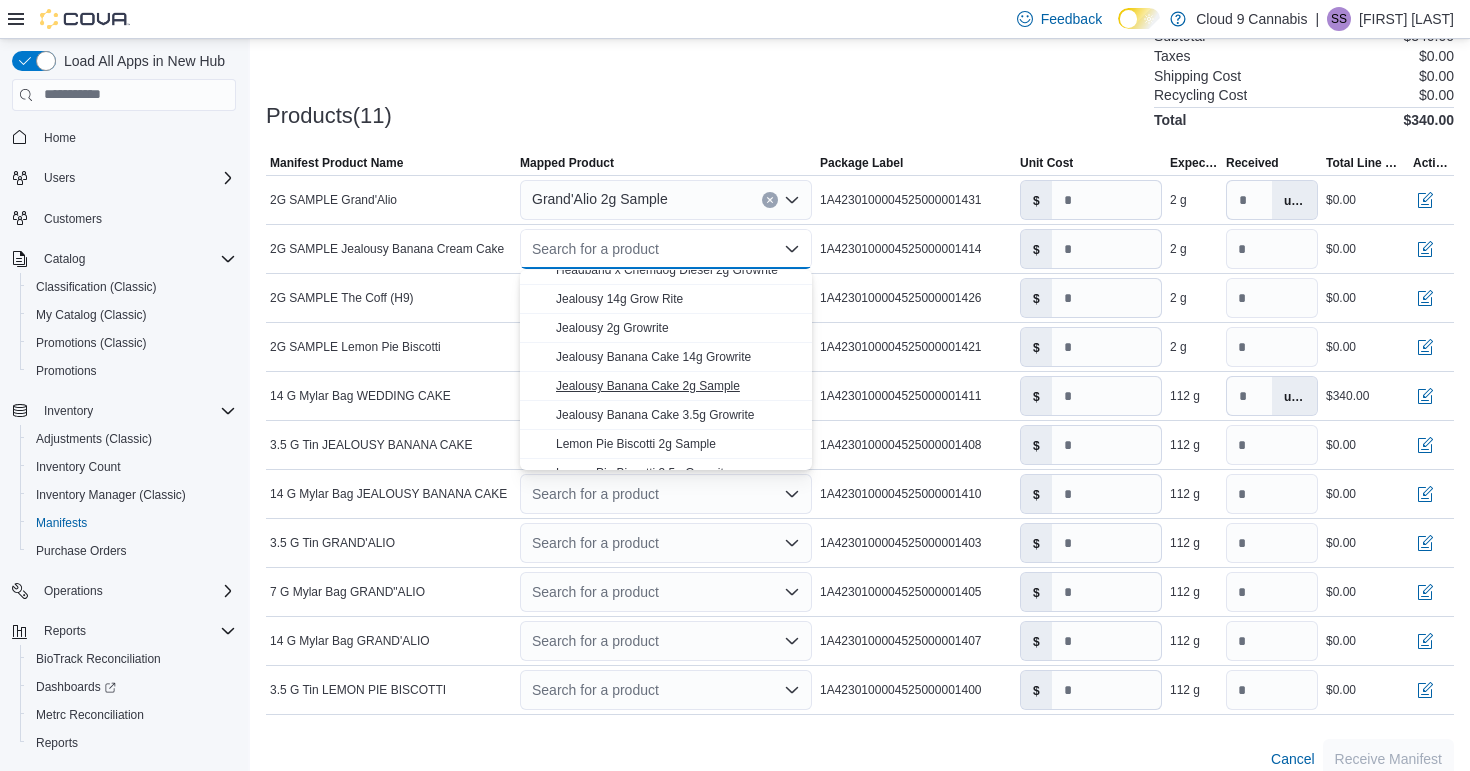 click on "Jealousy Banana Cake 2g Sample" at bounding box center (648, 386) 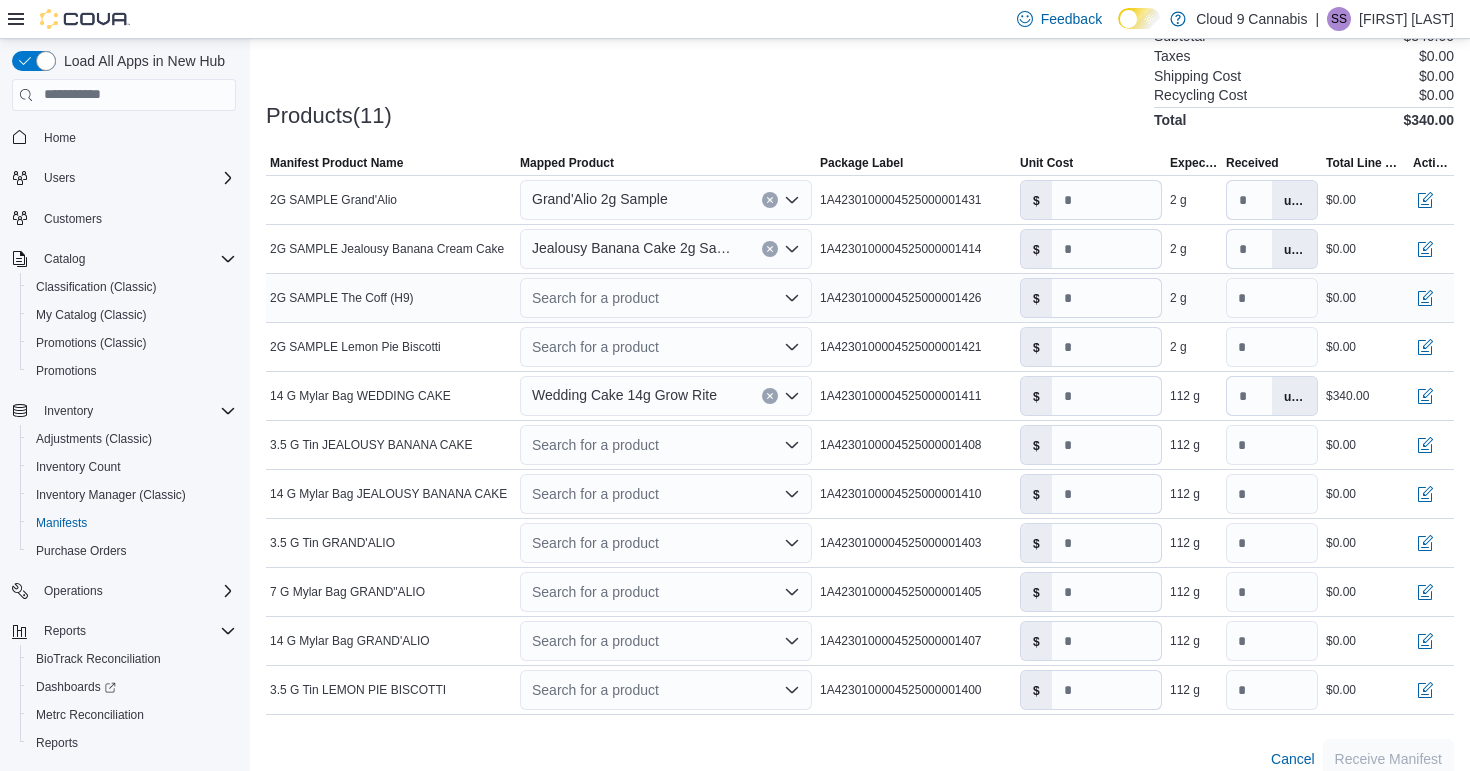click on "Search for a product" at bounding box center [666, 298] 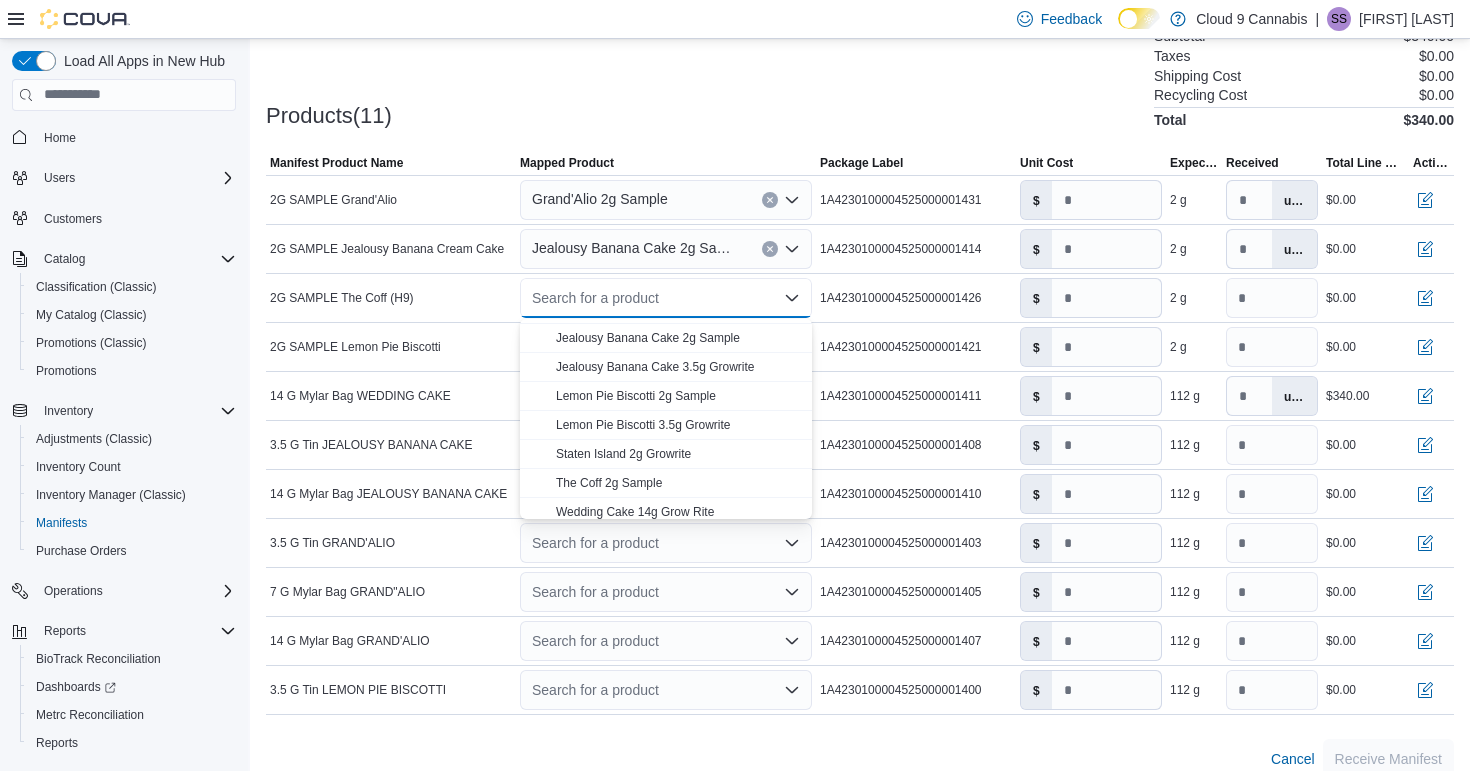 scroll, scrollTop: 405, scrollLeft: 0, axis: vertical 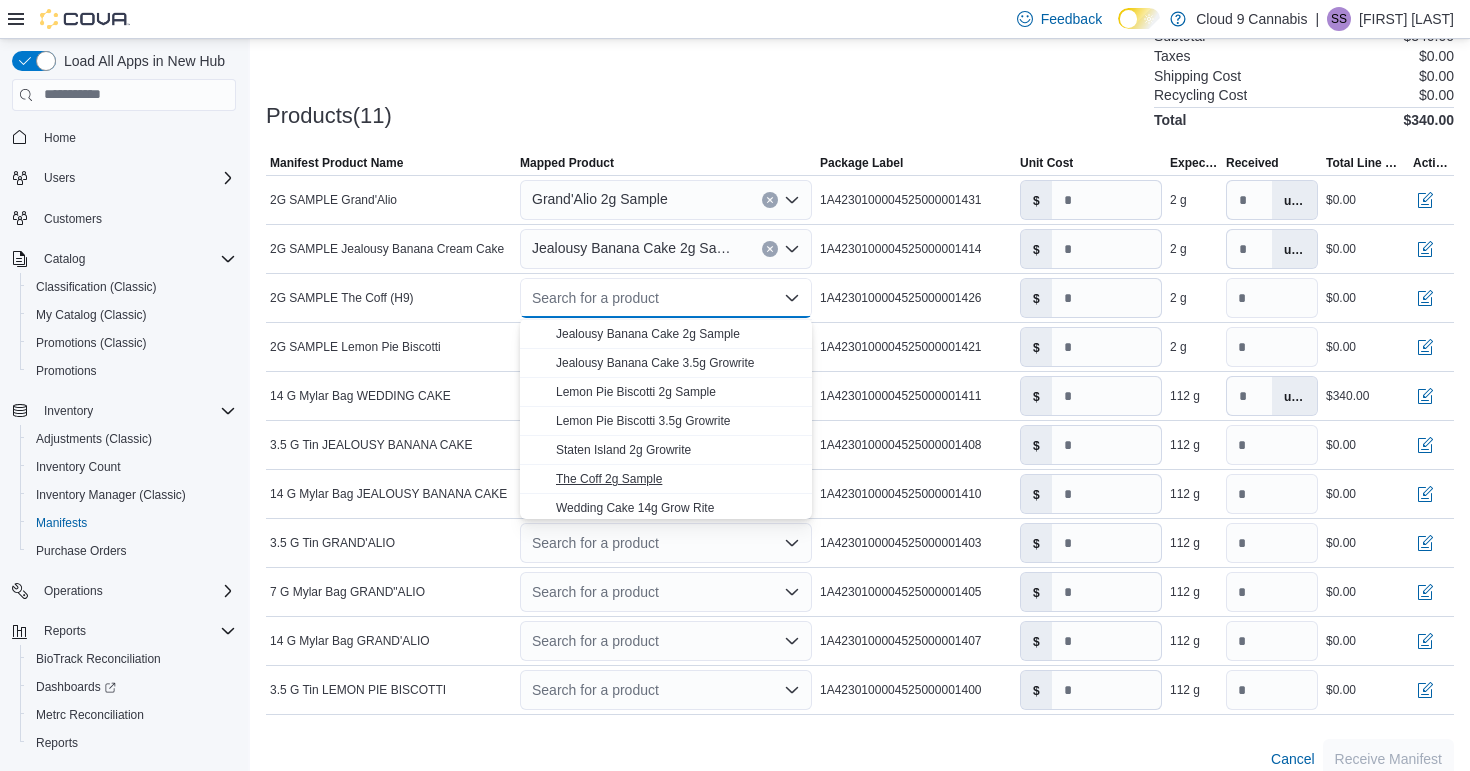 click on "The Coff 2g Sample" at bounding box center (609, 479) 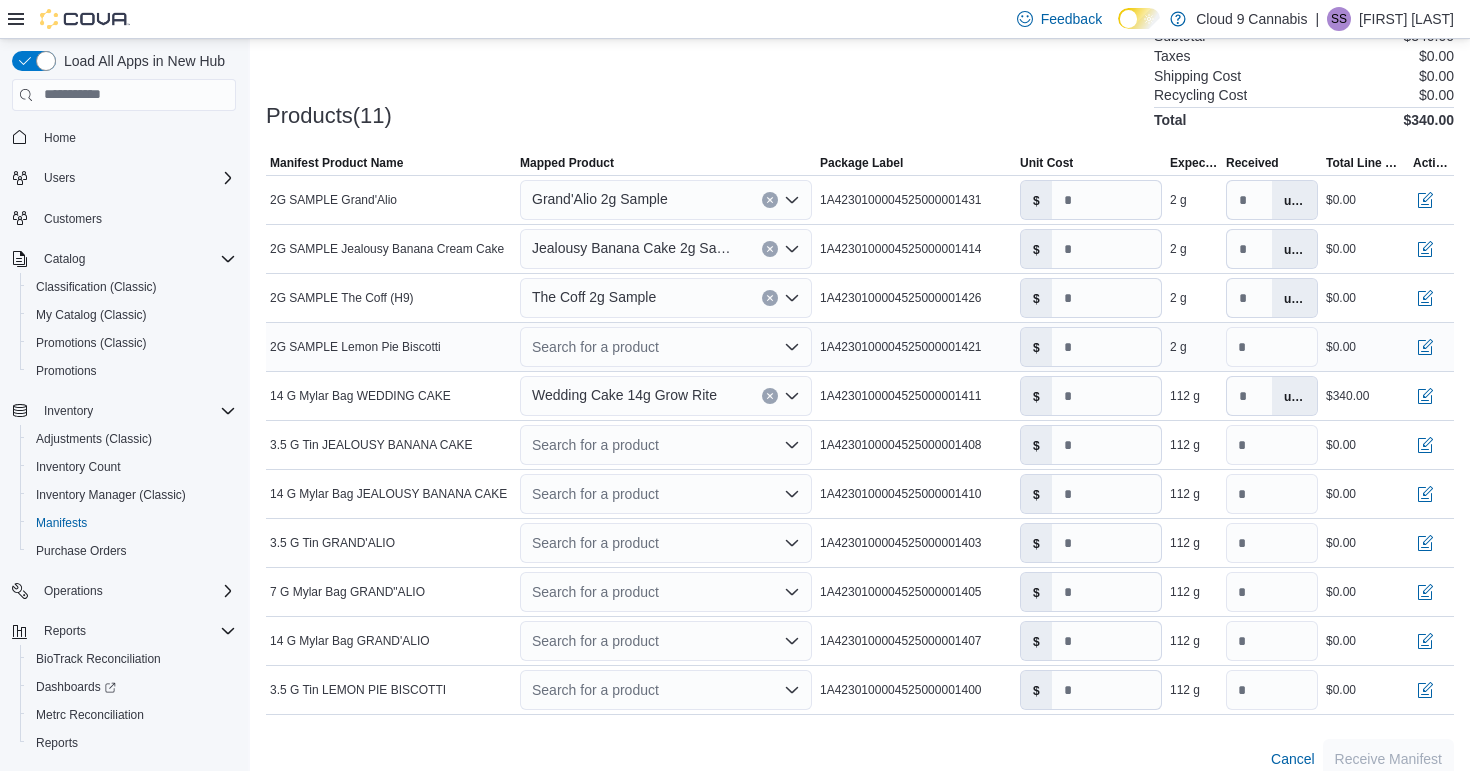 click on "Search for a product" at bounding box center [666, 347] 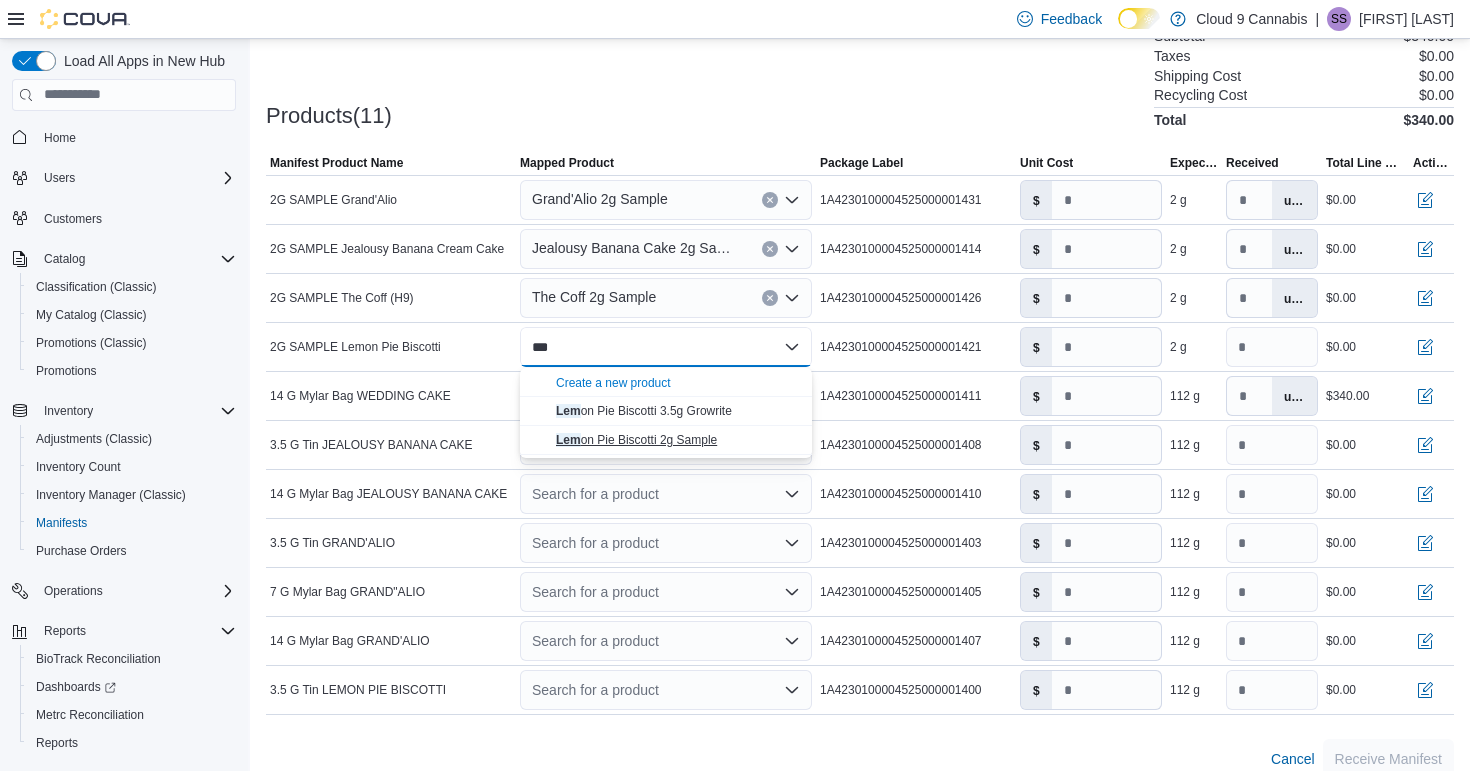 type on "***" 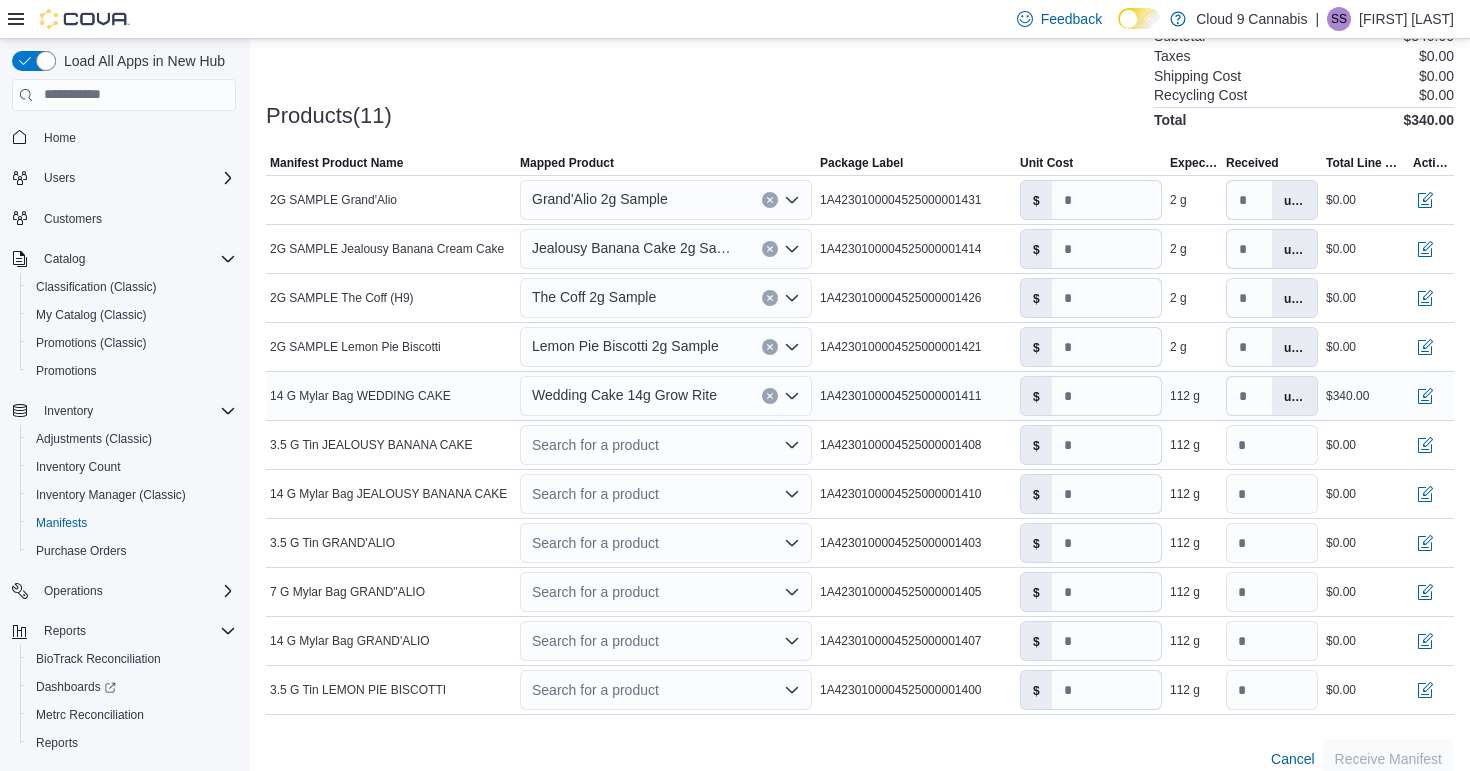 click on "Wedding Cake 14g Grow Rite" at bounding box center (624, 395) 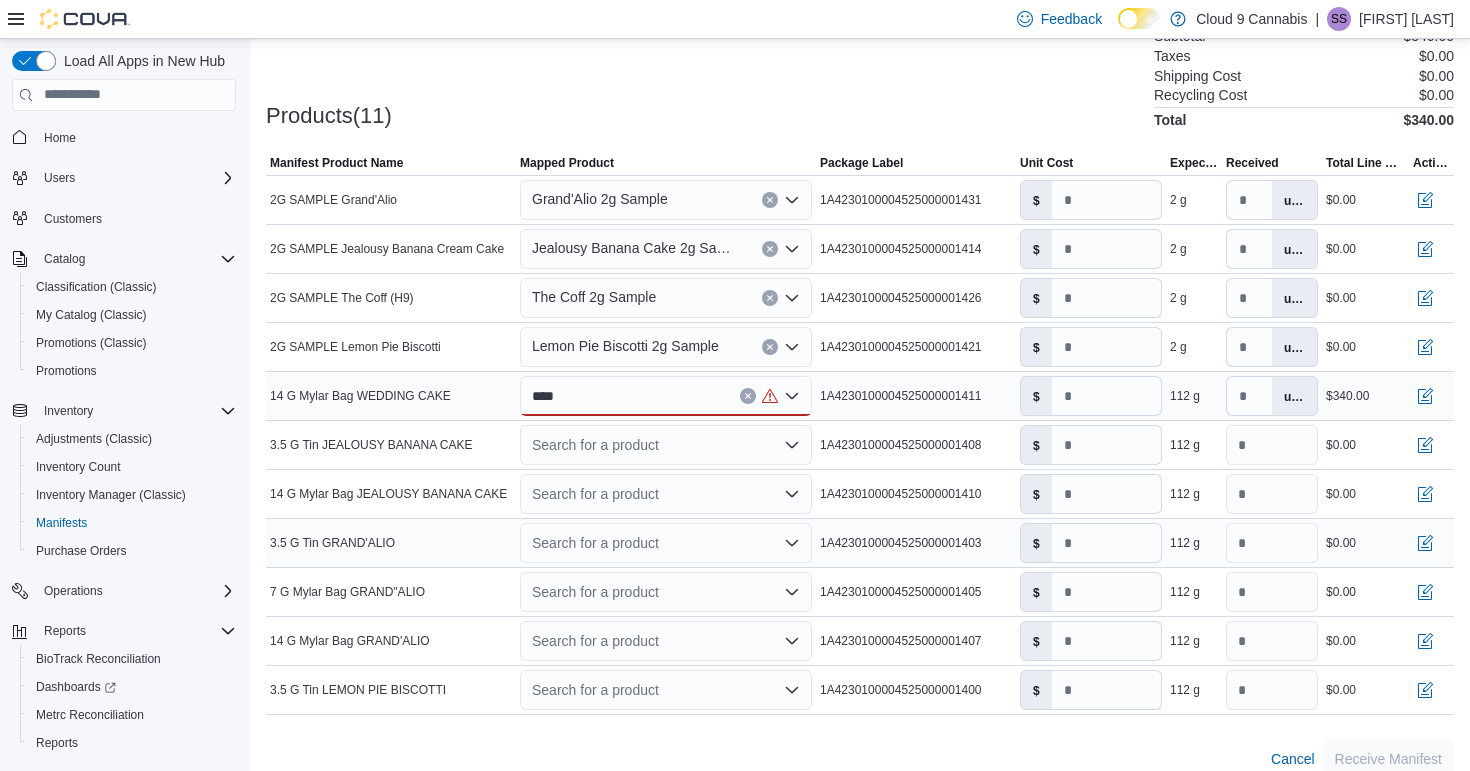 drag, startPoint x: 592, startPoint y: 397, endPoint x: 649, endPoint y: 544, distance: 157.6642 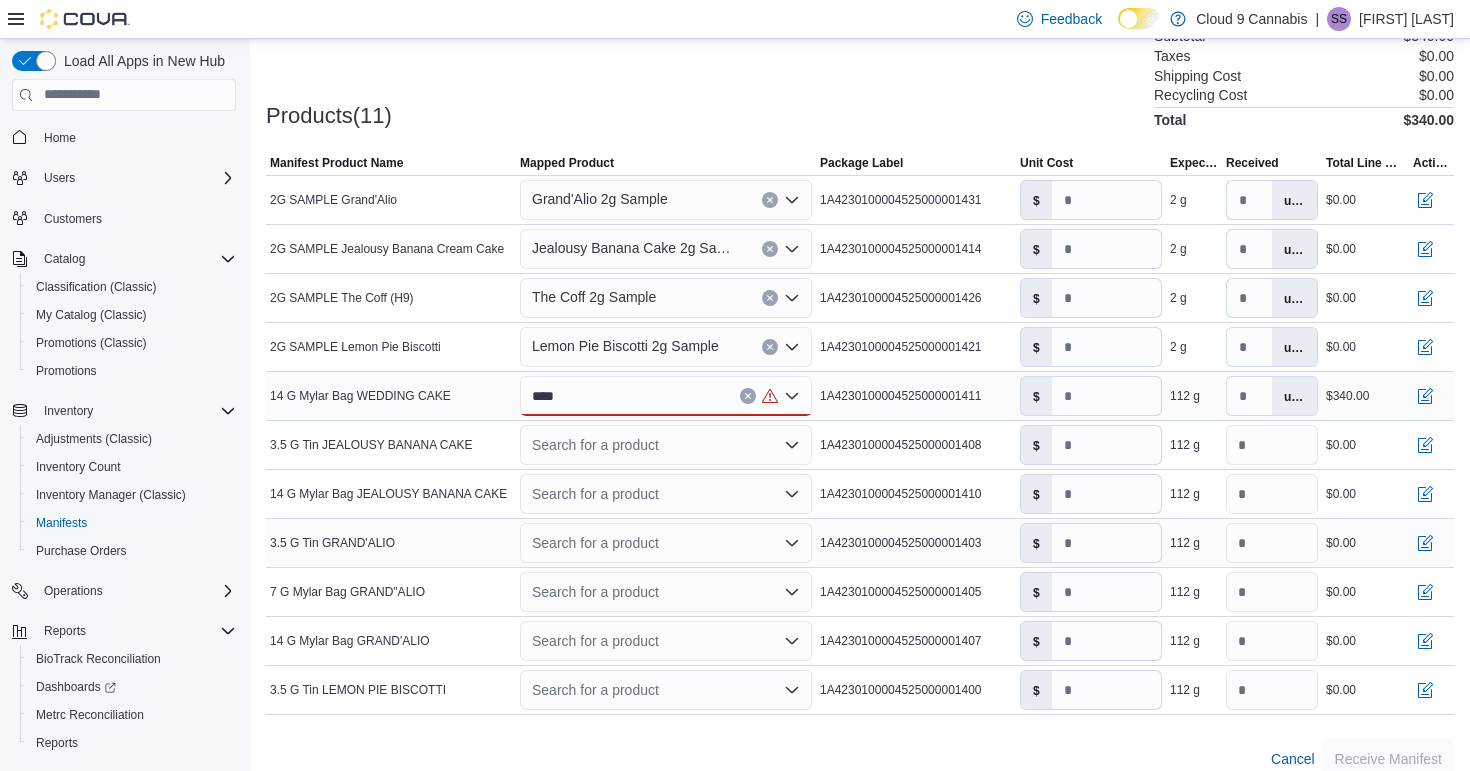click on "Search for a product" at bounding box center (666, 543) 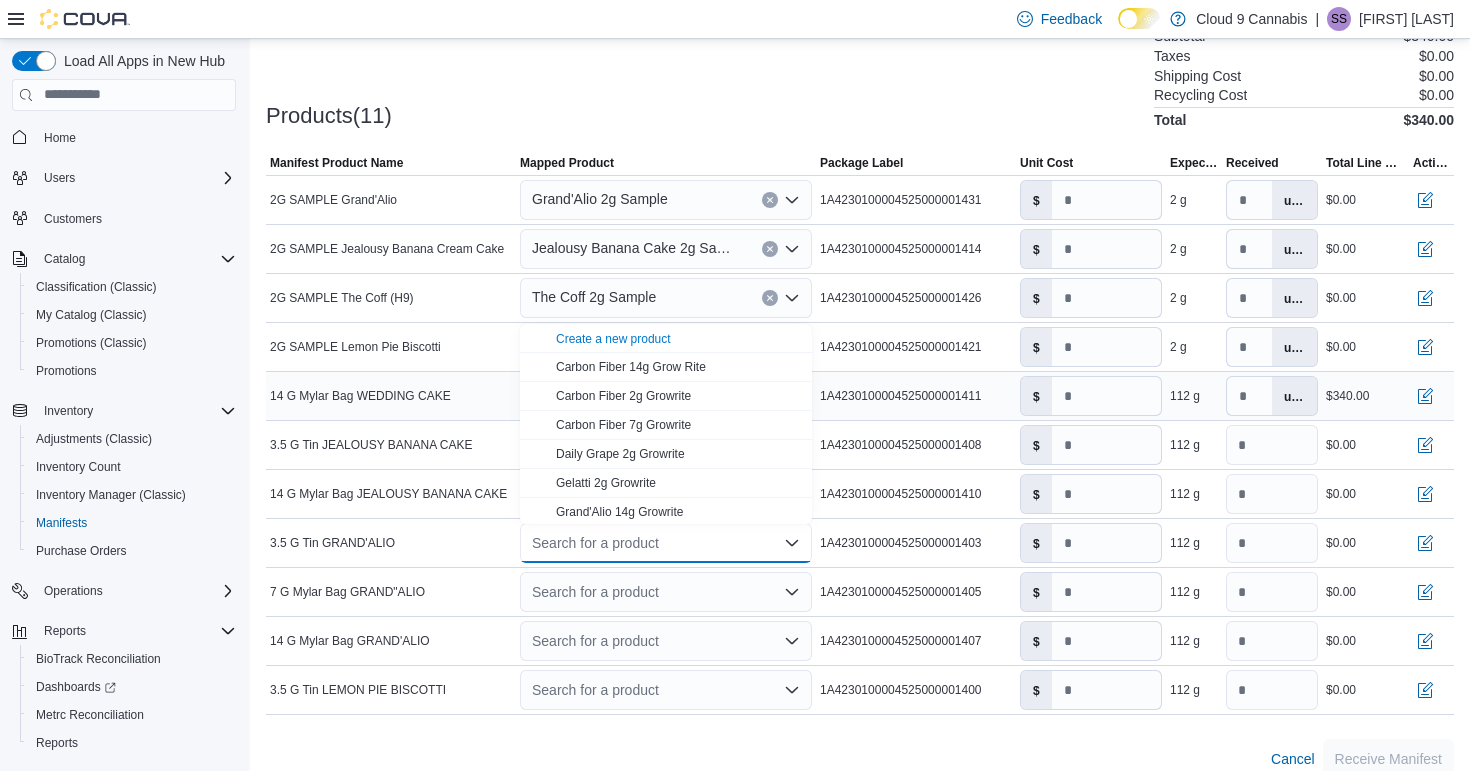 click on "Manifest Product Name 14 G Mylar Bag WEDDING CAKE" at bounding box center [391, 396] 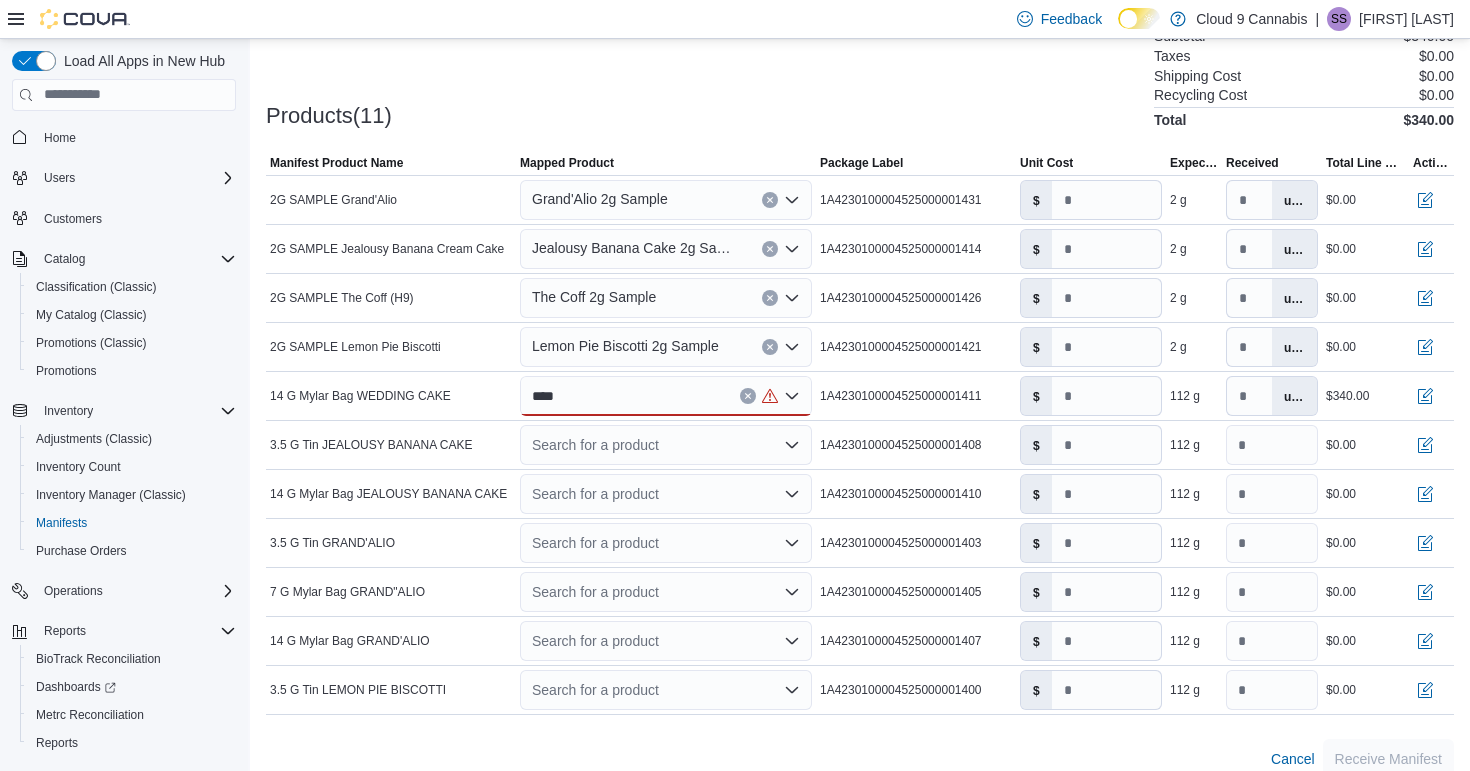 click on "****" at bounding box center [666, 396] 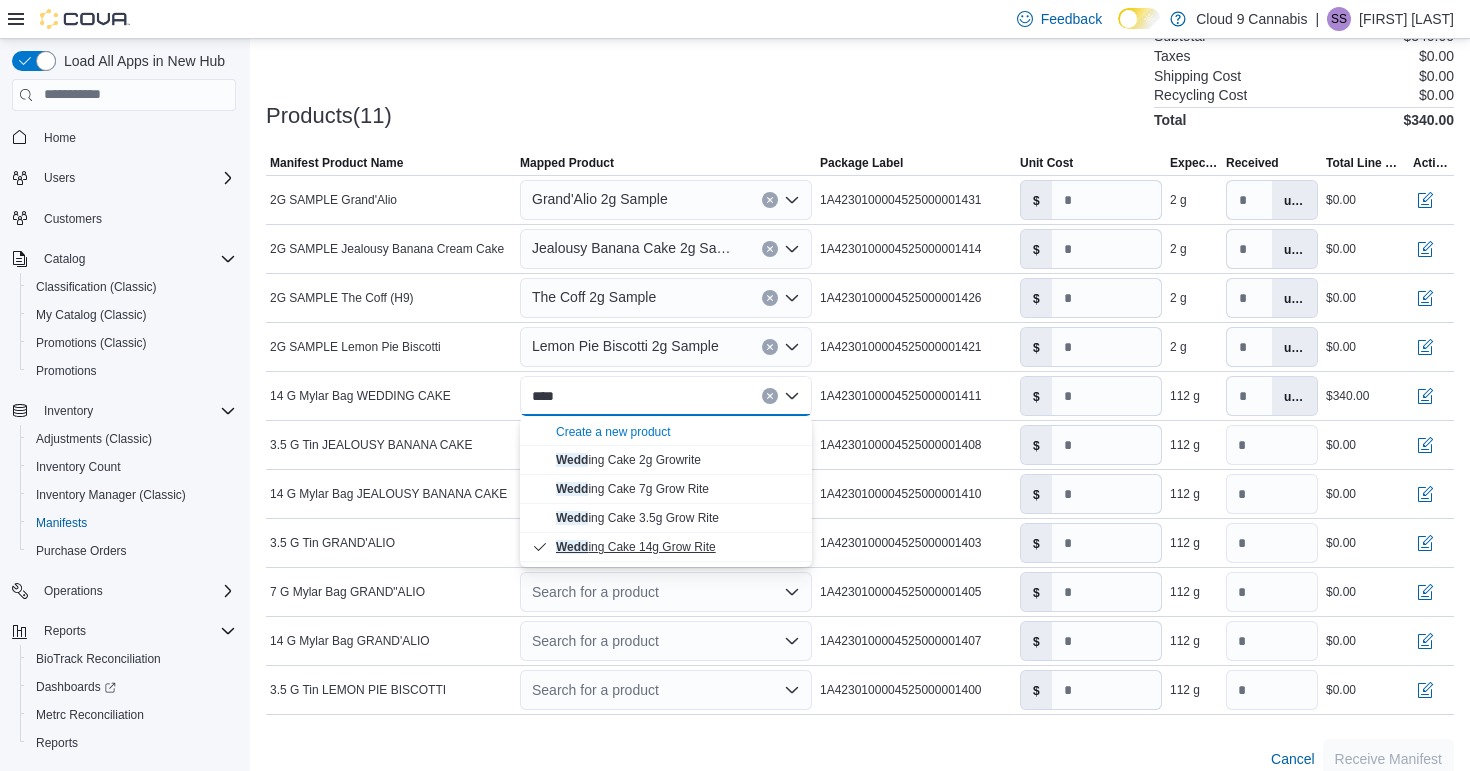 type on "****" 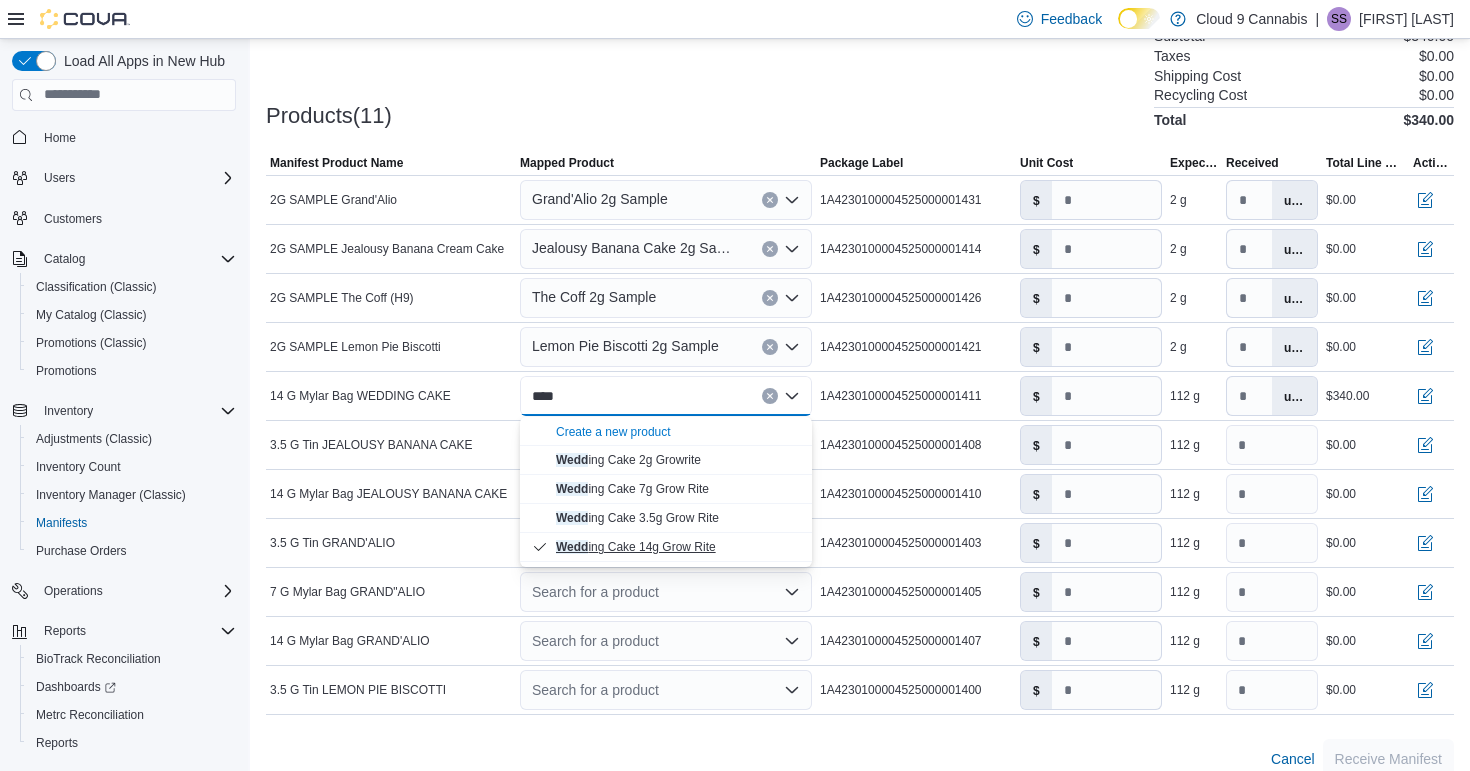 click on "Wedd ing Cake 14g Grow Rite" at bounding box center [636, 547] 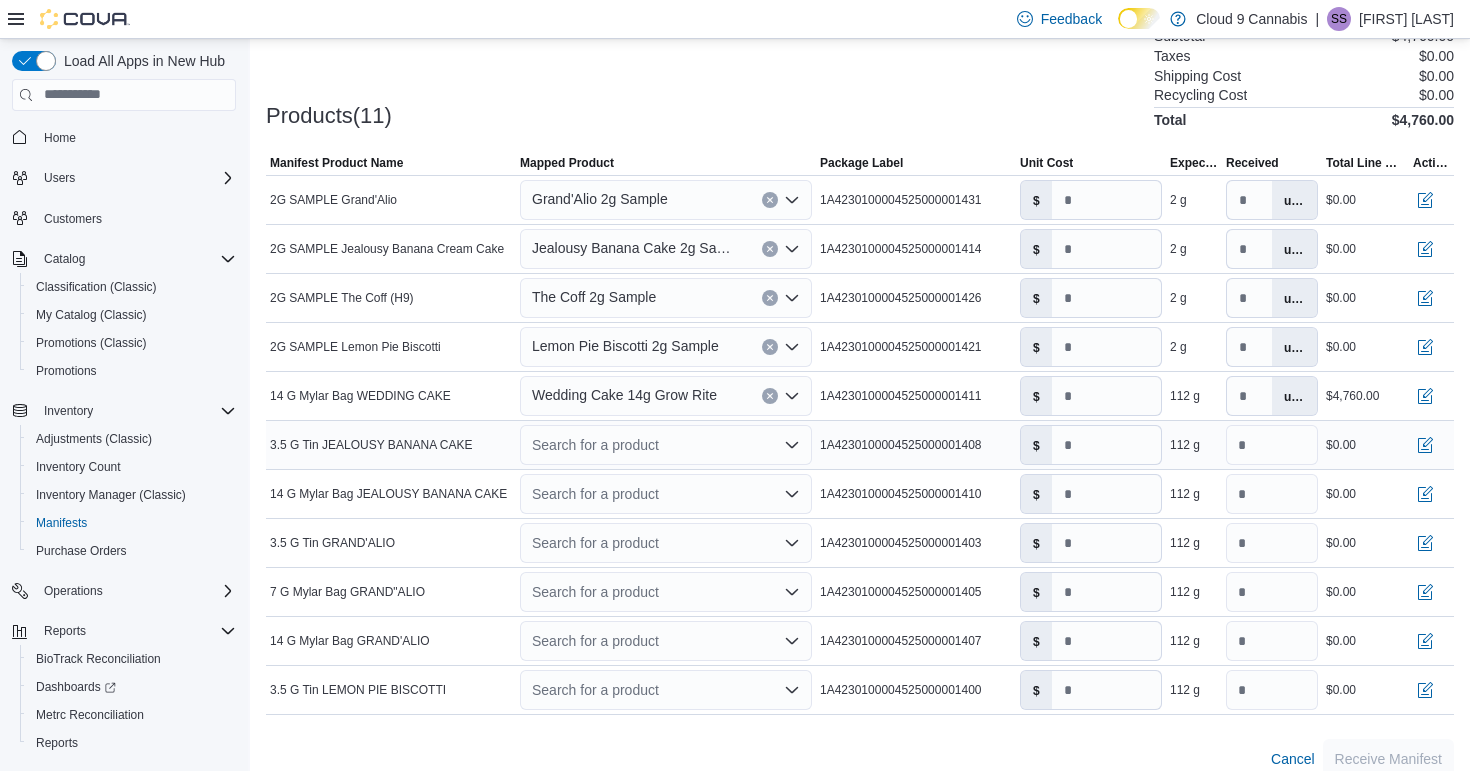 click on "Search for a product" at bounding box center (666, 445) 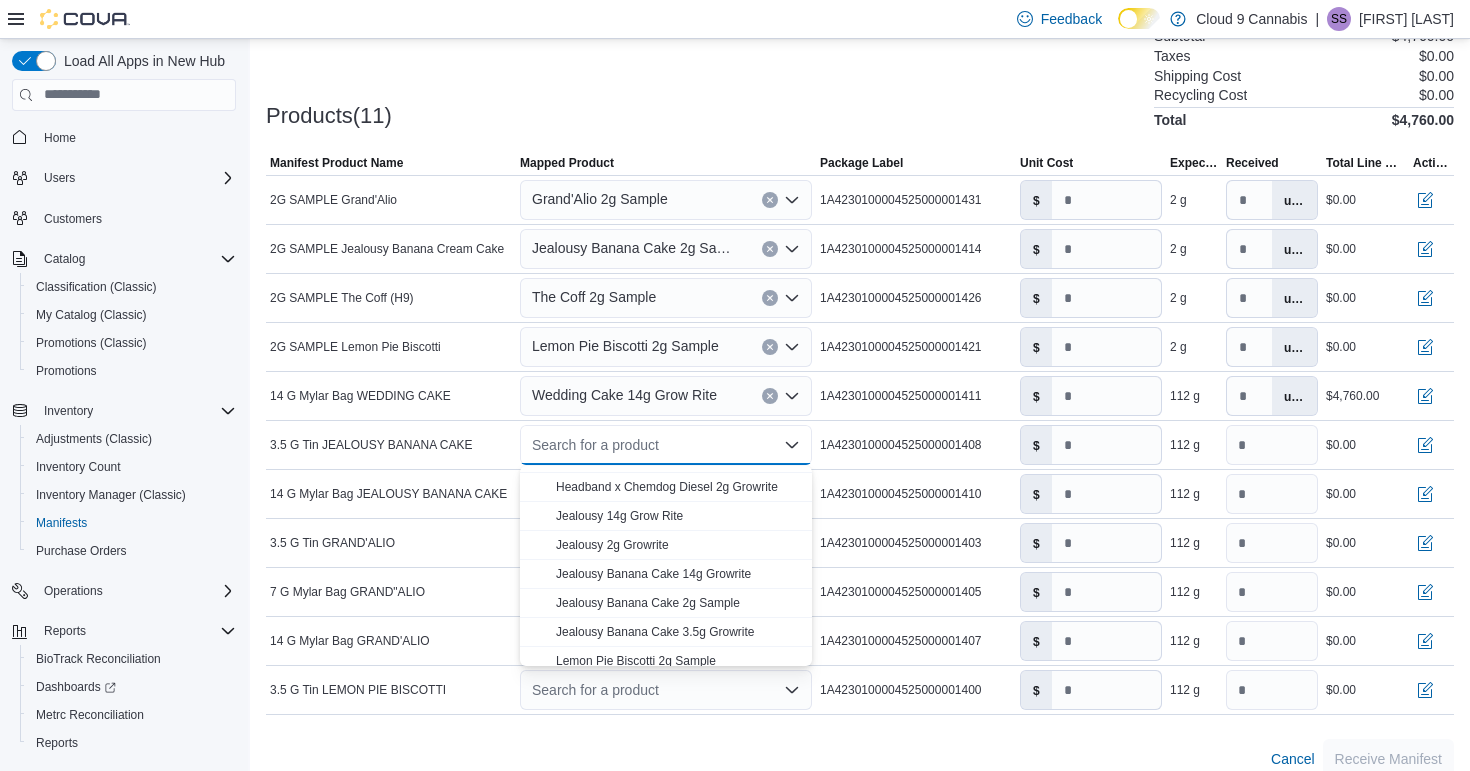 scroll, scrollTop: 286, scrollLeft: 0, axis: vertical 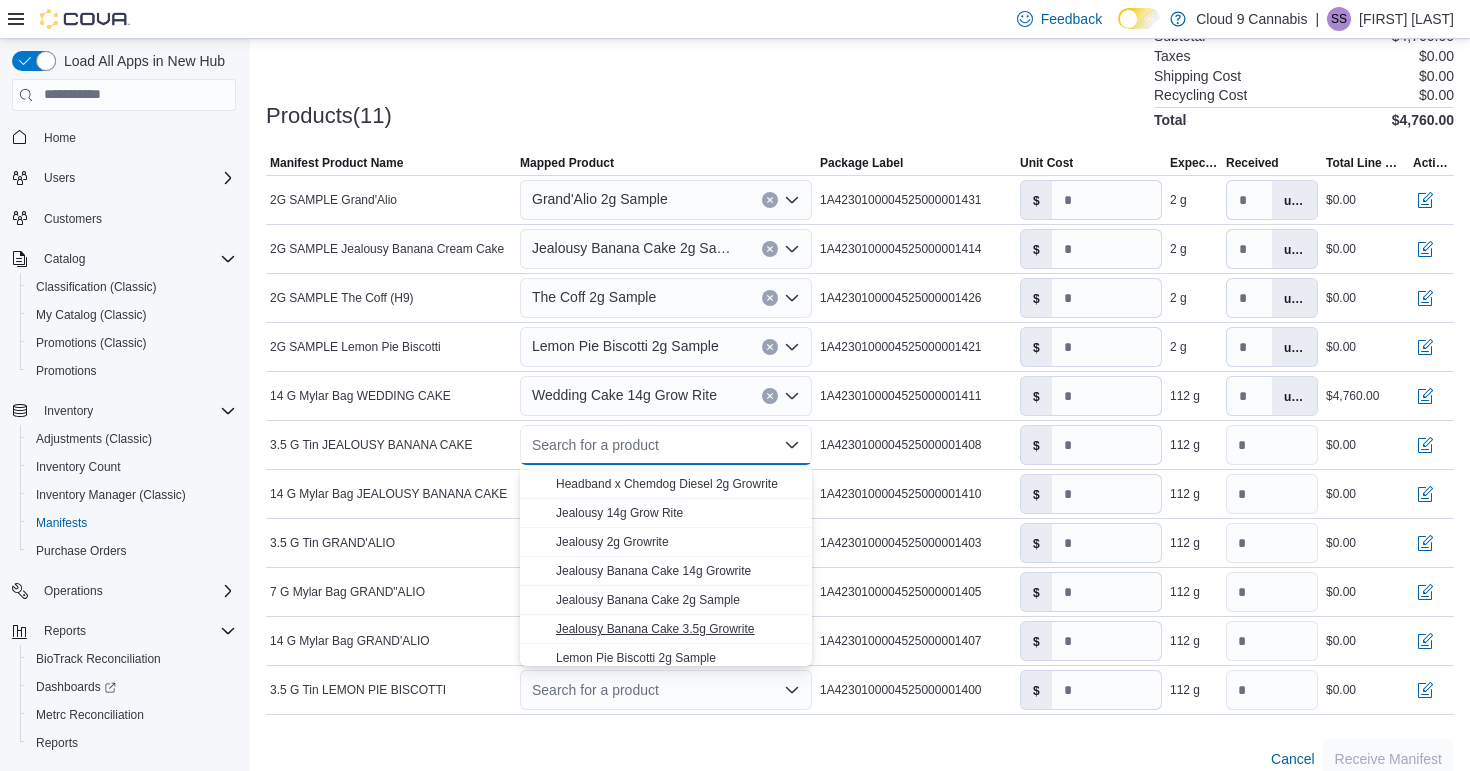 click on "Jealousy Banana Cake 3.5g Growrite" at bounding box center (655, 629) 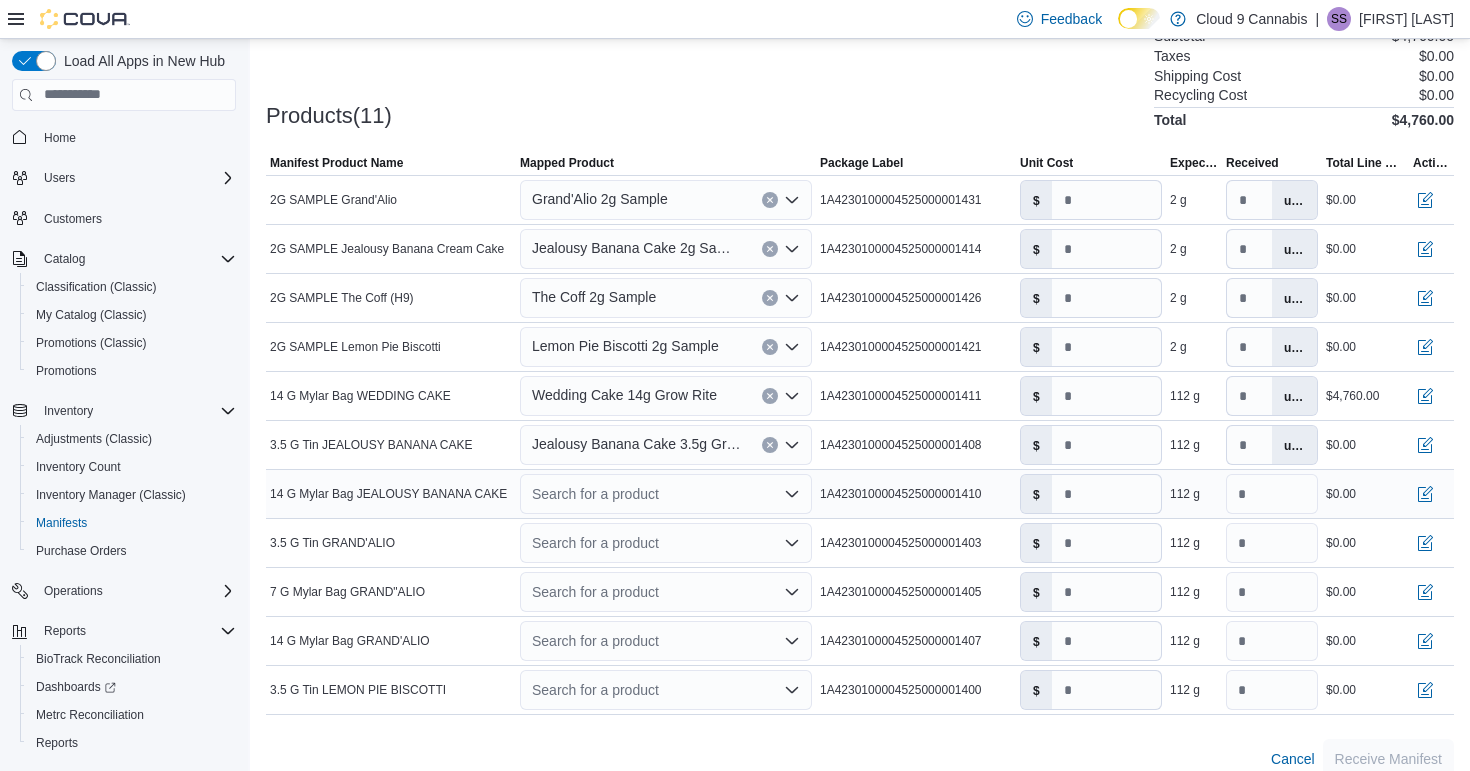 click on "Search for a product" at bounding box center [666, 494] 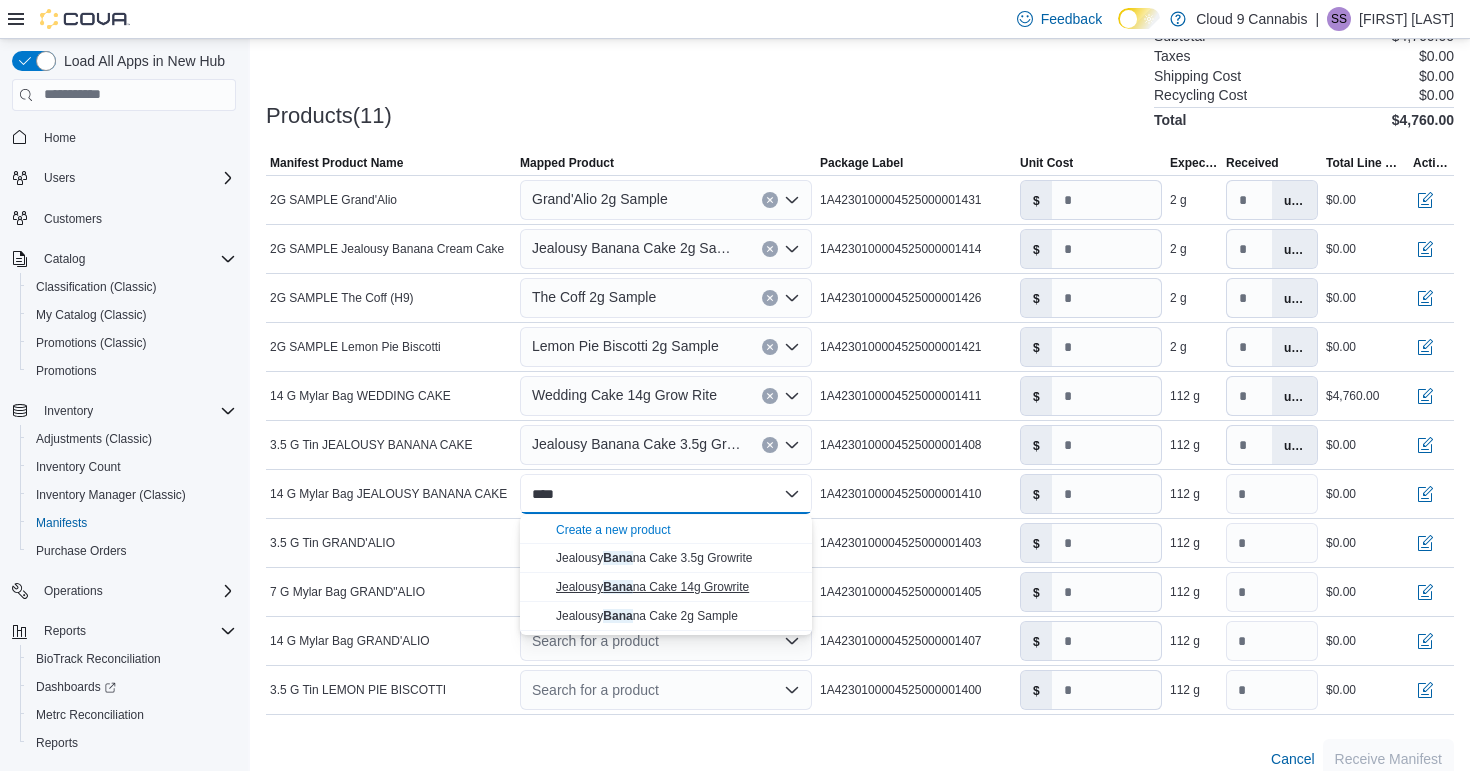 type on "****" 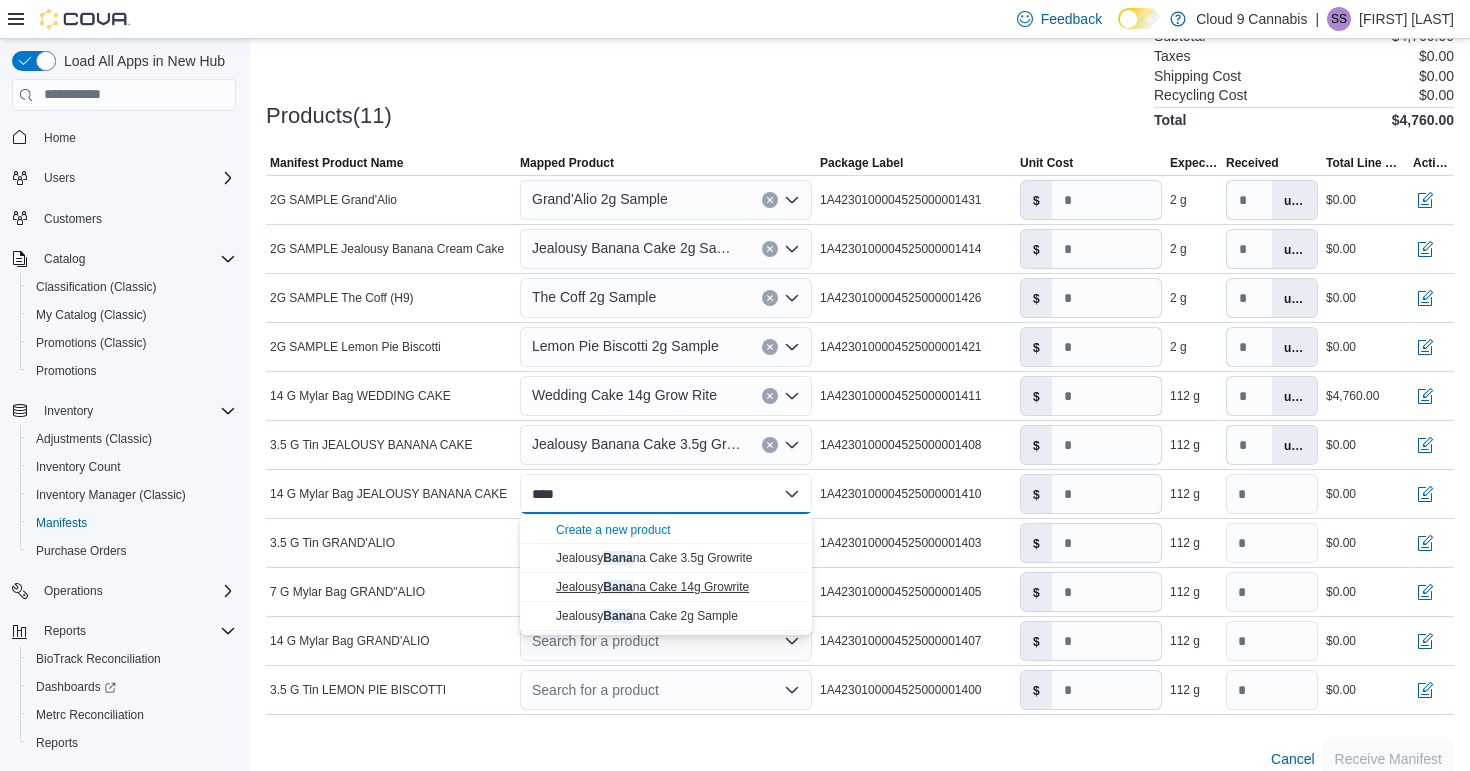 click on "Jealousy Banana Cake 14g Growrite" at bounding box center [652, 587] 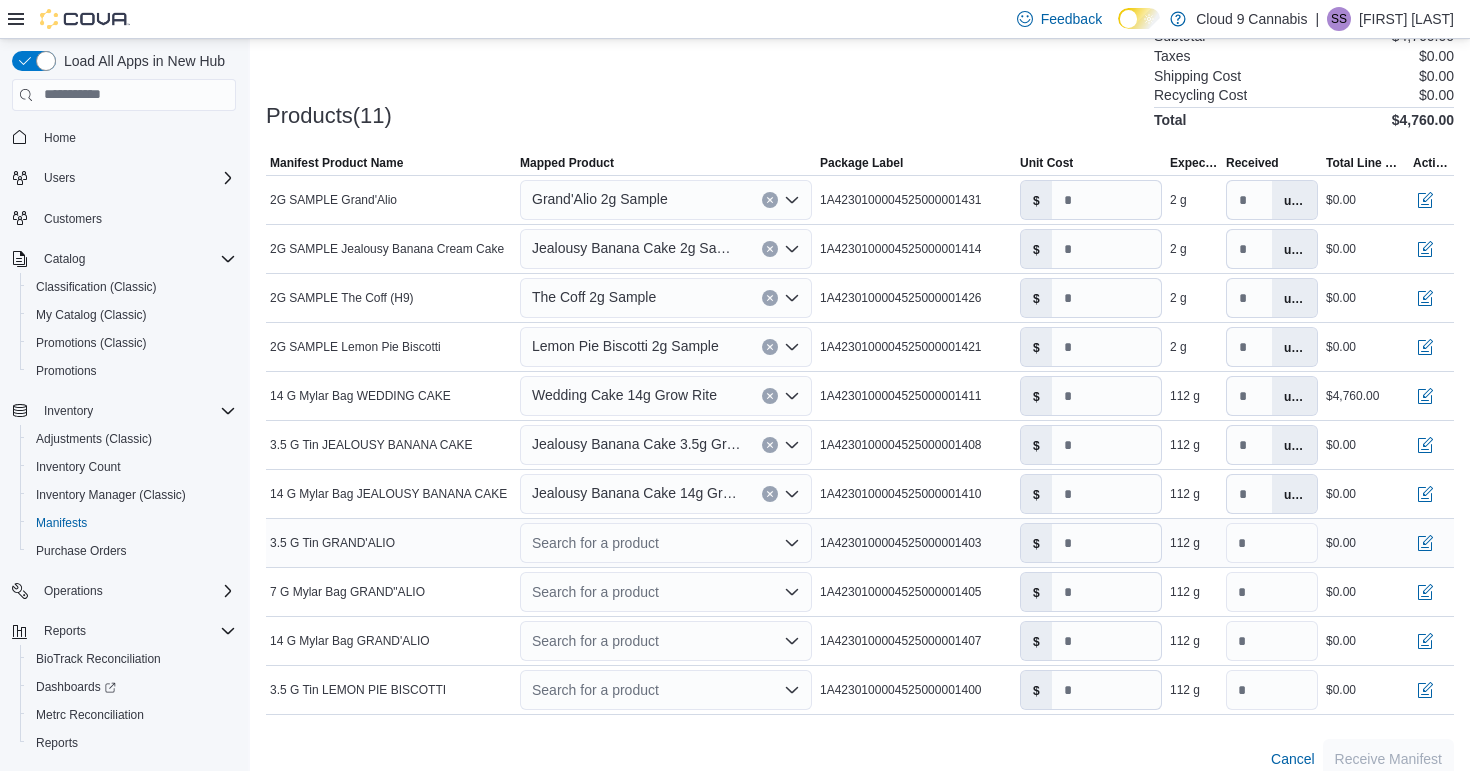 click on "Search for a product" at bounding box center [666, 543] 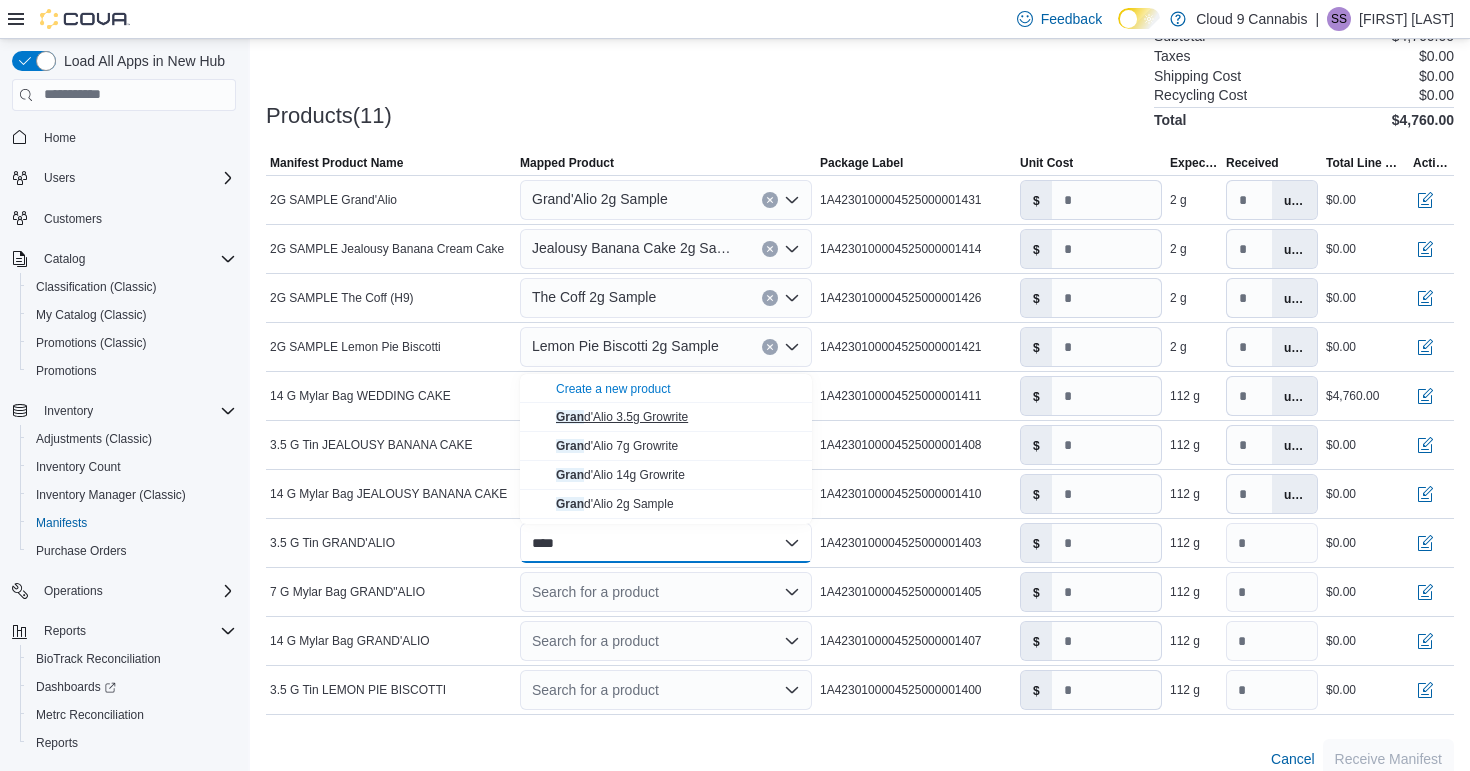 type on "****" 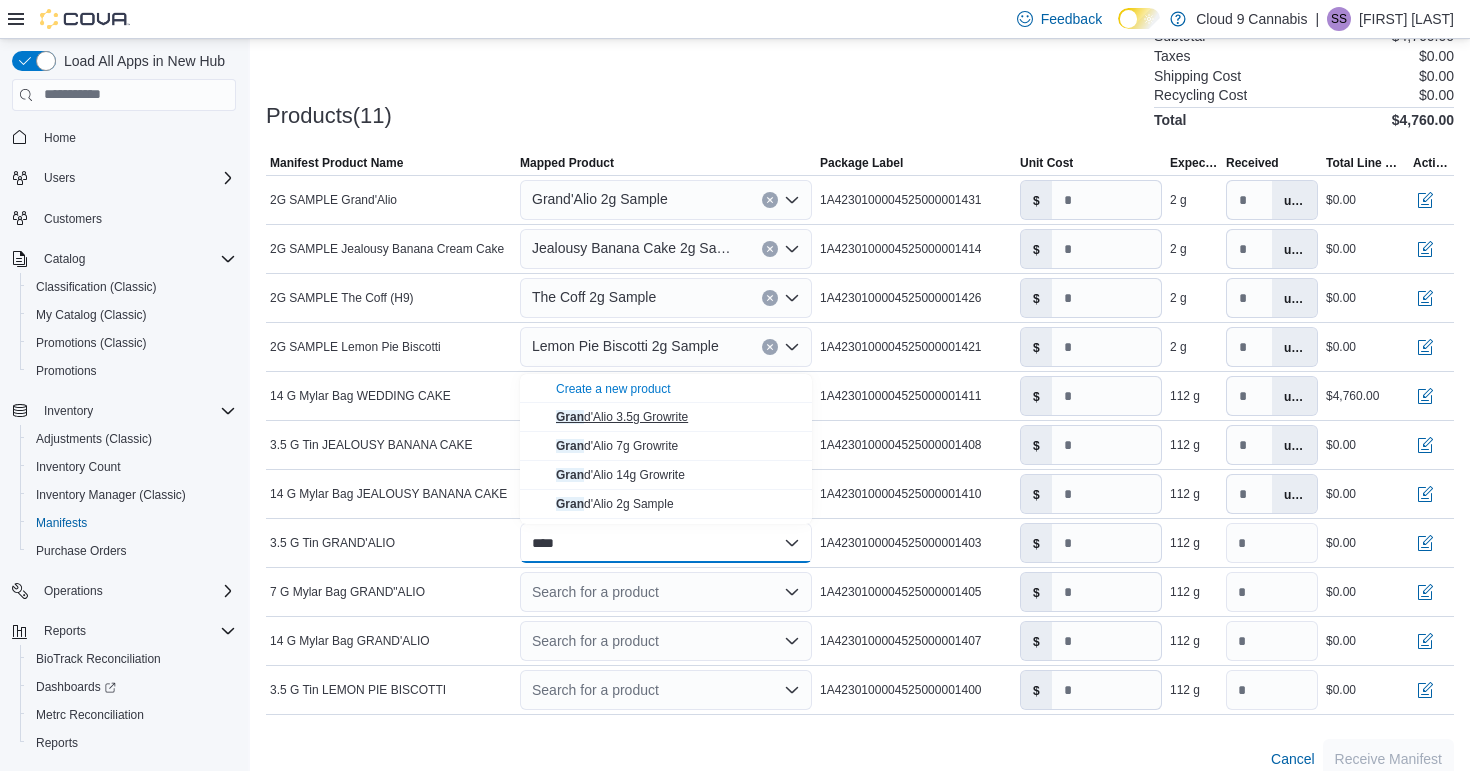 click on "Gran d'Alio 3.5g Growrite" at bounding box center (622, 417) 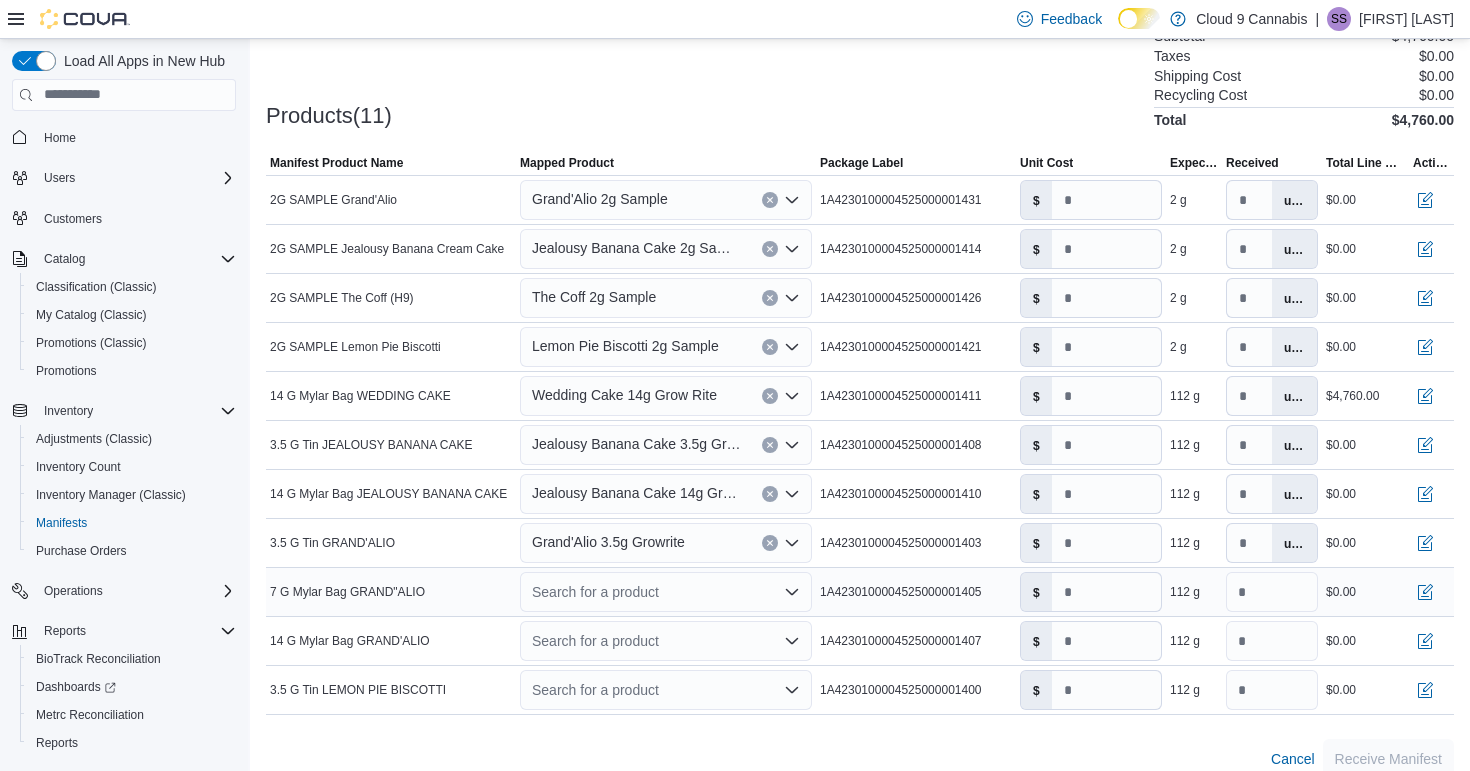 click on "Search for a product" at bounding box center (666, 592) 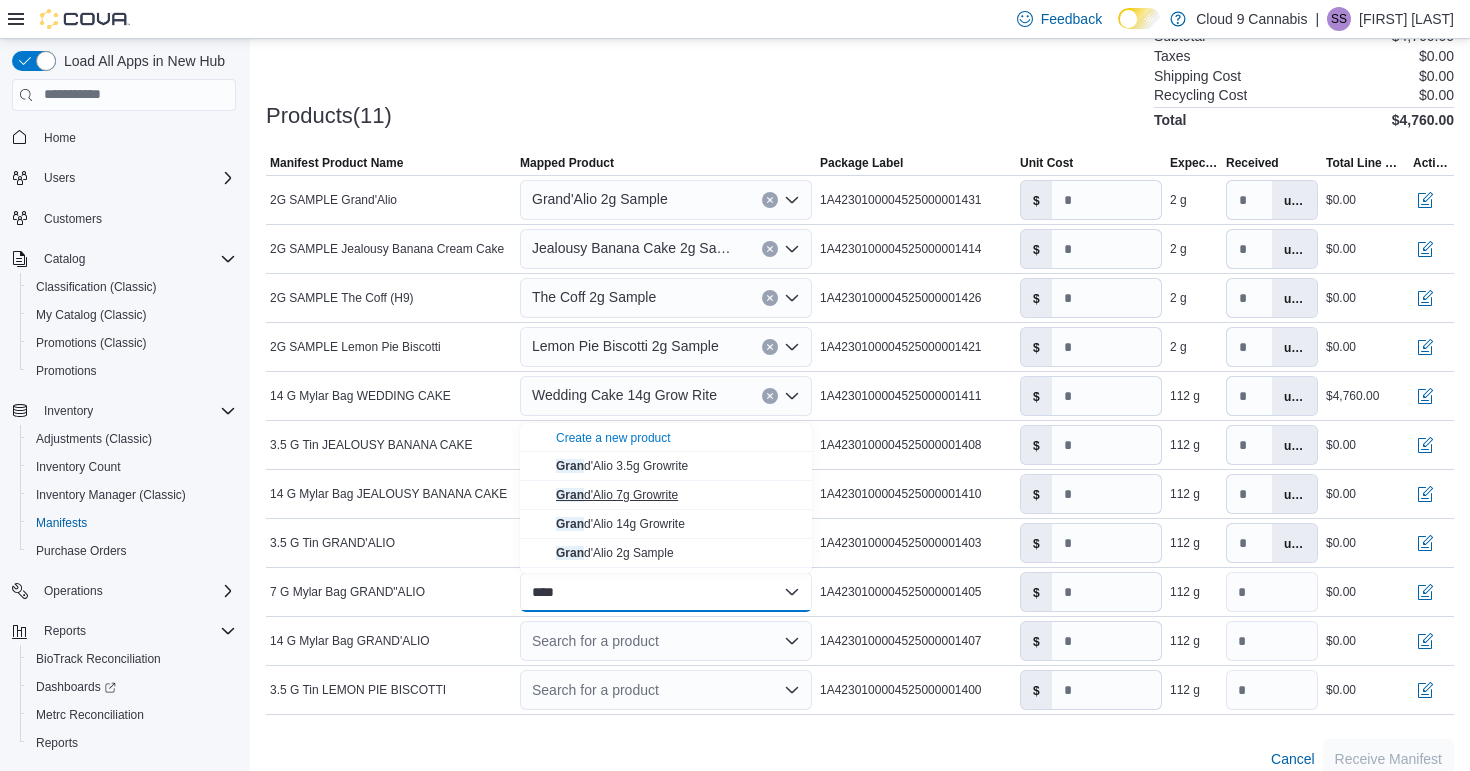 type on "****" 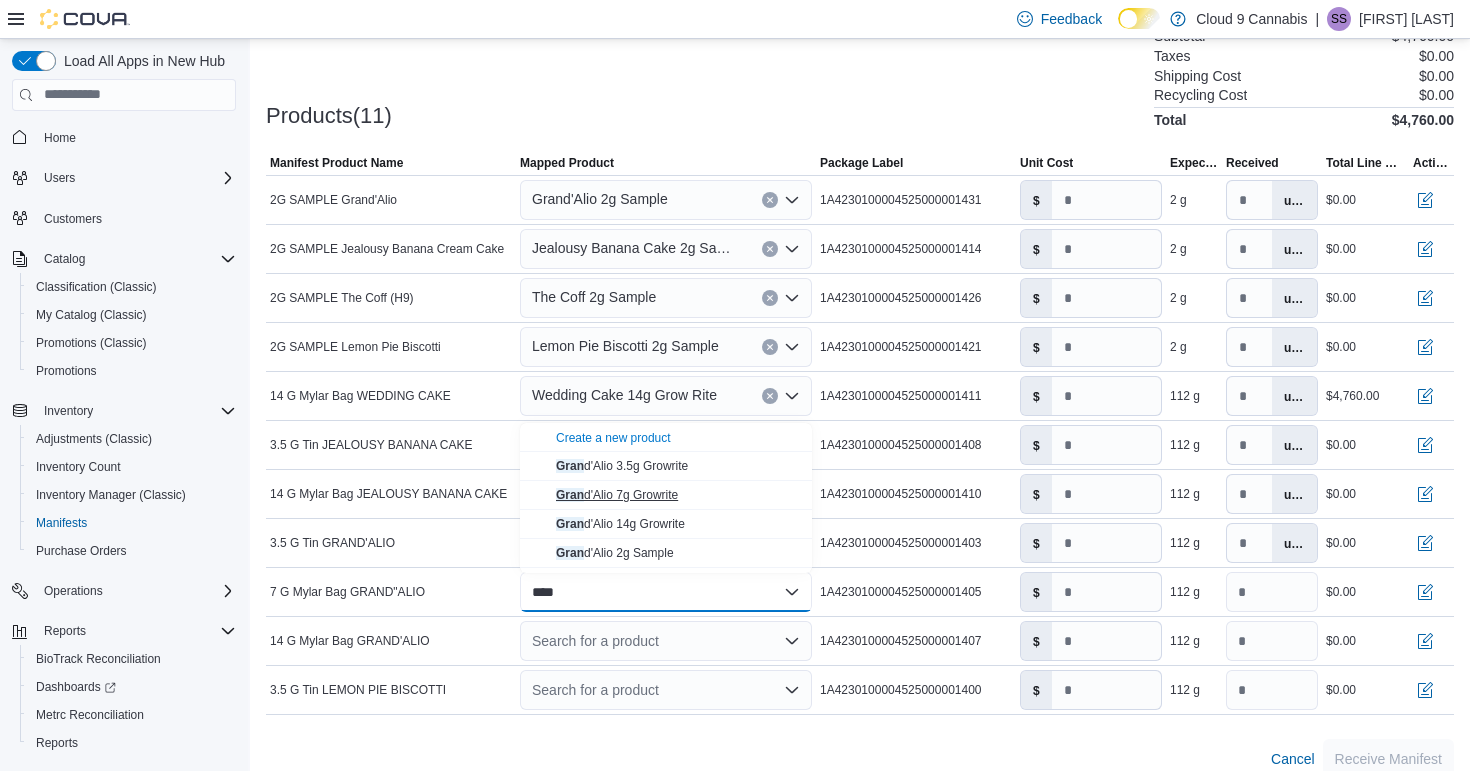 click on "Gran d'Alio 7g Growrite" at bounding box center (617, 495) 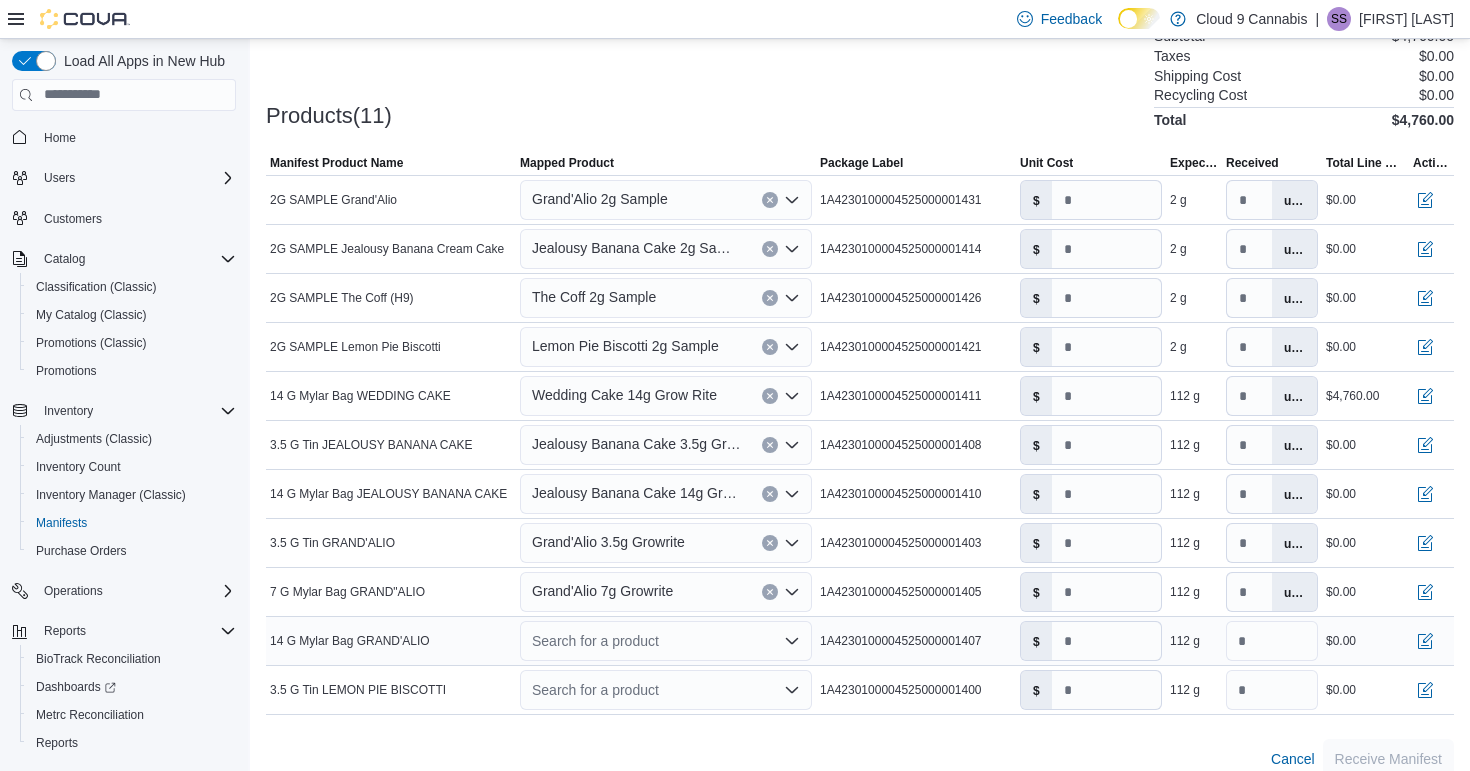 click on "Search for a product" at bounding box center (666, 641) 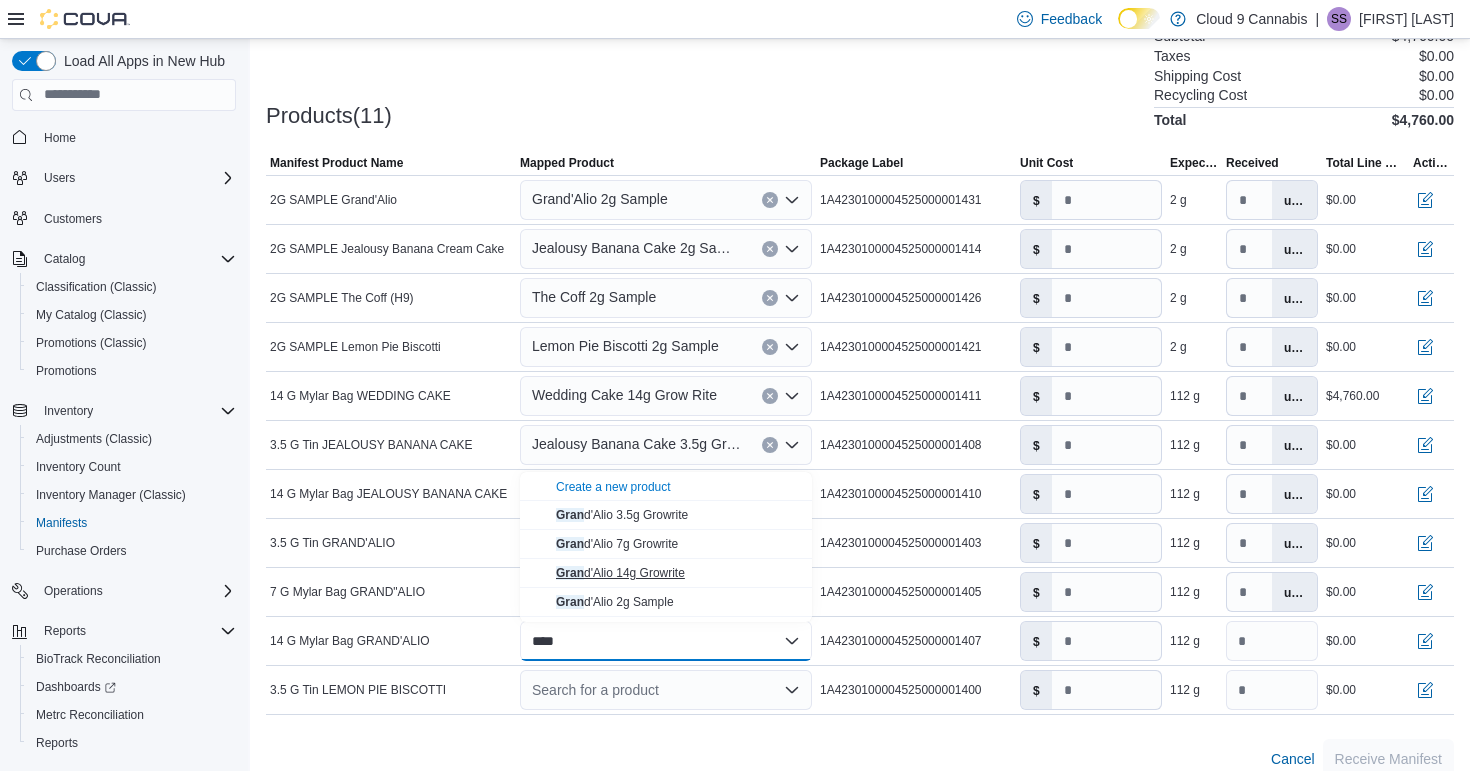type on "****" 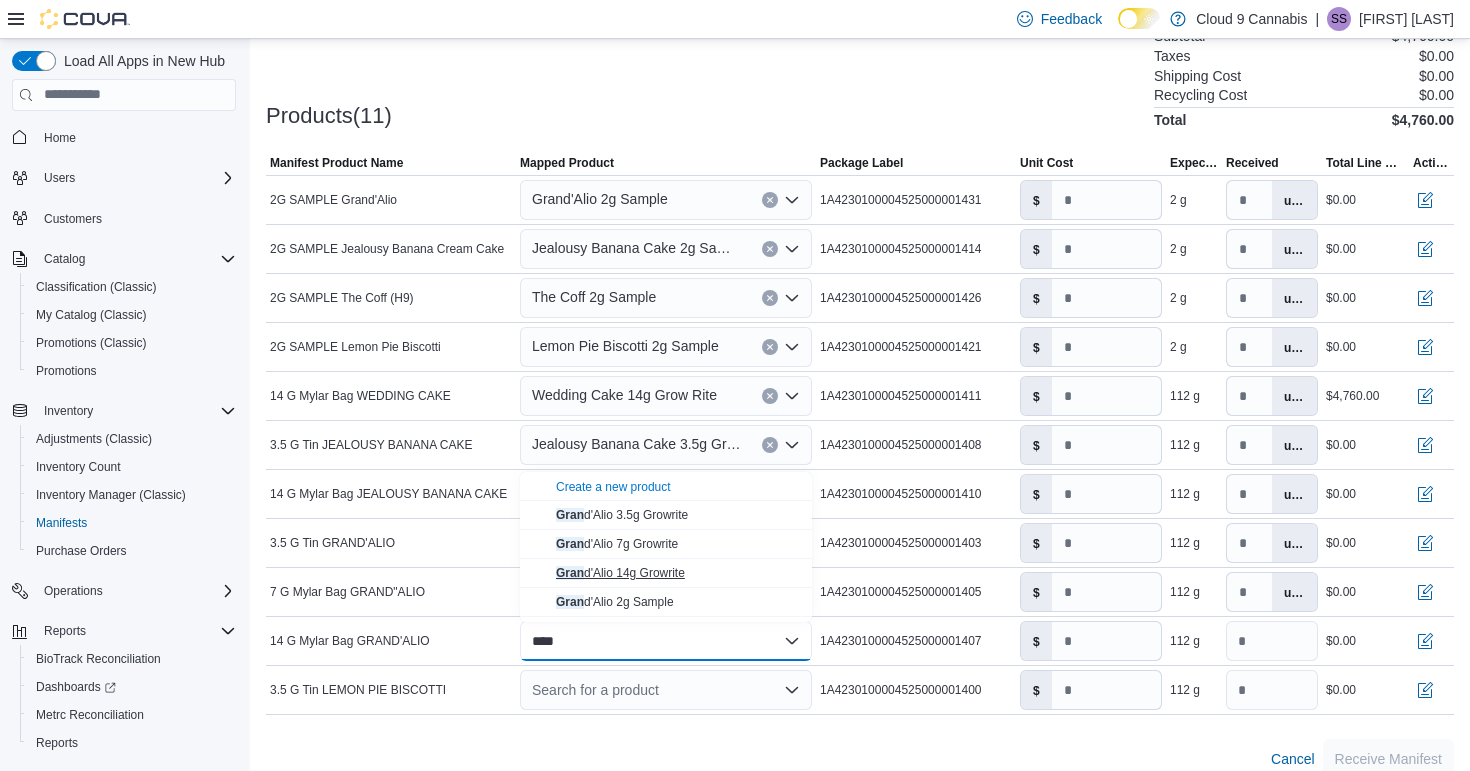 click on "Gran d'Alio 14g Growrite" at bounding box center (620, 573) 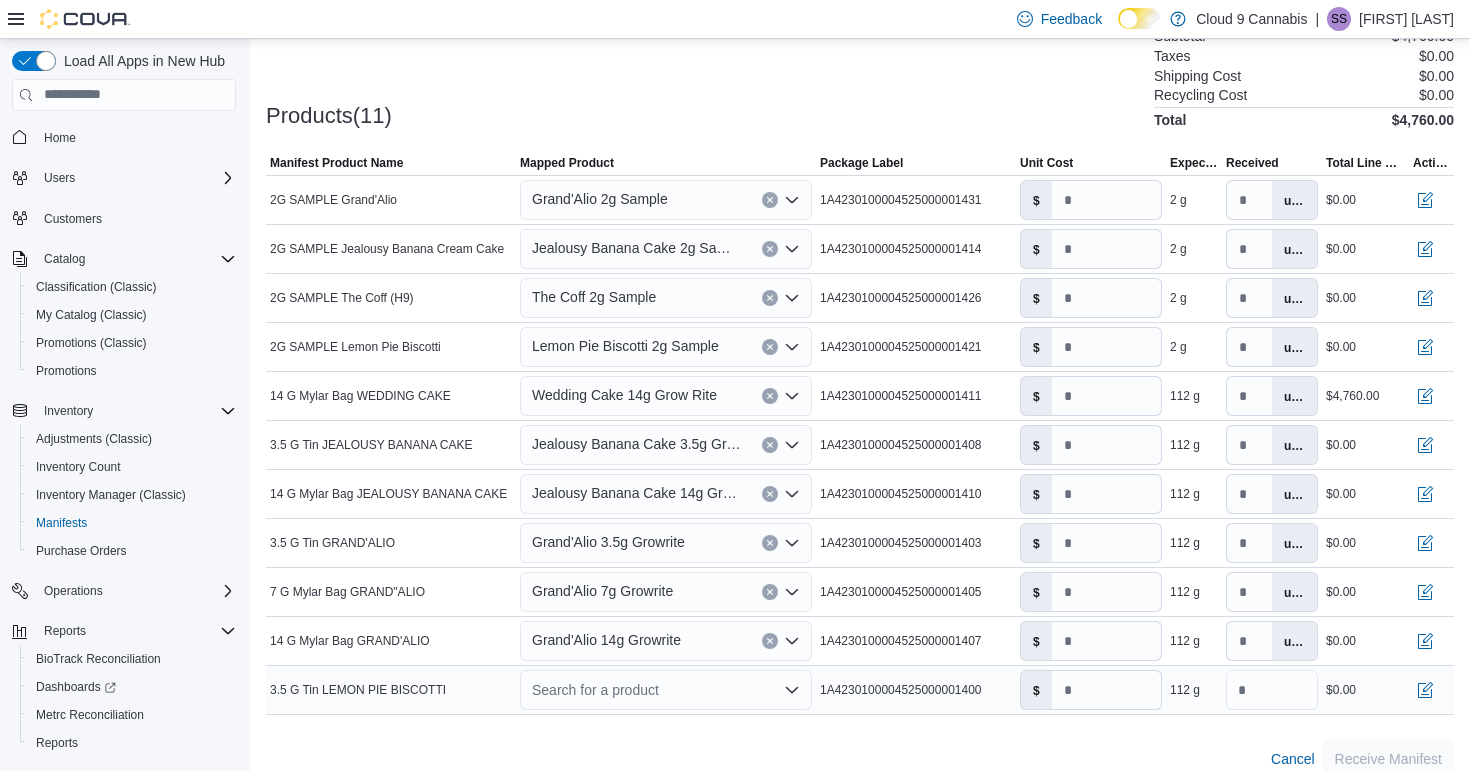click on "Search for a product" at bounding box center [666, 690] 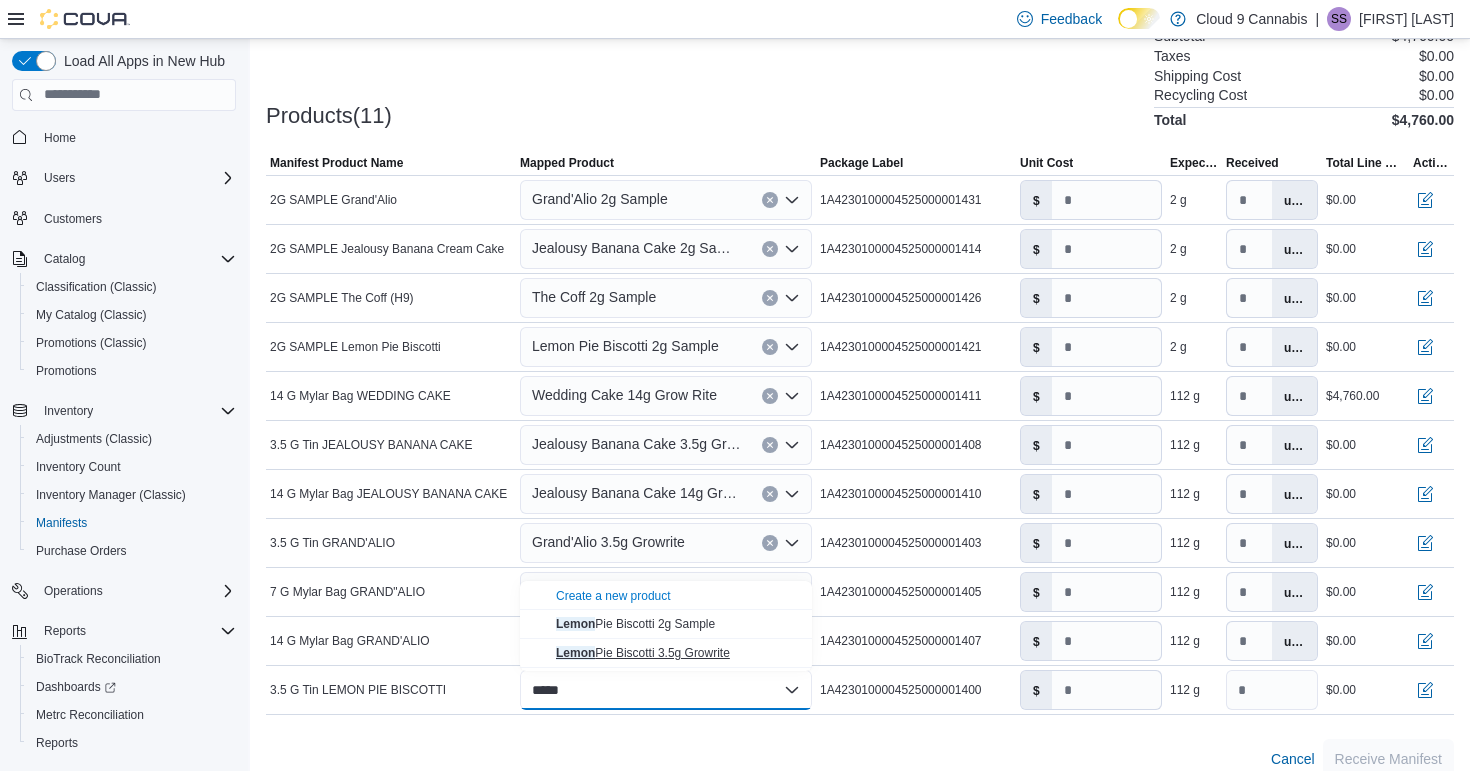 type on "*****" 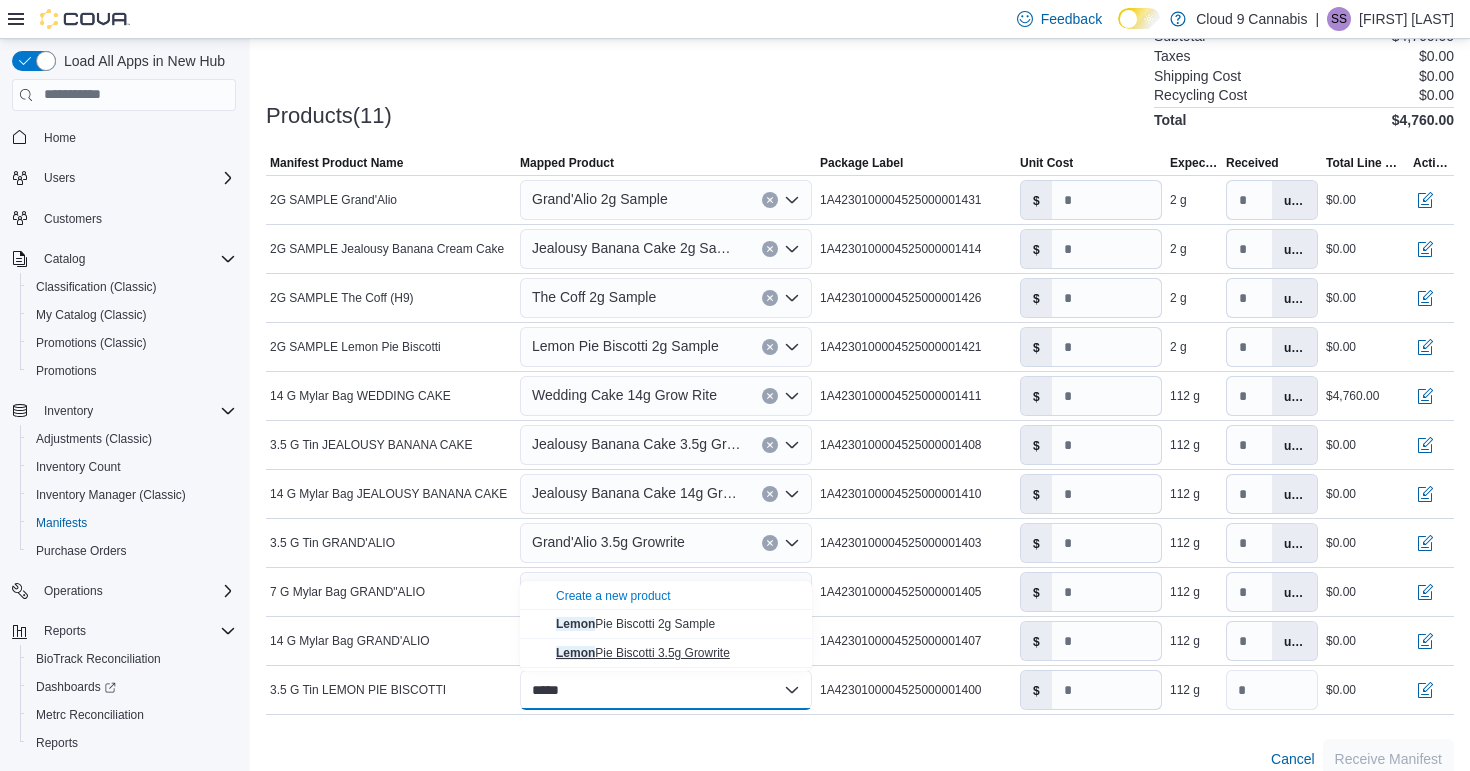 click on "Lemon Pie Biscotti 3.5g Growrite" at bounding box center [643, 653] 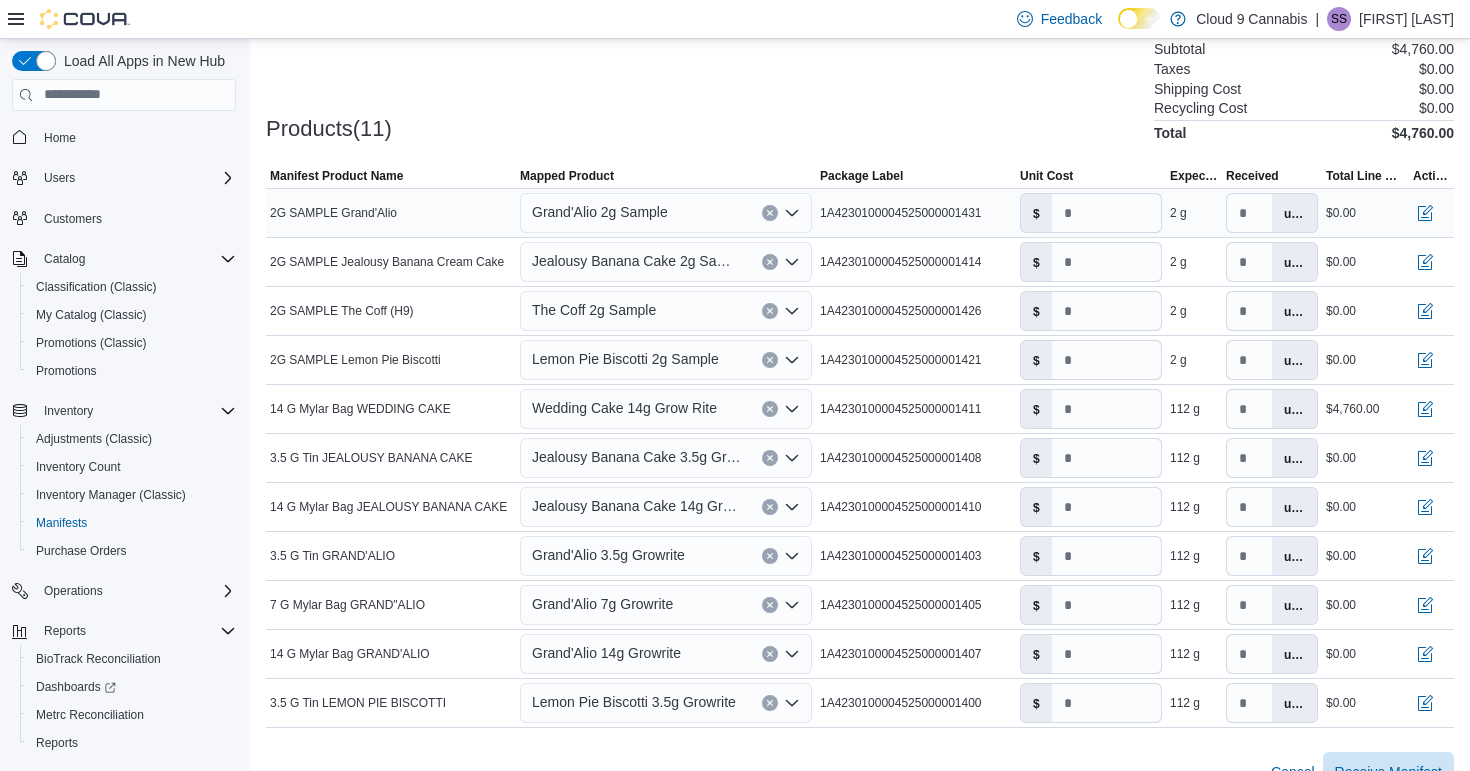 scroll, scrollTop: 566, scrollLeft: 0, axis: vertical 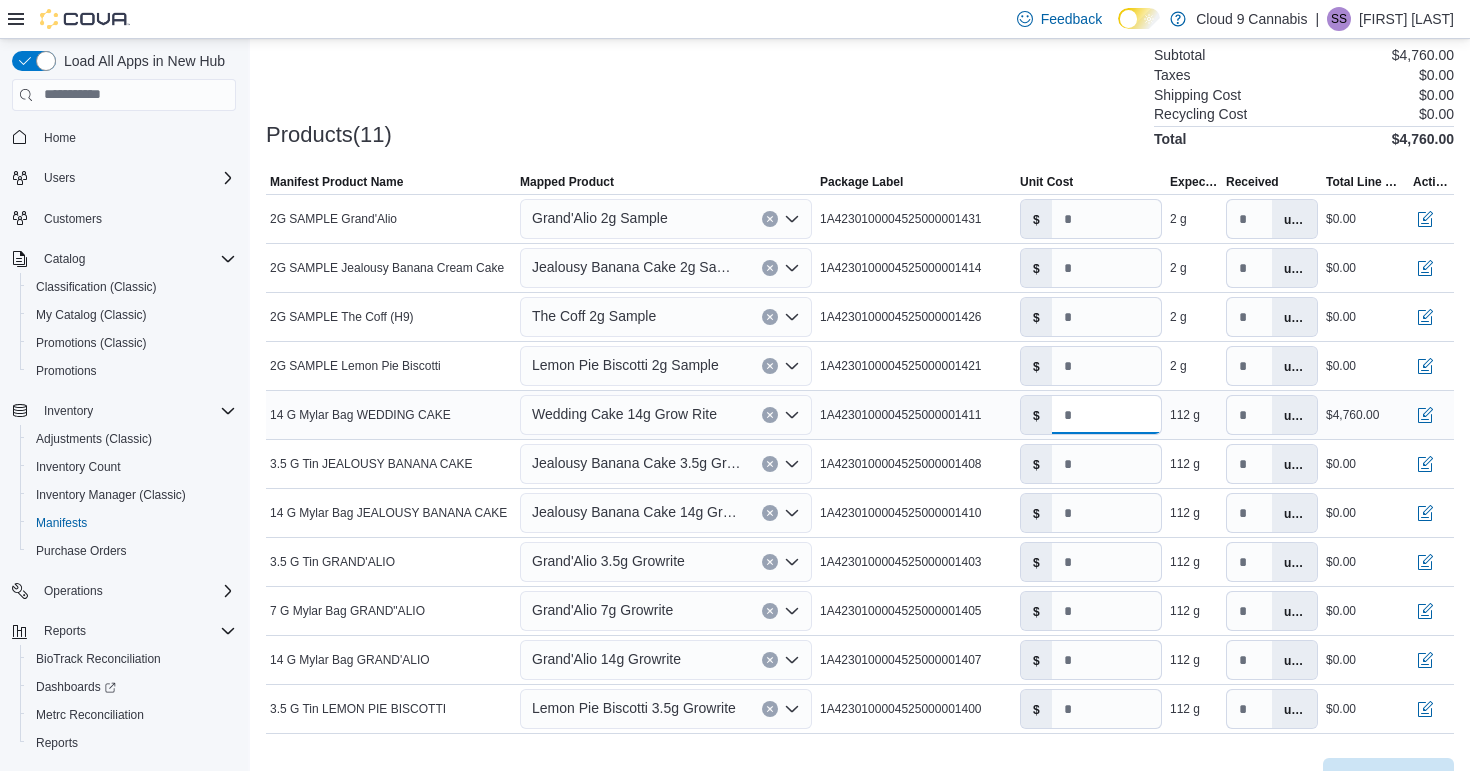 drag, startPoint x: 1110, startPoint y: 419, endPoint x: 985, endPoint y: 416, distance: 125.035995 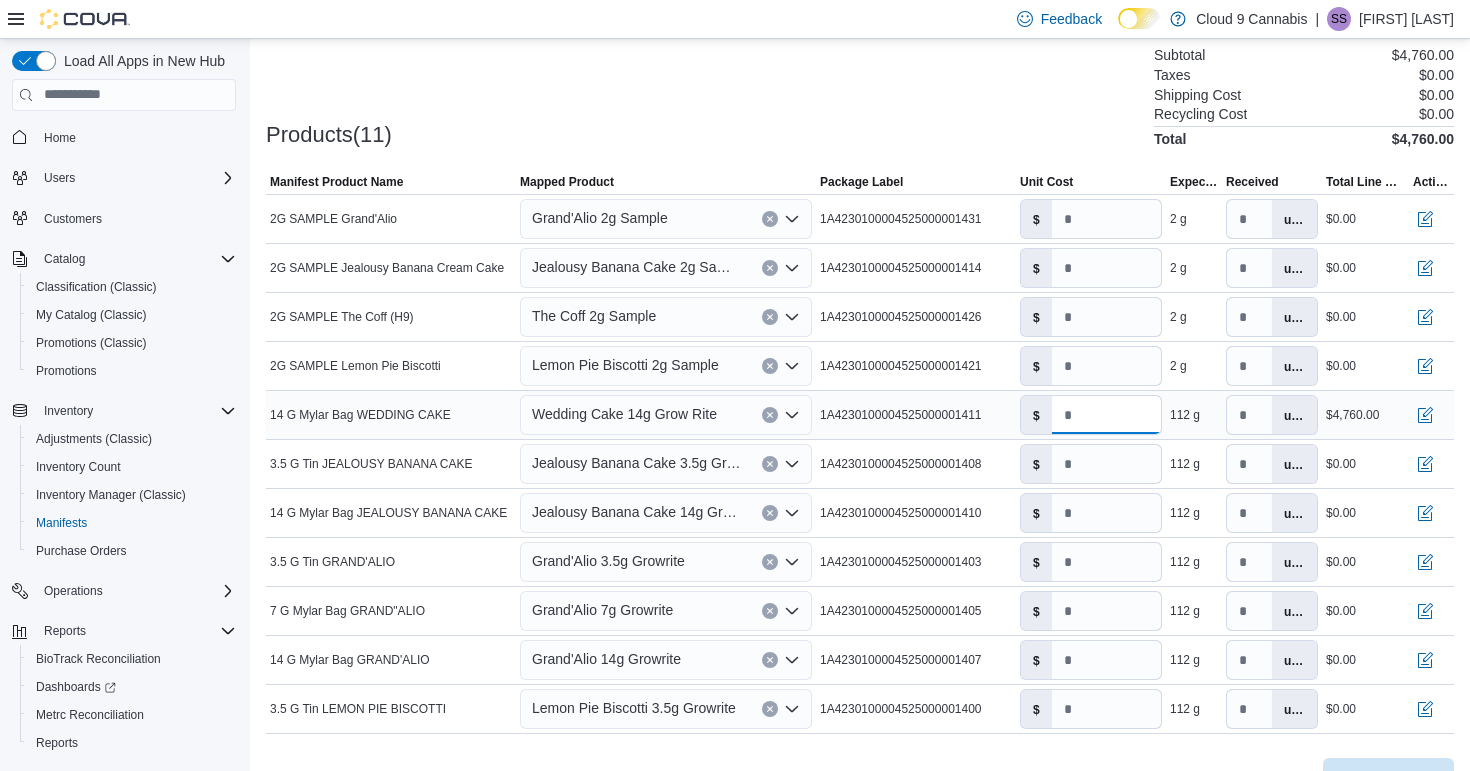 click on "Manifest Product Name 14 G Mylar Bag WEDDING CAKE Mapped Product Wedding Cake 14g Grow Rite Package Label 1A4230100004525000001411 Unit Cost $ **** Expected 112 g Received *** units Total Line Cost $4,760.00 Actions" at bounding box center (860, 415) 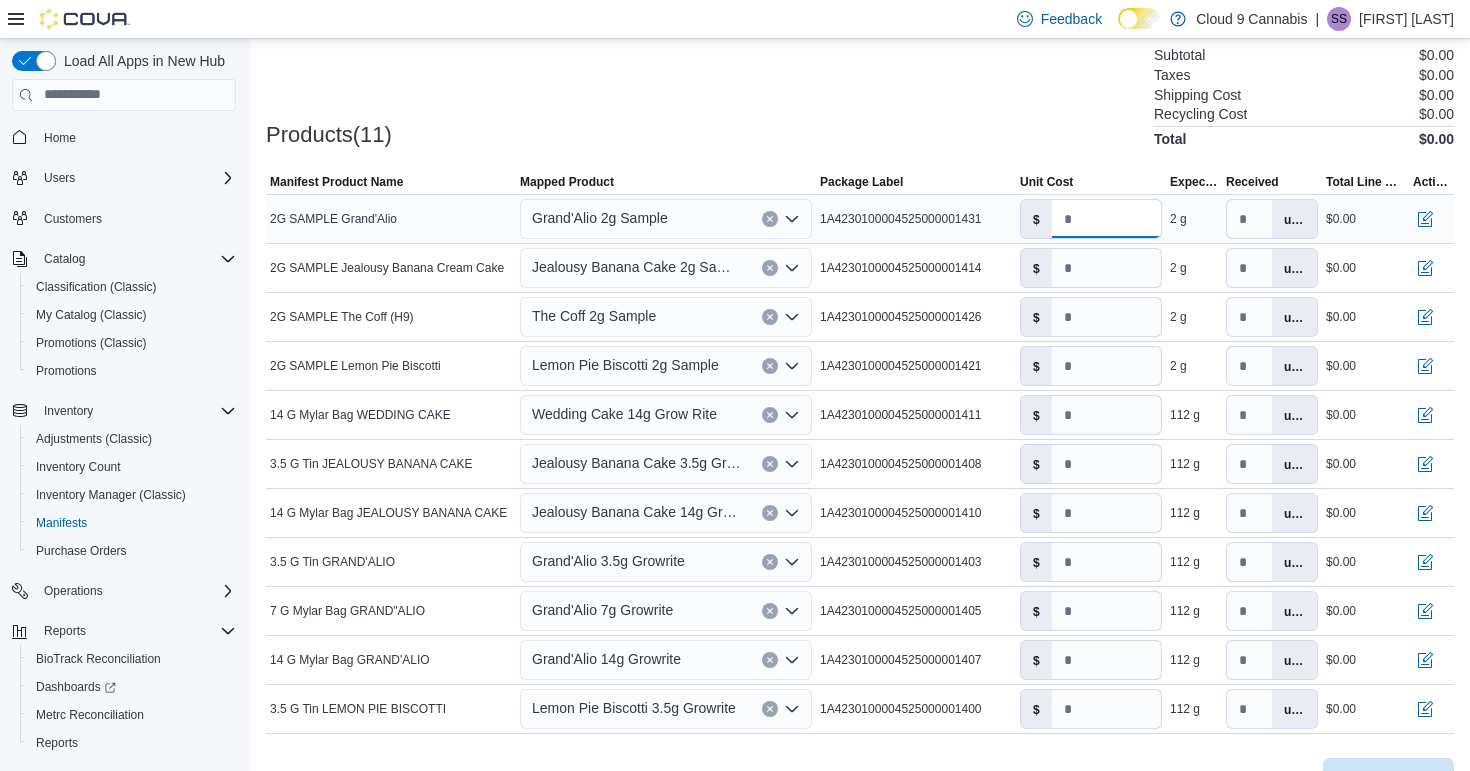 click on "*" at bounding box center (1106, 219) 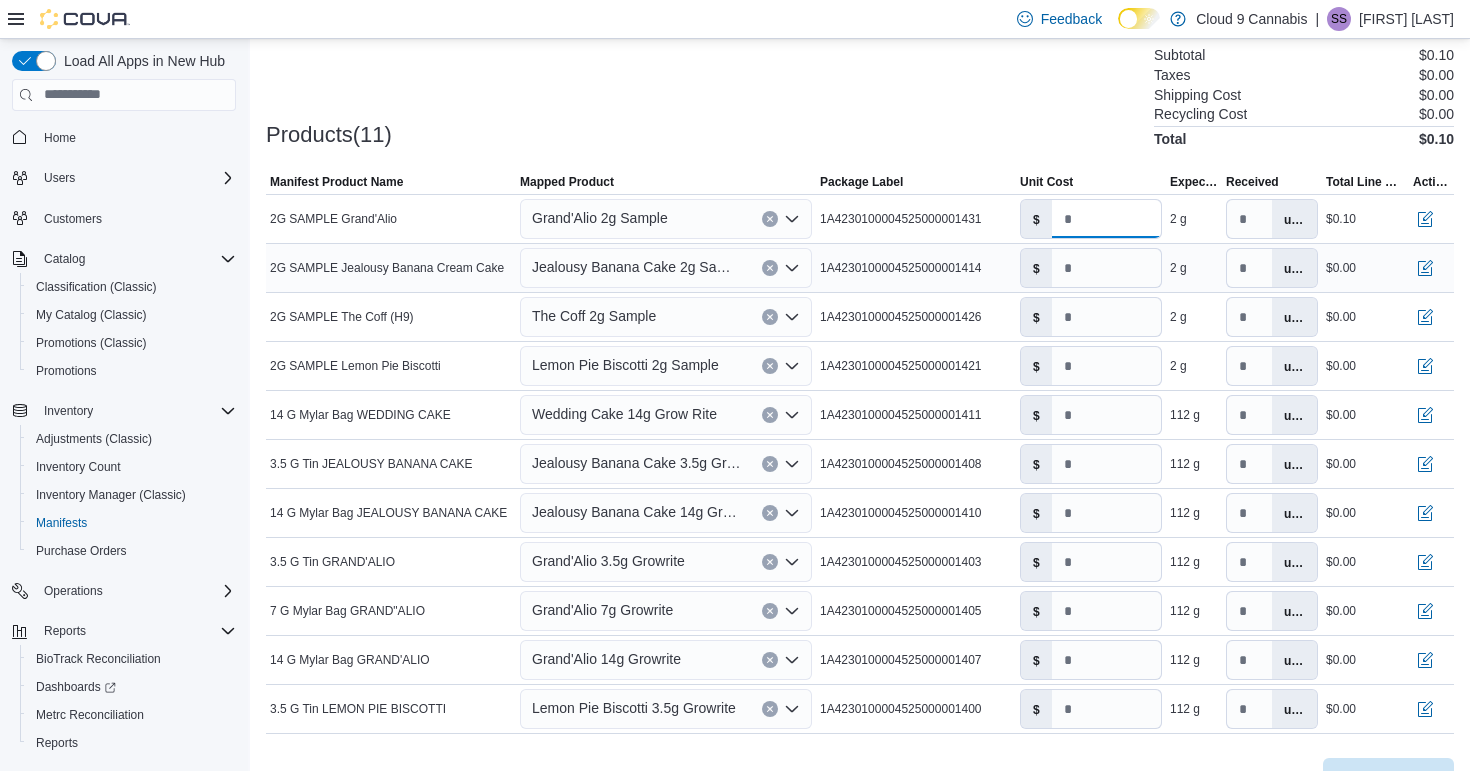 type on "***" 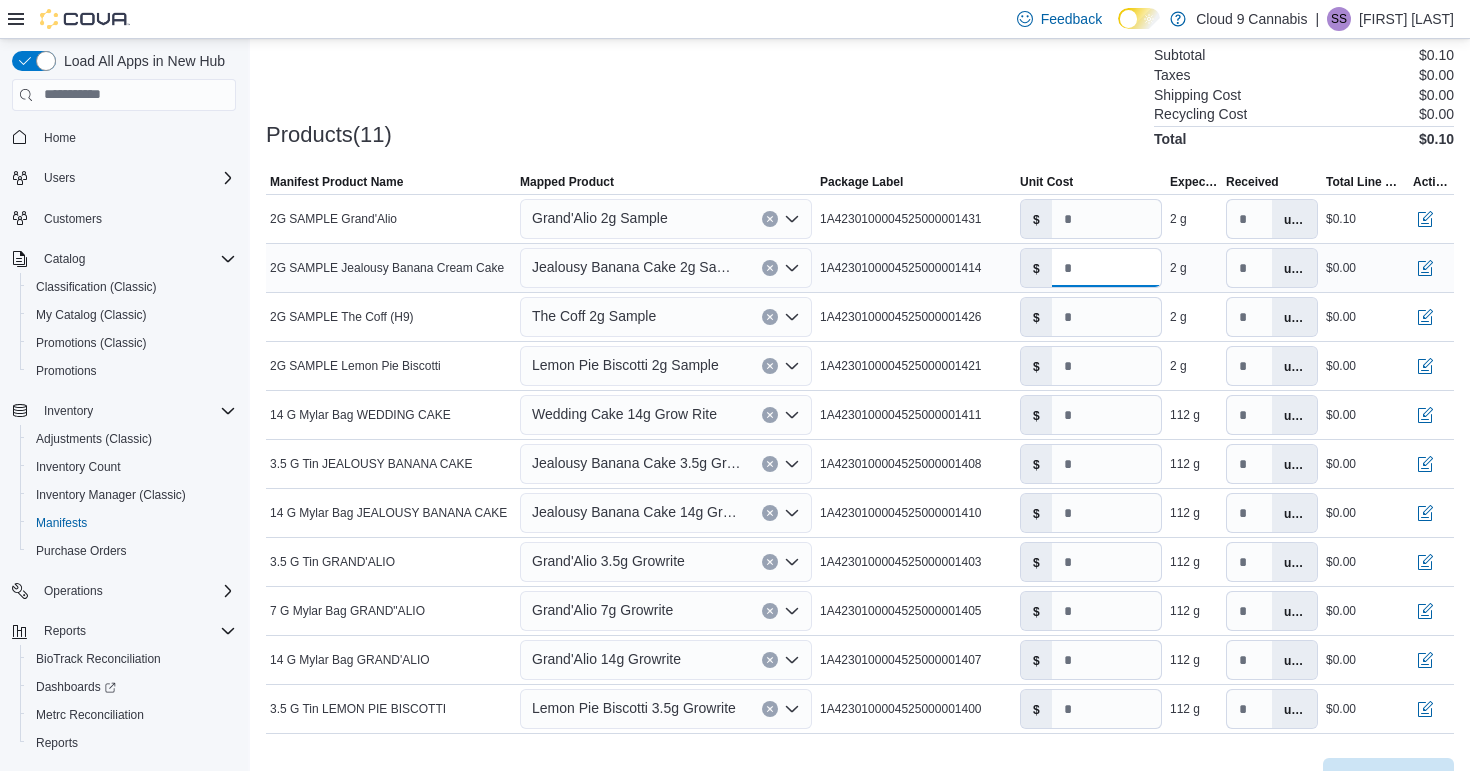 click on "*" at bounding box center [1106, 268] 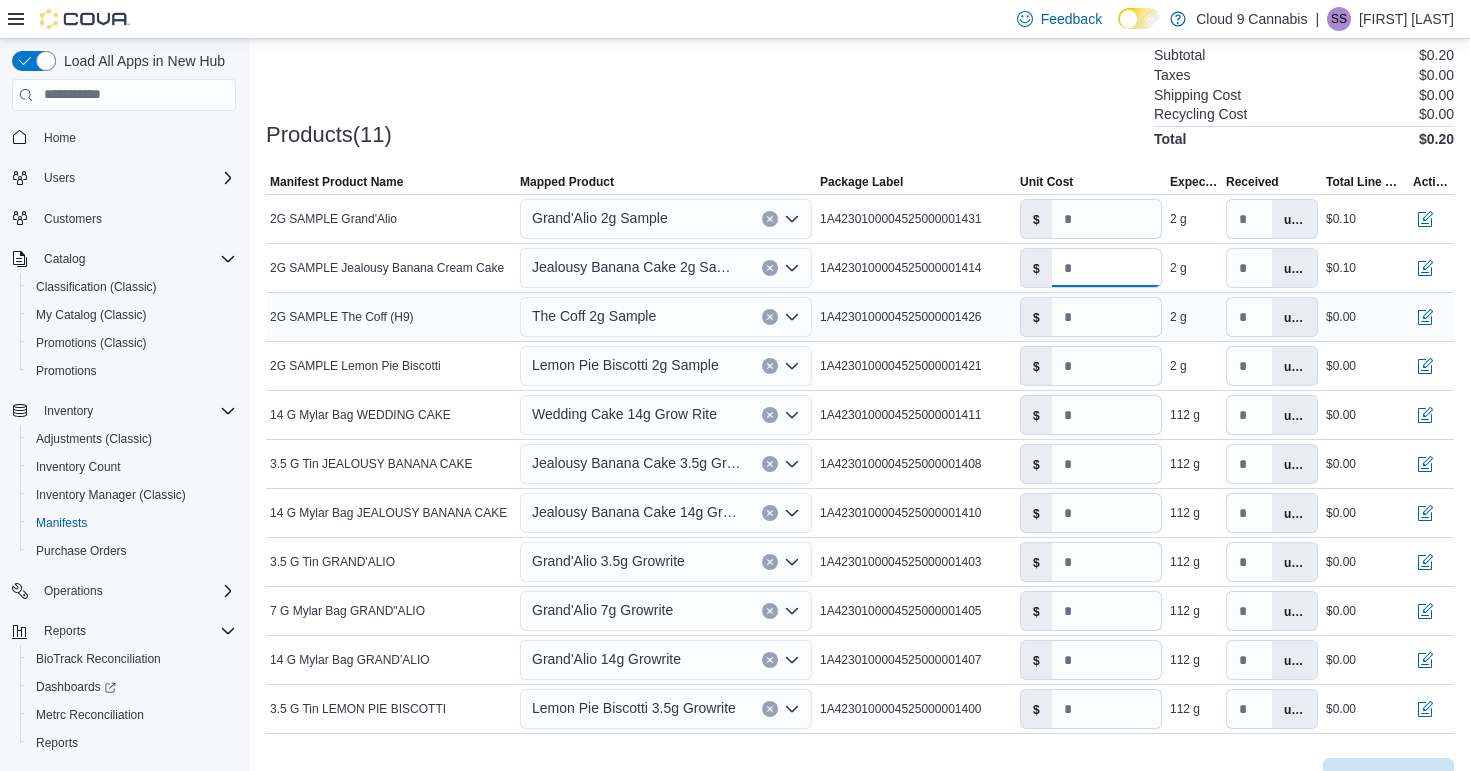 type on "***" 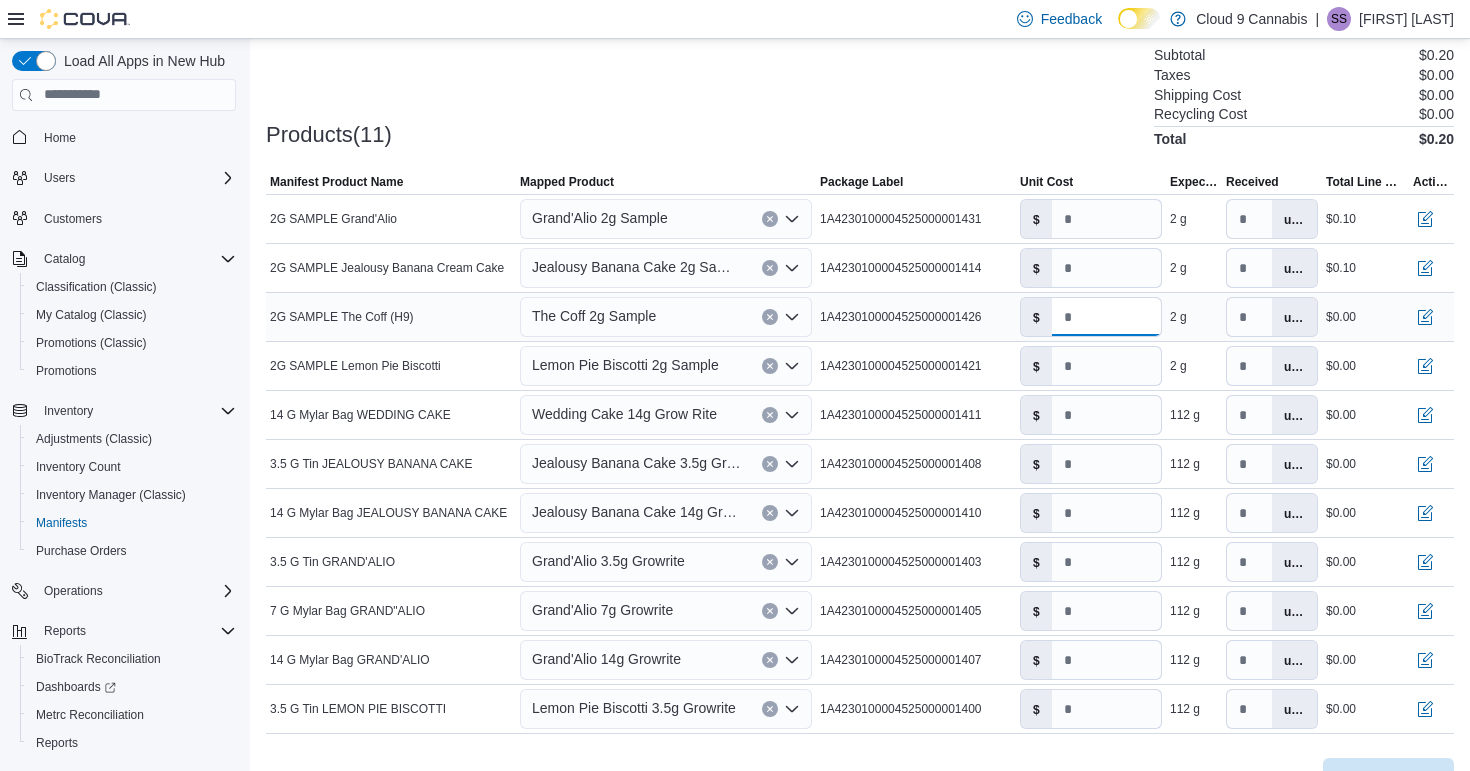 click on "*" at bounding box center (1106, 317) 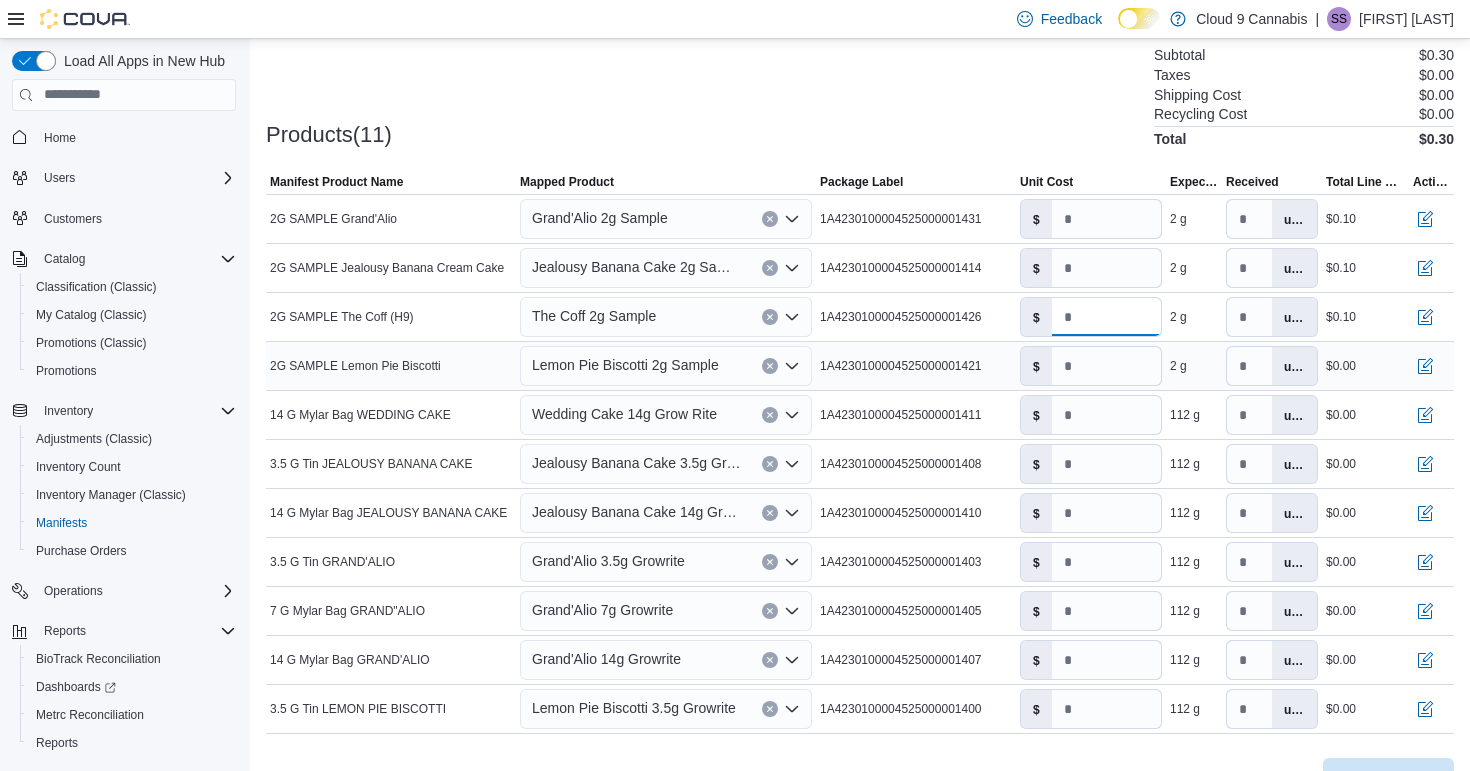 type on "***" 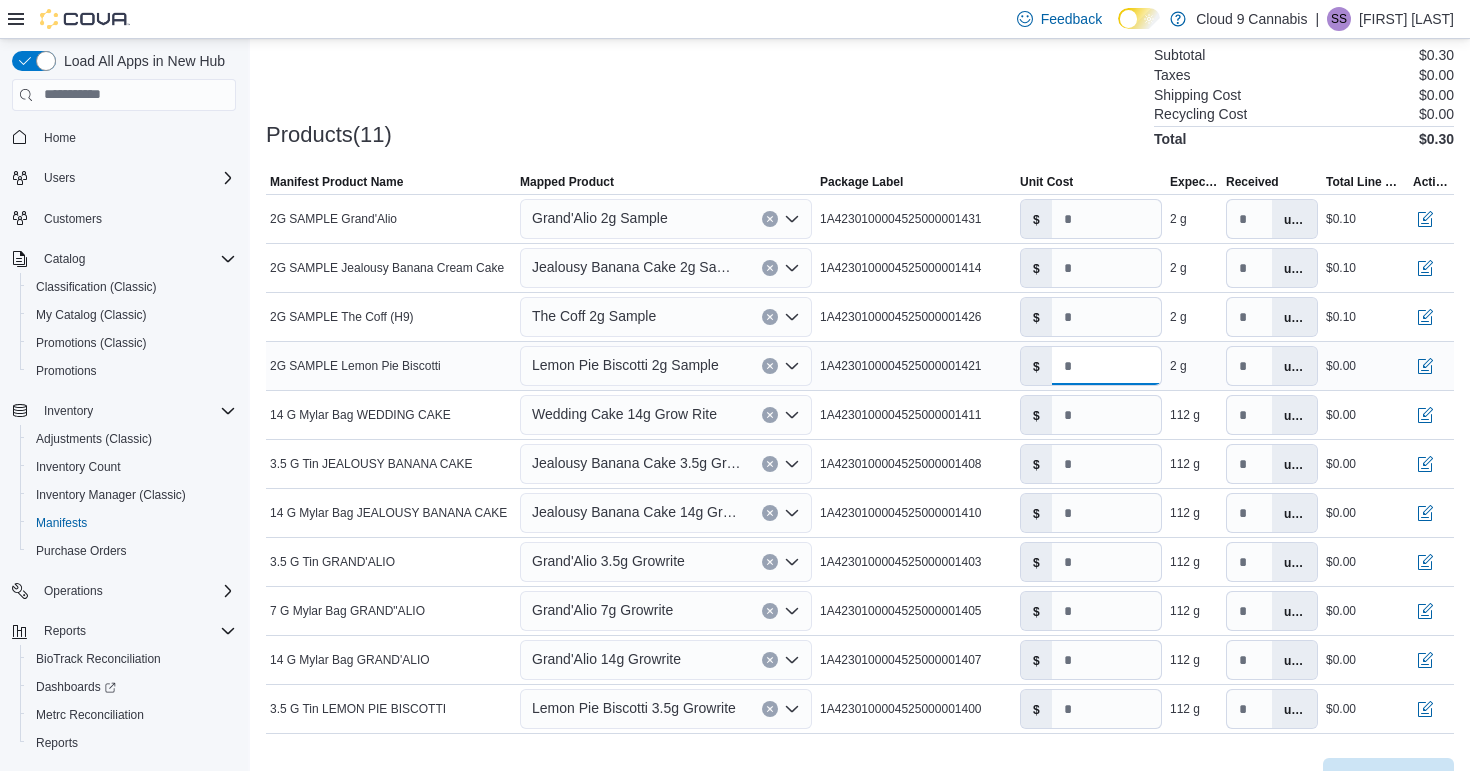 click on "*" at bounding box center (1106, 366) 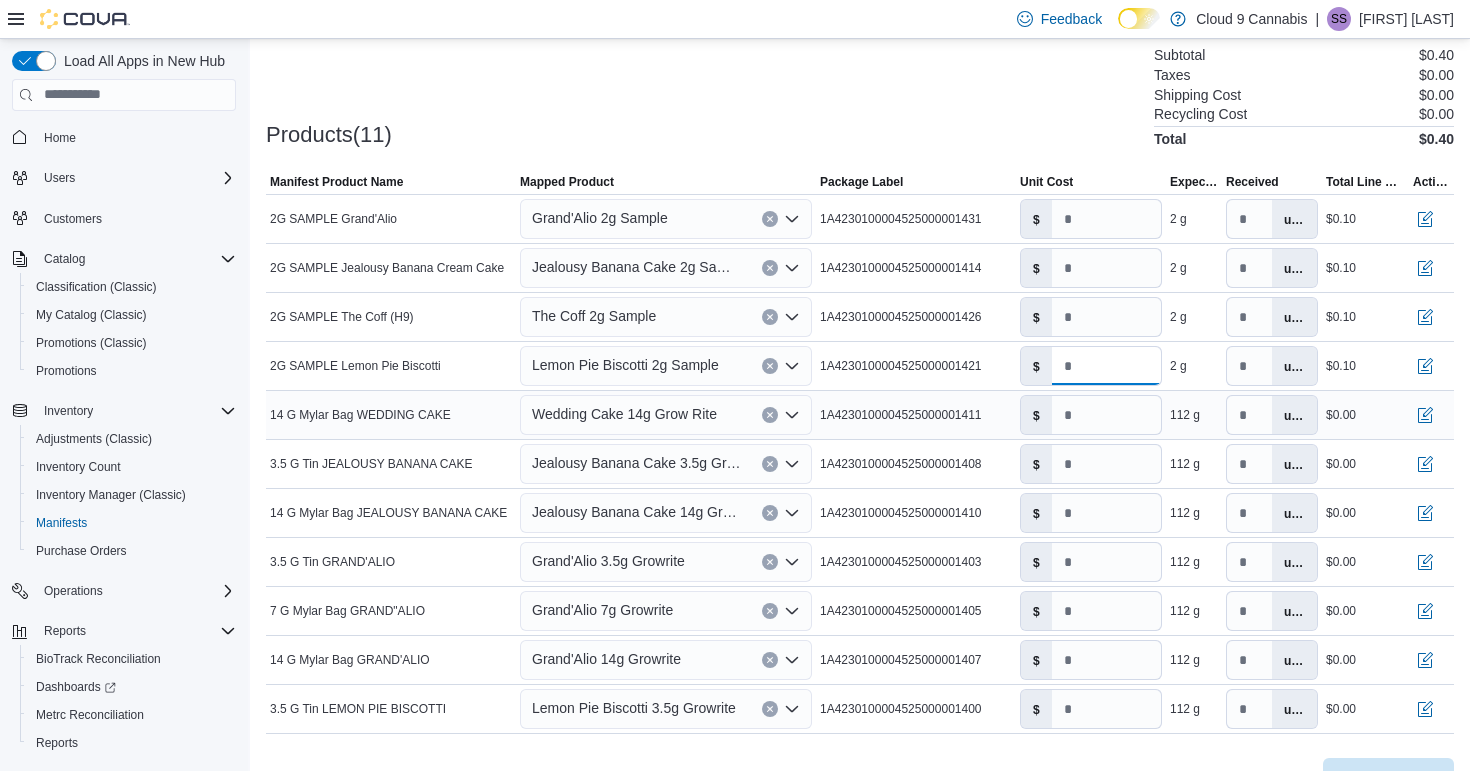 type on "***" 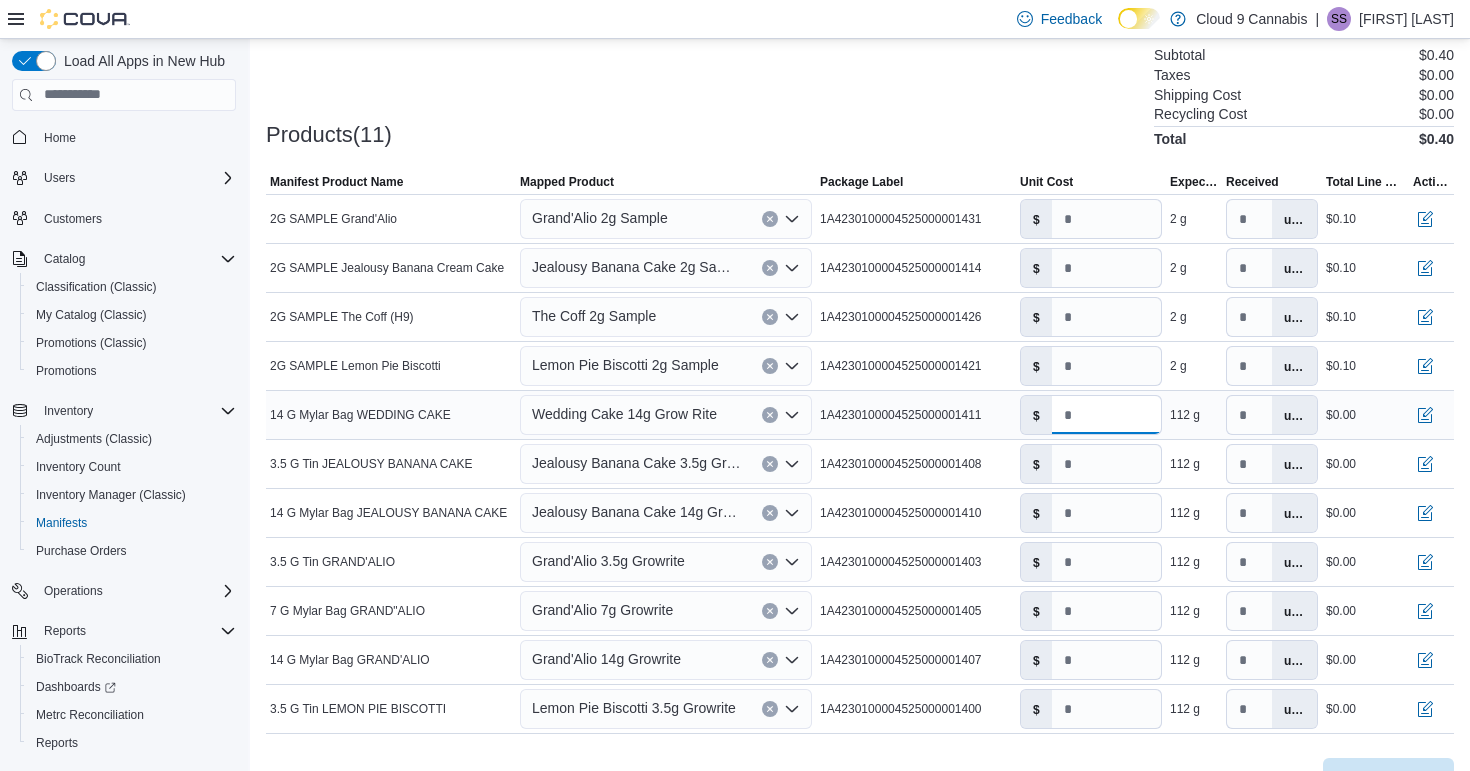 click on "*" at bounding box center [1106, 415] 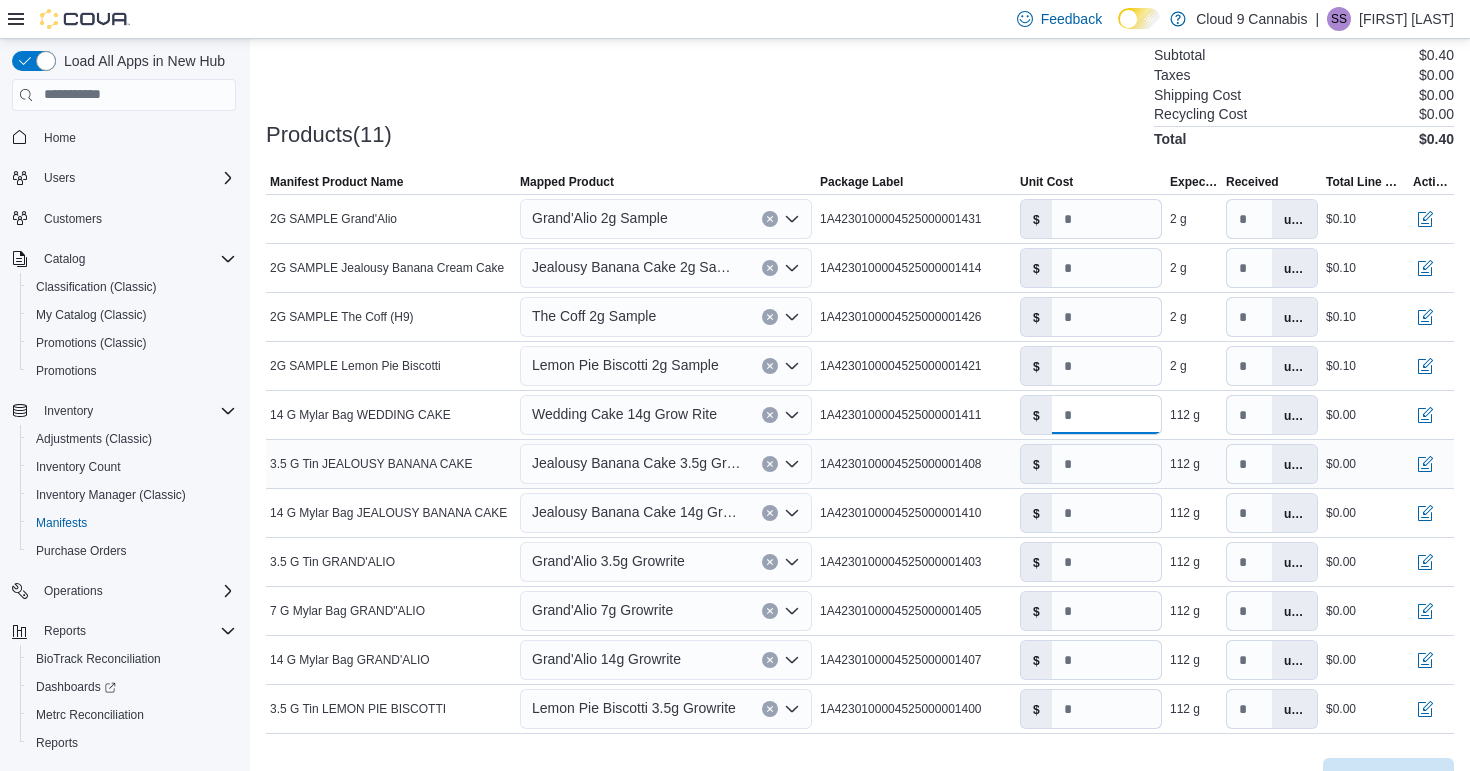 type on "*" 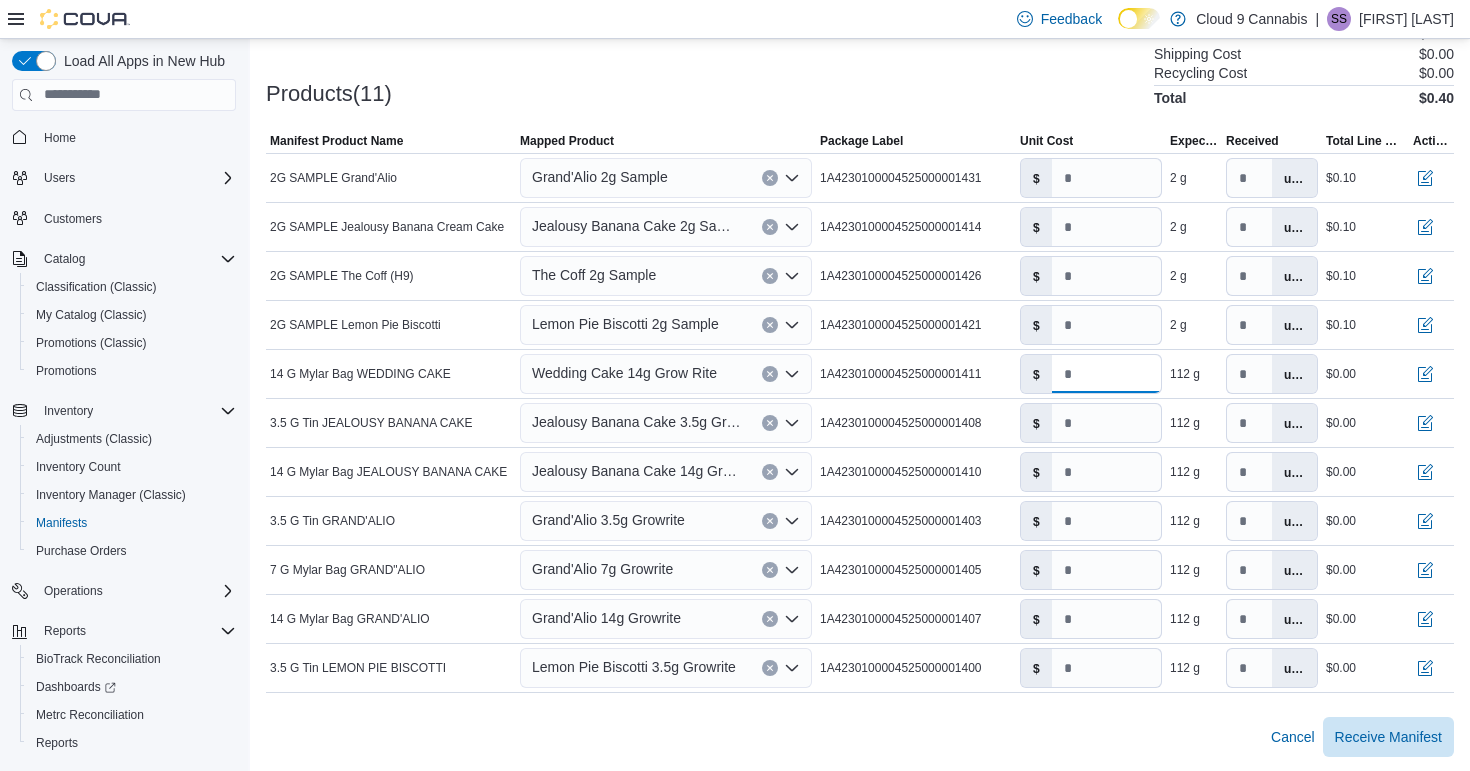 scroll, scrollTop: 610, scrollLeft: 0, axis: vertical 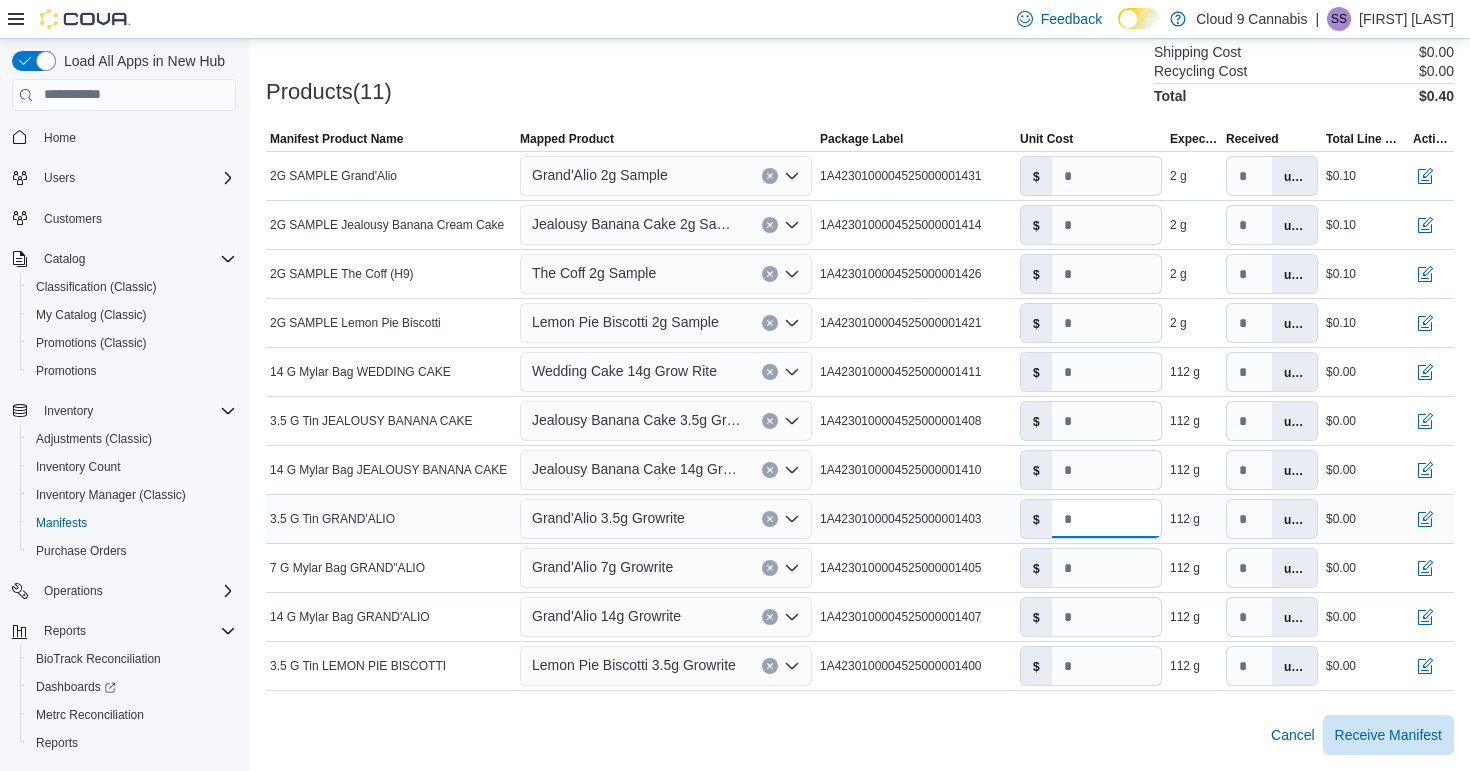 click on "*" at bounding box center (1106, 519) 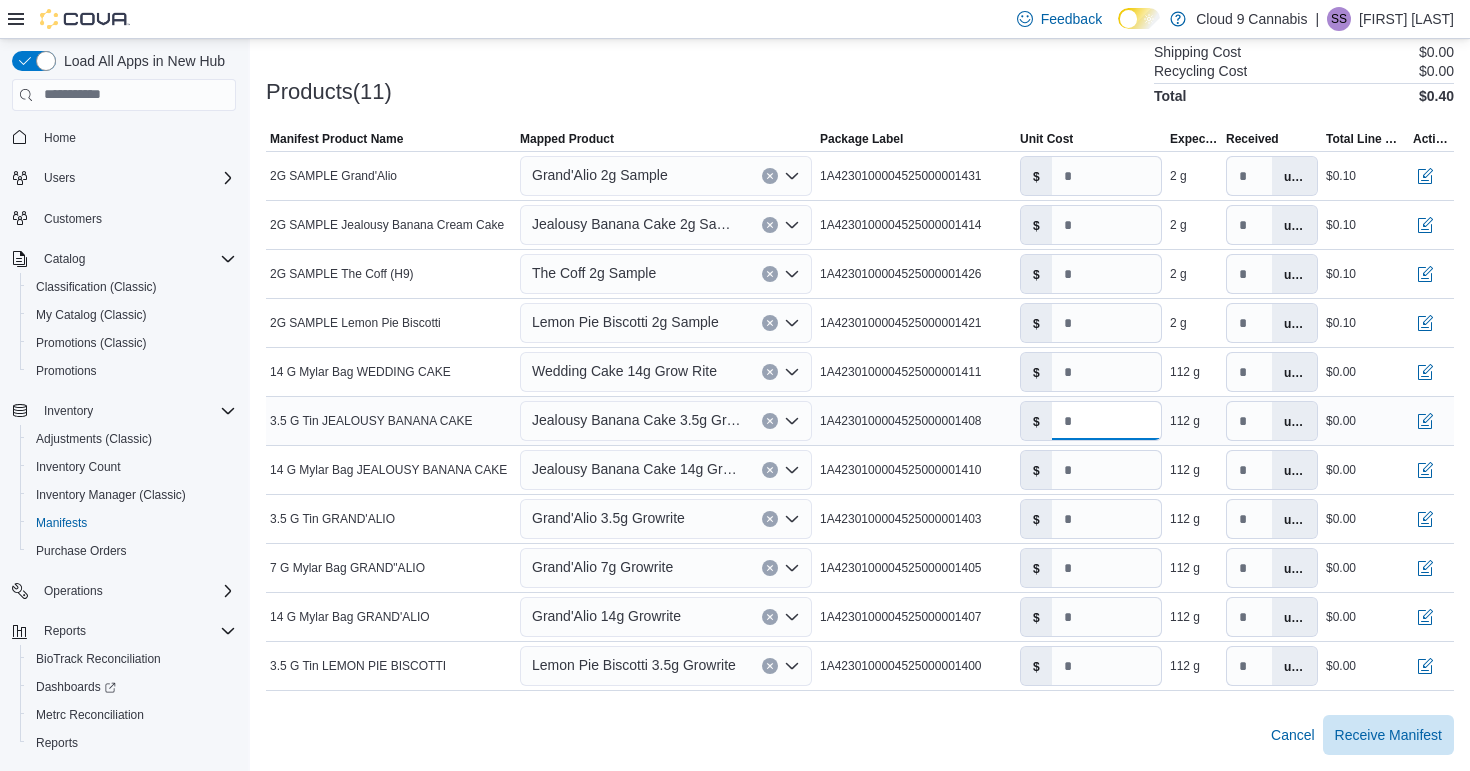 click on "*" at bounding box center (1106, 421) 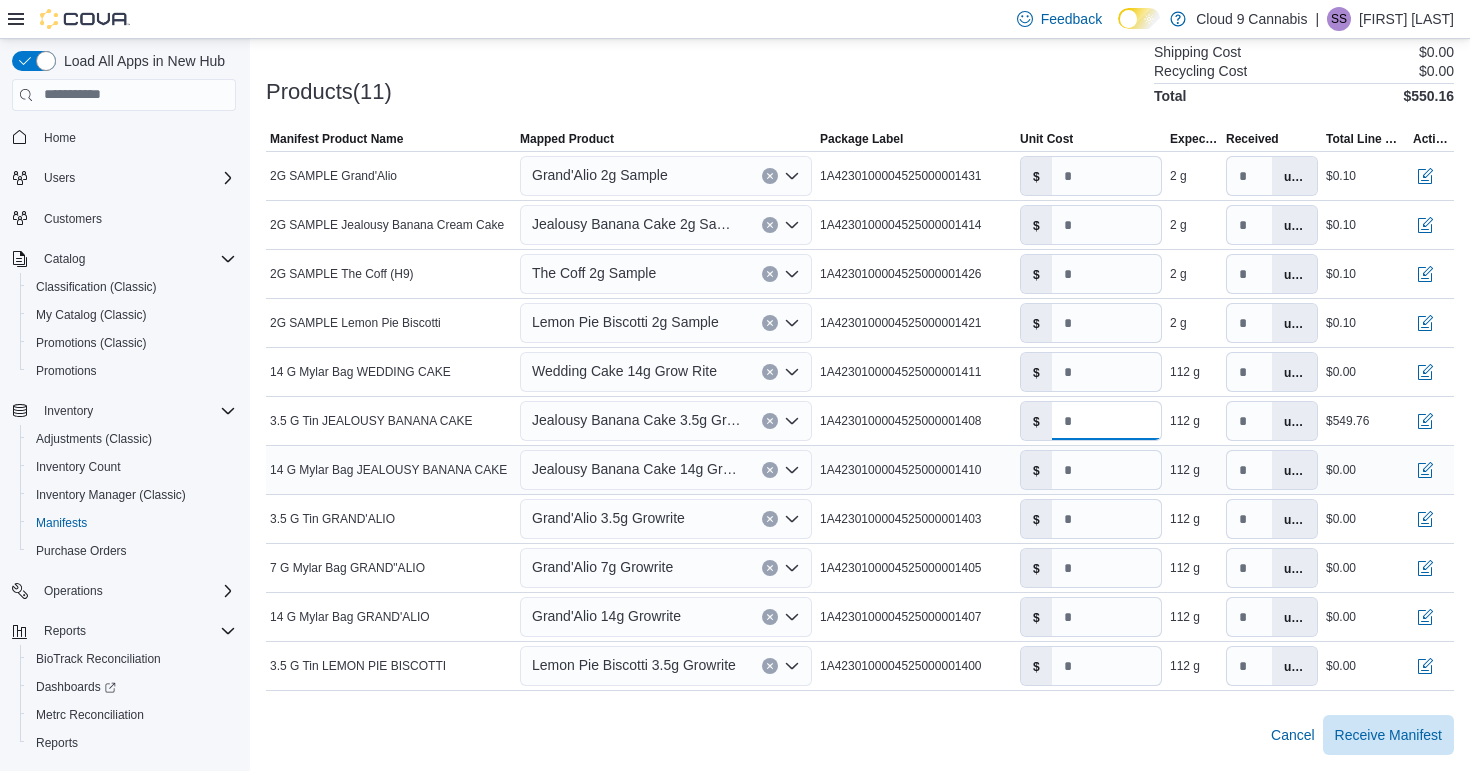type on "*****" 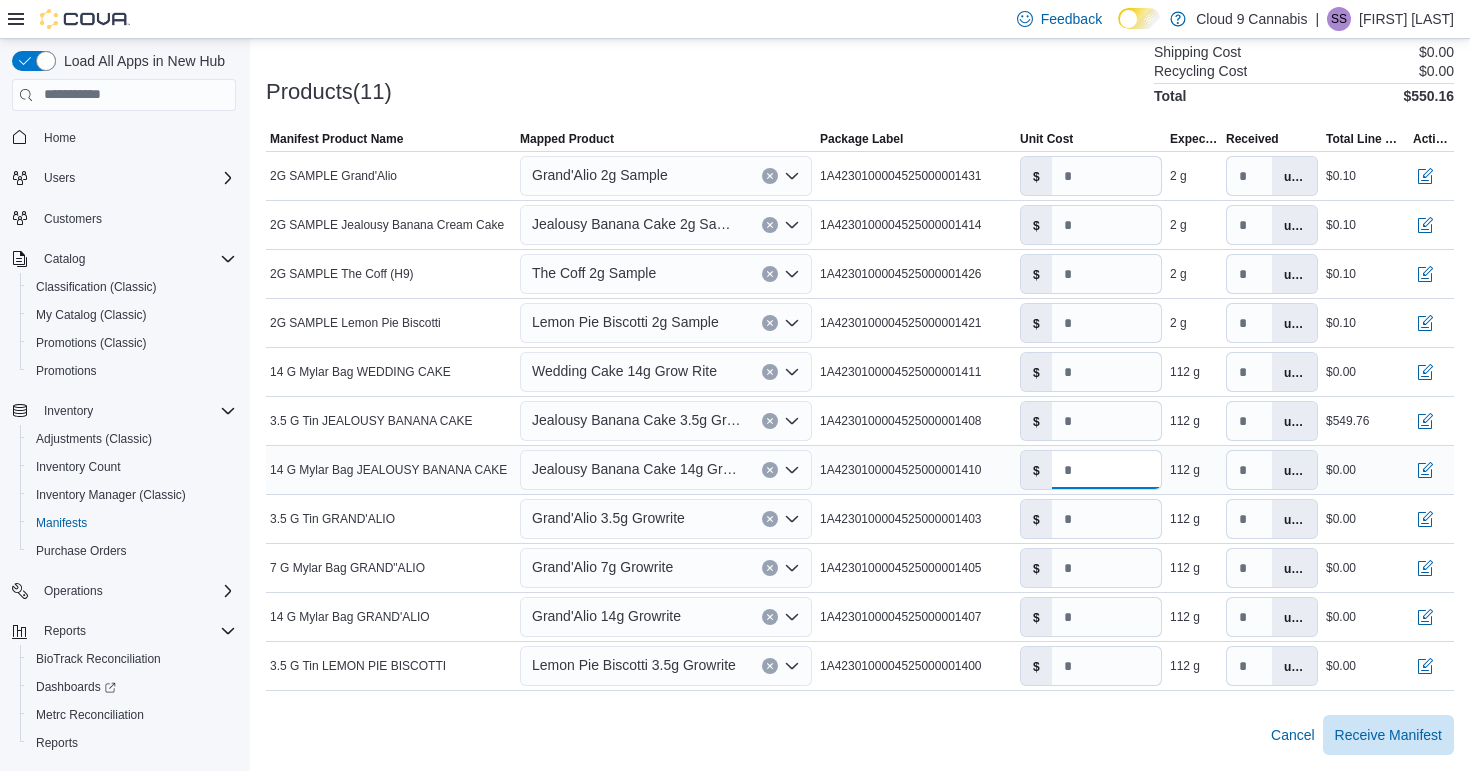 click on "*" at bounding box center [1106, 470] 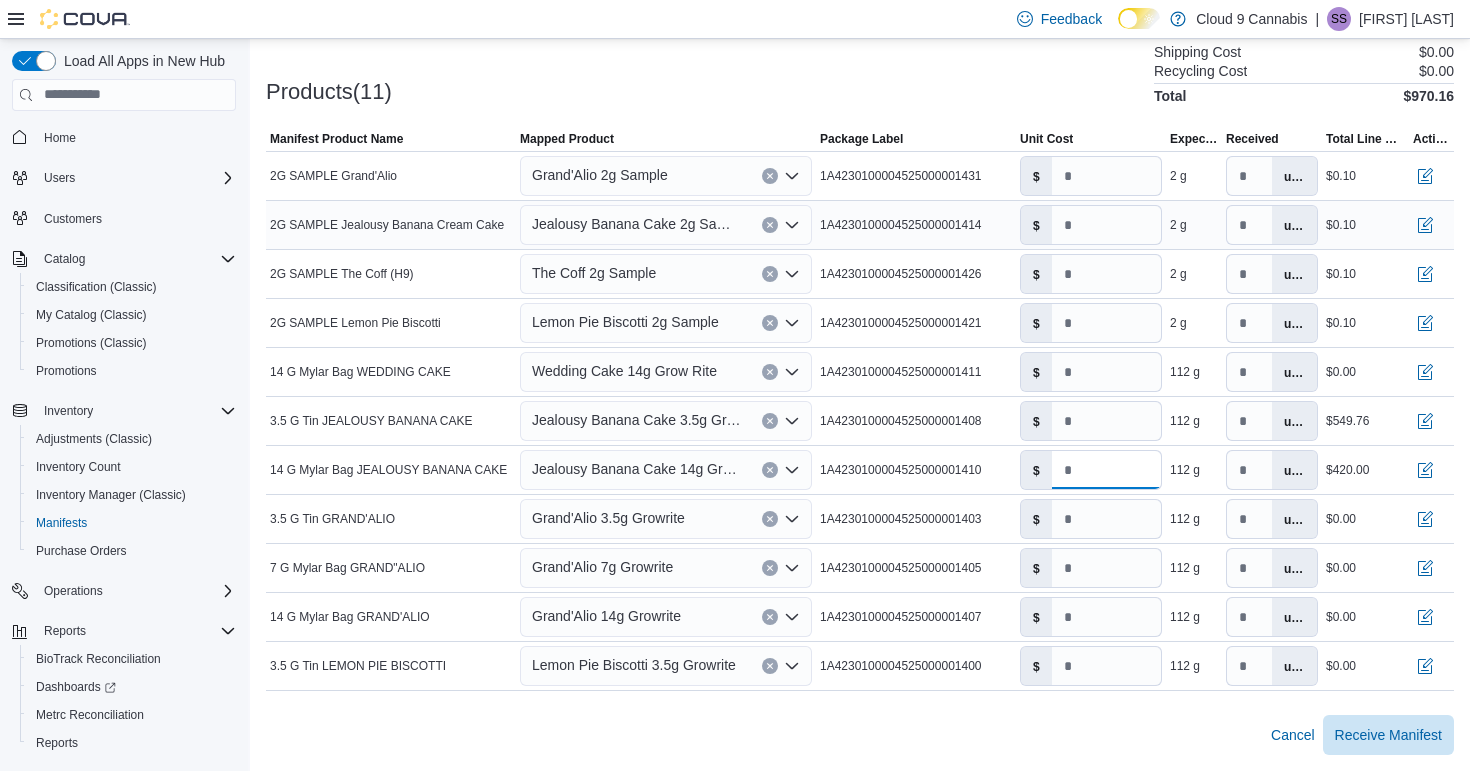 type on "****" 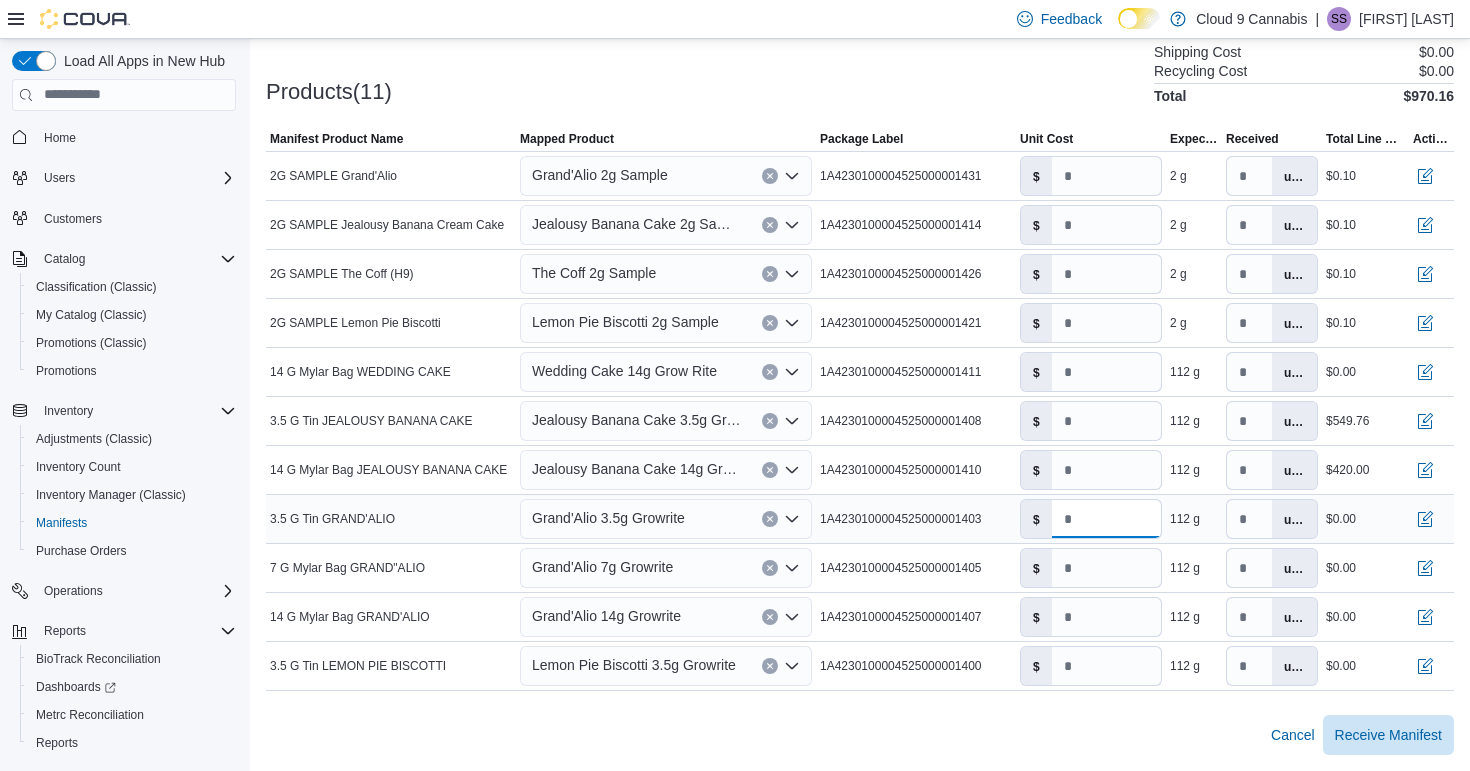 click on "*" at bounding box center (1106, 519) 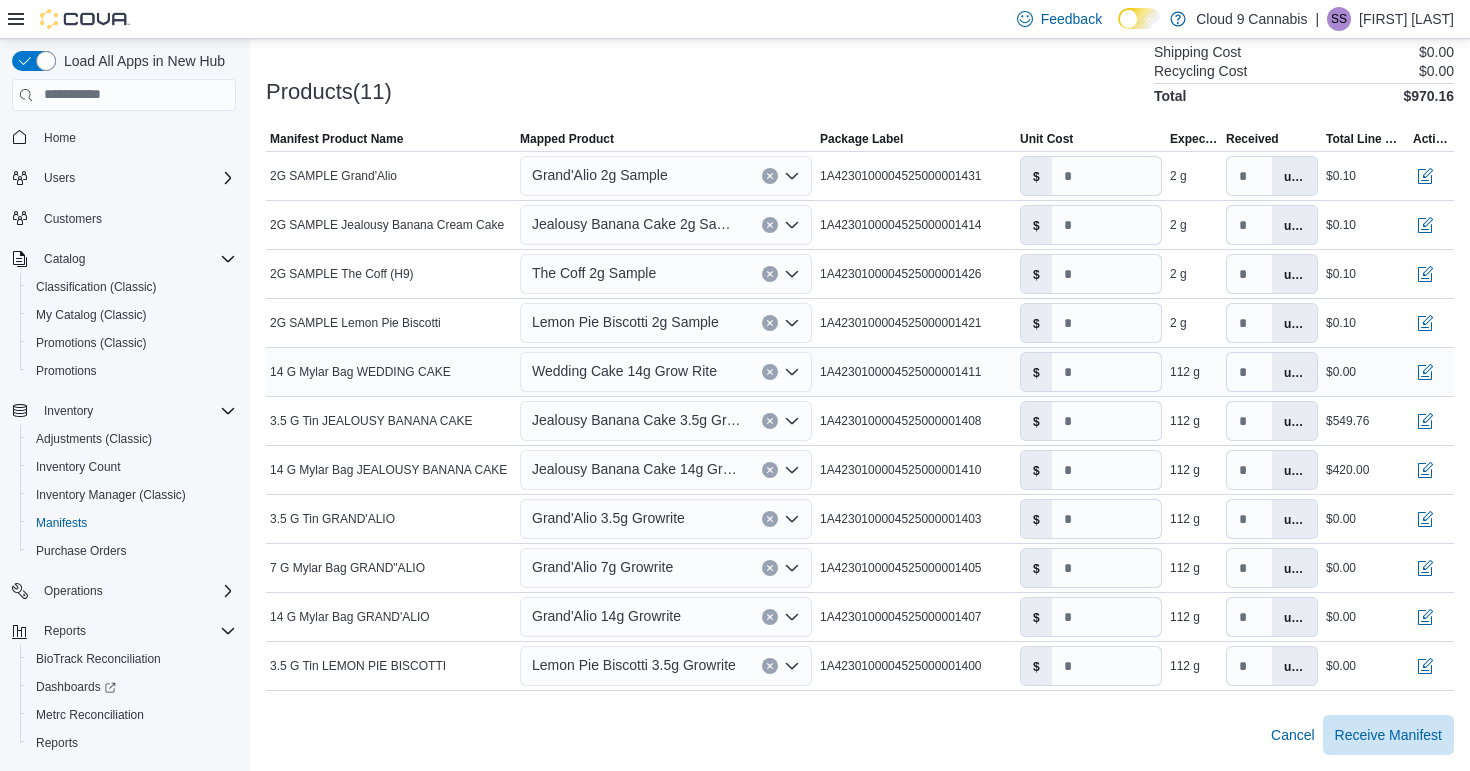 click at bounding box center (770, 372) 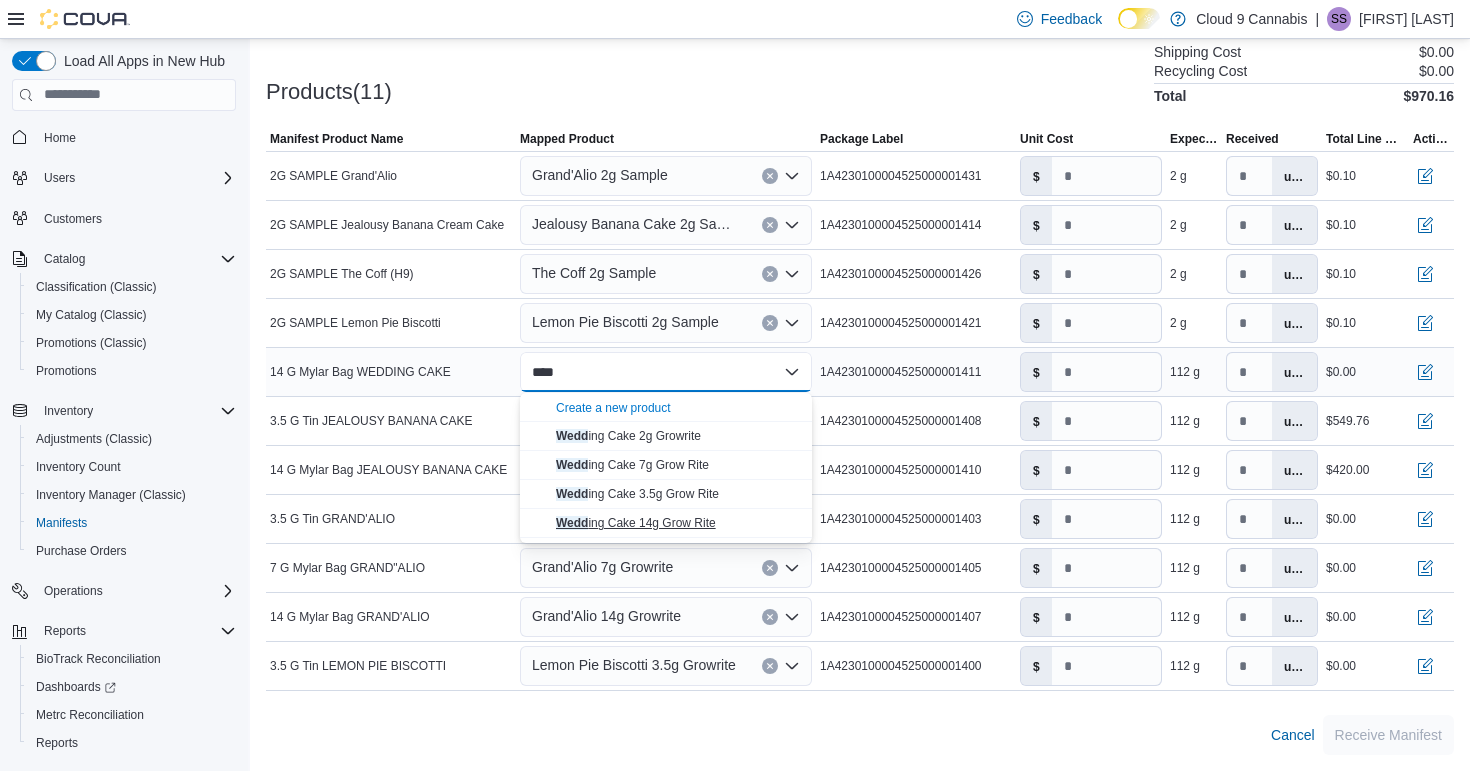 type on "****" 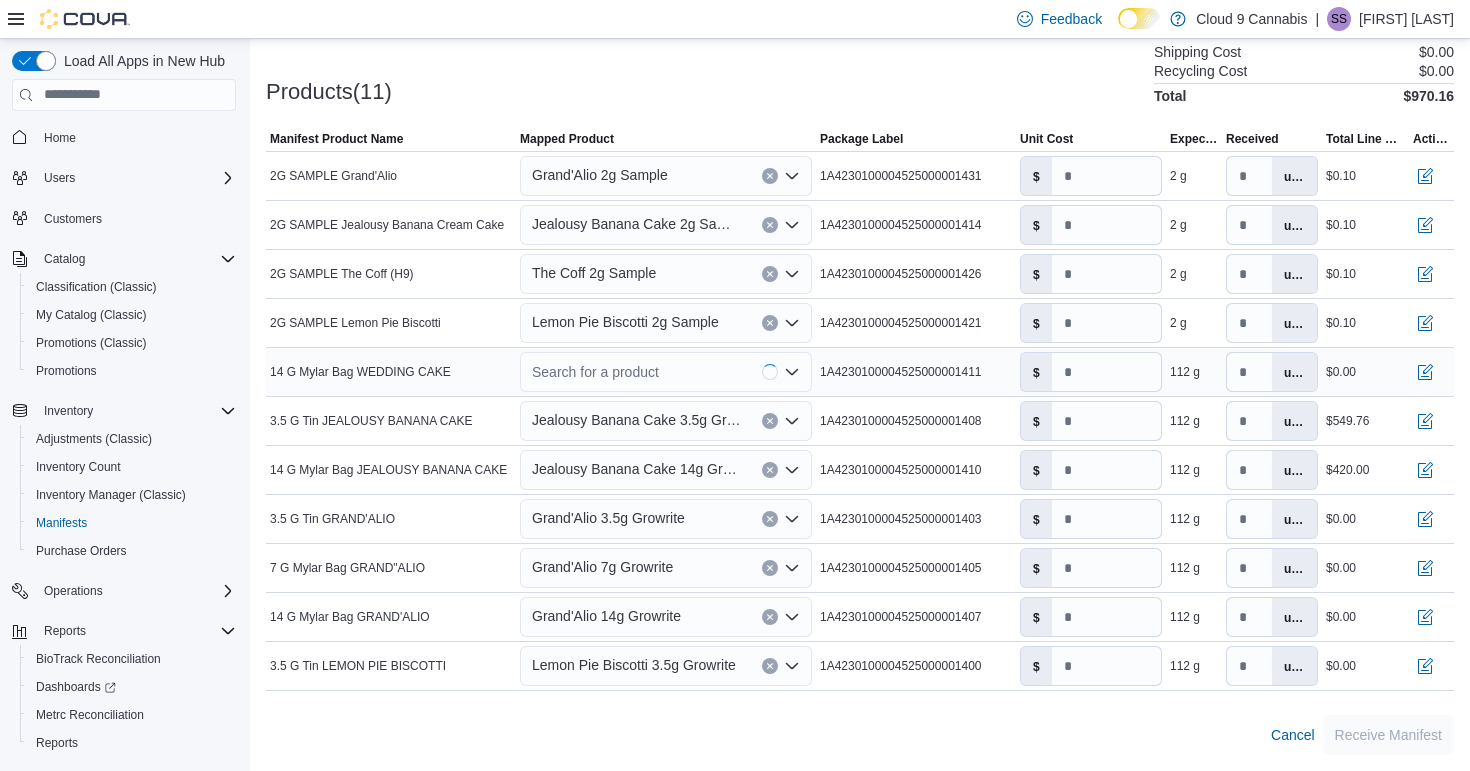type on "****" 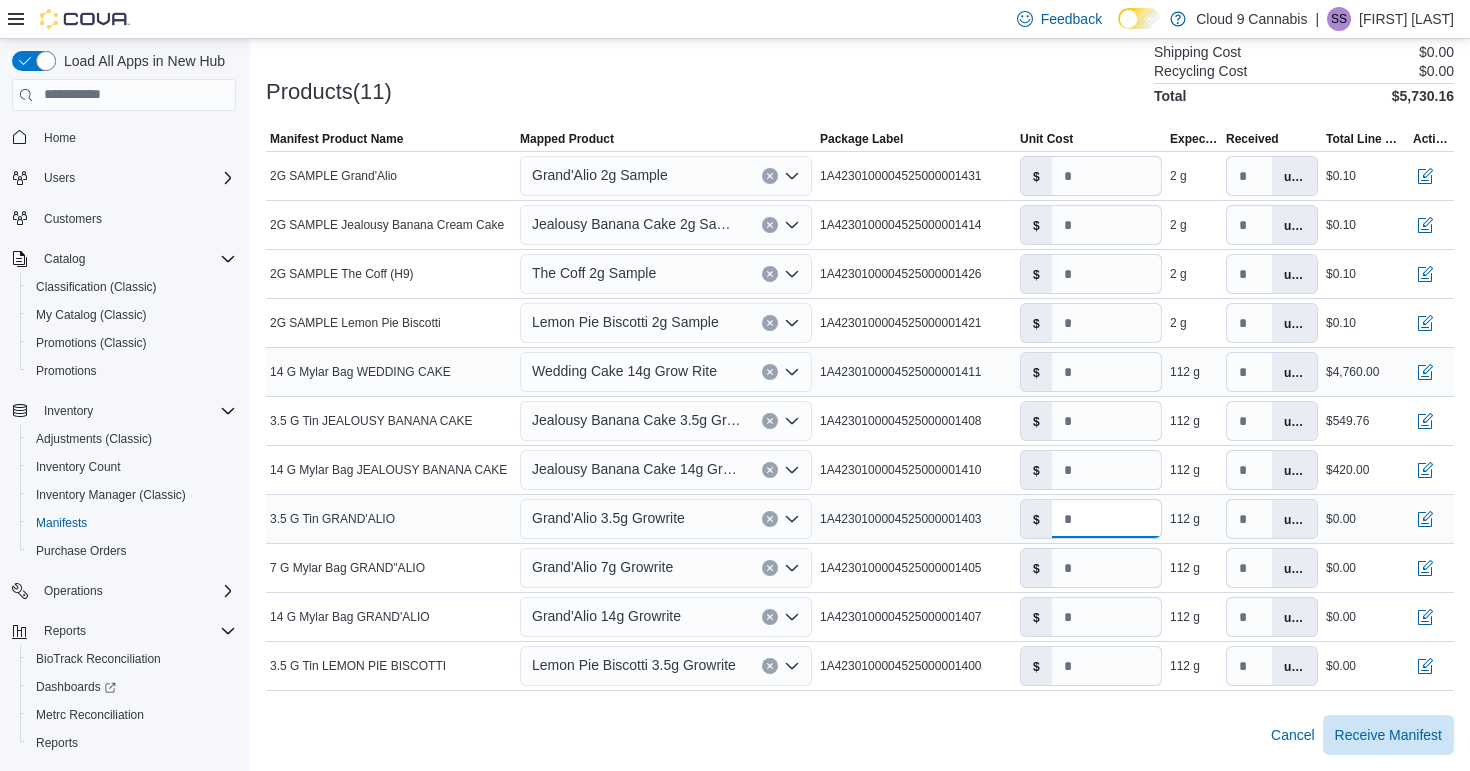 click on "*" at bounding box center [1106, 519] 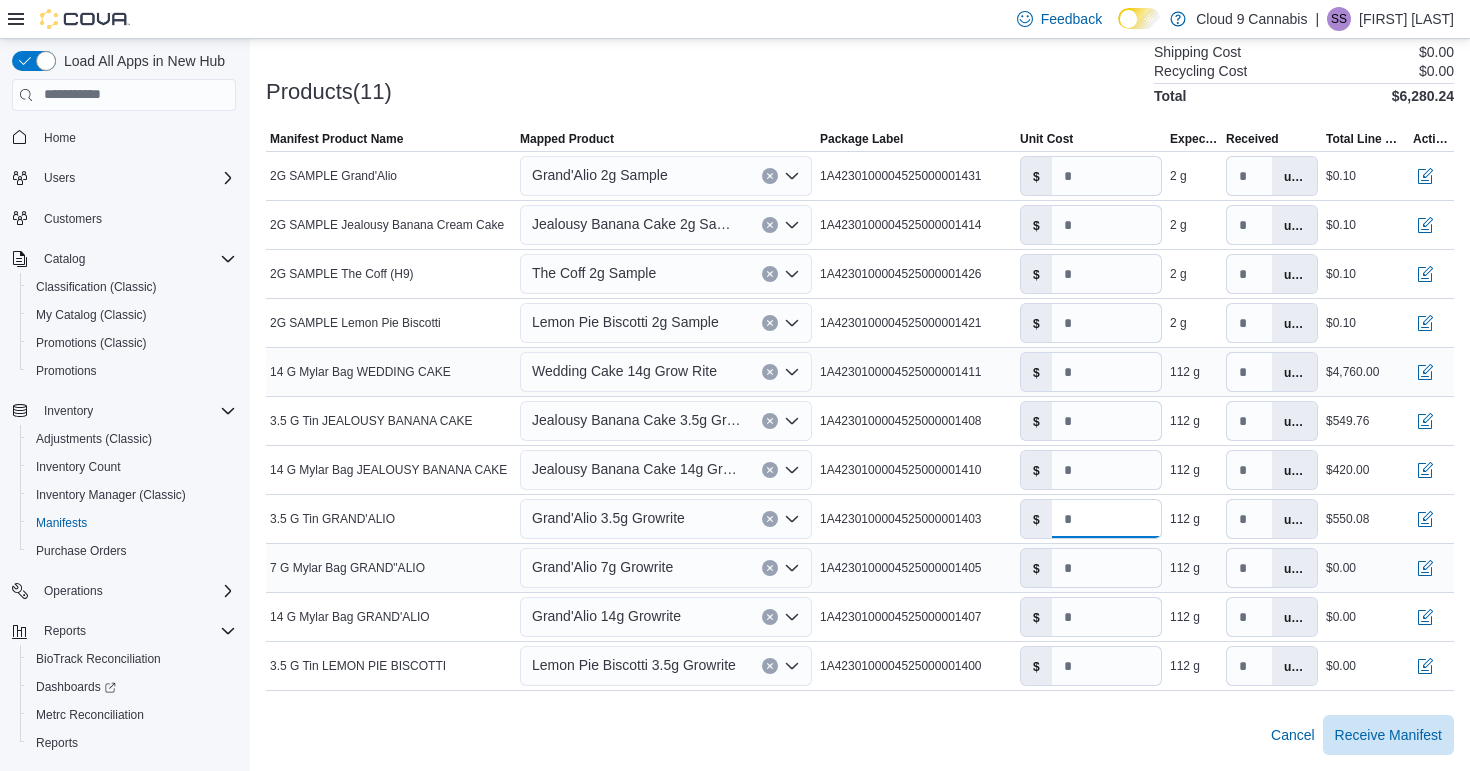type on "*****" 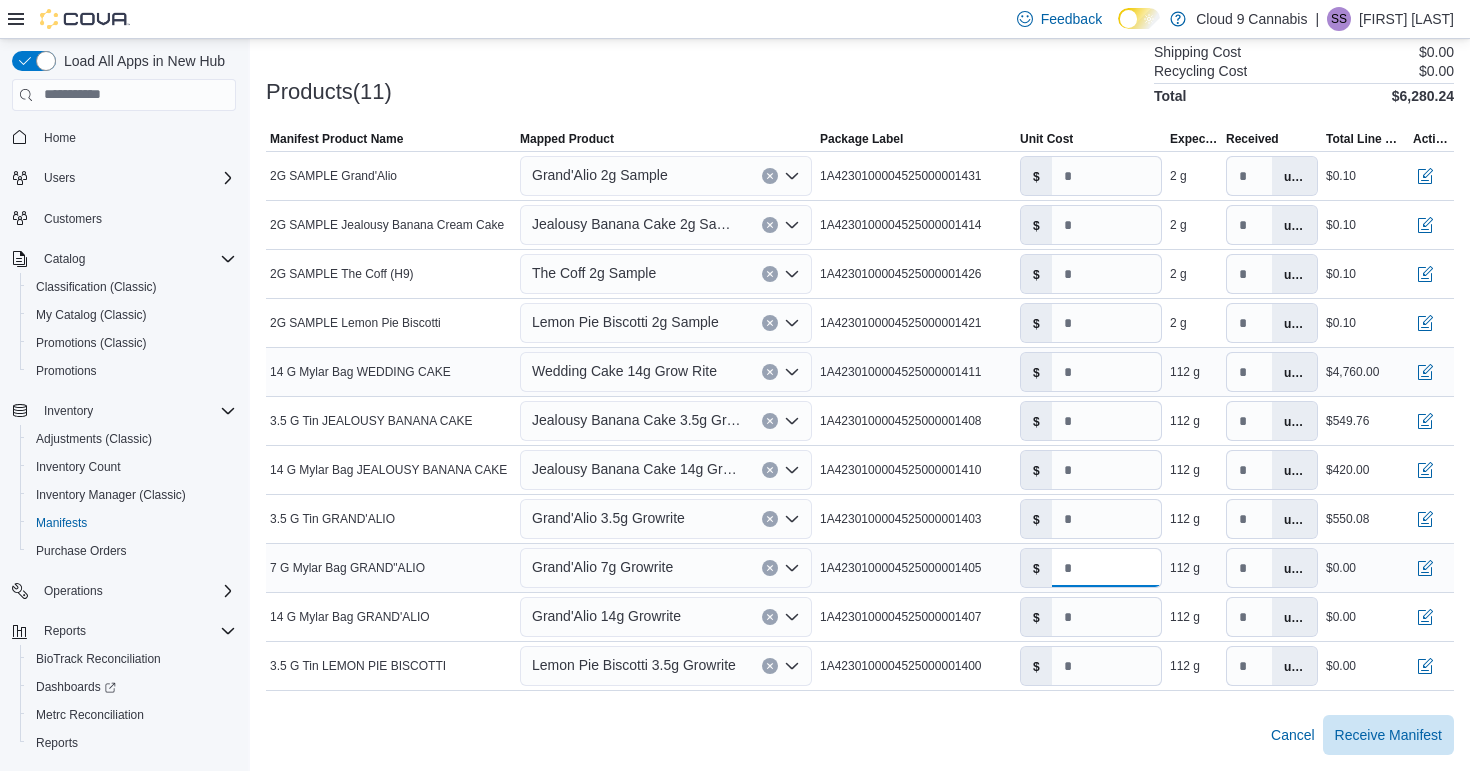click on "*" at bounding box center (1106, 568) 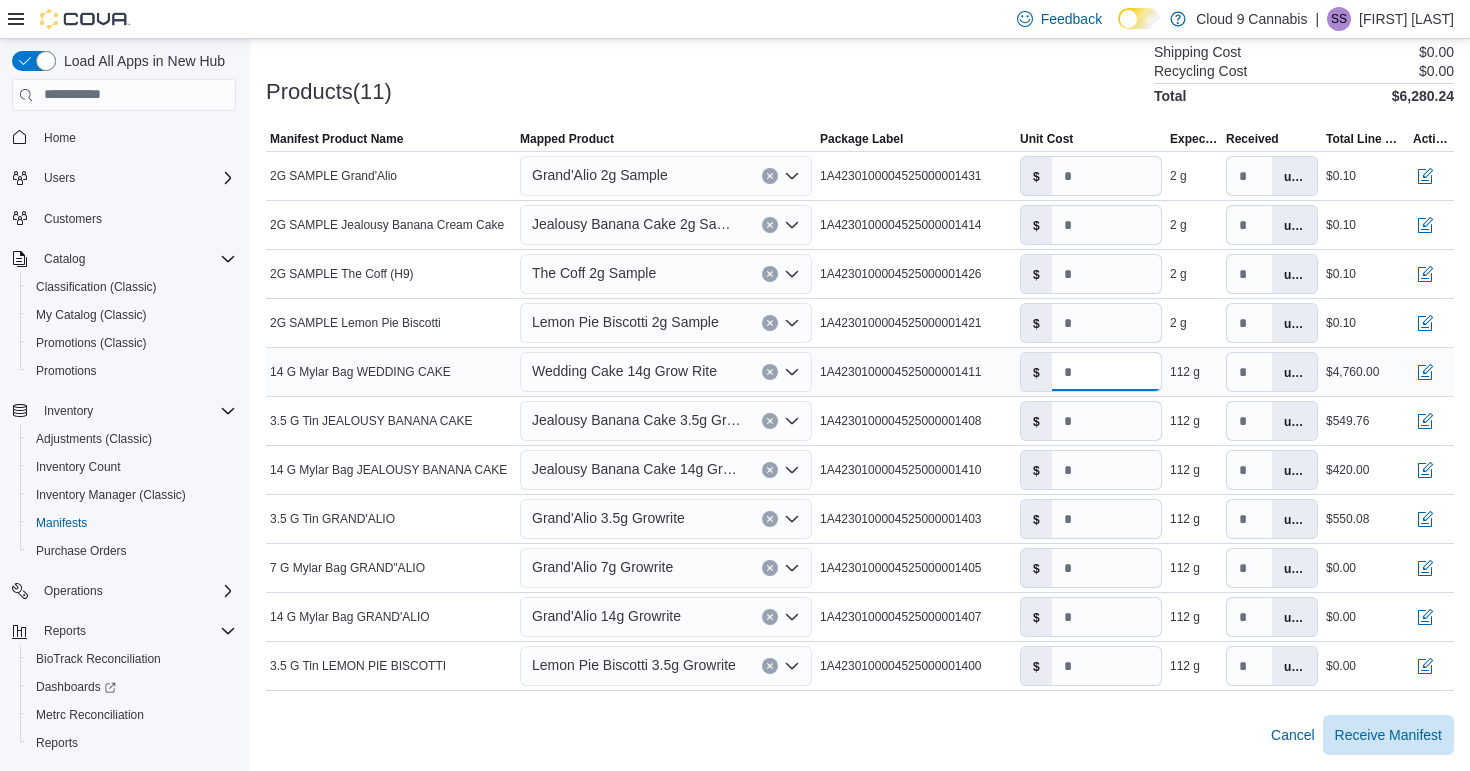 drag, startPoint x: 1112, startPoint y: 380, endPoint x: 1034, endPoint y: 380, distance: 78 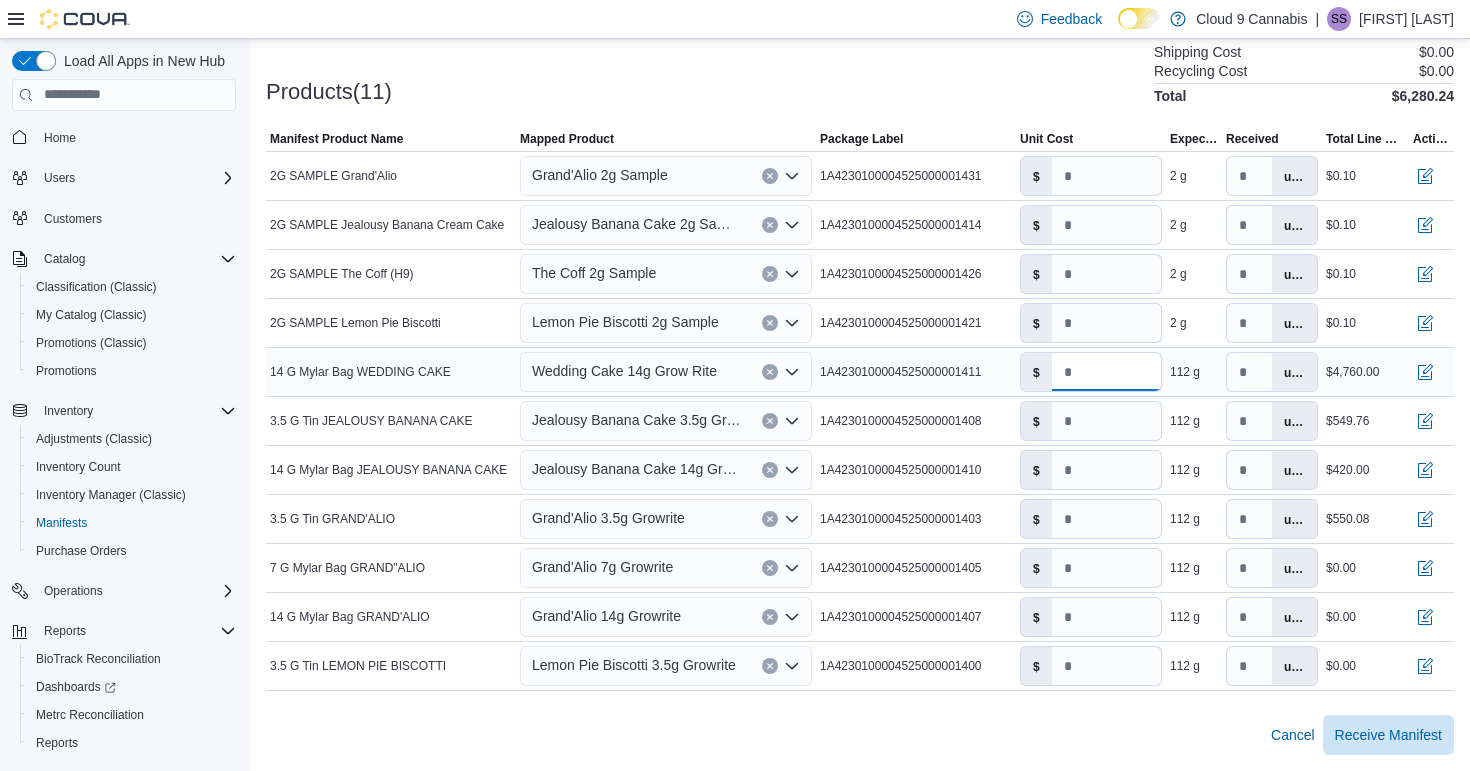 click on "$ ****" at bounding box center (1091, 372) 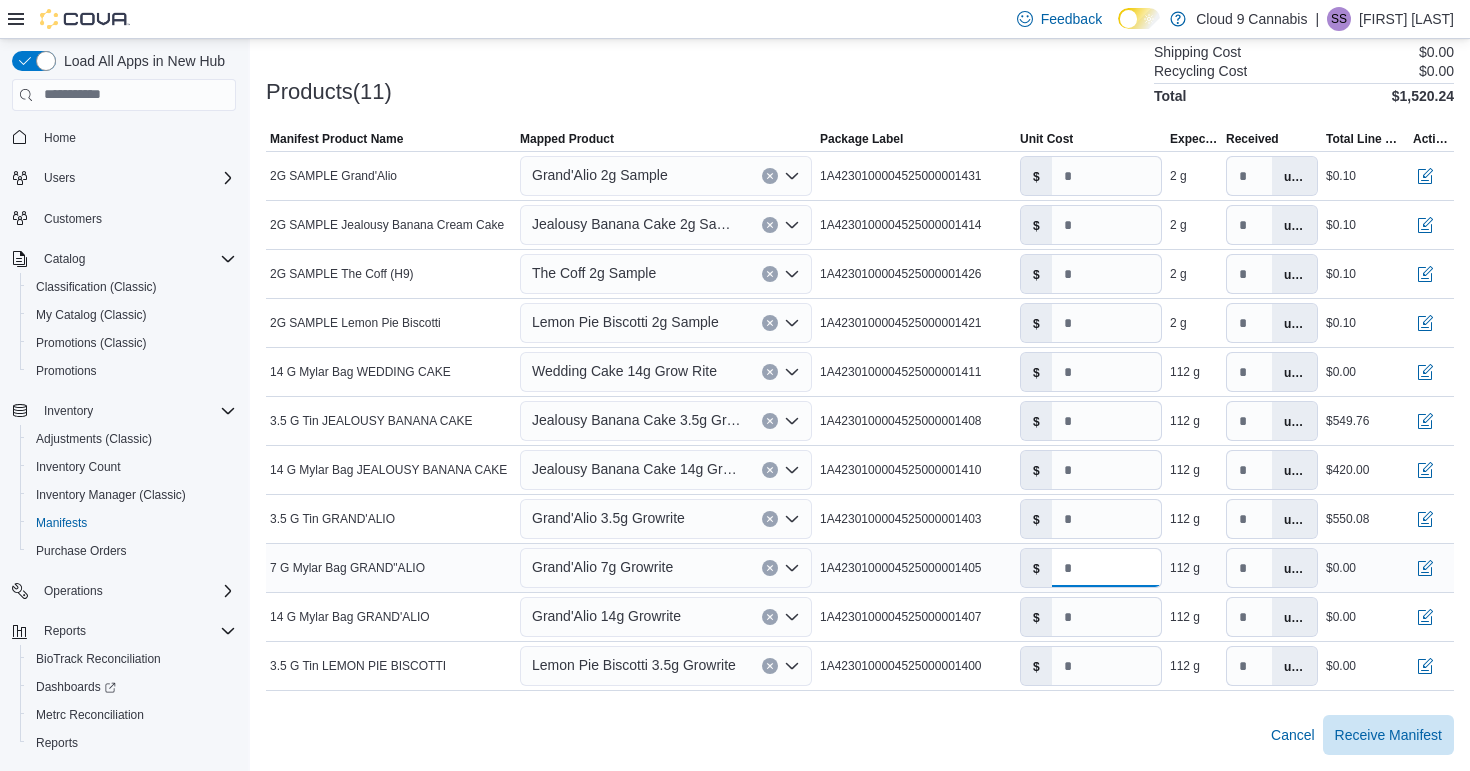 click on "*" at bounding box center [1106, 568] 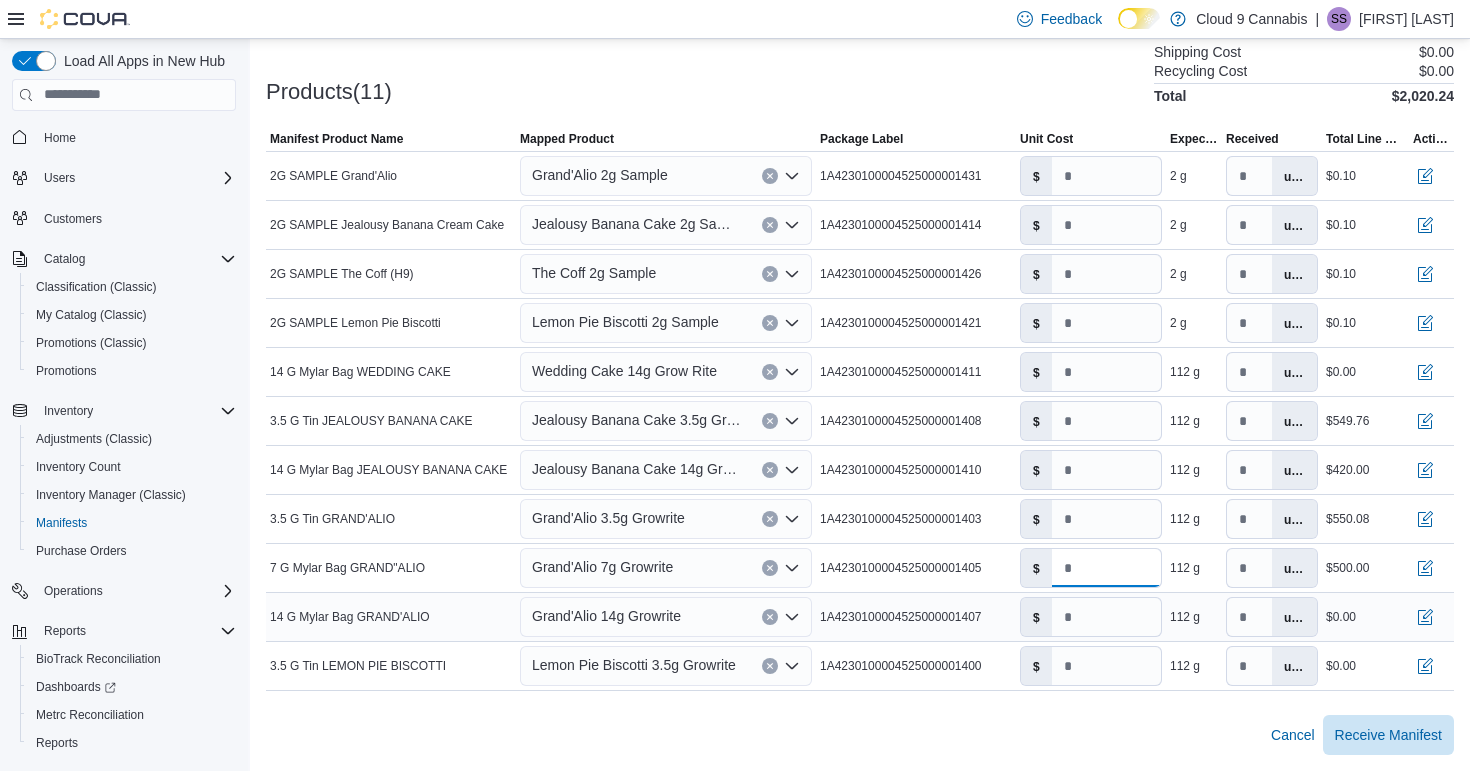 type on "*****" 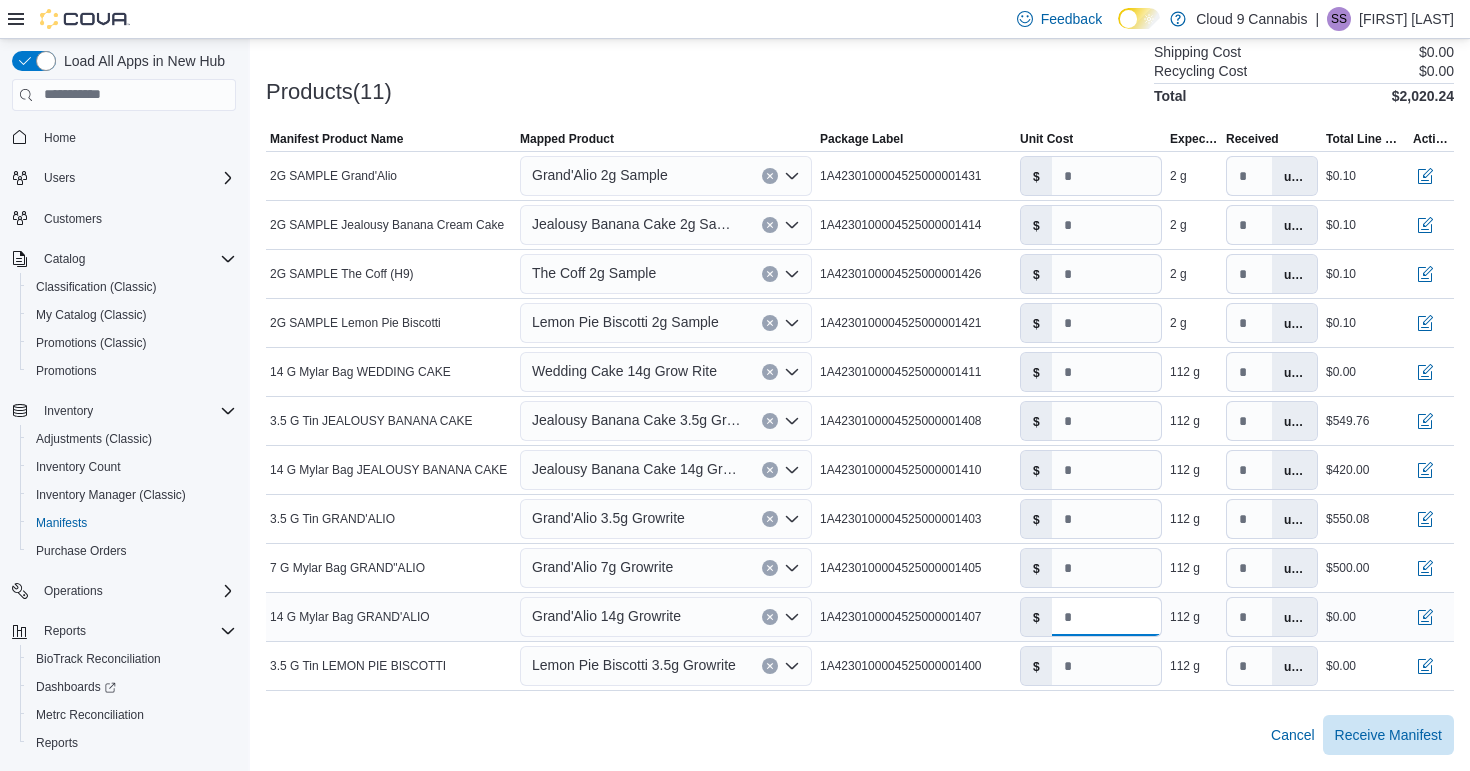 click on "*" at bounding box center [1106, 617] 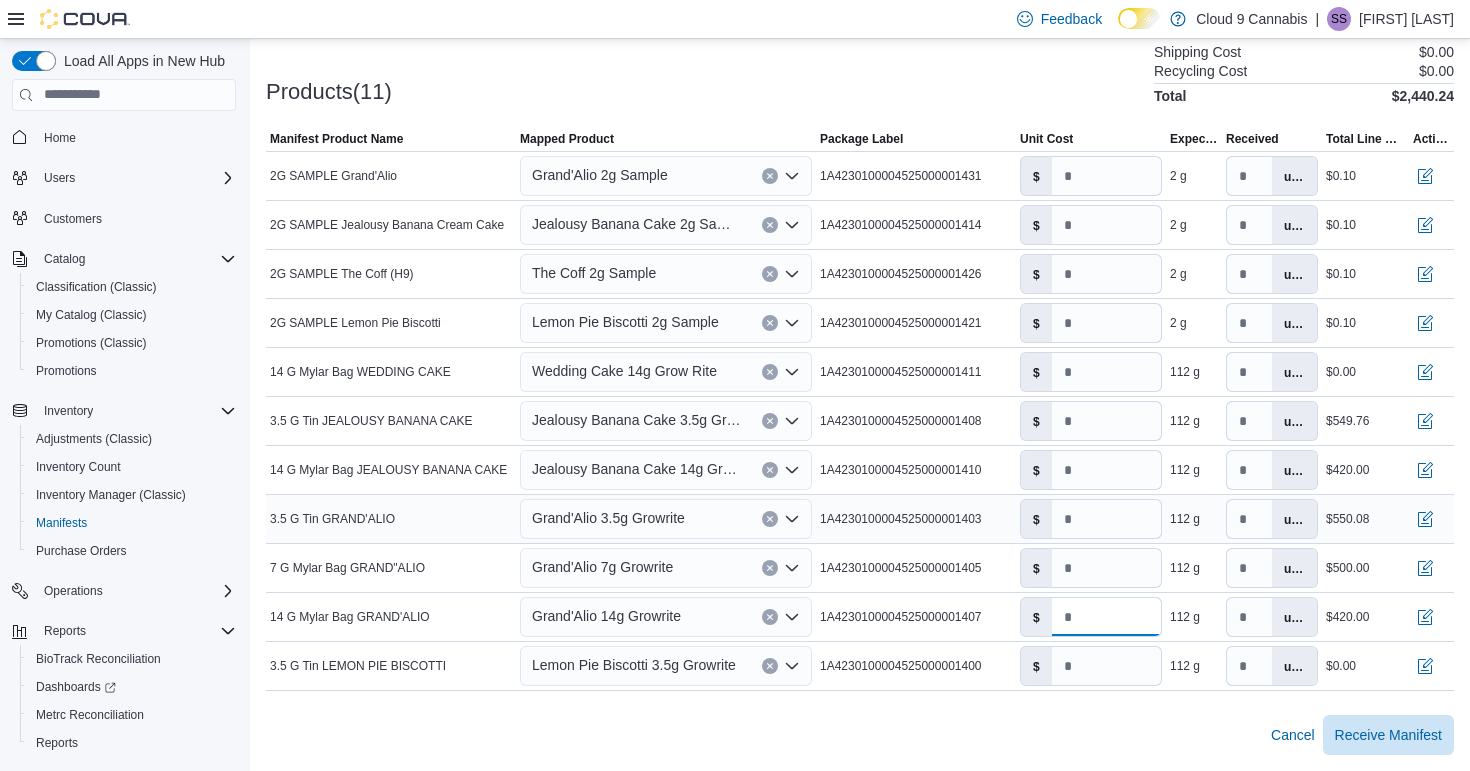 type on "****" 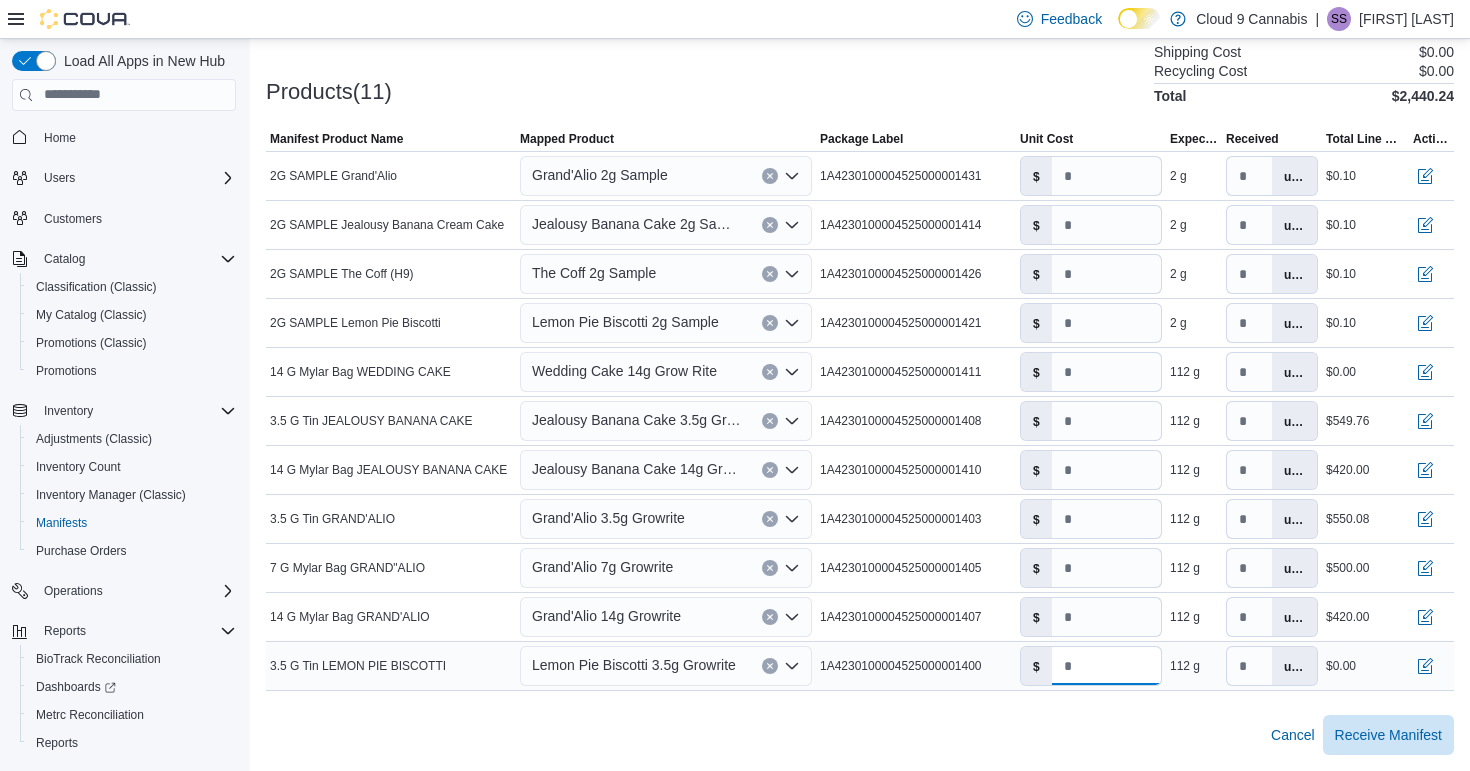 click on "*" at bounding box center (1106, 666) 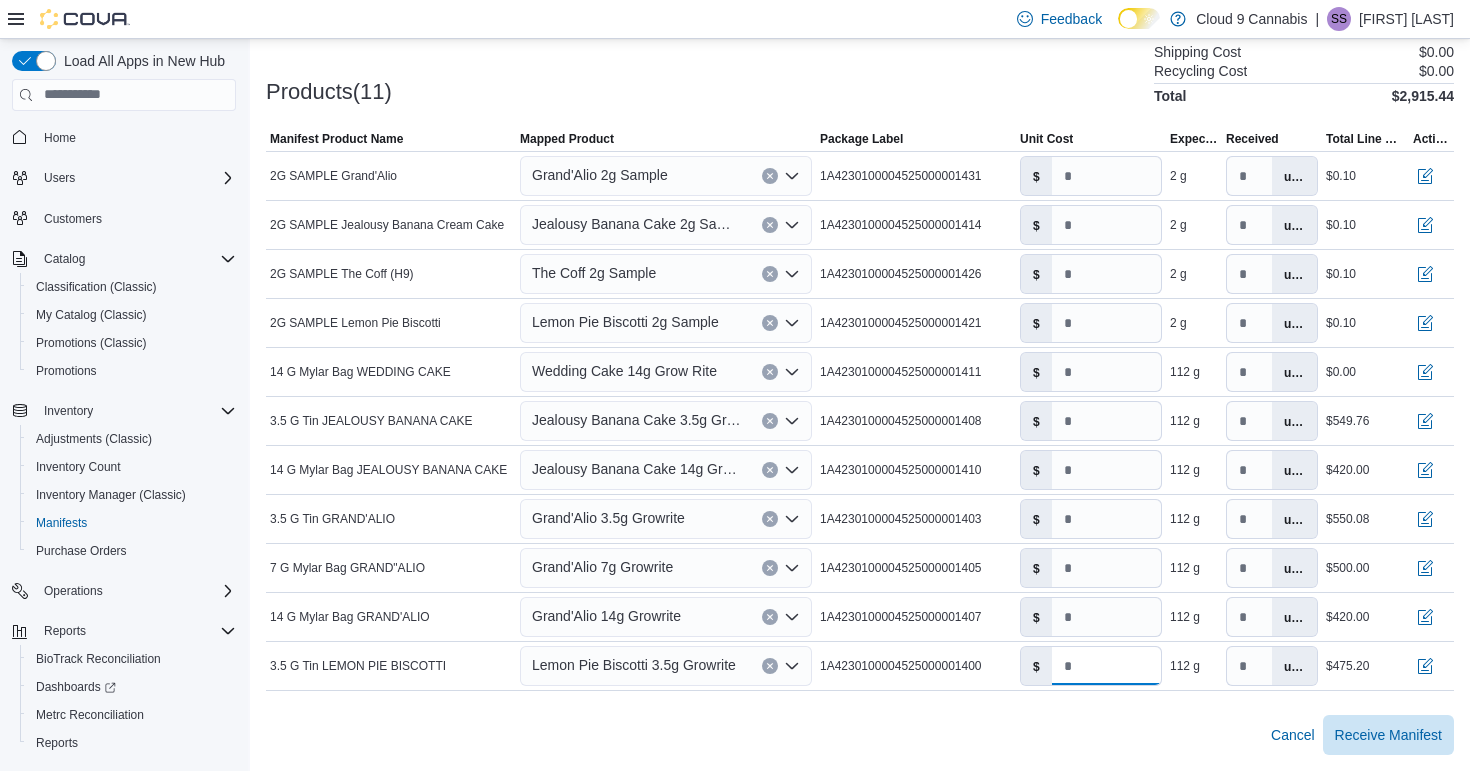 type on "*****" 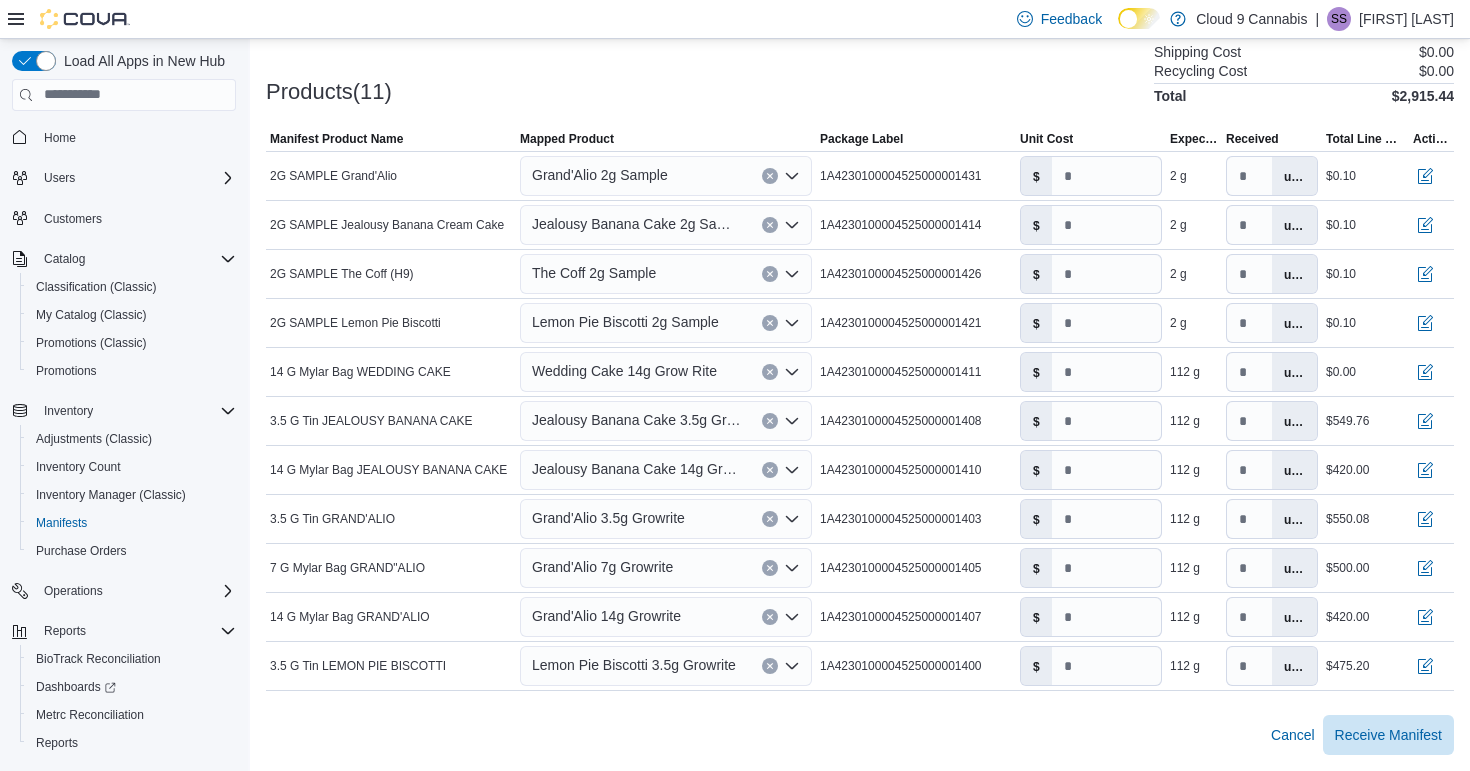 click on "**********" at bounding box center [860, 101] 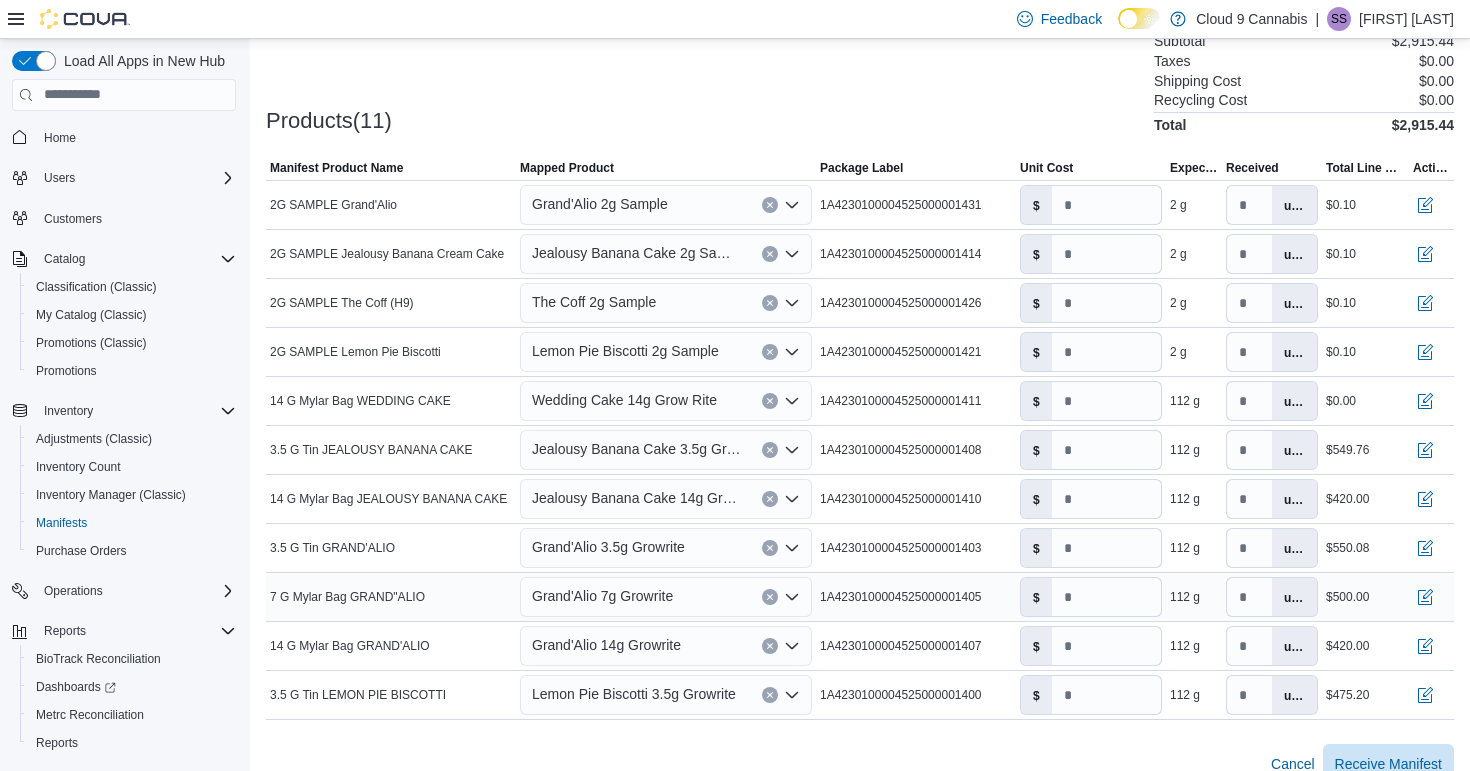 scroll, scrollTop: 581, scrollLeft: 0, axis: vertical 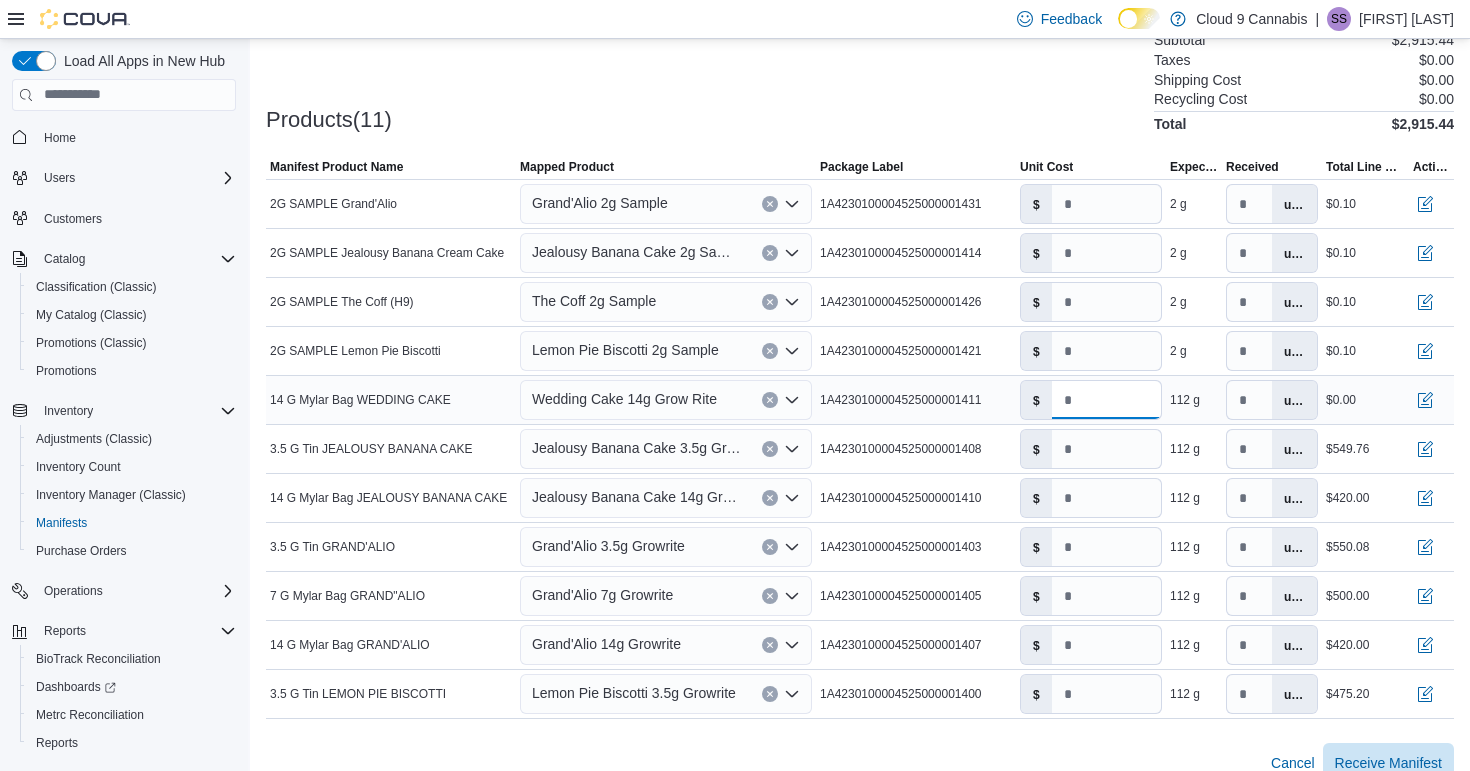 click on "*" at bounding box center (1106, 400) 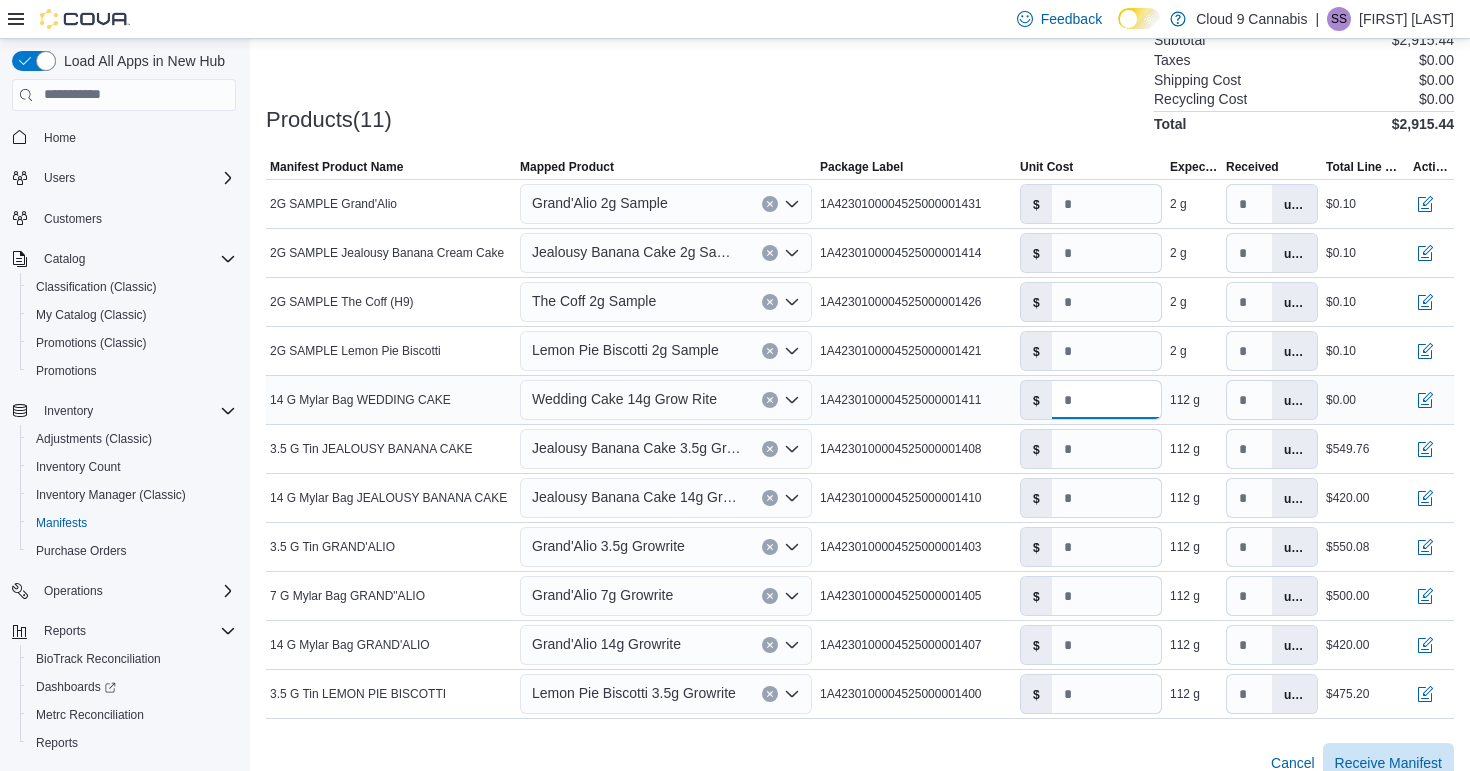 type on "*" 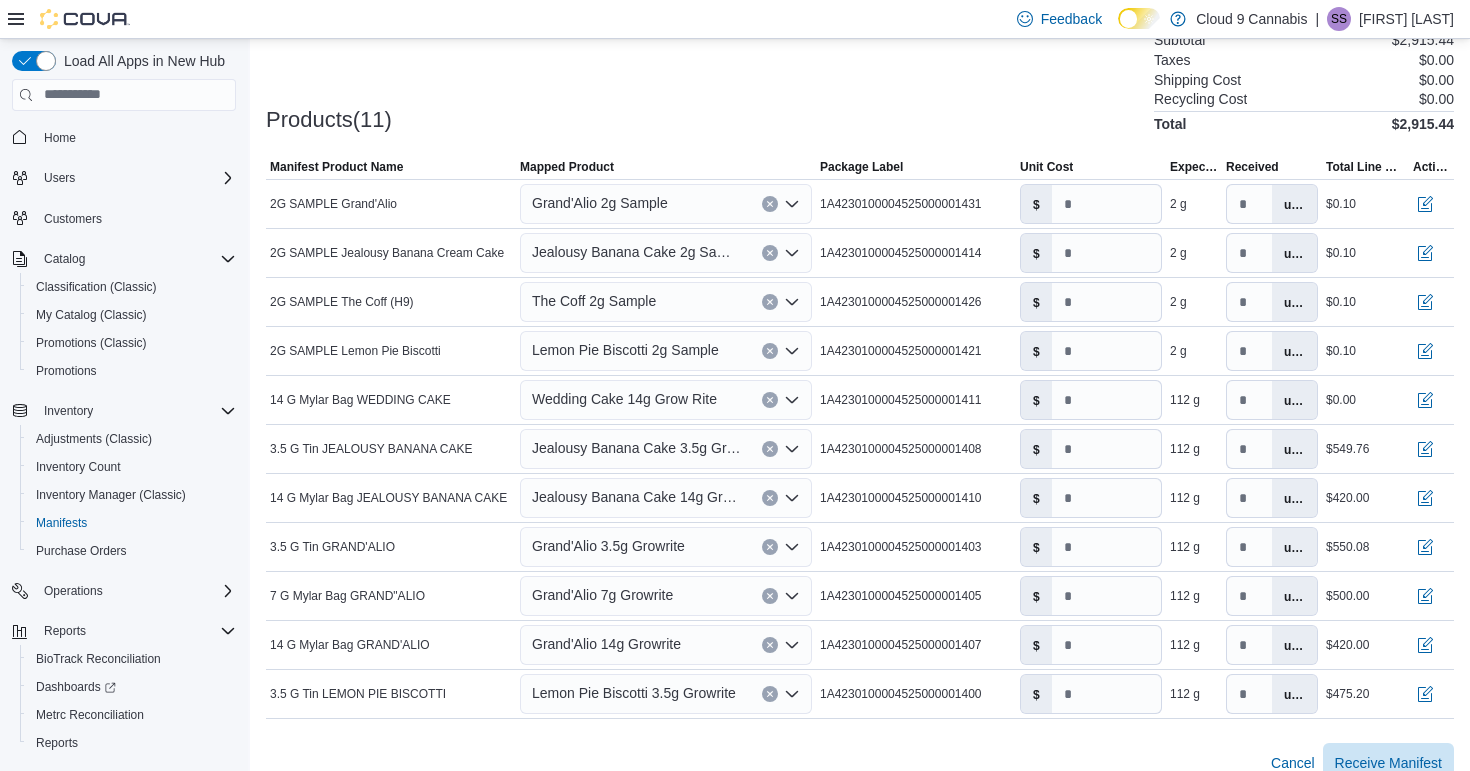 click 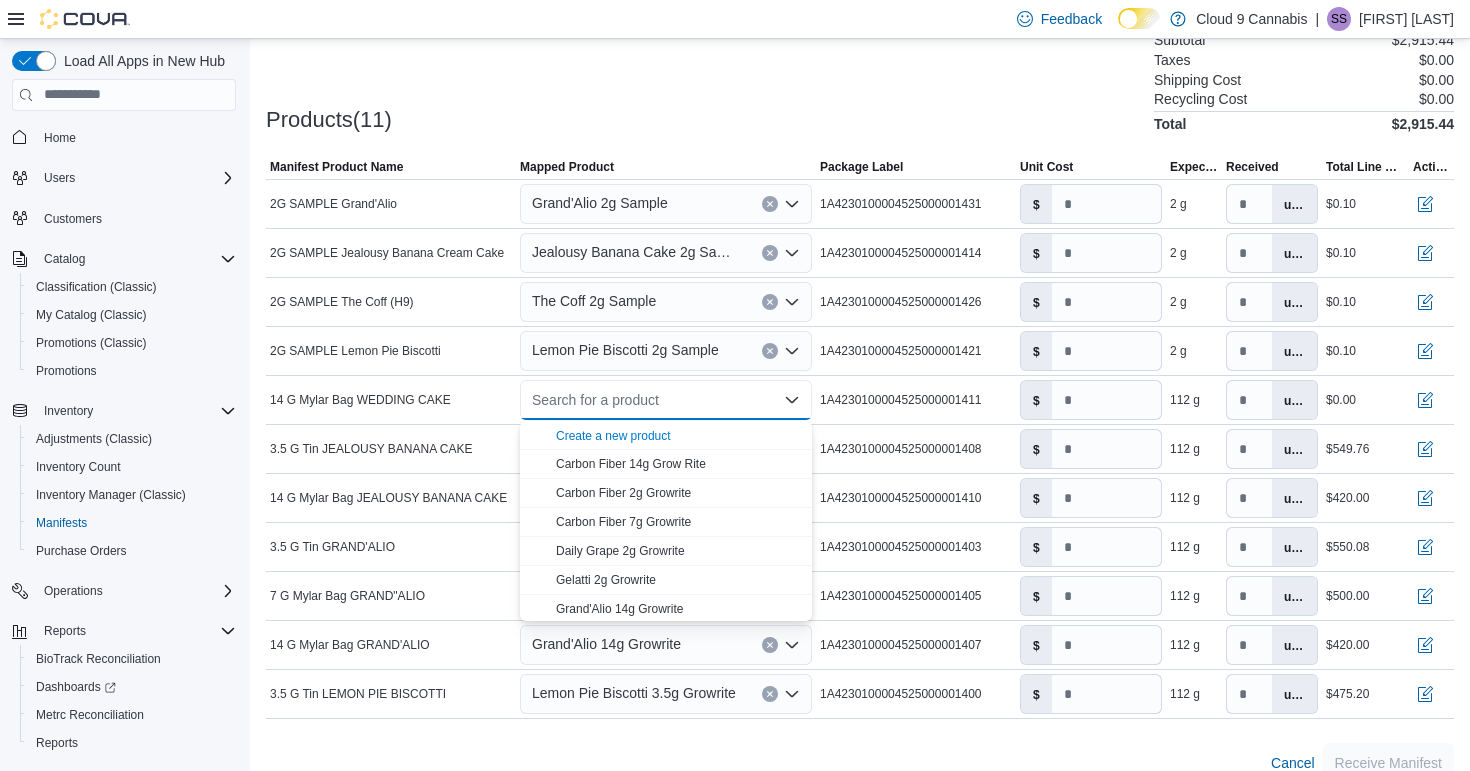 click on "Search for a product" at bounding box center [666, 400] 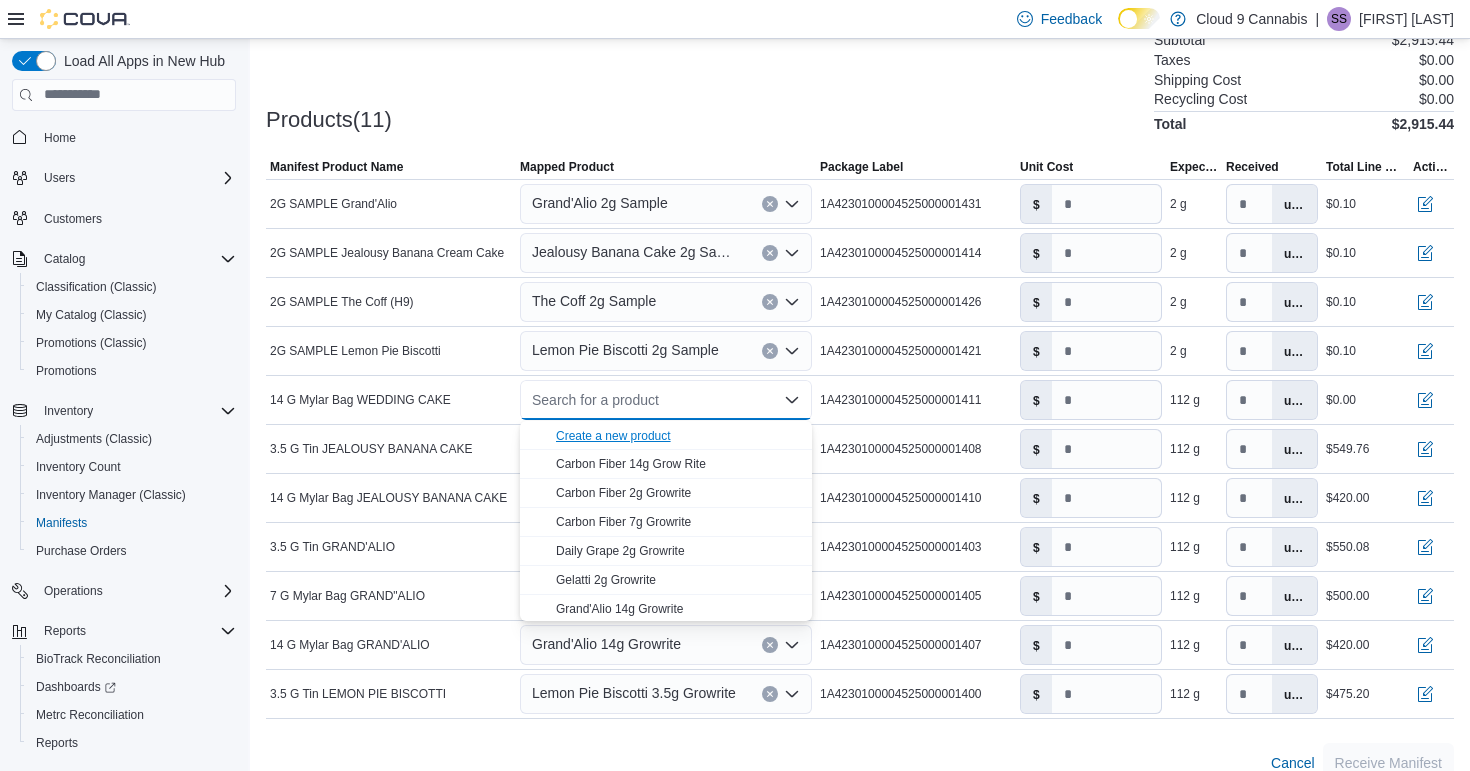 click on "Create a new product" at bounding box center [613, 436] 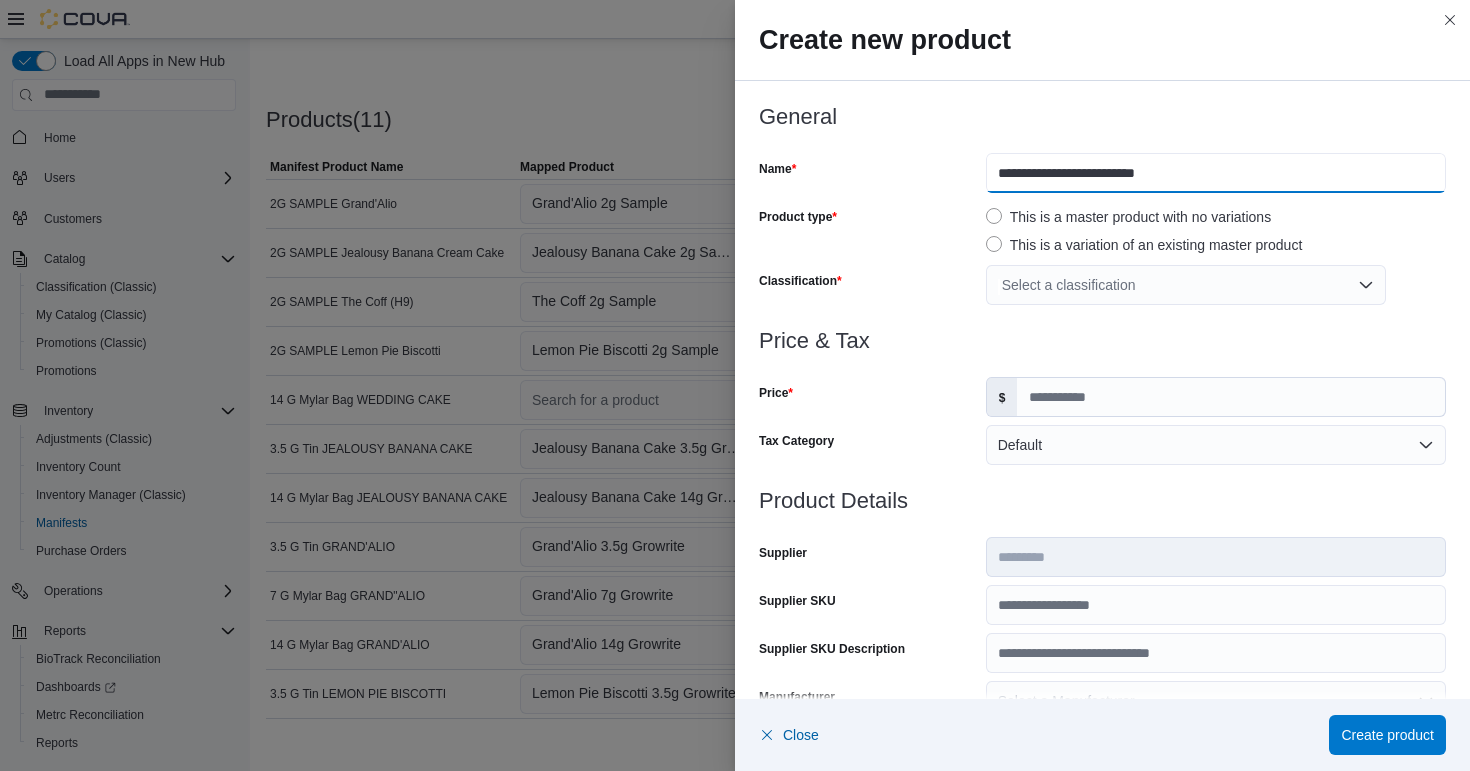 click on "**********" at bounding box center (1216, 173) 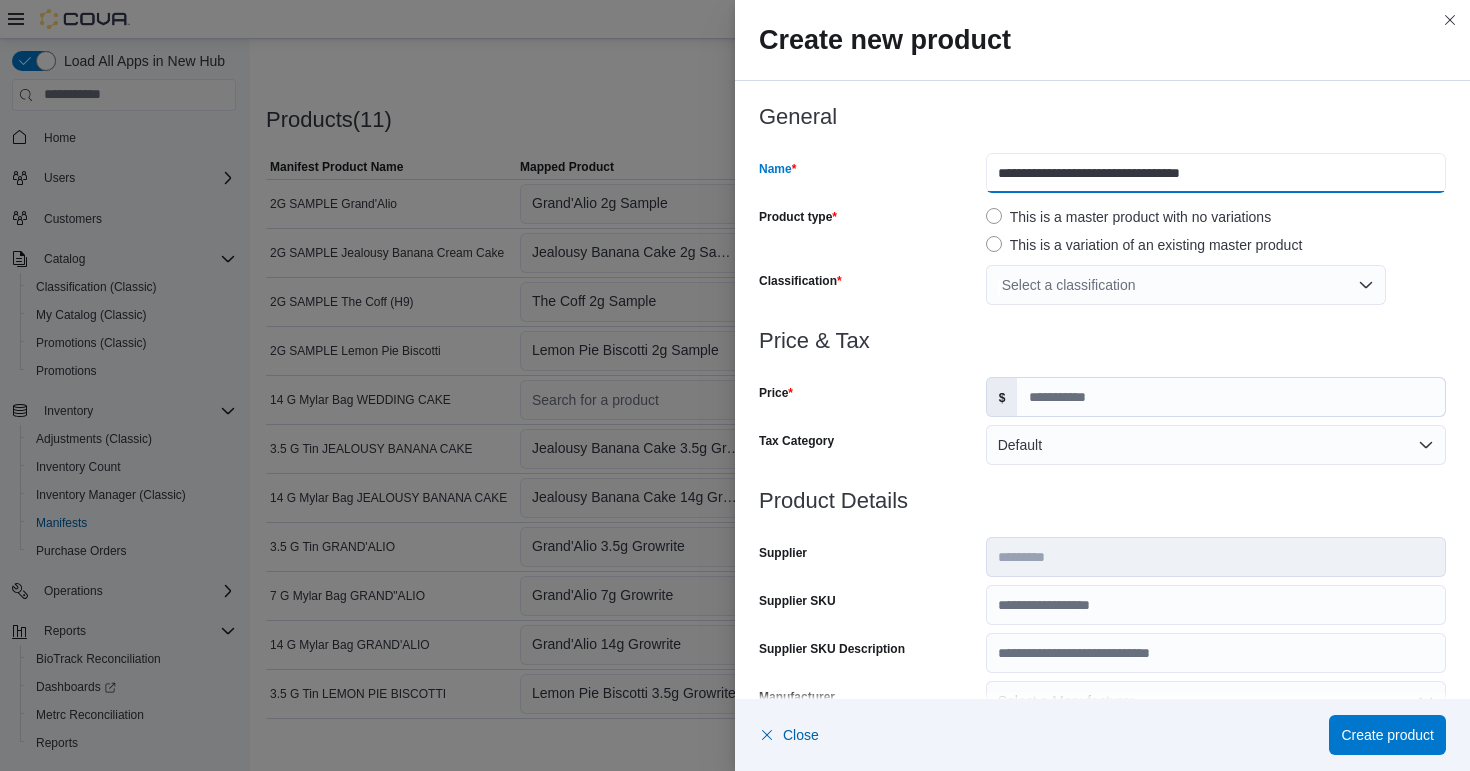 type on "**********" 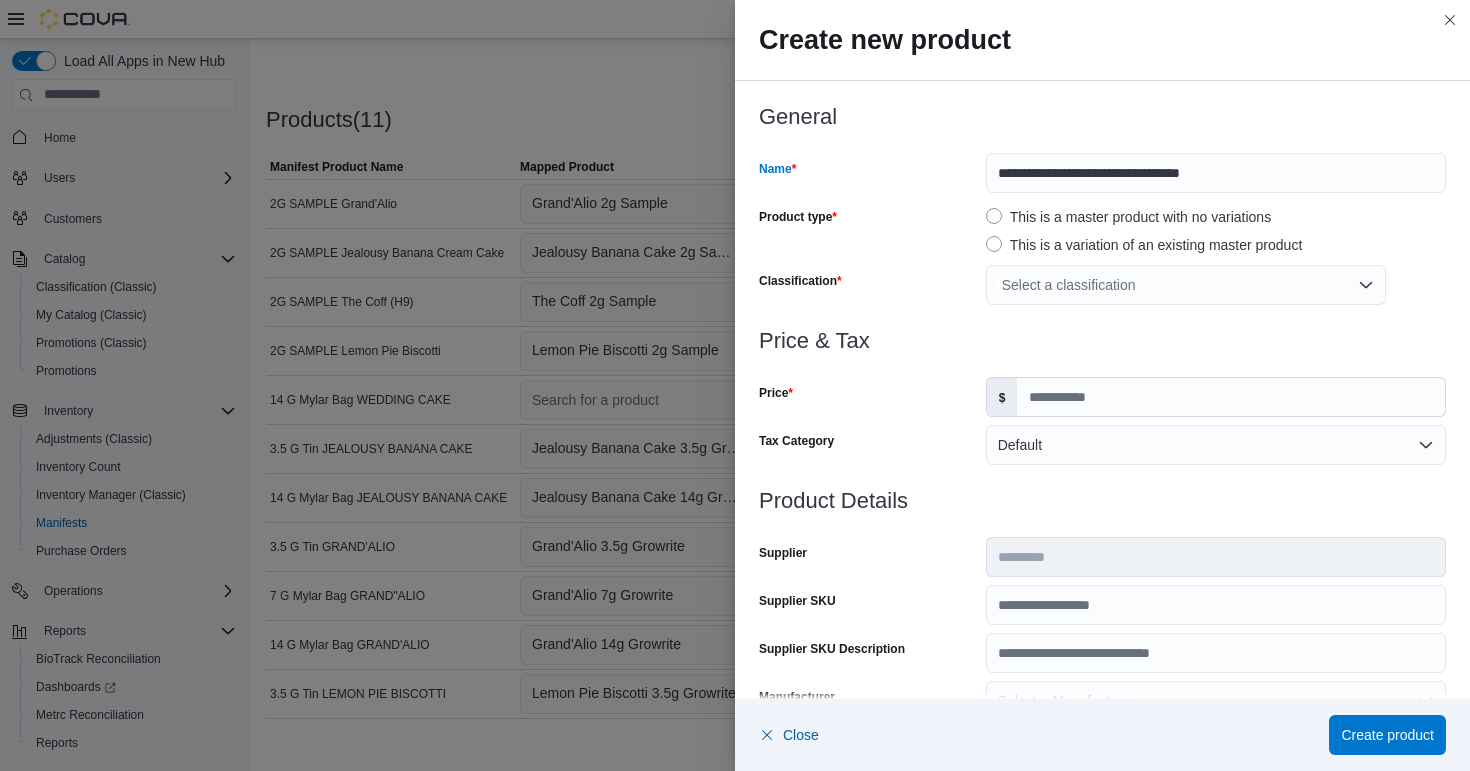 click on "Select a classification" at bounding box center [1186, 285] 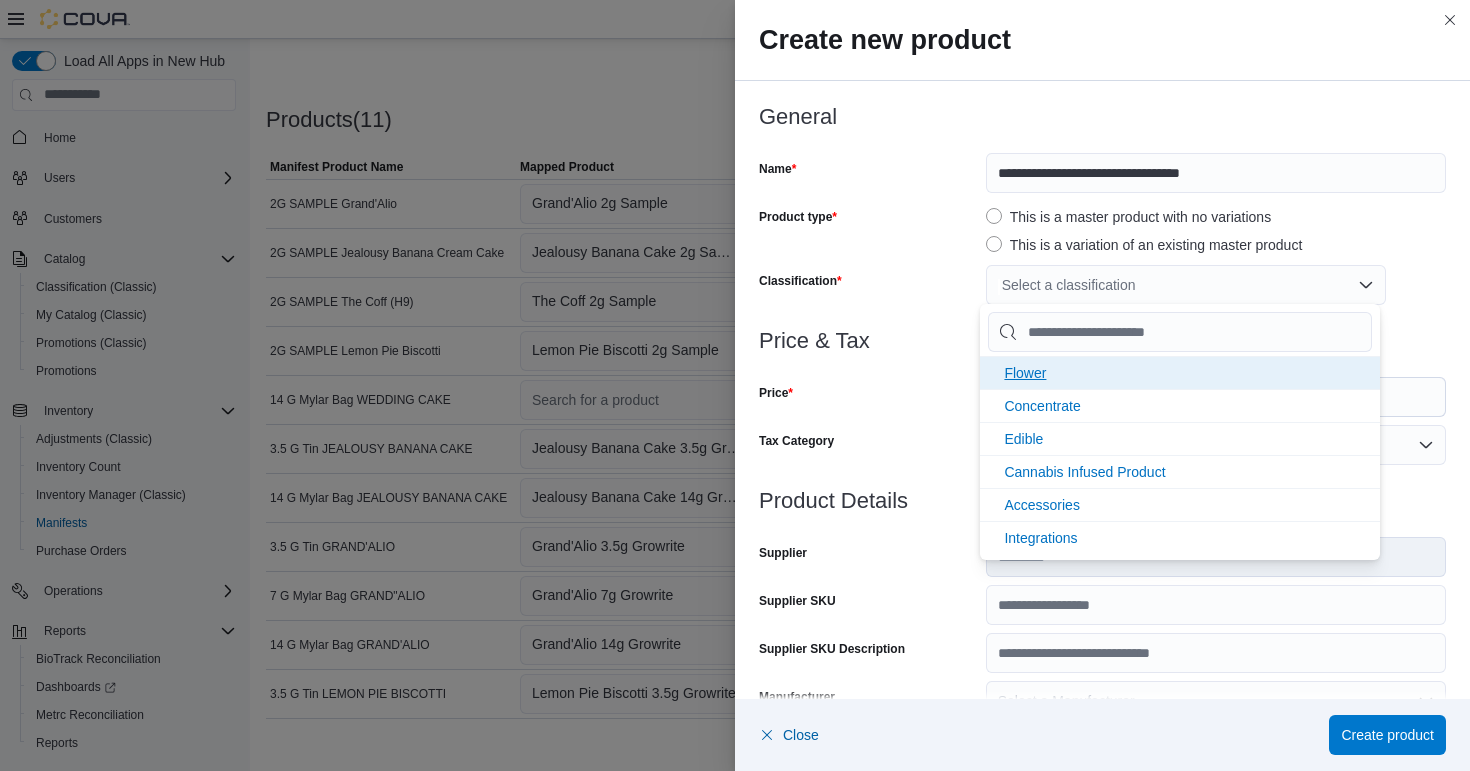 click on "Flower" at bounding box center (1025, 373) 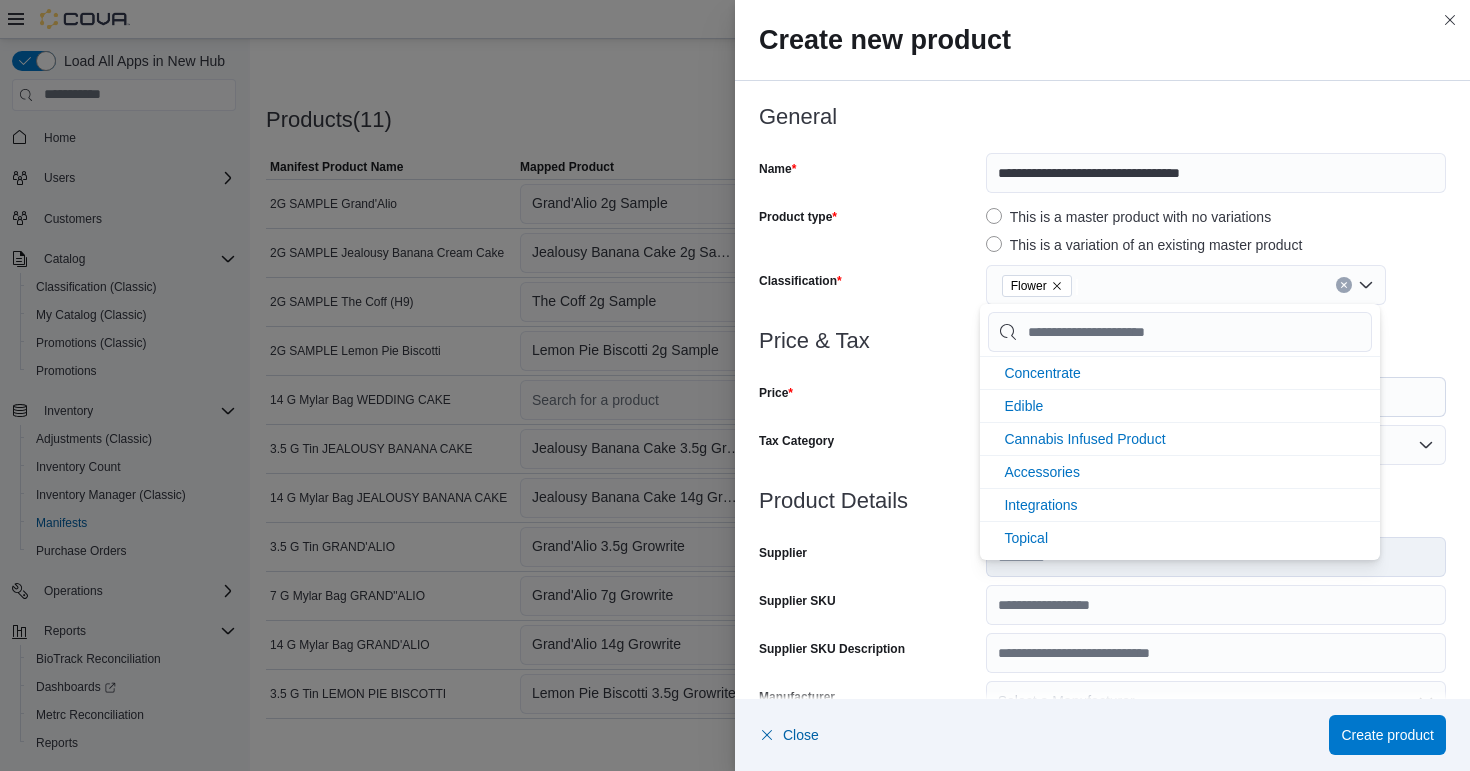 click on "Price & Tax" at bounding box center [1102, 341] 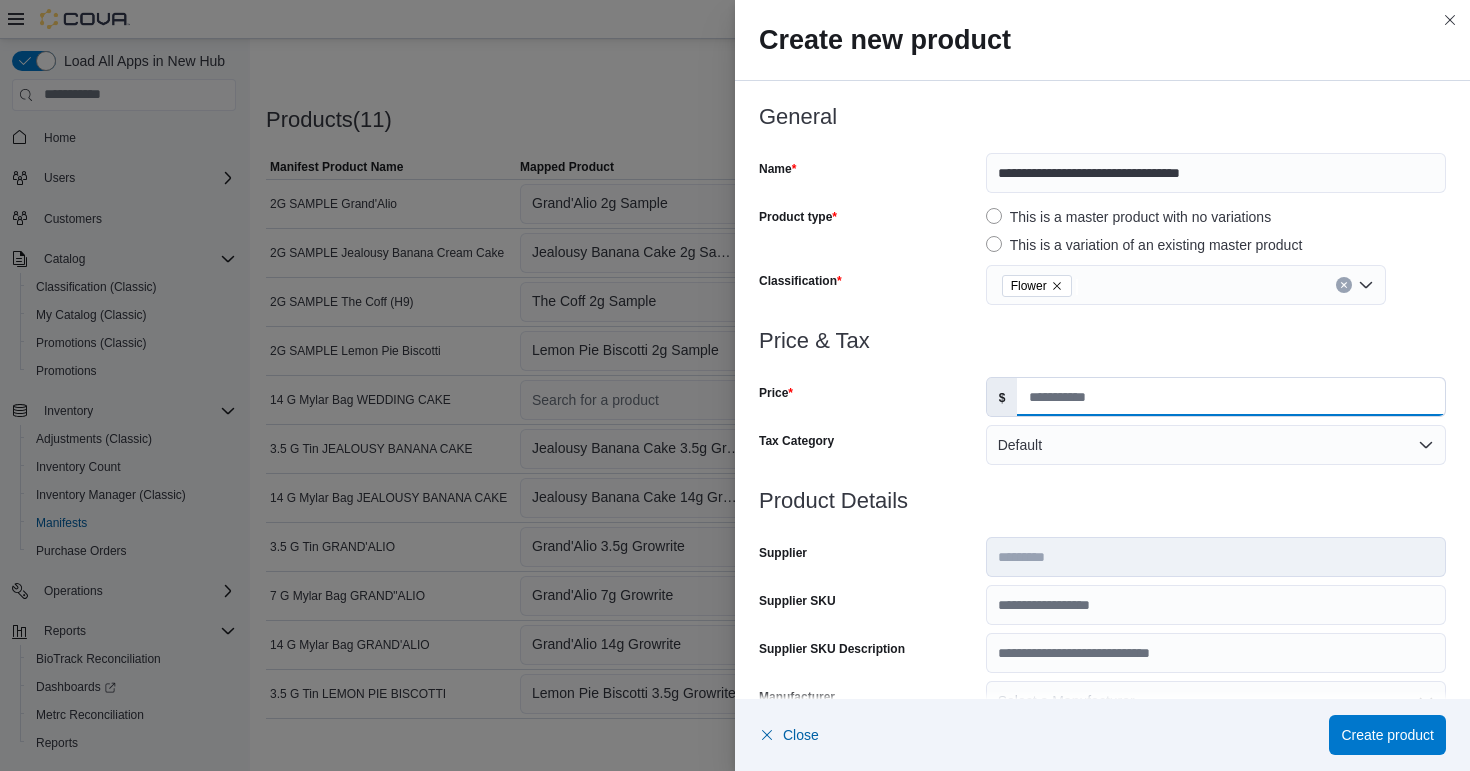 click on "Price" at bounding box center [1231, 397] 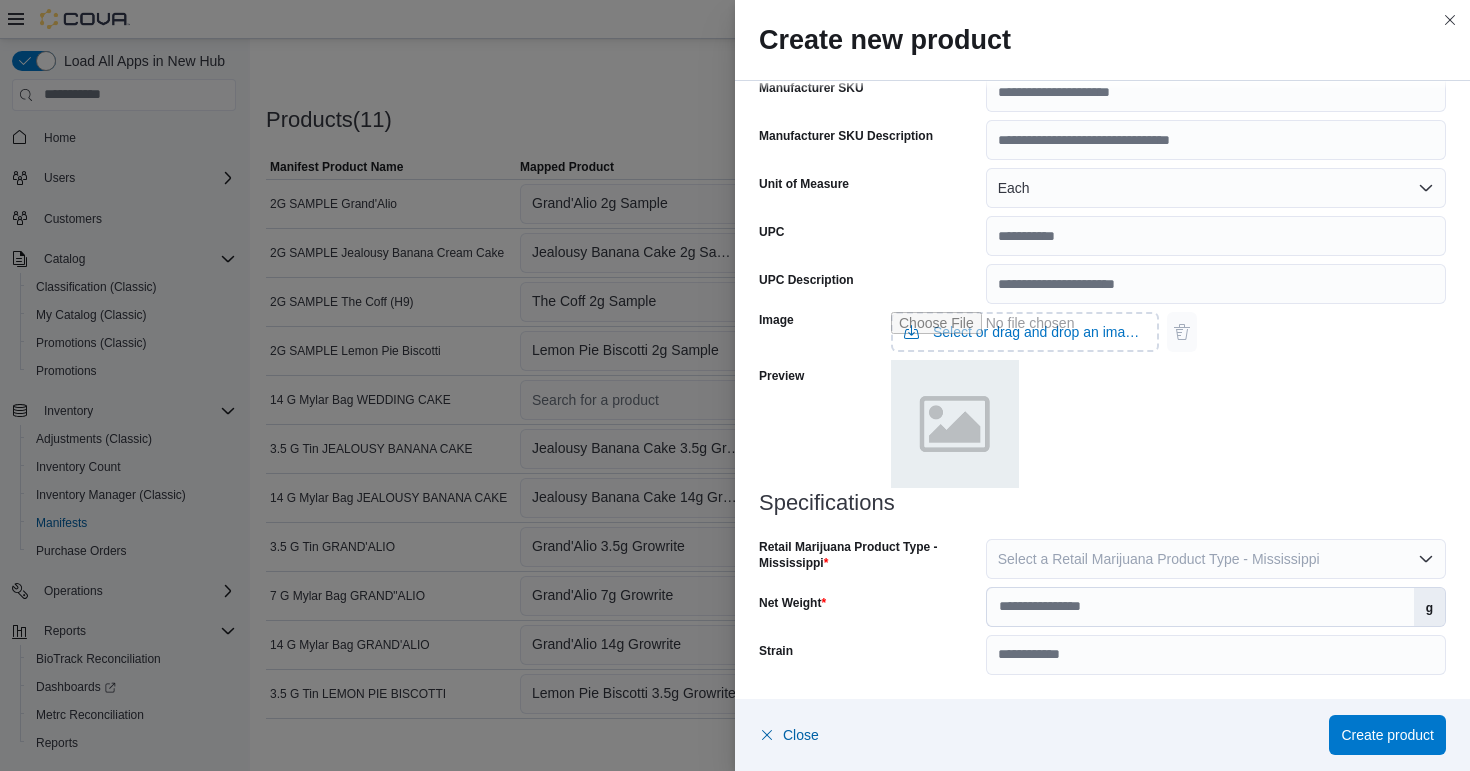 scroll, scrollTop: 656, scrollLeft: 0, axis: vertical 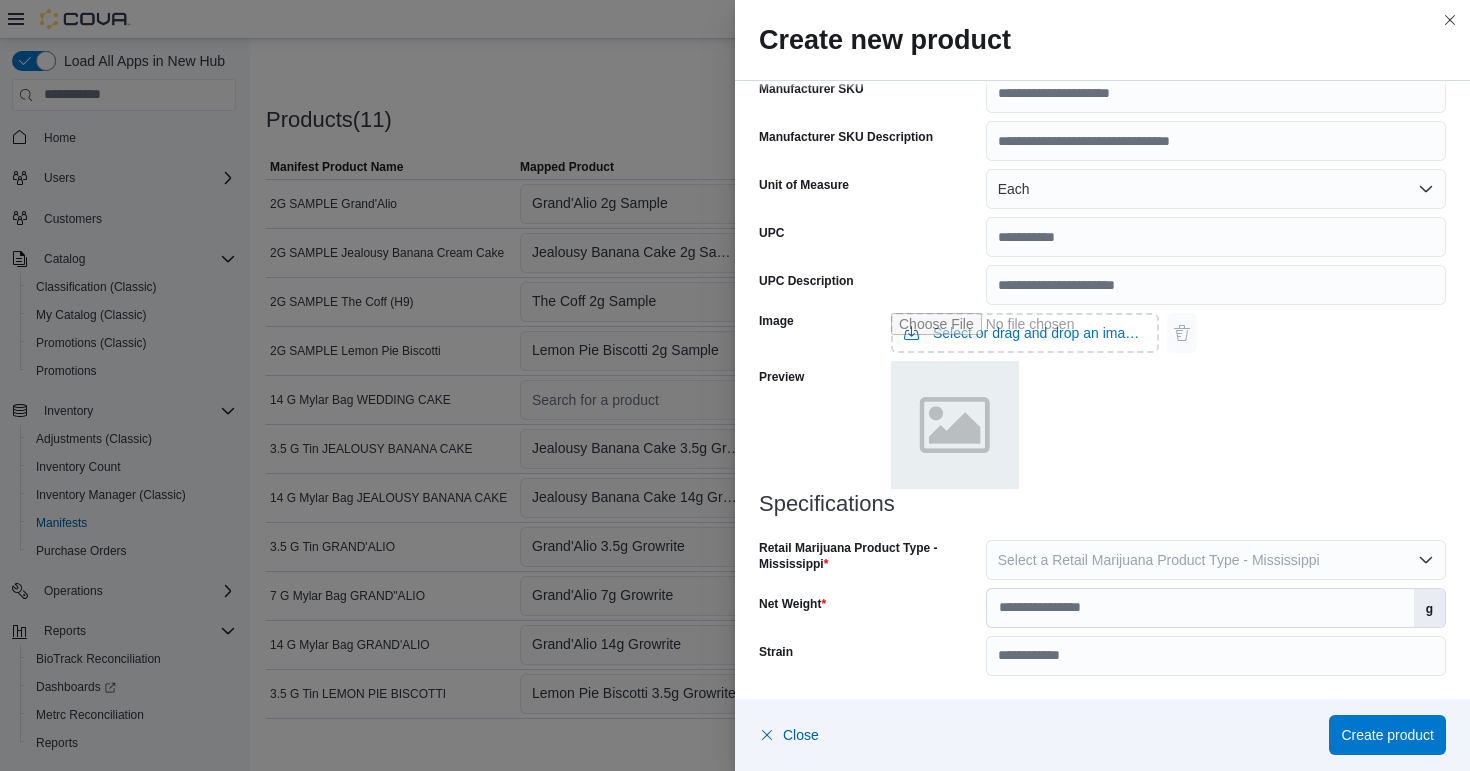 type on "******" 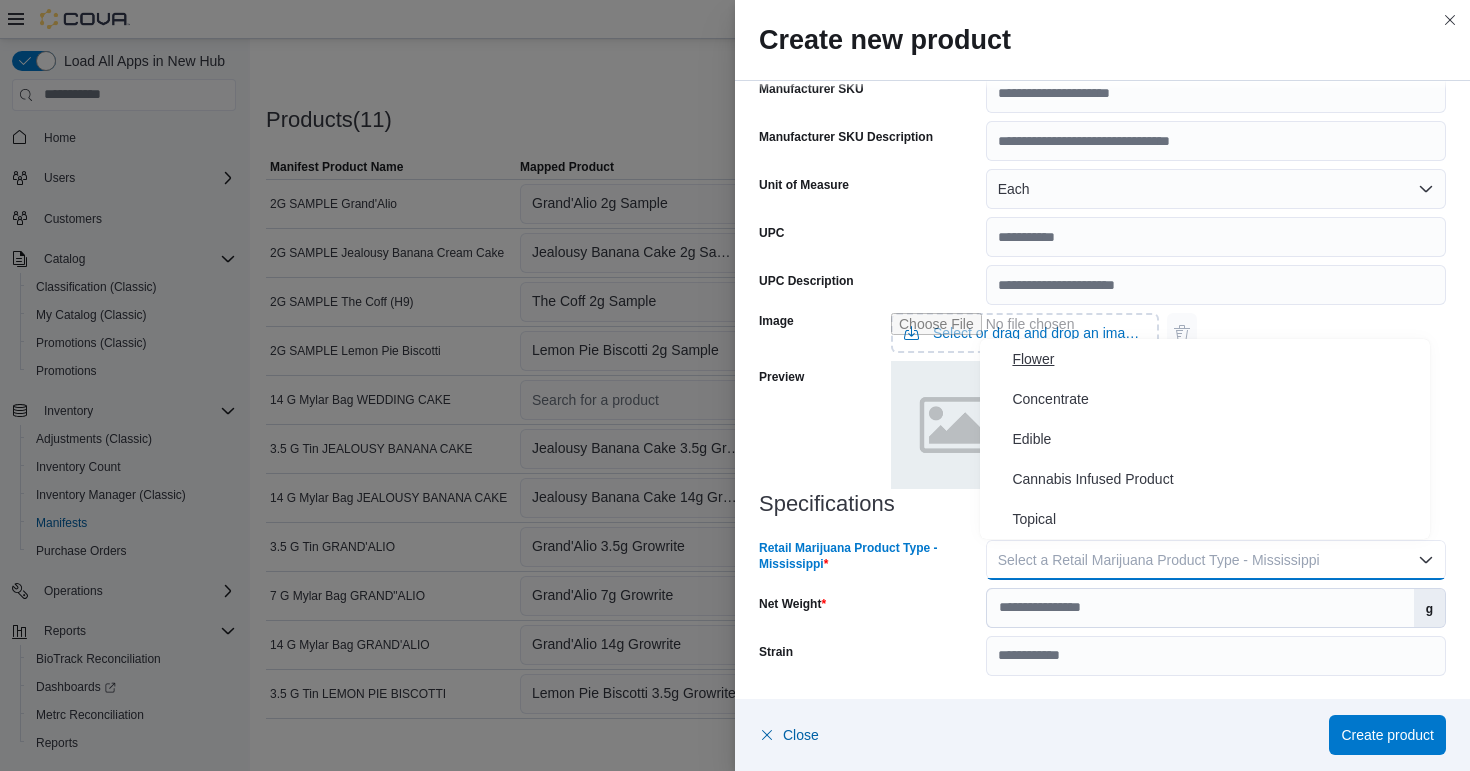 click on "Flower" at bounding box center (1217, 359) 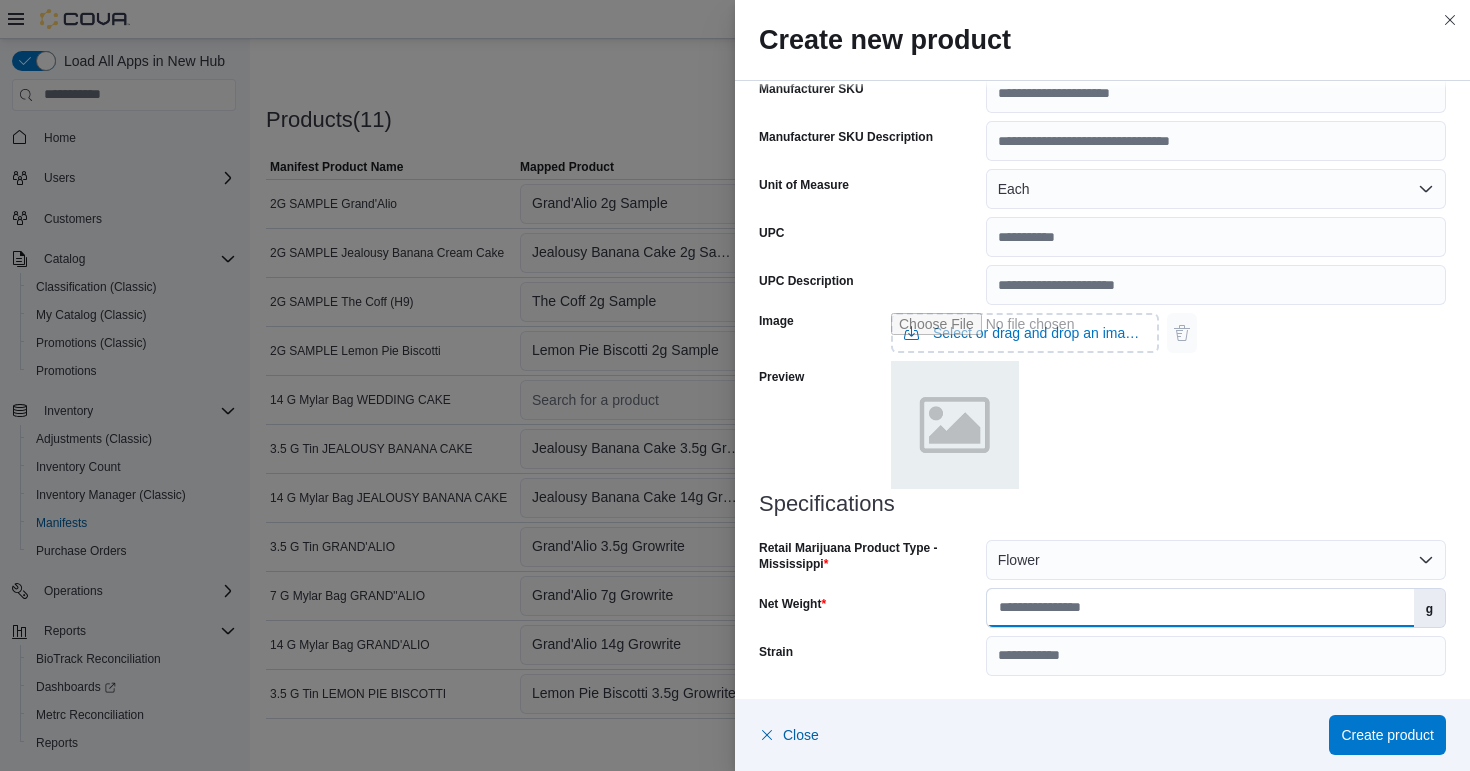 click on "Net Weight" at bounding box center [1200, 608] 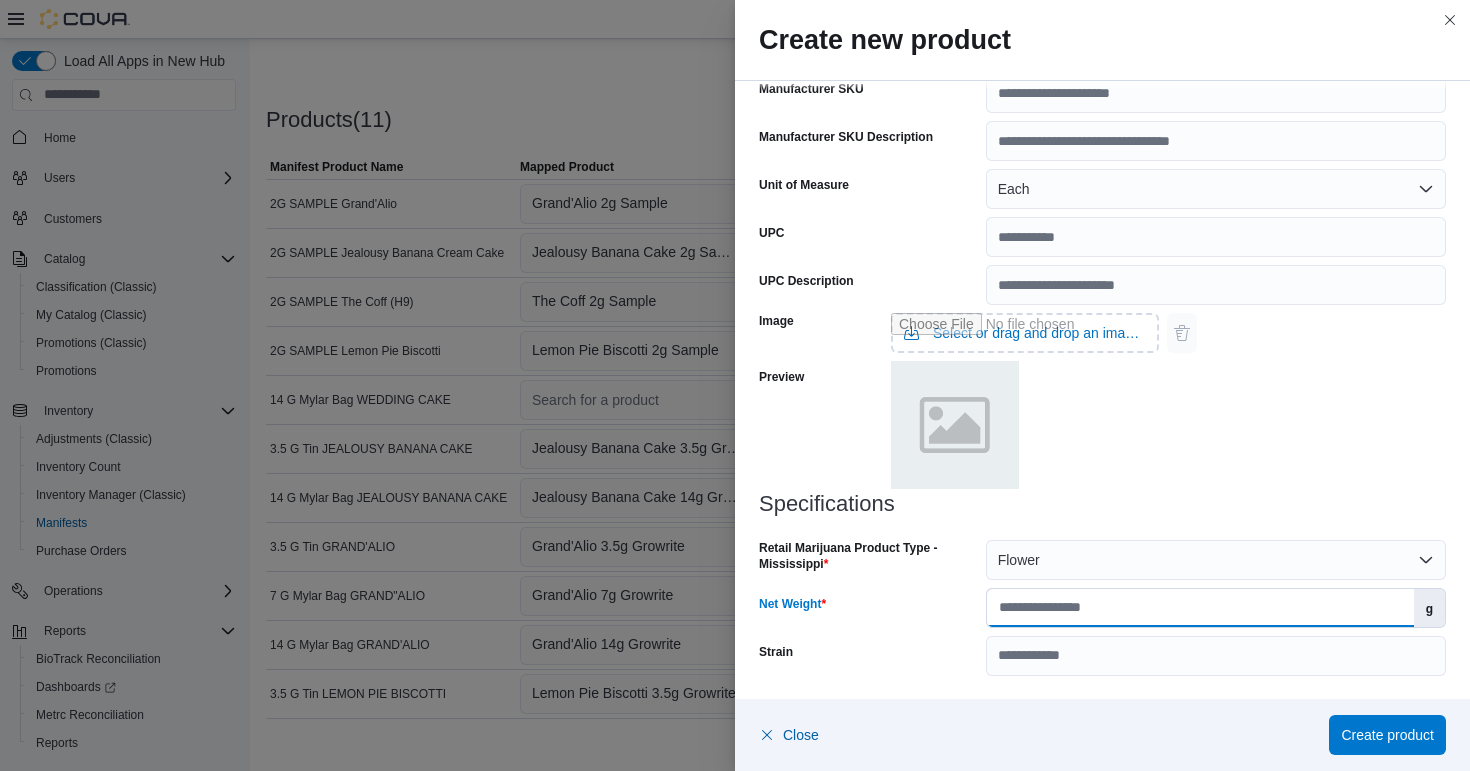 type on "**" 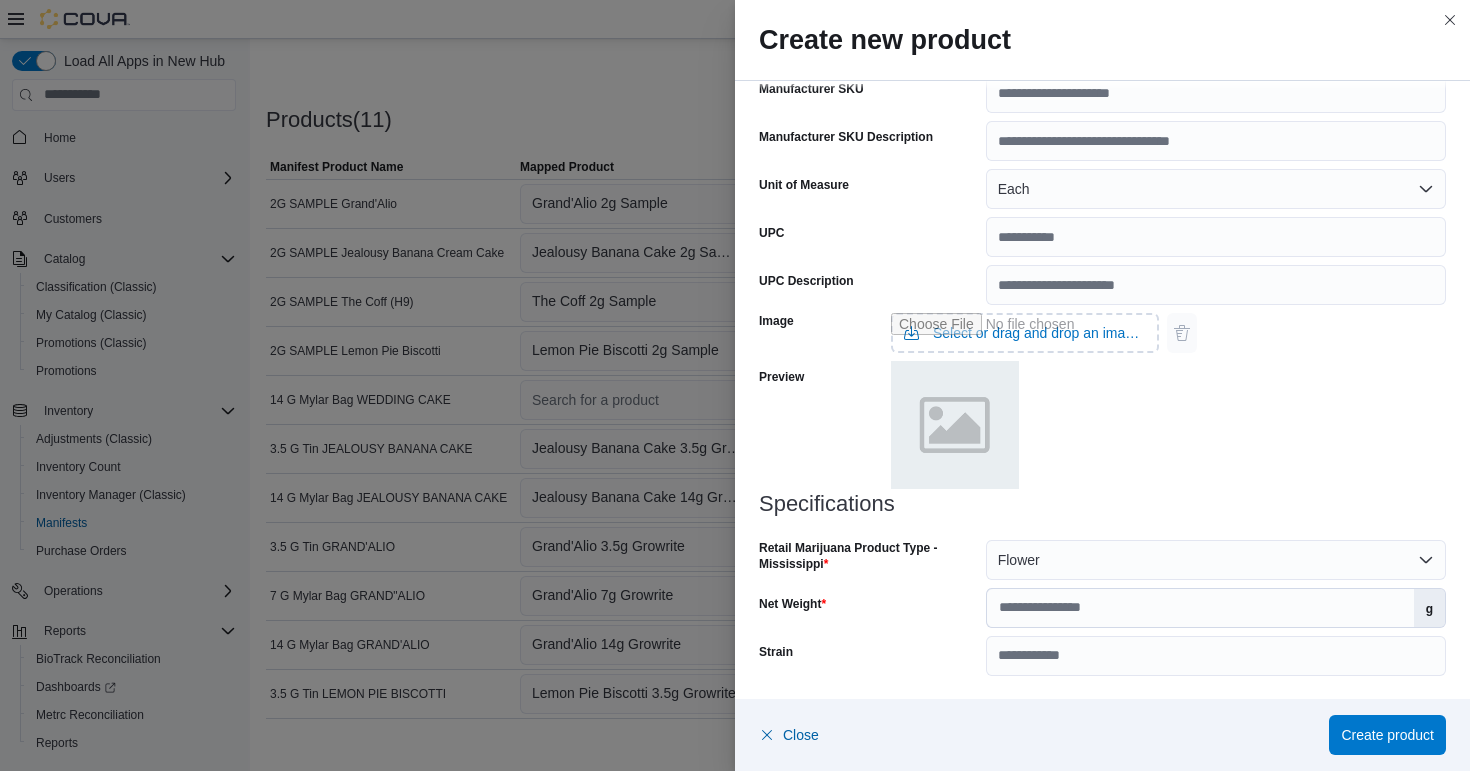 click on "Net Weight" at bounding box center (868, 608) 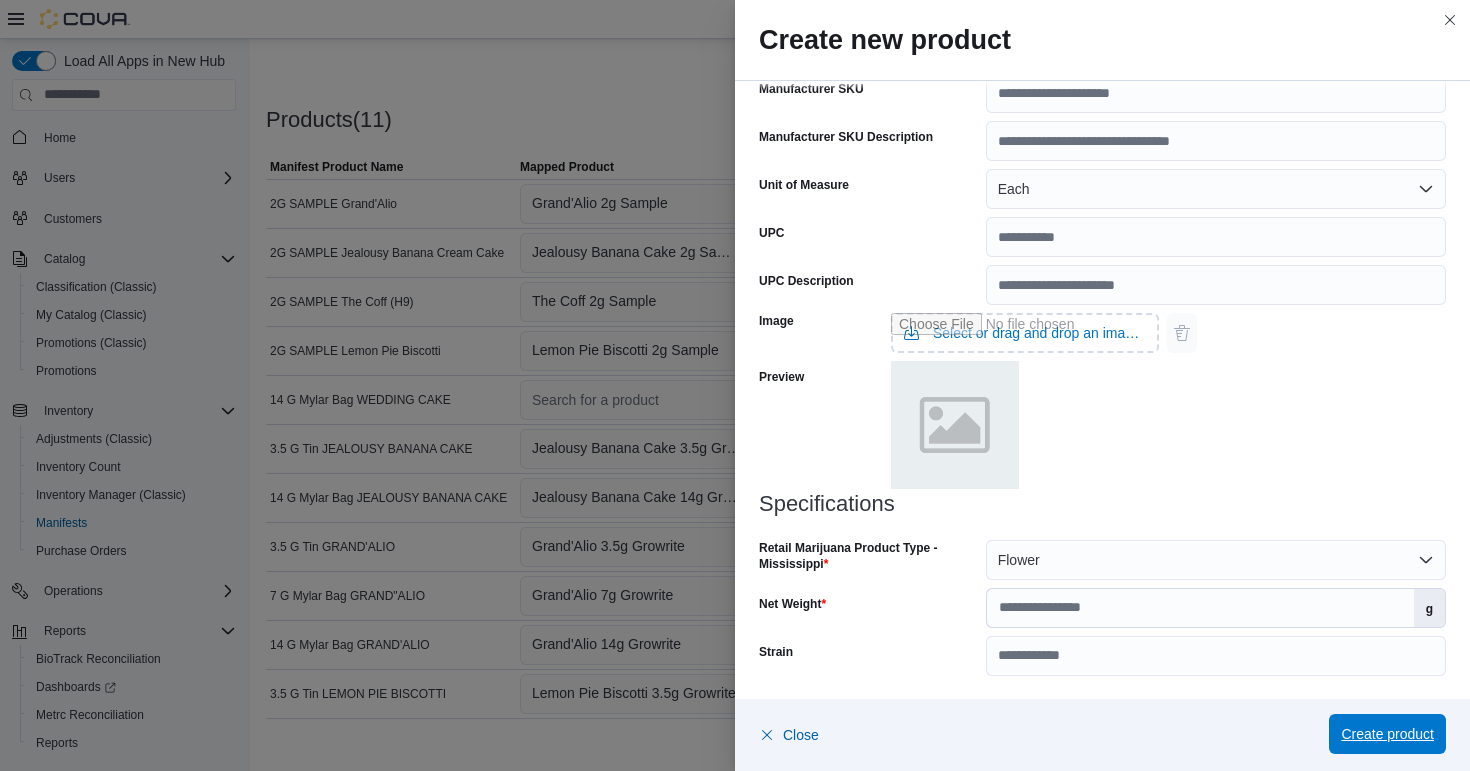 click on "Create product" at bounding box center [1387, 734] 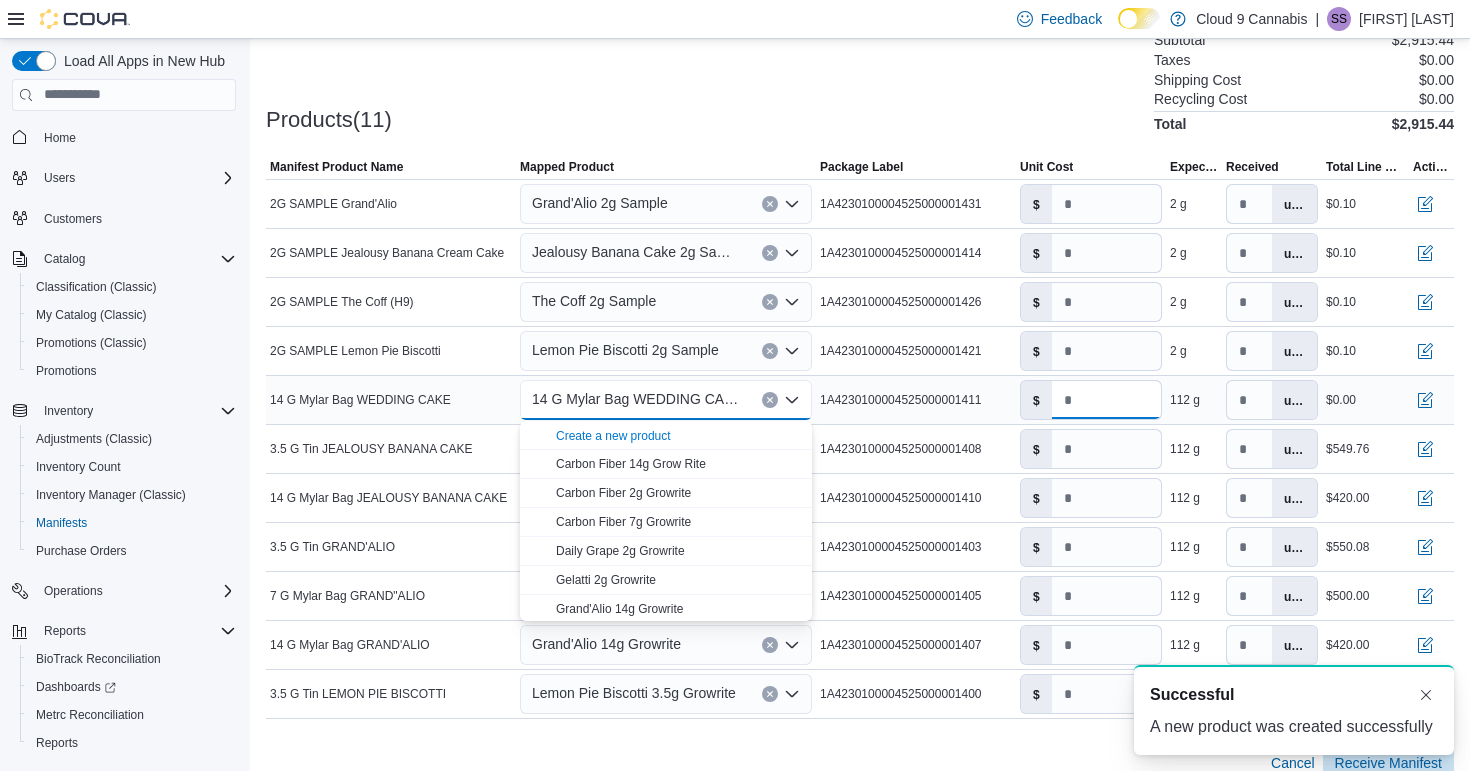 click on "*" at bounding box center [1106, 400] 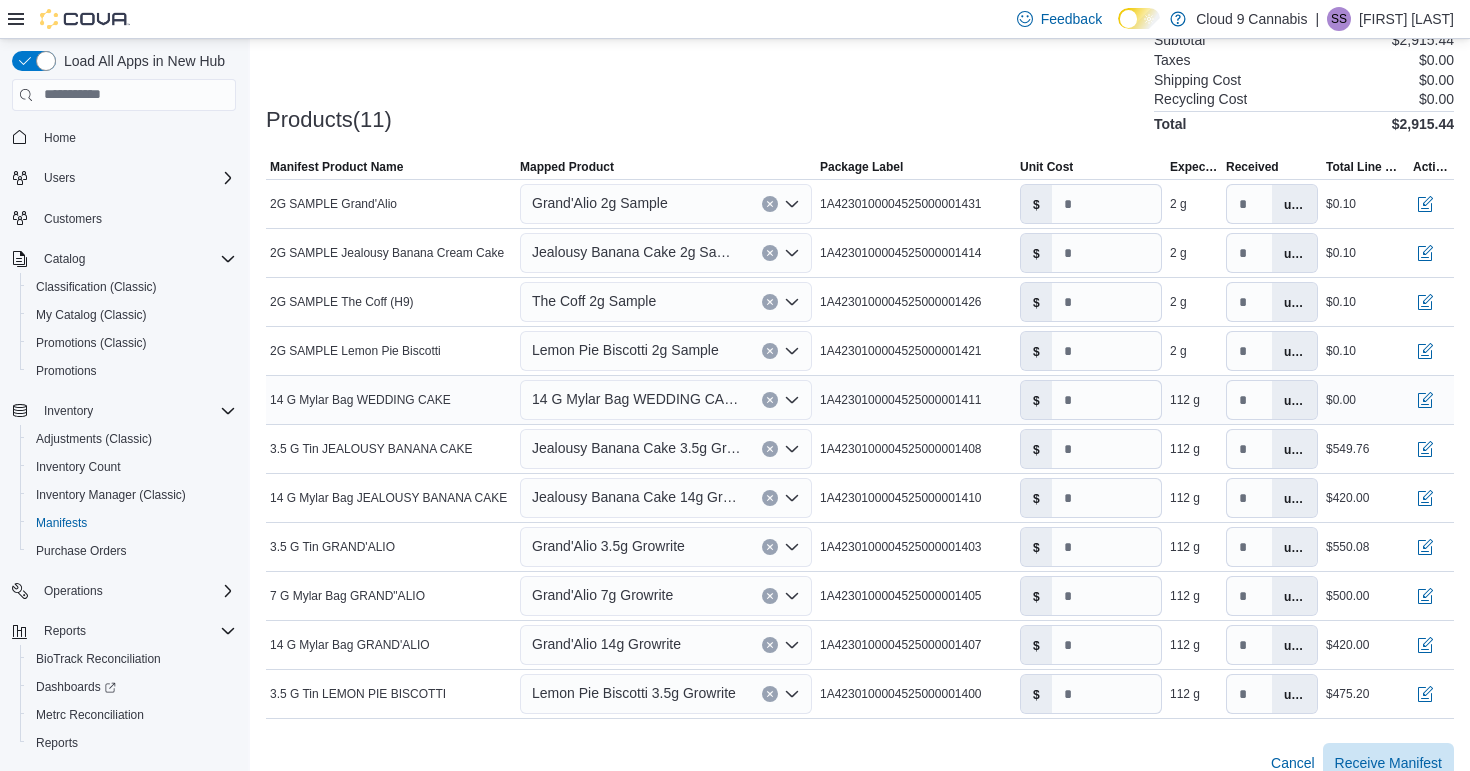 click on "units" at bounding box center (1294, 400) 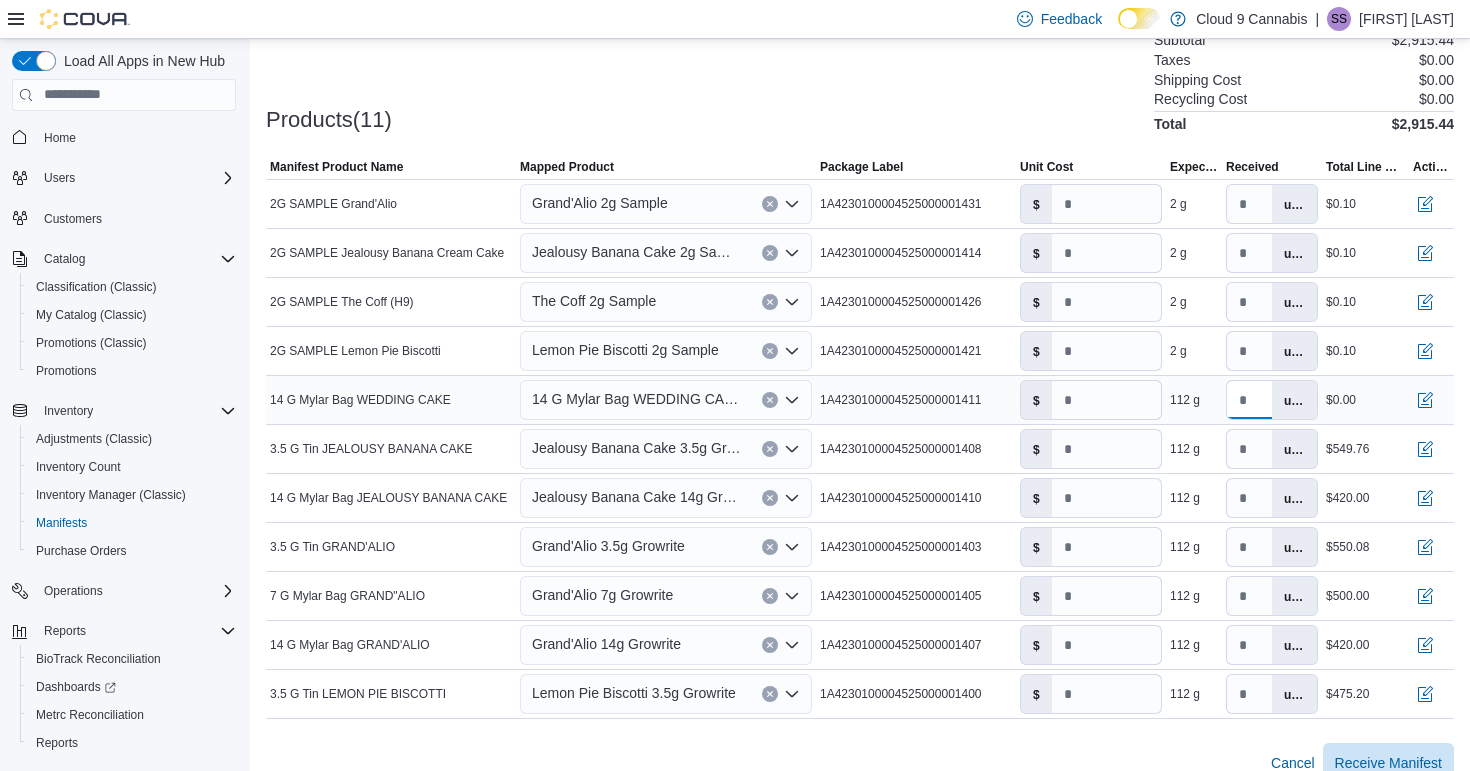 click on "***" at bounding box center [1249, 400] 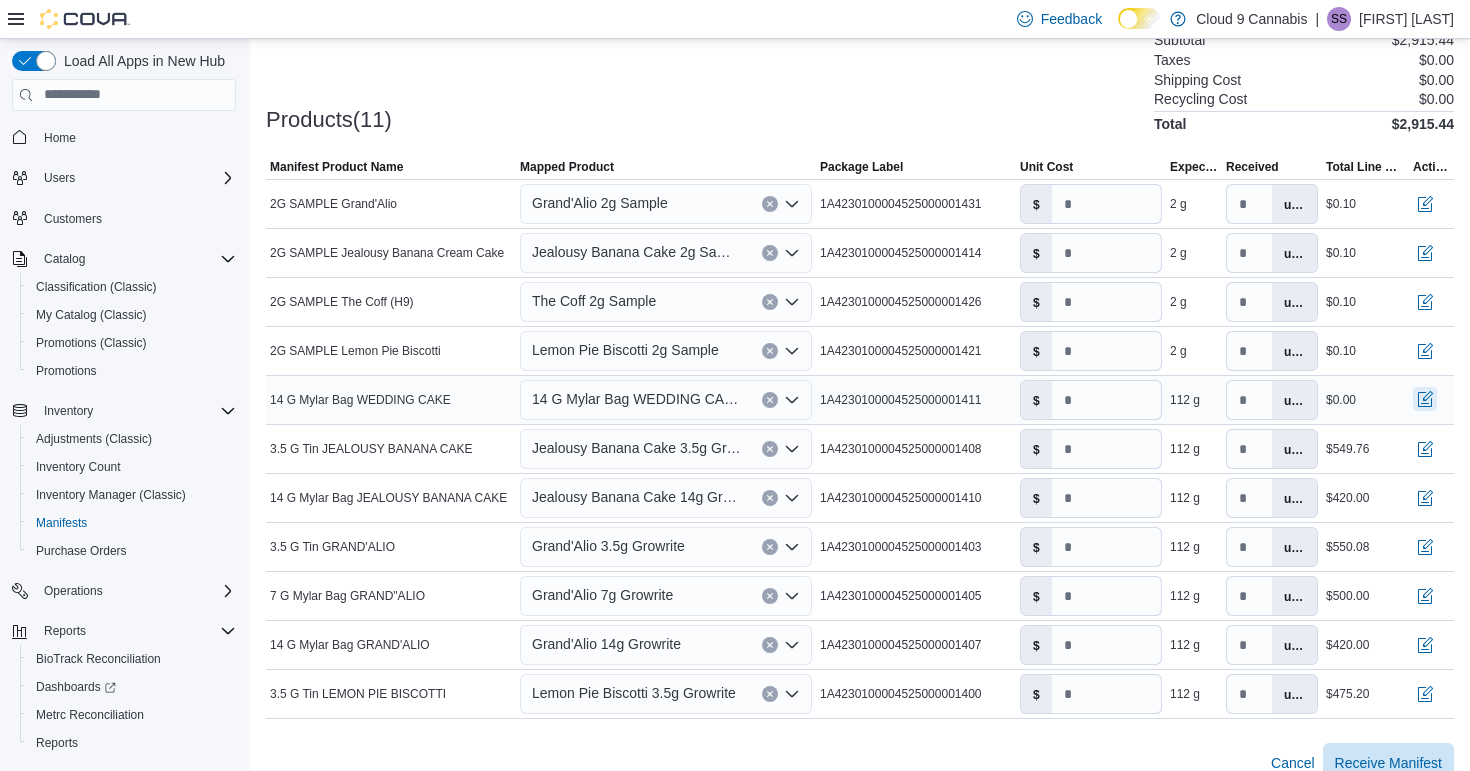 click at bounding box center [1425, 399] 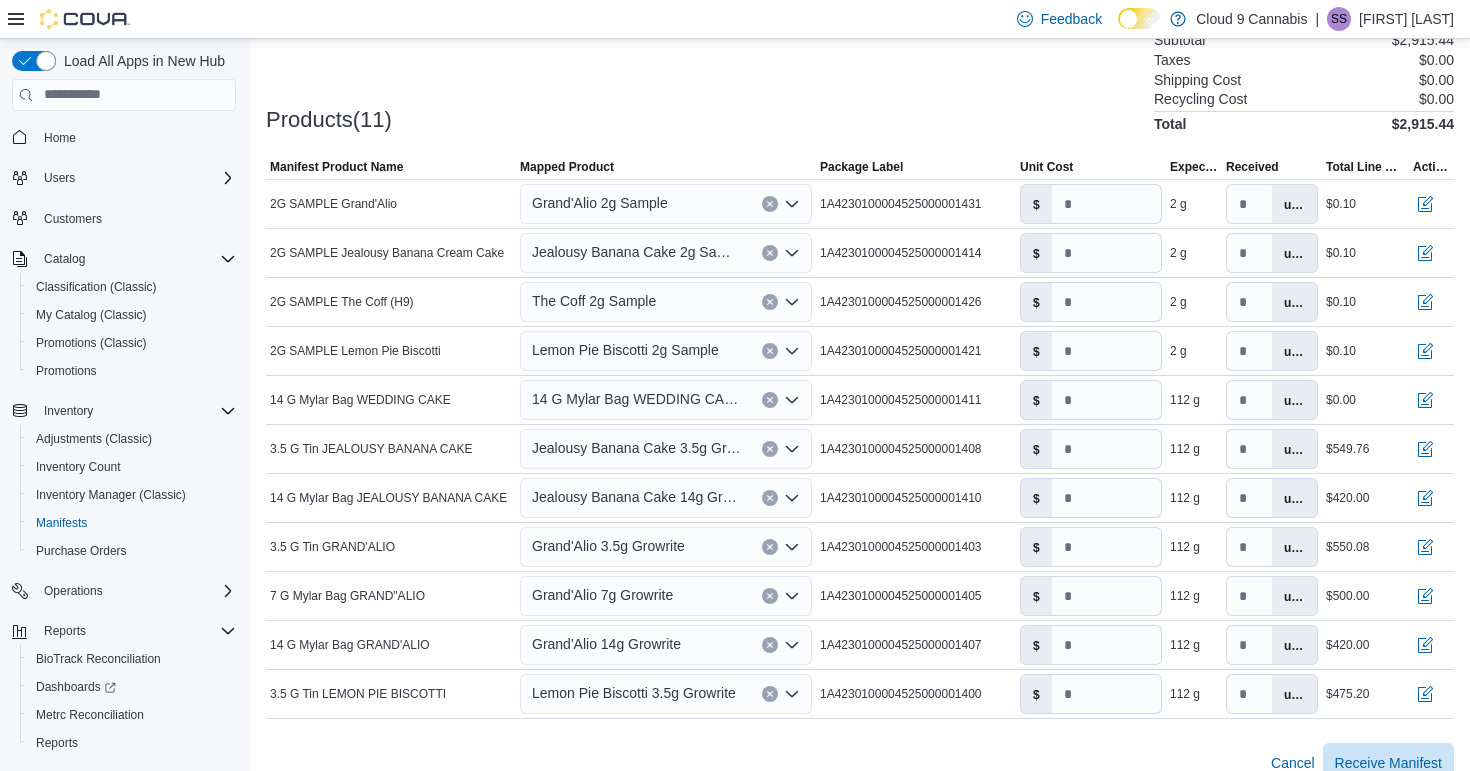 click 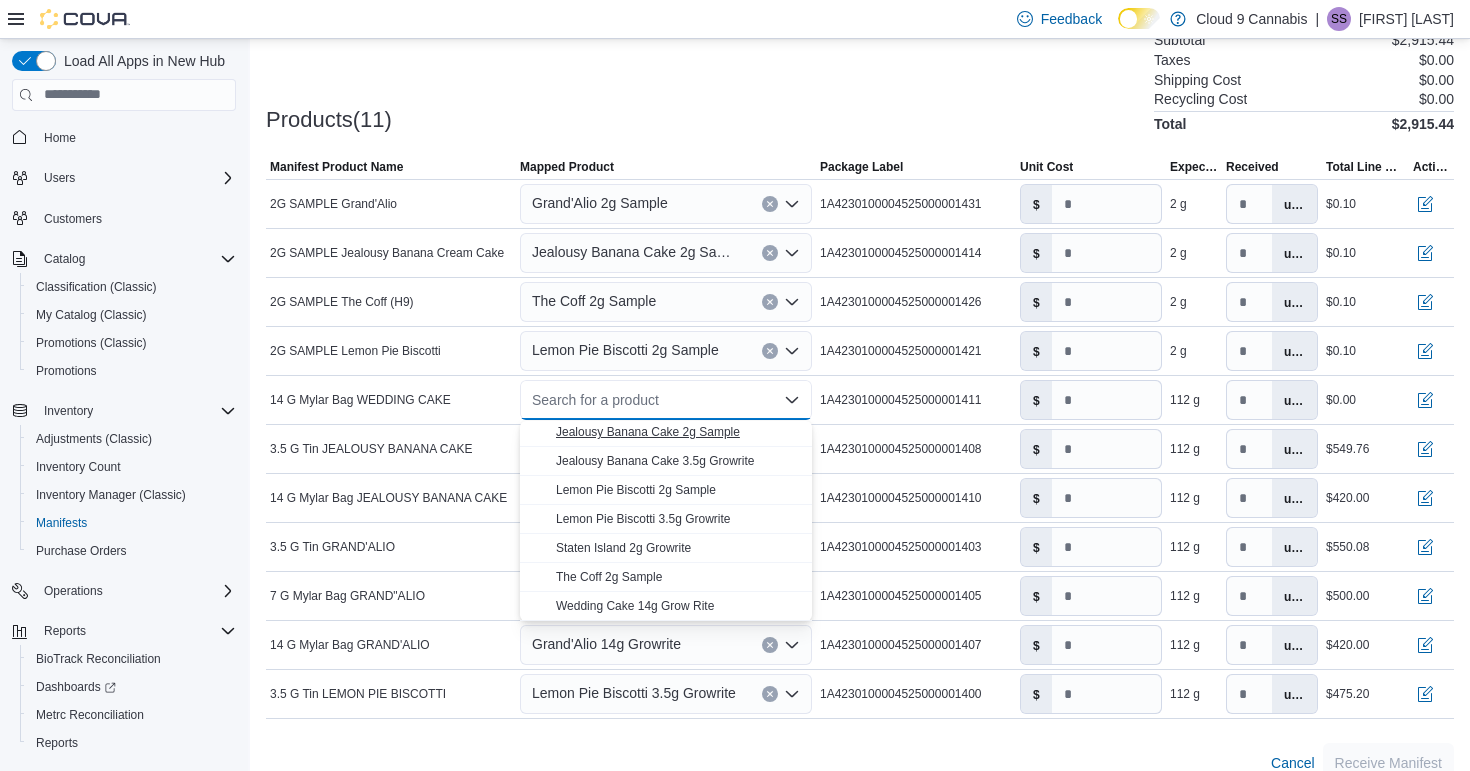 scroll, scrollTop: 0, scrollLeft: 0, axis: both 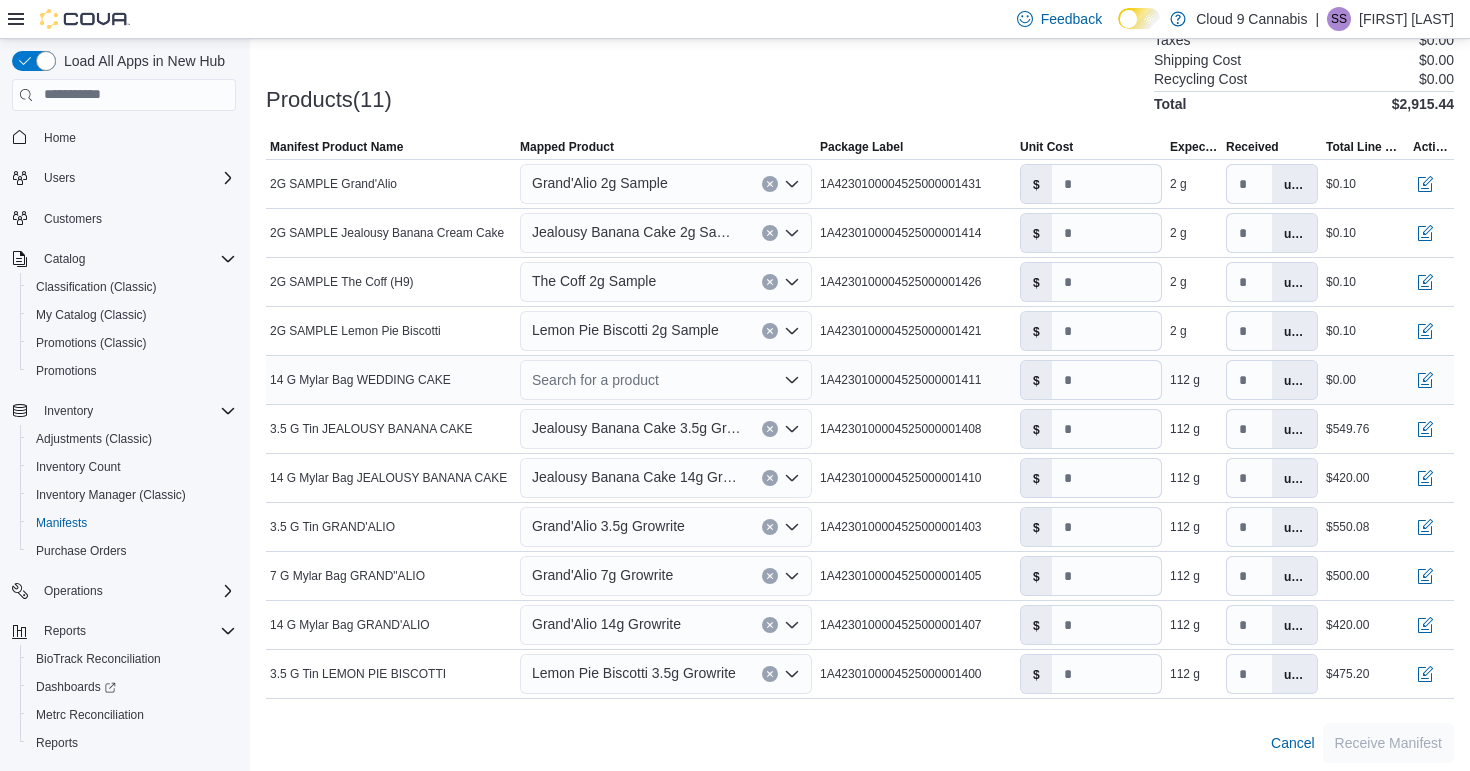 click on "Search for a product Combo box. Selected. Combo box input. Search for a product. Type some text or, to display a list of choices, press Down Arrow. To exit the list of choices, press Escape." at bounding box center (666, 380) 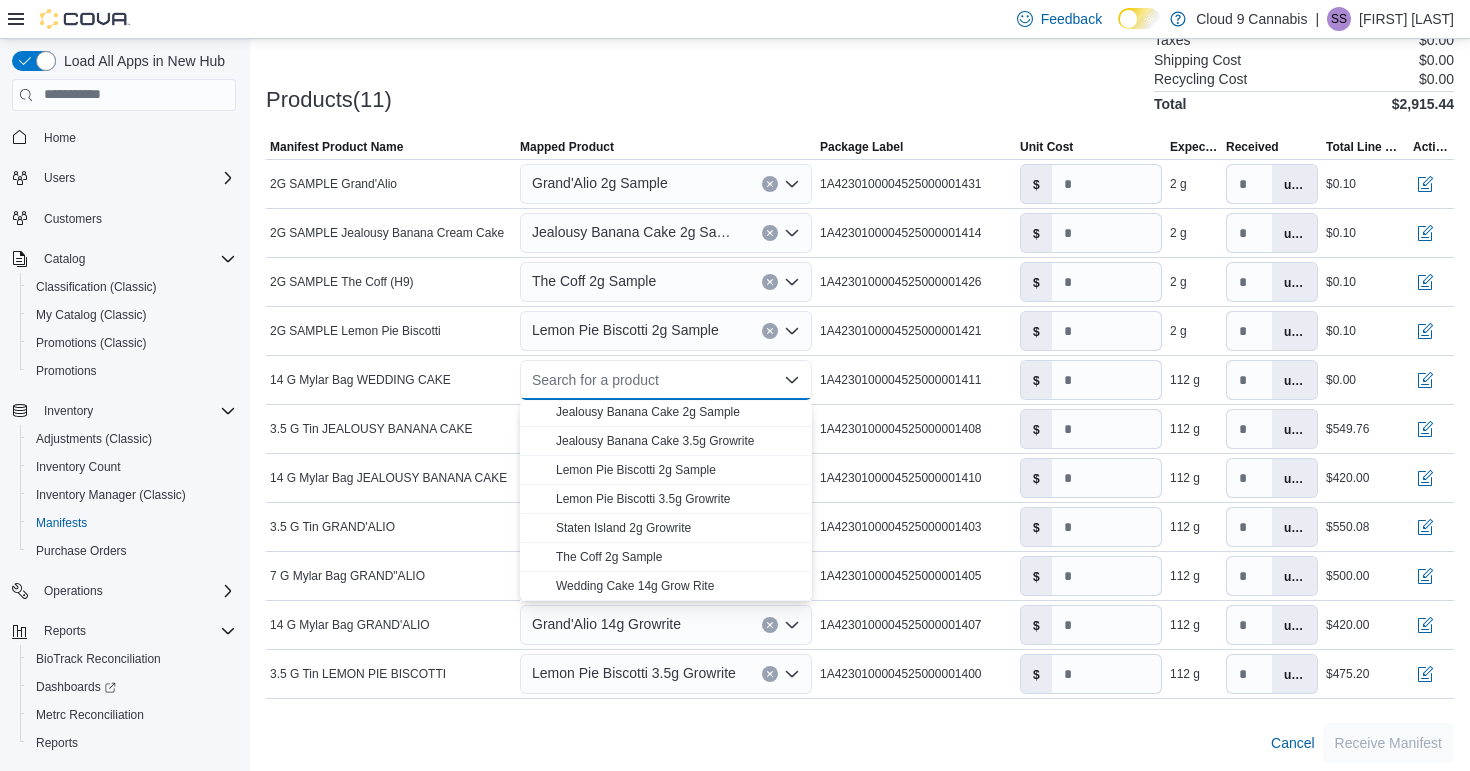 scroll, scrollTop: 409, scrollLeft: 0, axis: vertical 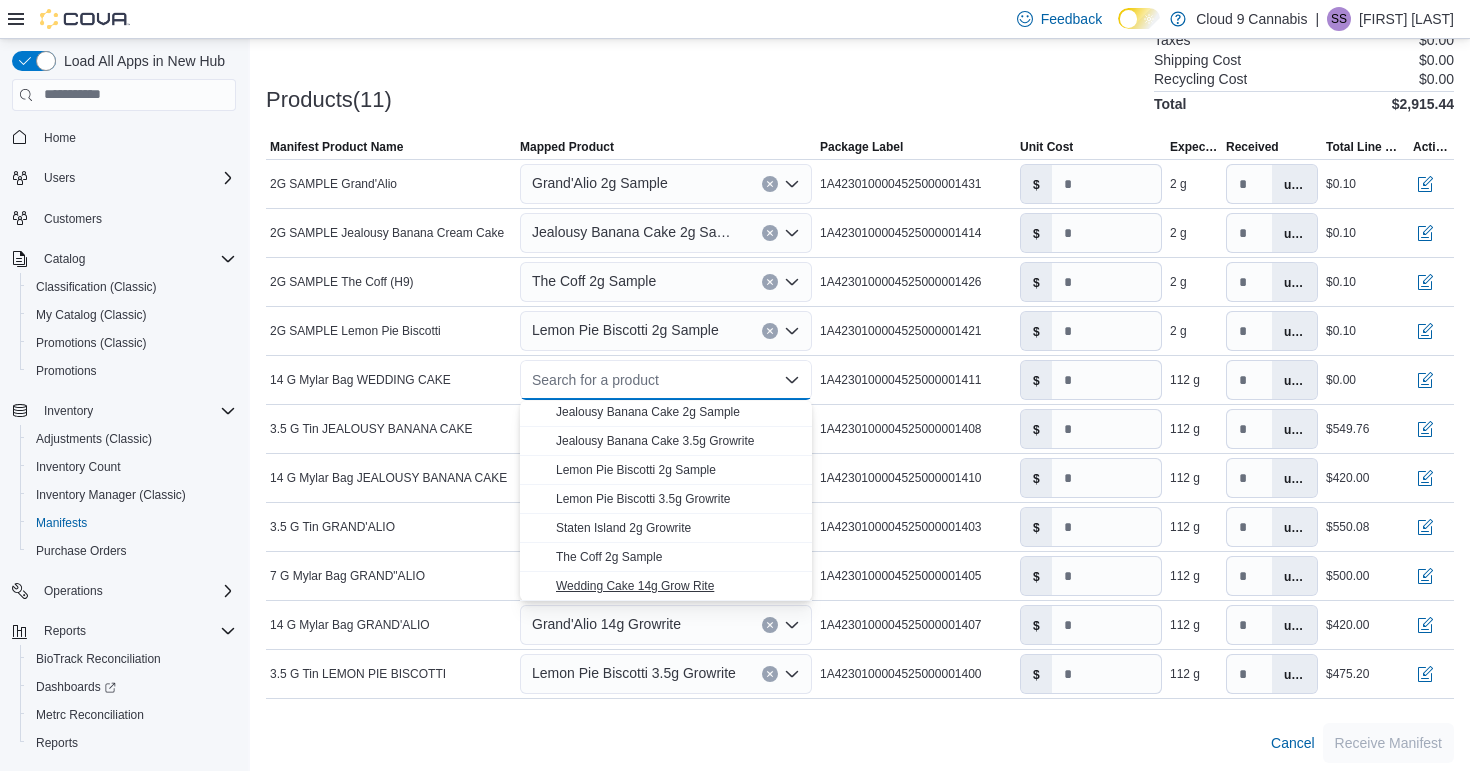 click on "Wedding Cake 14g Grow Rite" at bounding box center (635, 586) 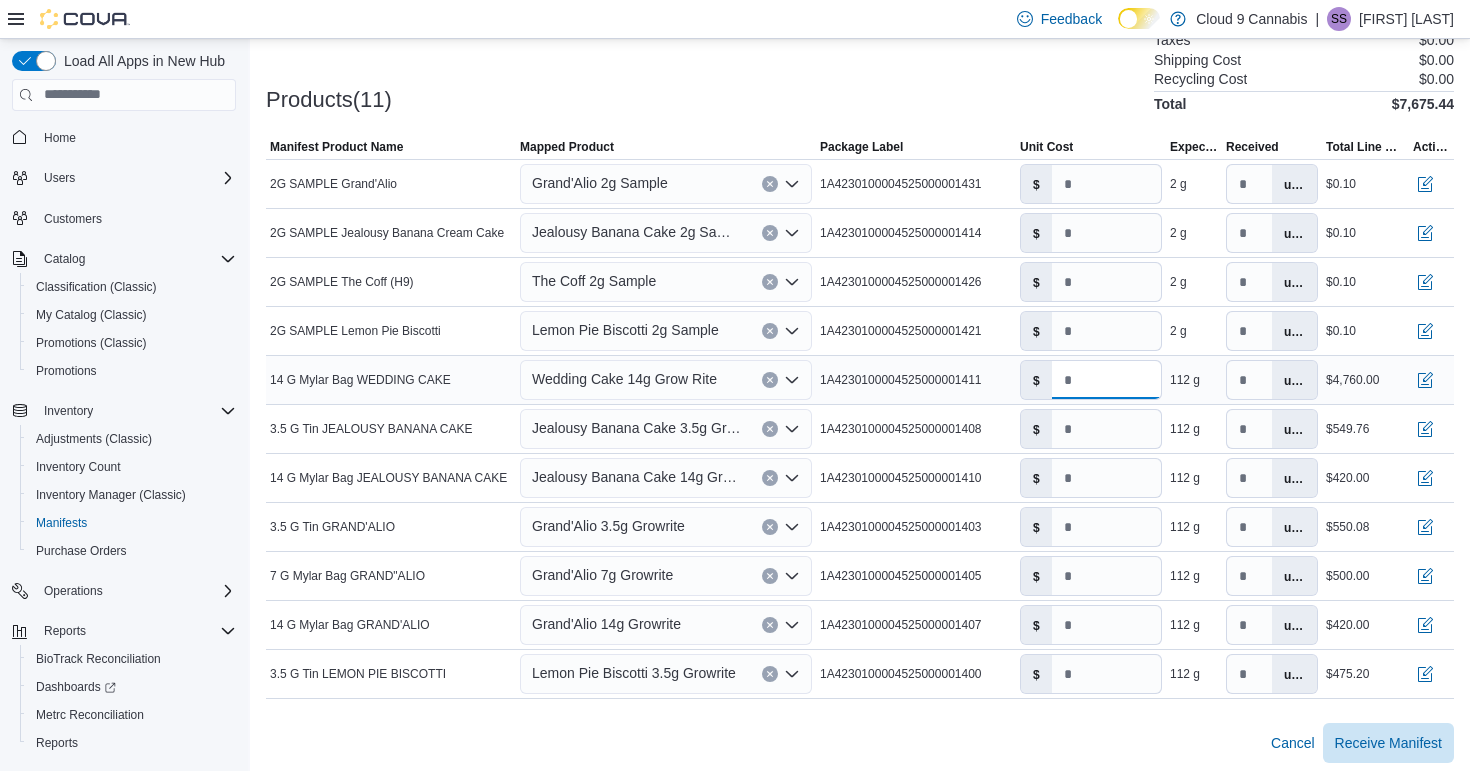 click on "****" at bounding box center [1106, 380] 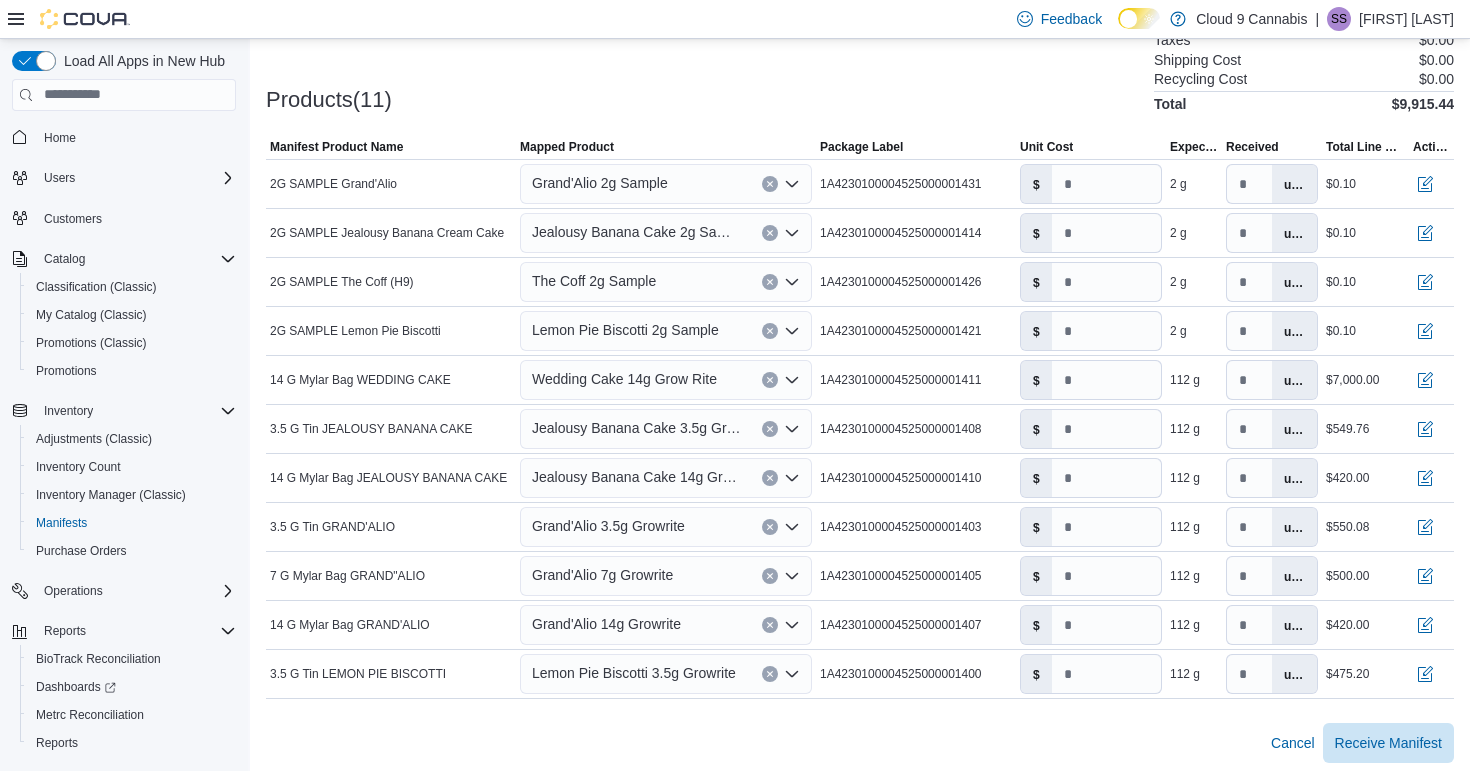 click on "Products(11) Subtotal $9,915.44 Taxes $0.00 Shipping Cost $0.00 Recycling Cost $0.00 Total $9,915.44" at bounding box center [860, 60] 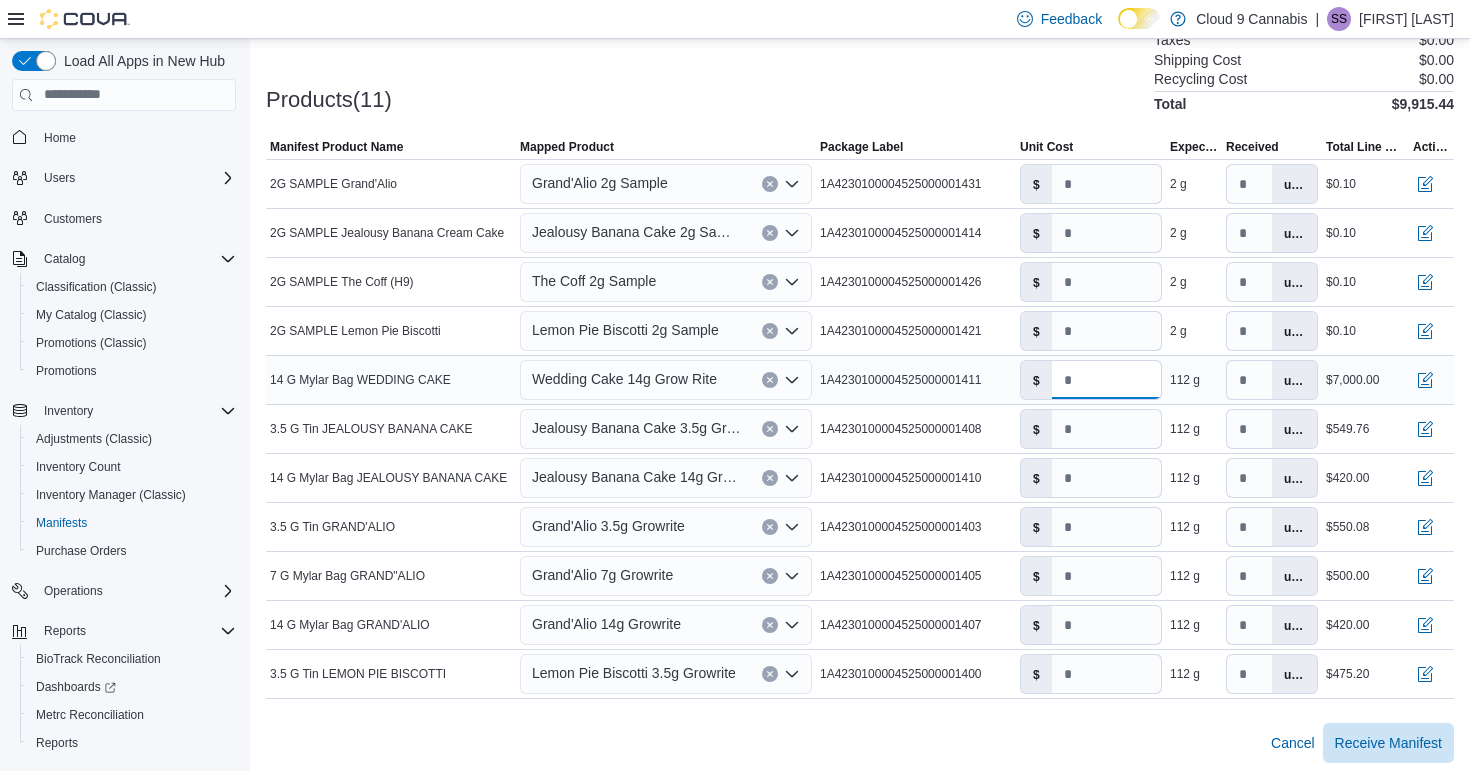 drag, startPoint x: 1103, startPoint y: 386, endPoint x: 1042, endPoint y: 386, distance: 61 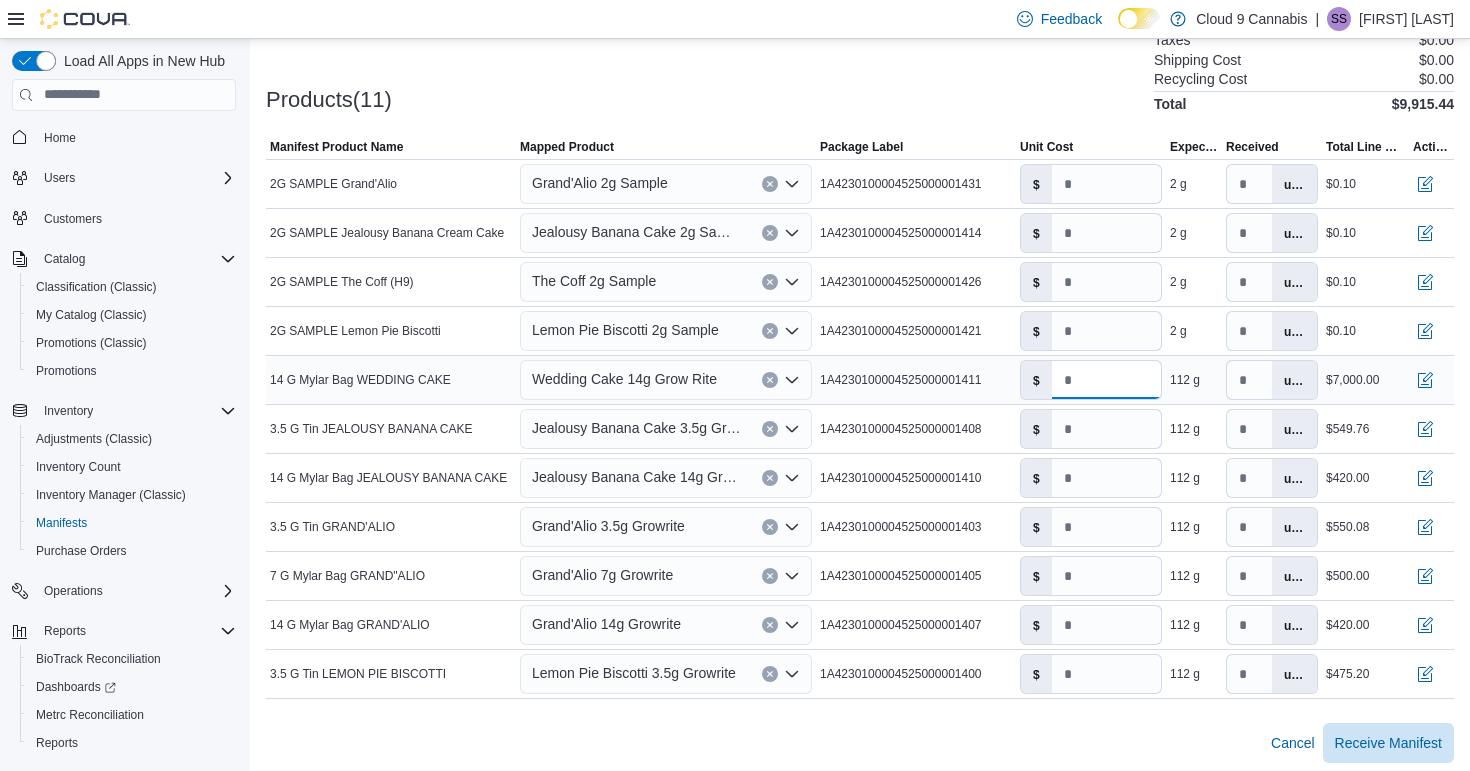 click on "$ ****" at bounding box center (1091, 380) 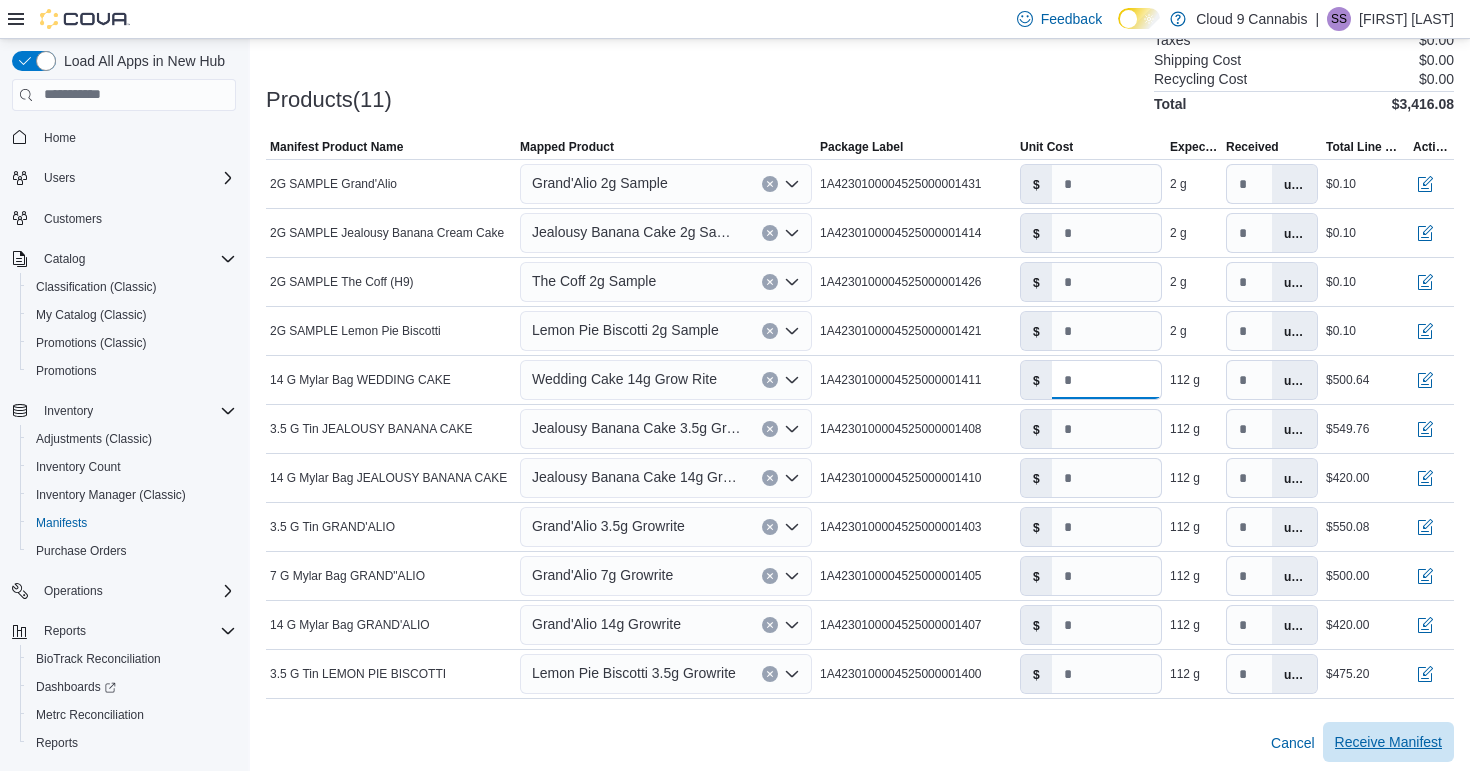 type on "****" 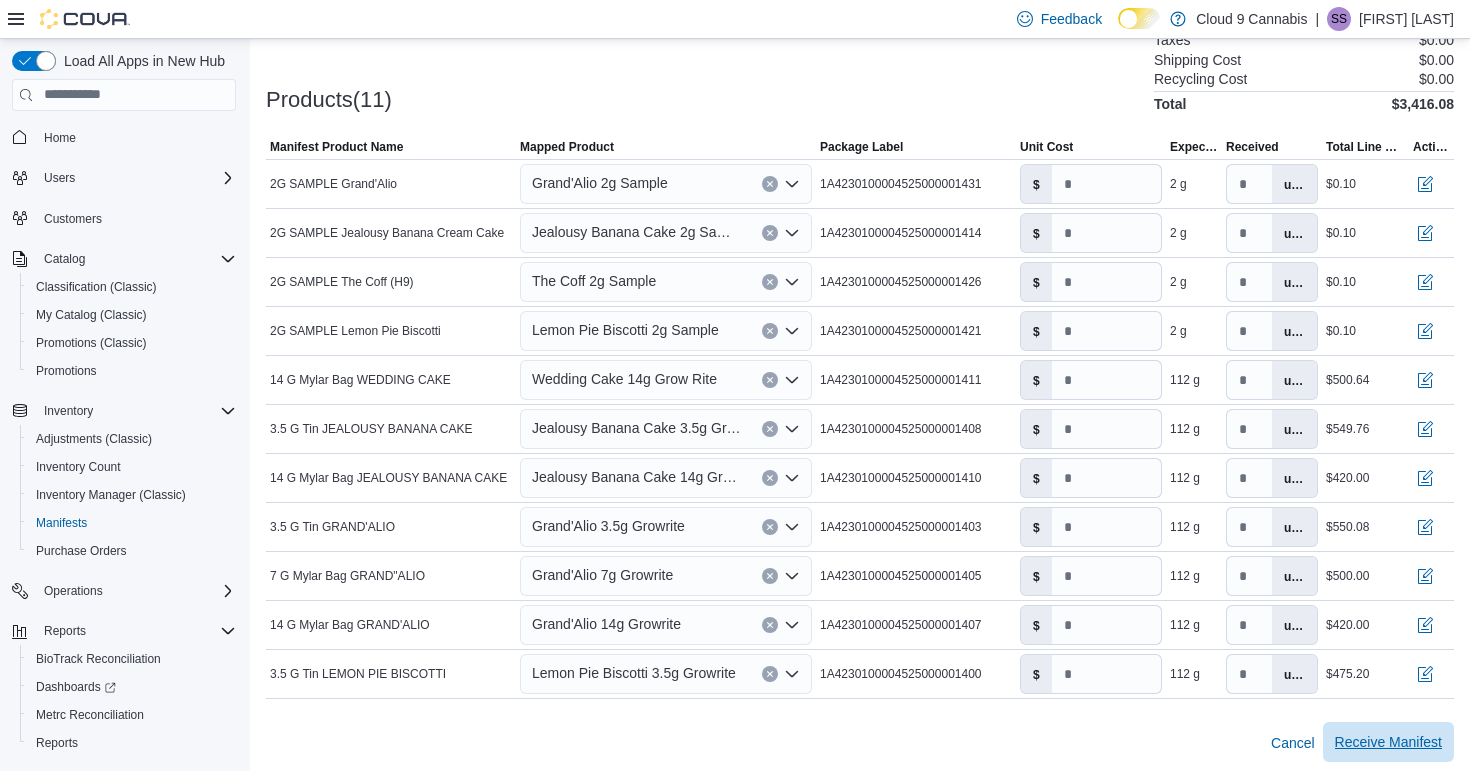 click on "Receive Manifest" at bounding box center (1388, 742) 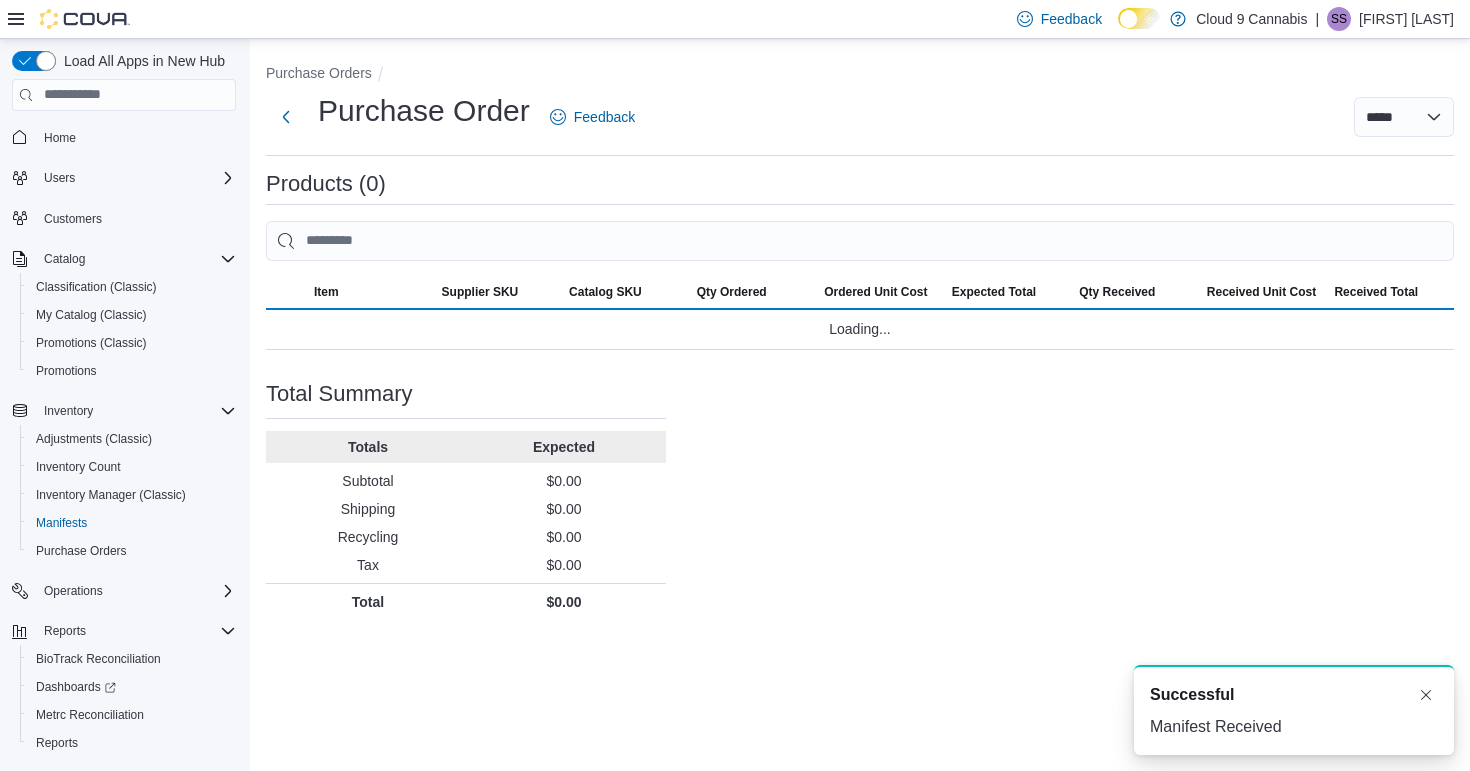 scroll, scrollTop: 0, scrollLeft: 0, axis: both 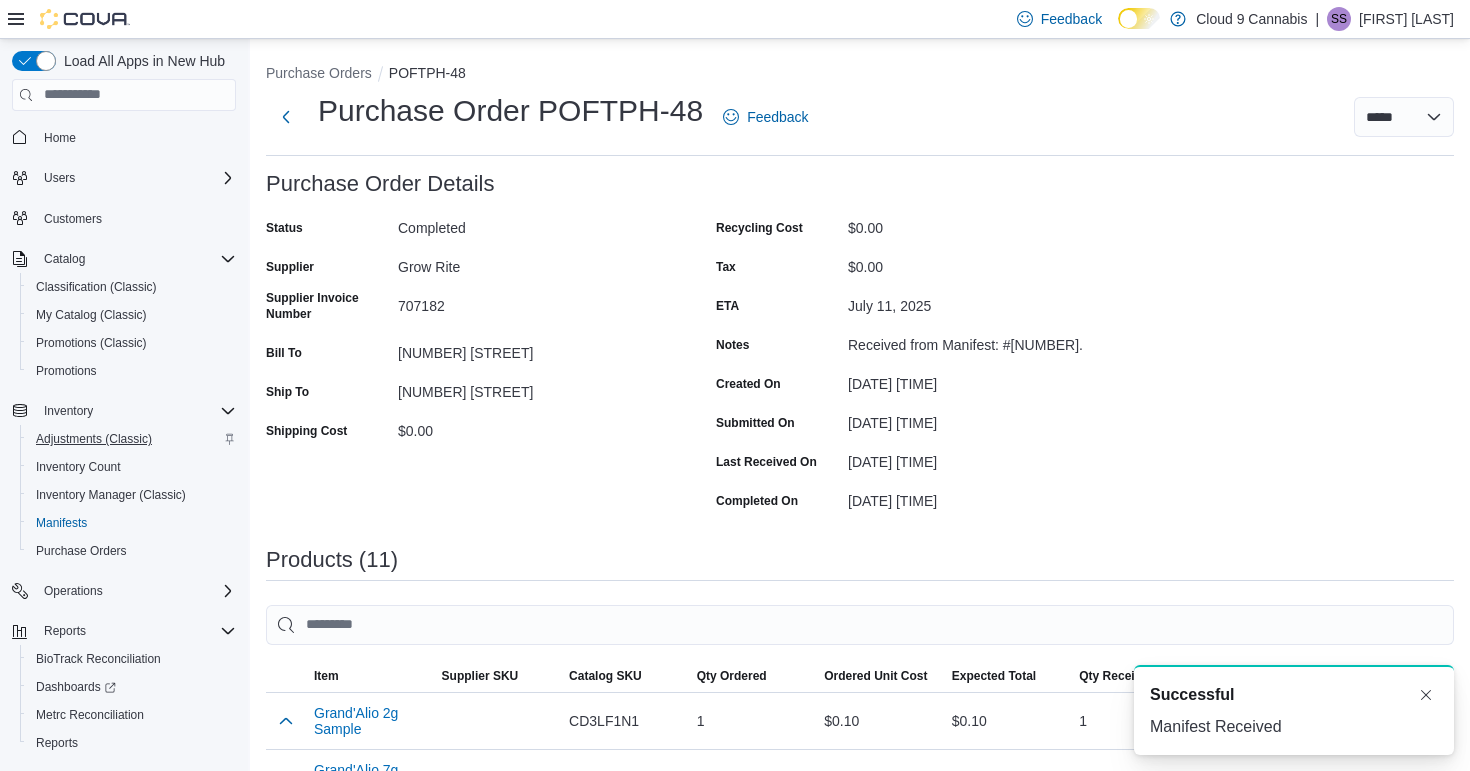 click on "Adjustments (Classic)" at bounding box center (94, 439) 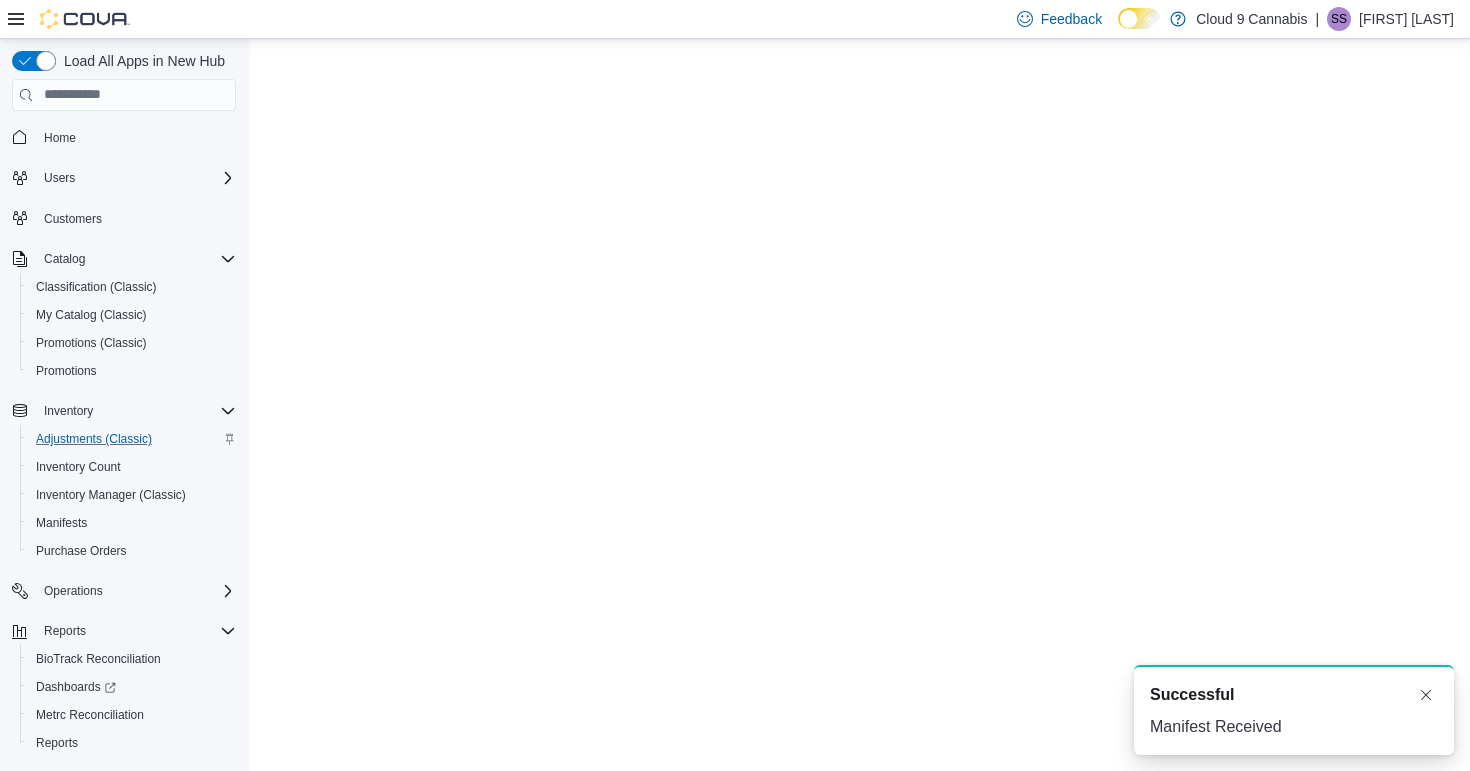 scroll, scrollTop: 0, scrollLeft: 0, axis: both 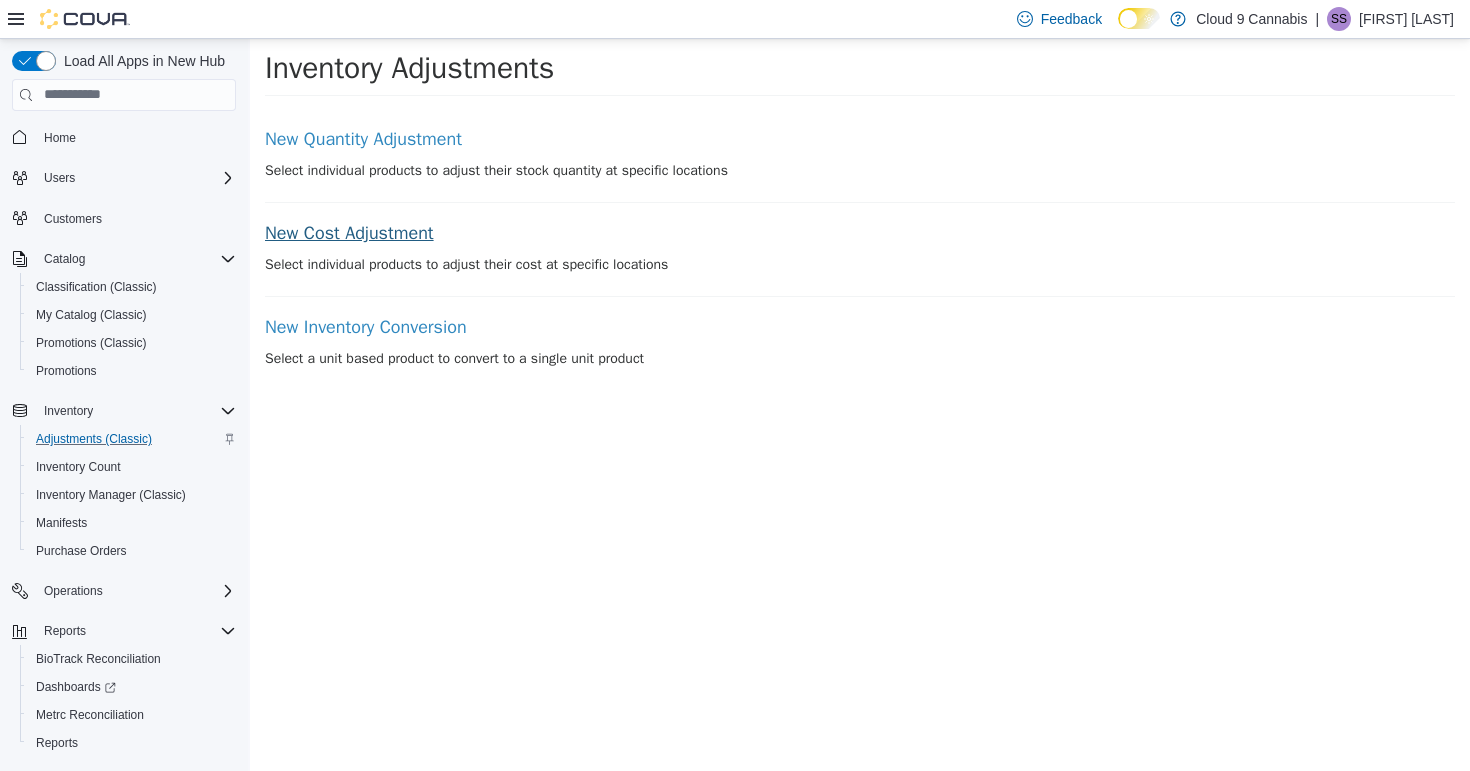 click on "New Cost Adjustment" at bounding box center (860, 233) 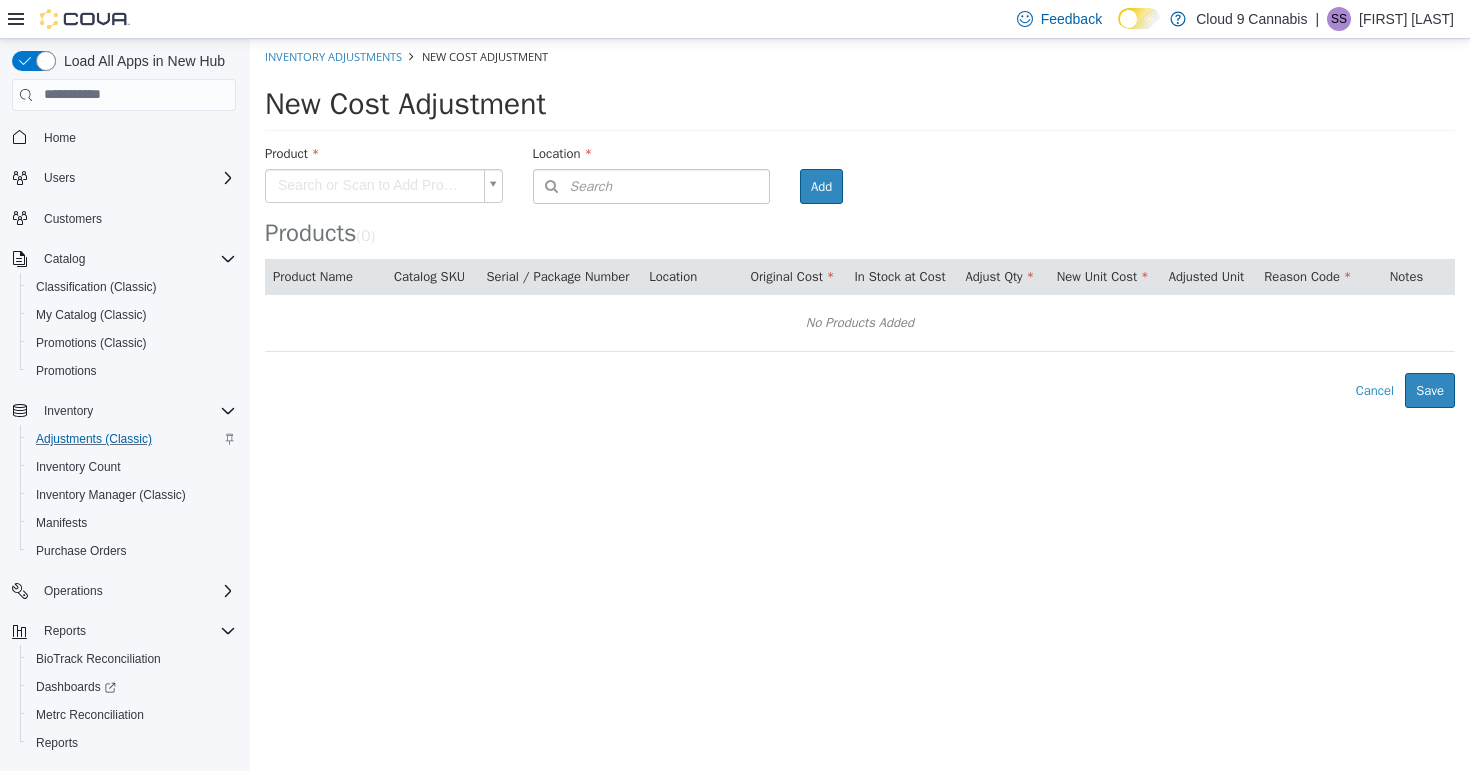 click on "Search or Scan to Add Product                             Location Search Type 3 or more characters or browse       Cloud 9 Cannabis     (1)         [NUMBER] [STREET]         Room   Add Products  ( 0 ) Product Name Catalog SKU Serial / Package Number Location Original Cost In Stock at Cost Adjust Qty New Unit Cost Adjusted Unit Reason Code Notes No Products Added Error saving adjustment please resolve the errors above. Cancel Save" at bounding box center [860, 222] 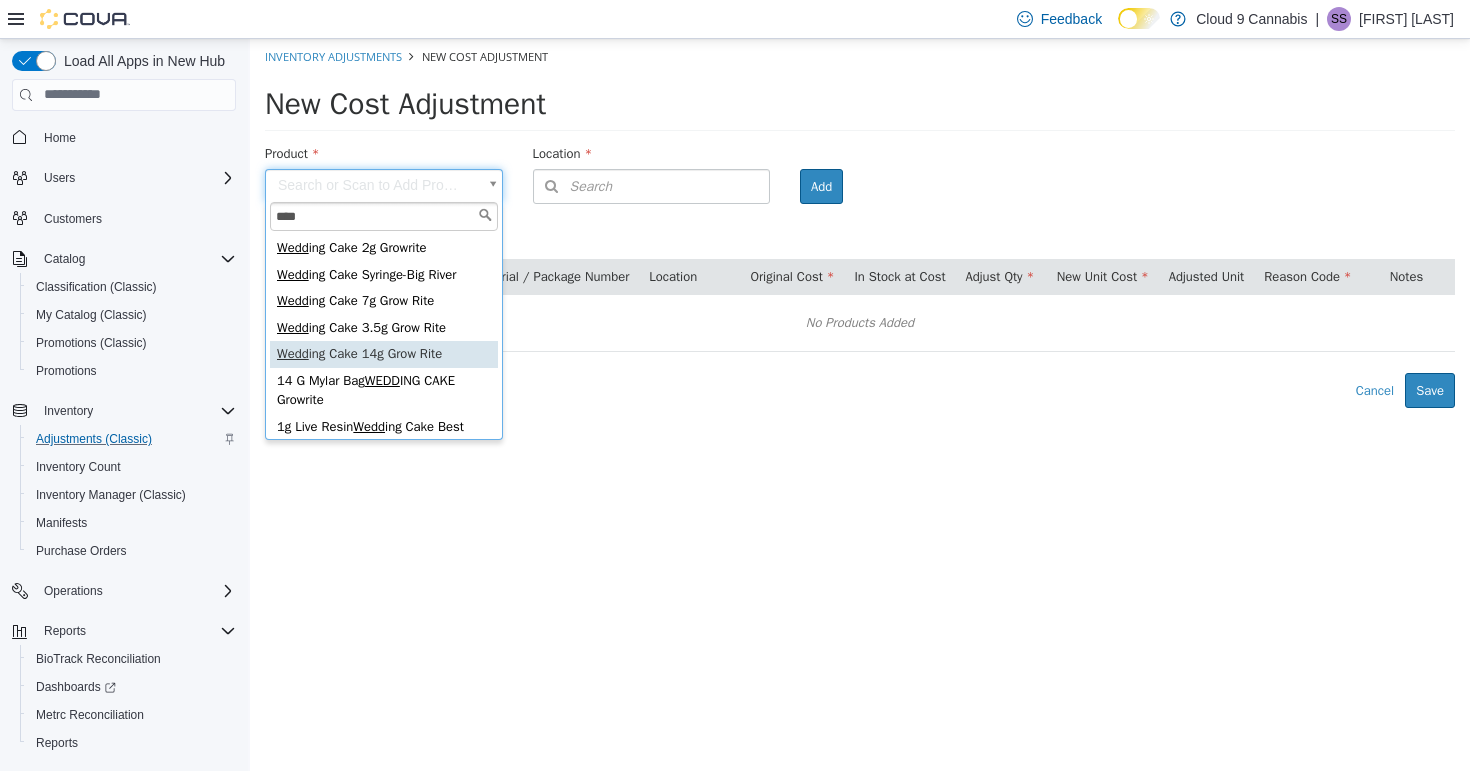 type on "****" 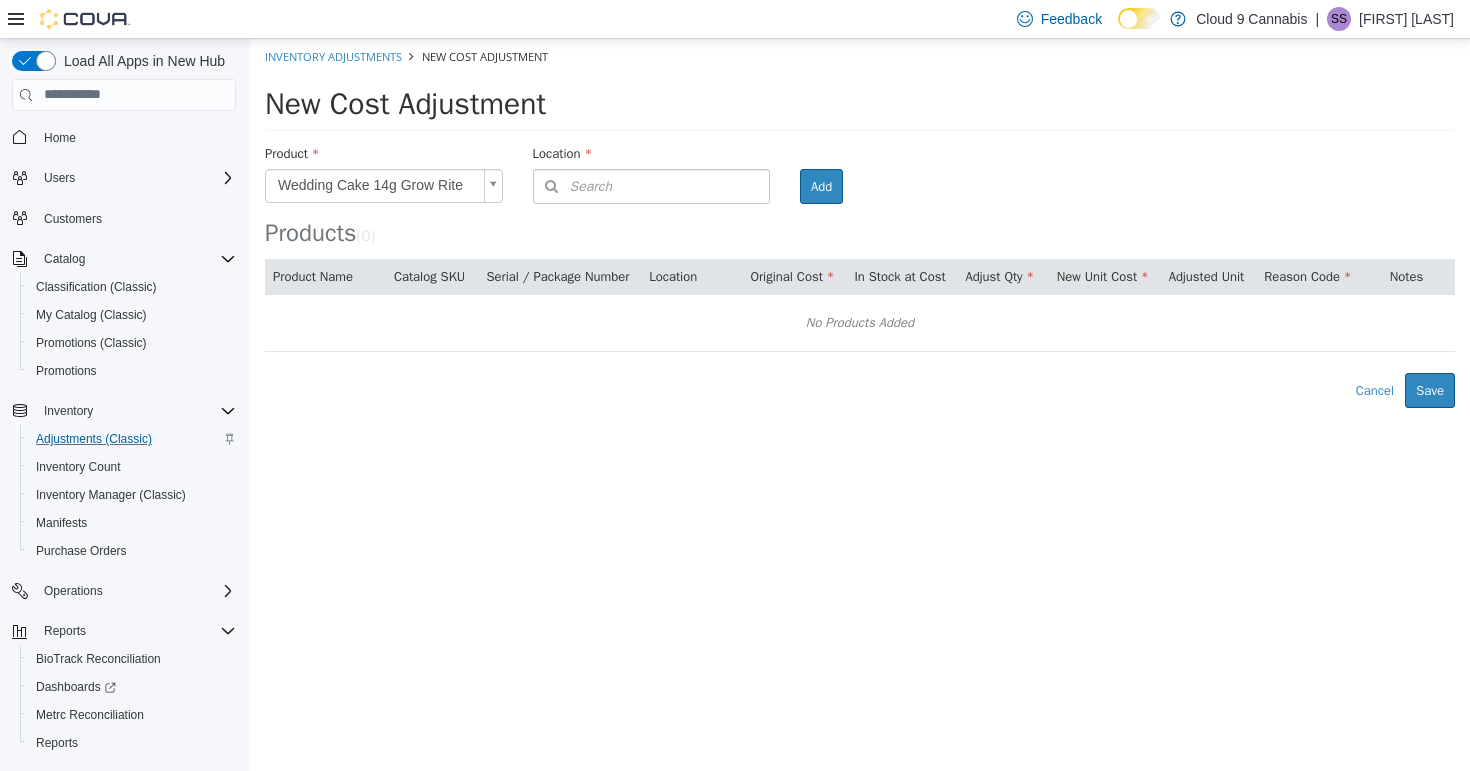 click on "Search" at bounding box center [573, 185] 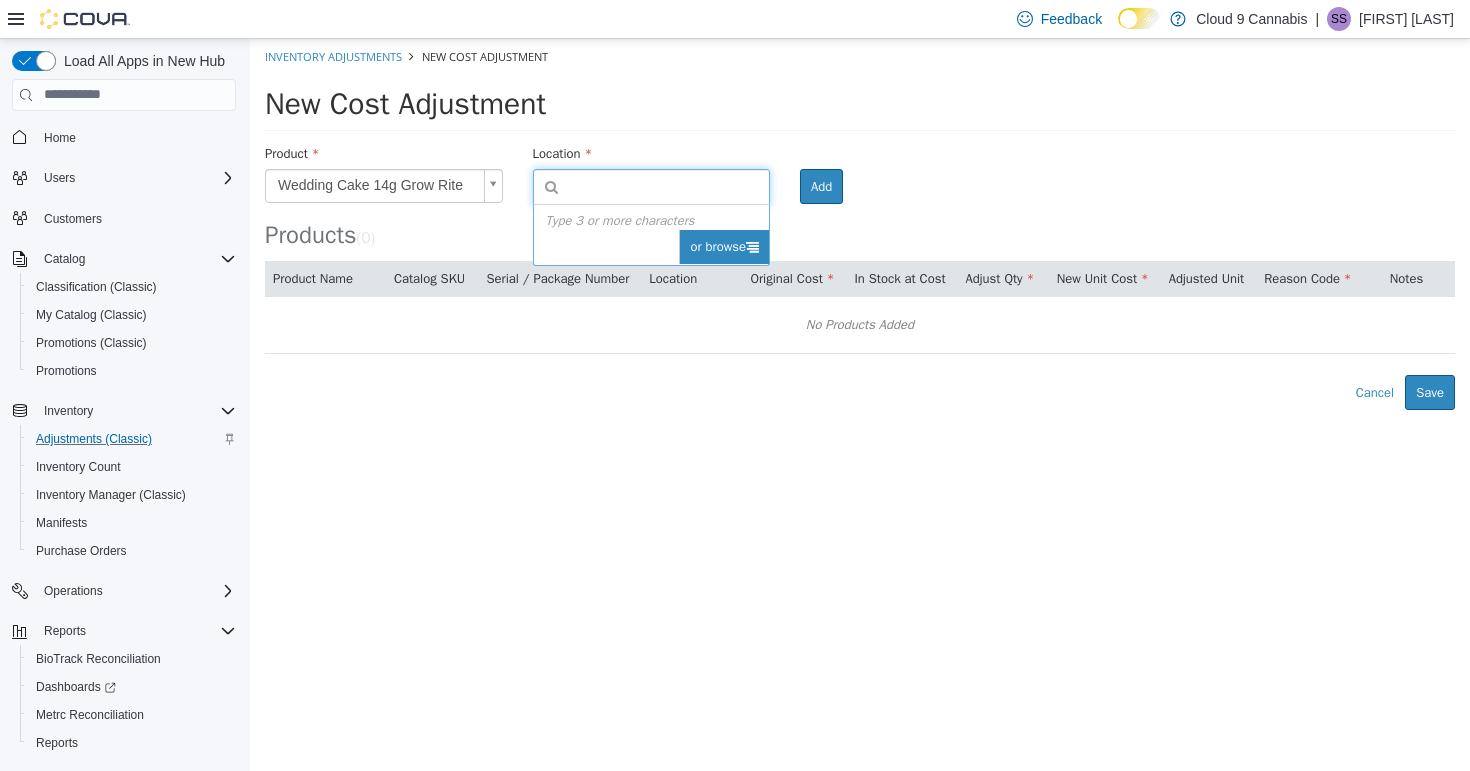 click on "or browse" at bounding box center [724, 246] 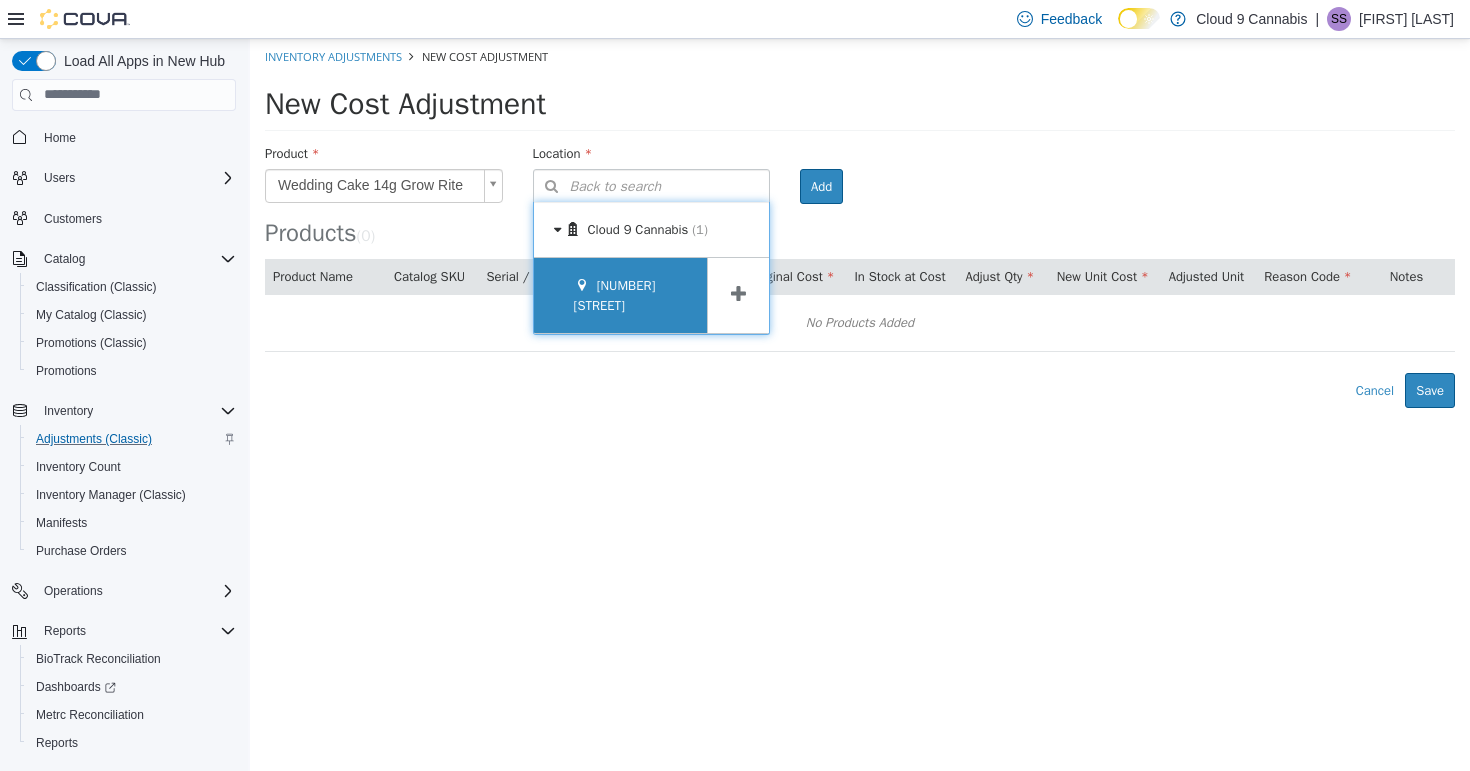 click on "[NUMBER] [STREET]" at bounding box center (615, 294) 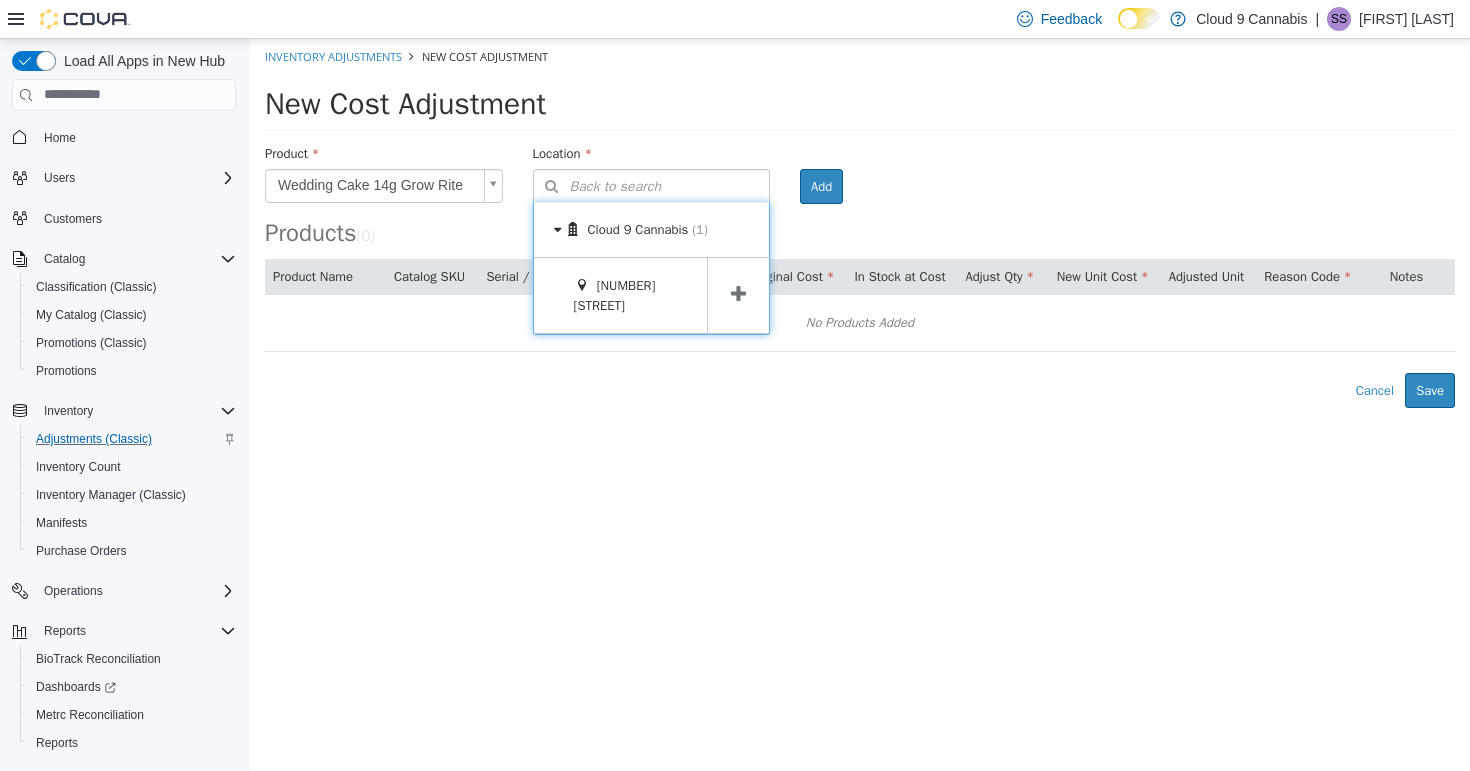 click at bounding box center [738, 293] 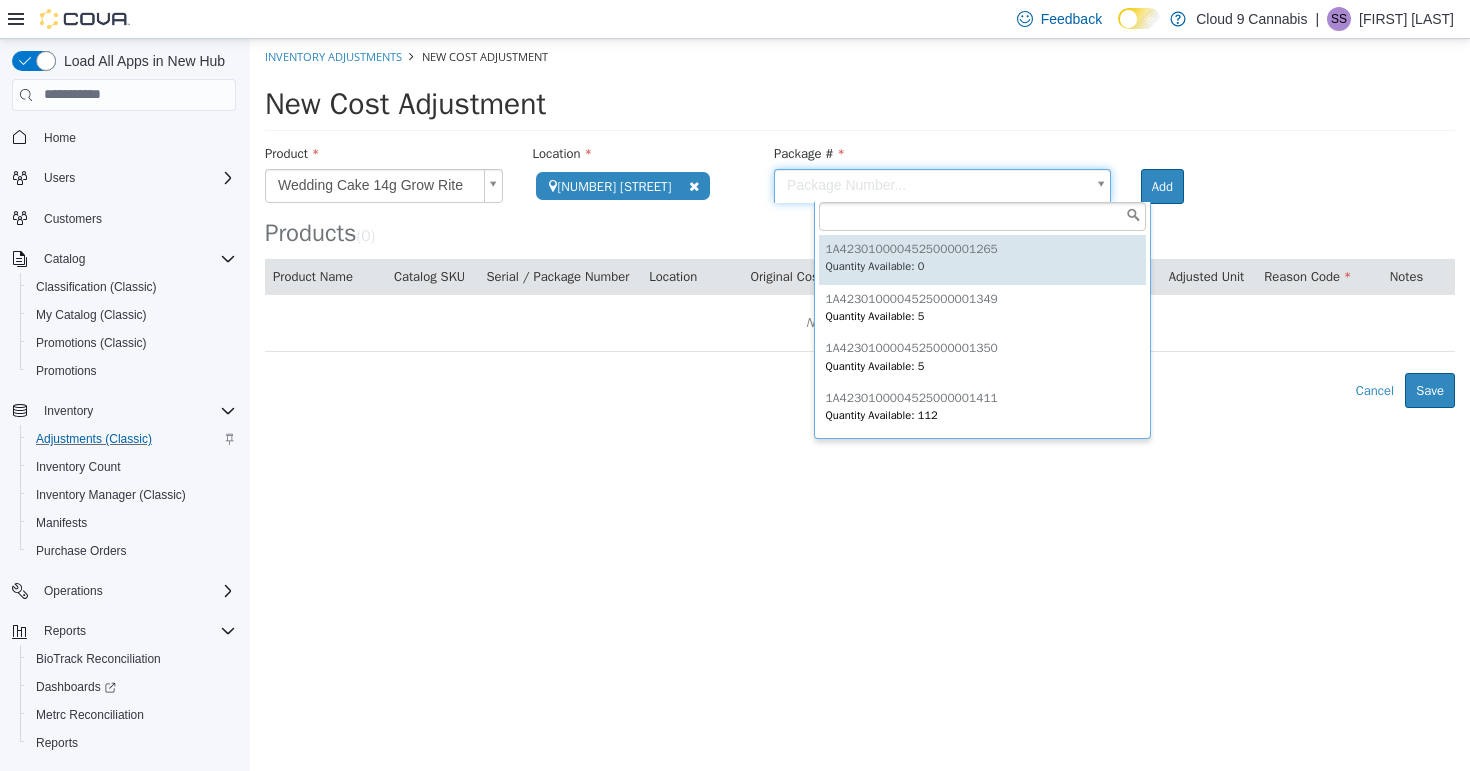 click on "**********" at bounding box center [860, 222] 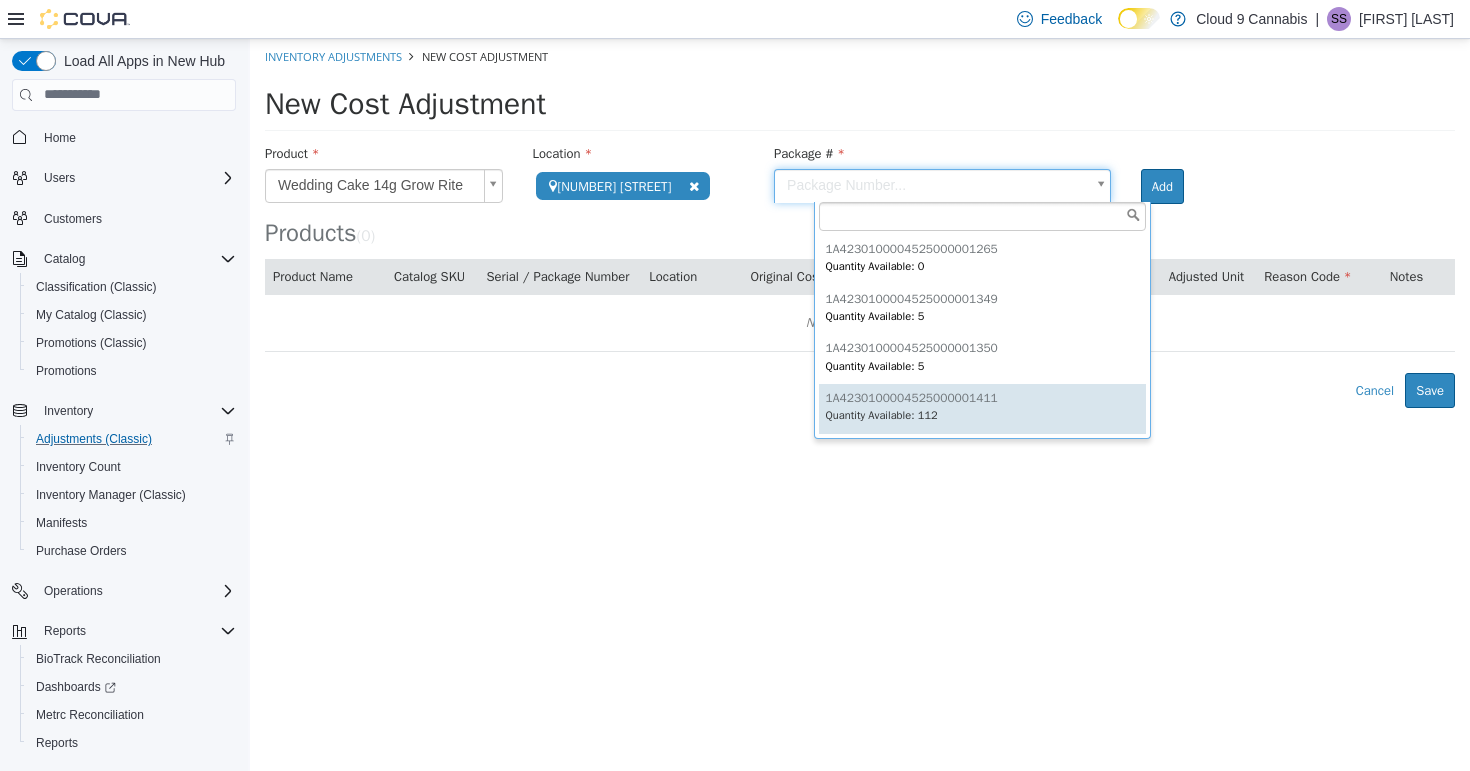 type on "**********" 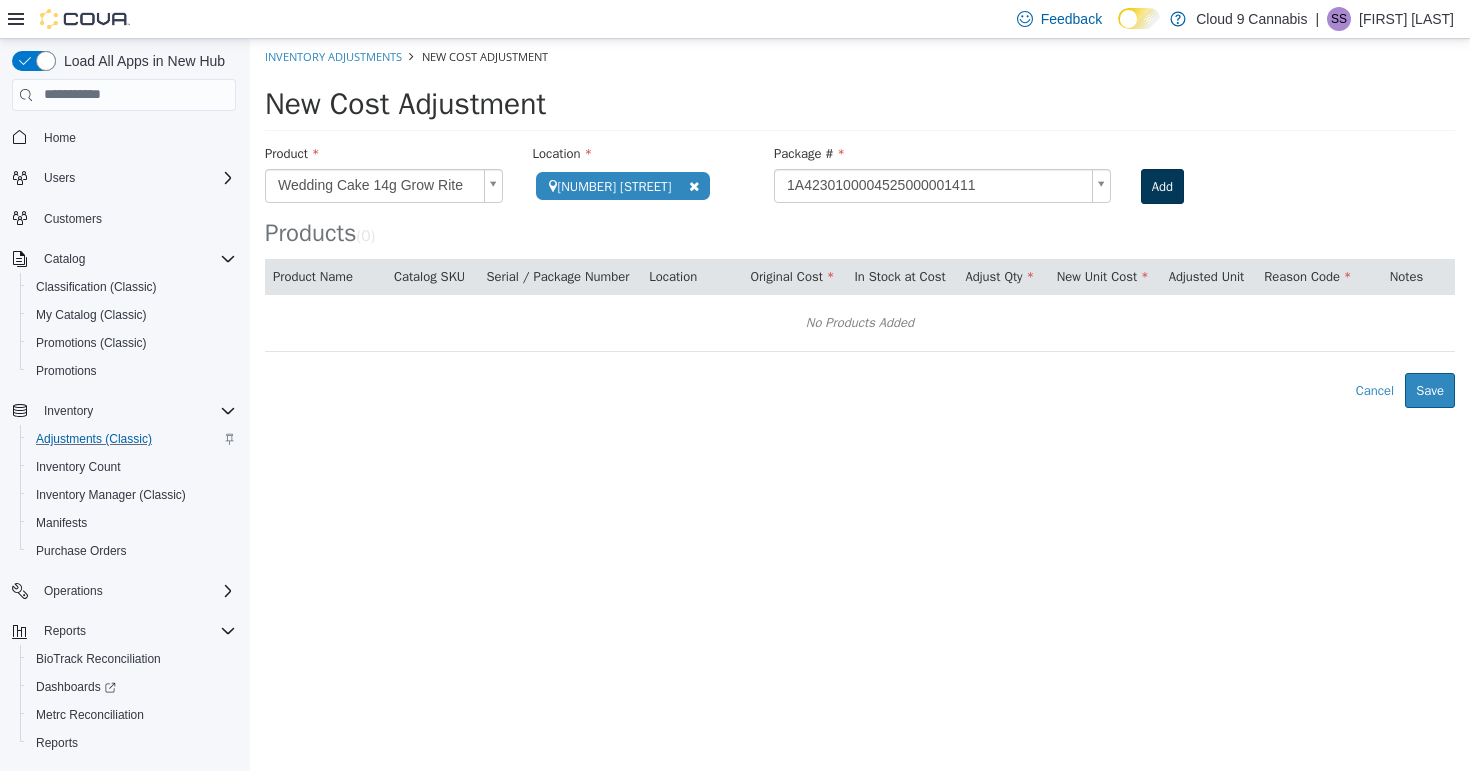 click on "Add" at bounding box center [1162, 186] 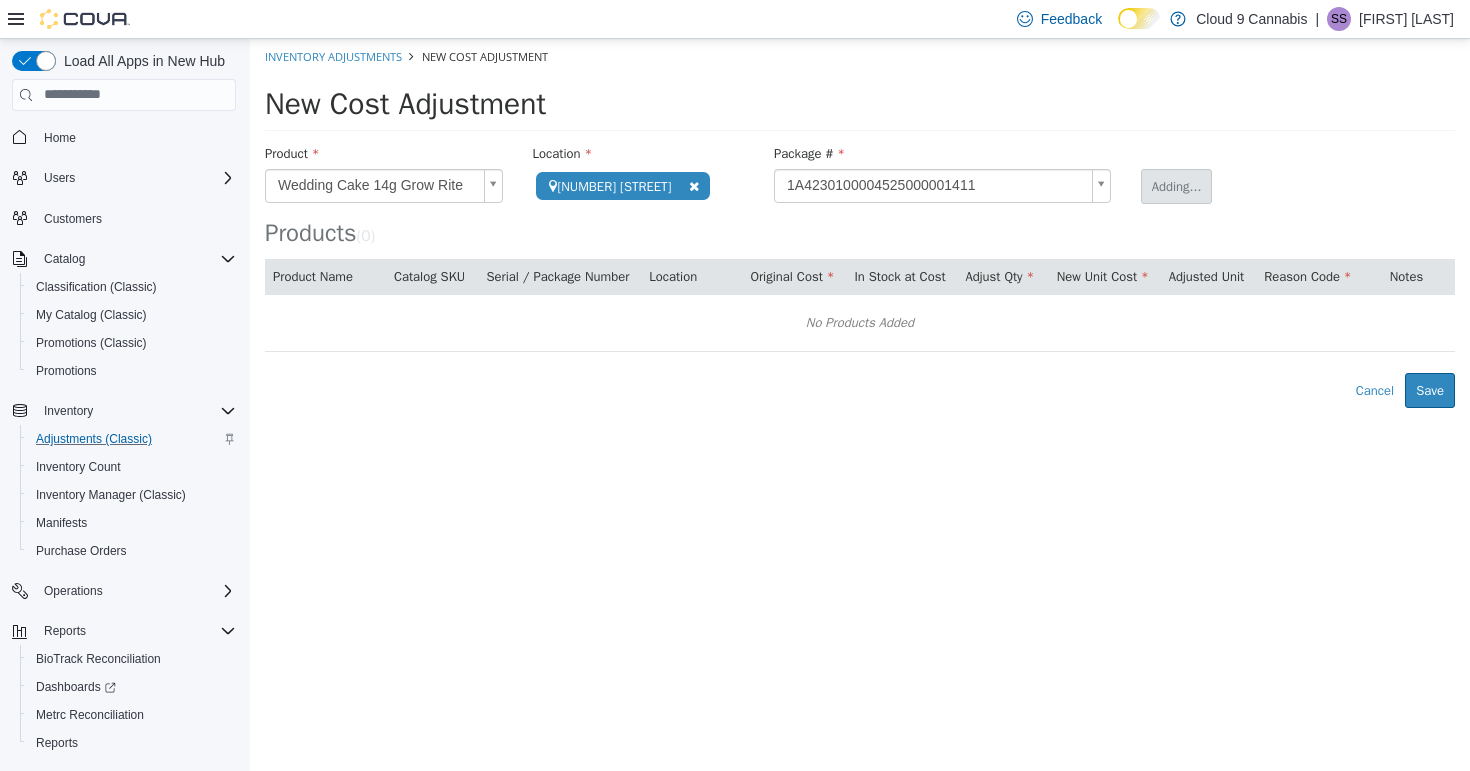 type 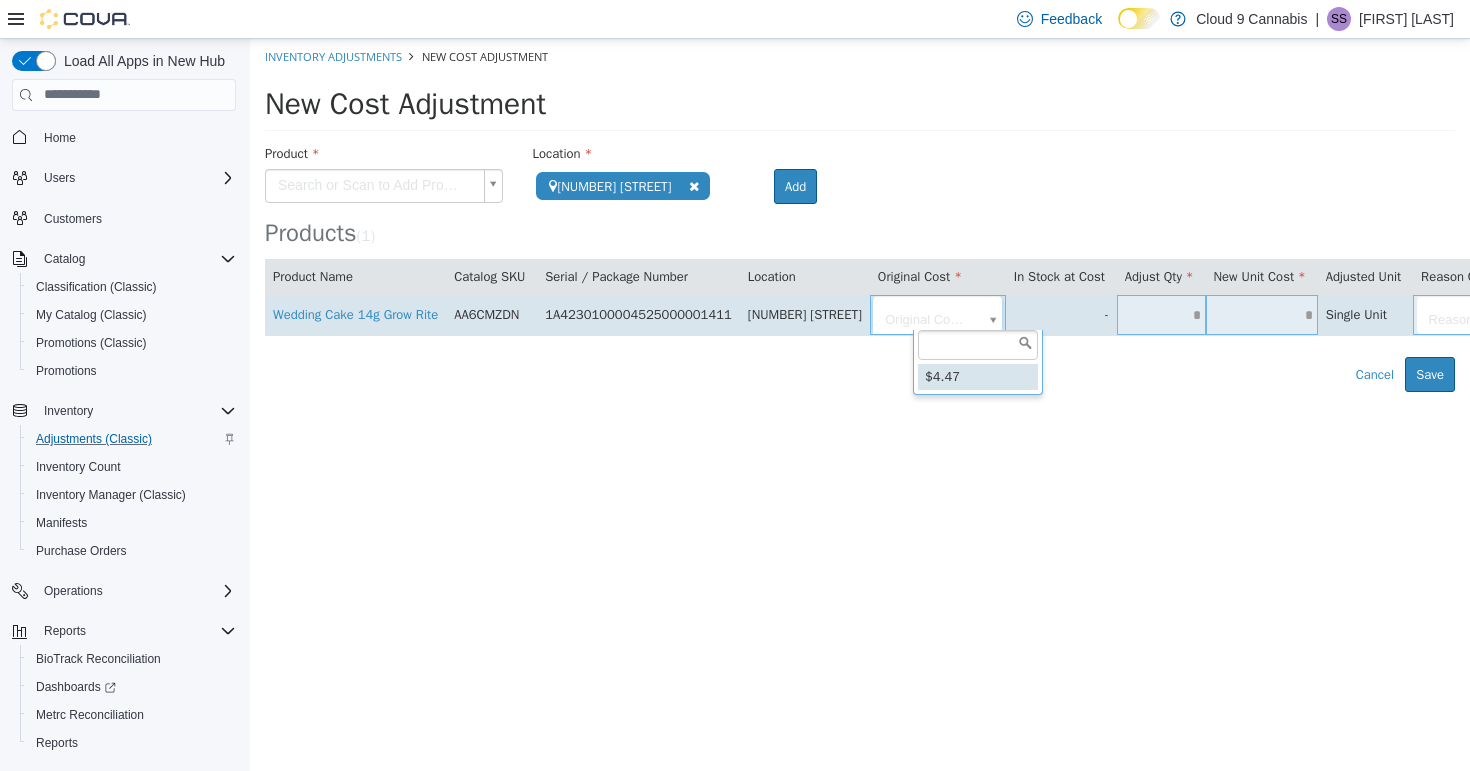 click on "**********" at bounding box center [860, 214] 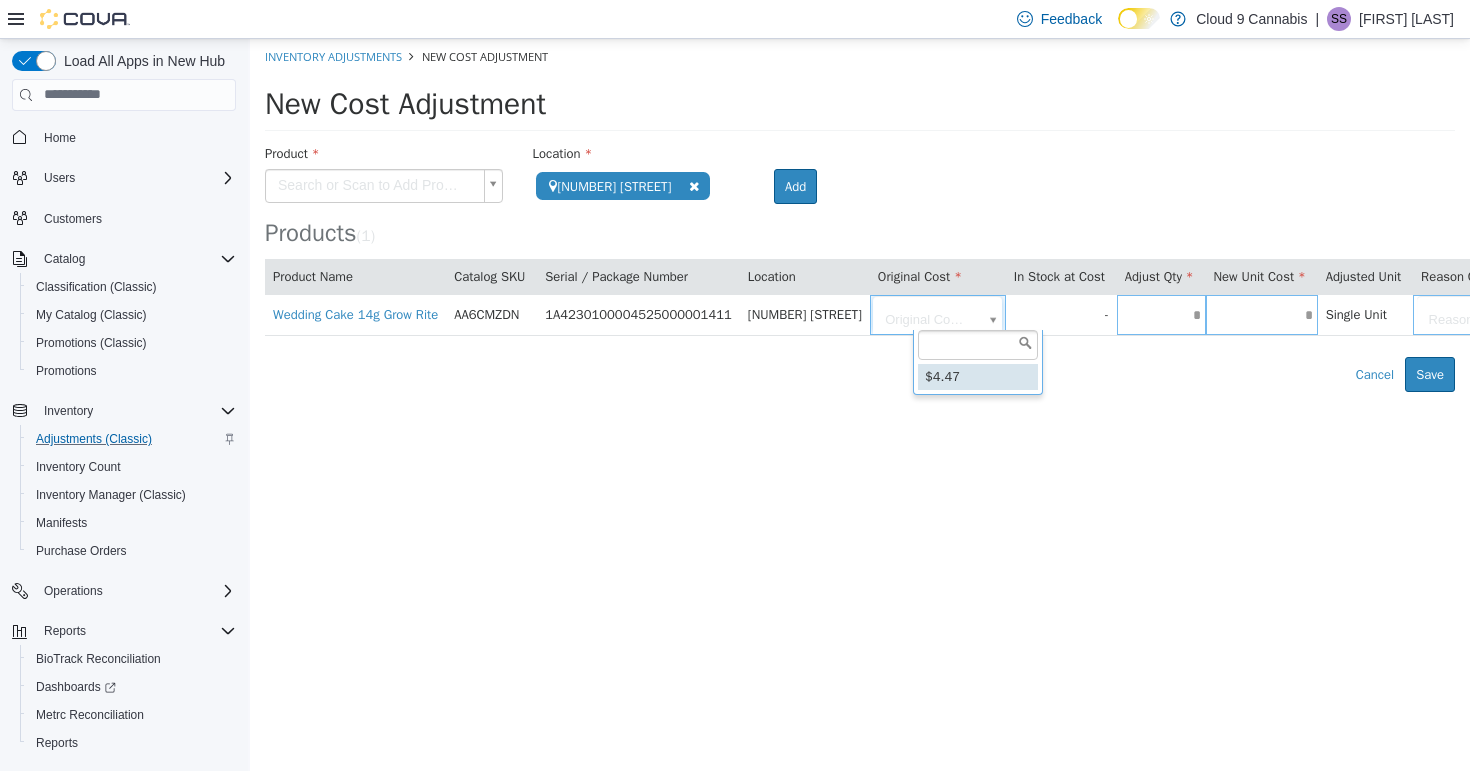 type on "*" 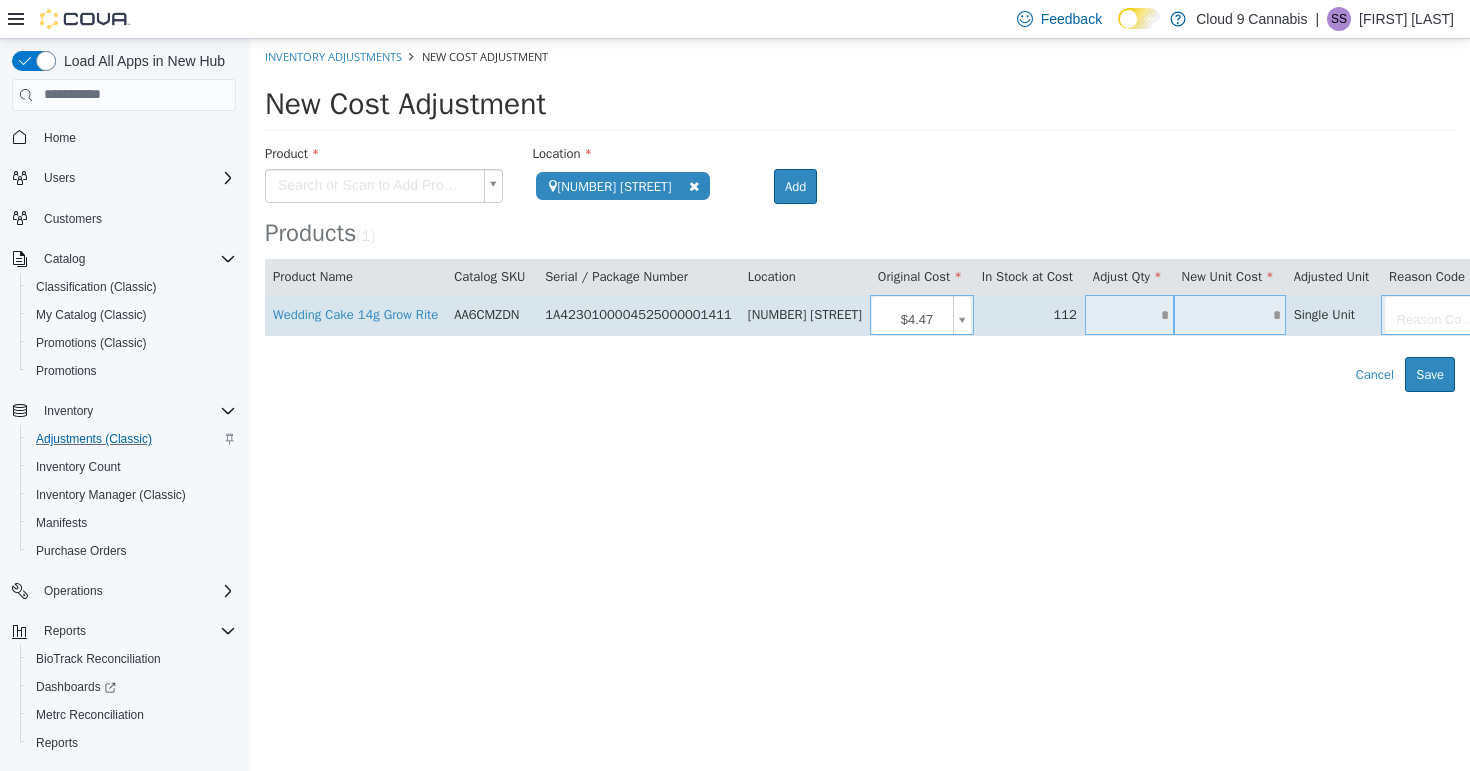 click at bounding box center [1129, 314] 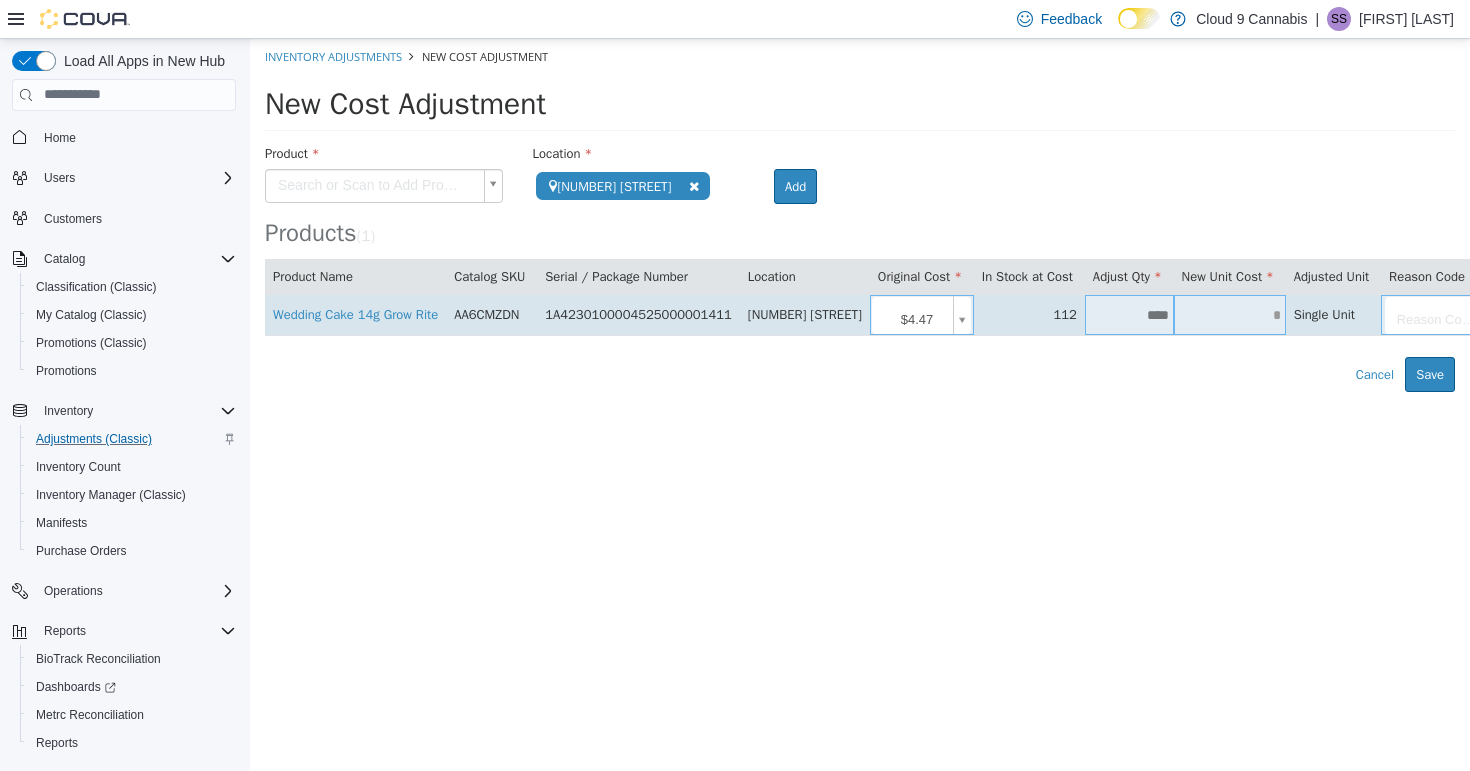 type on "****" 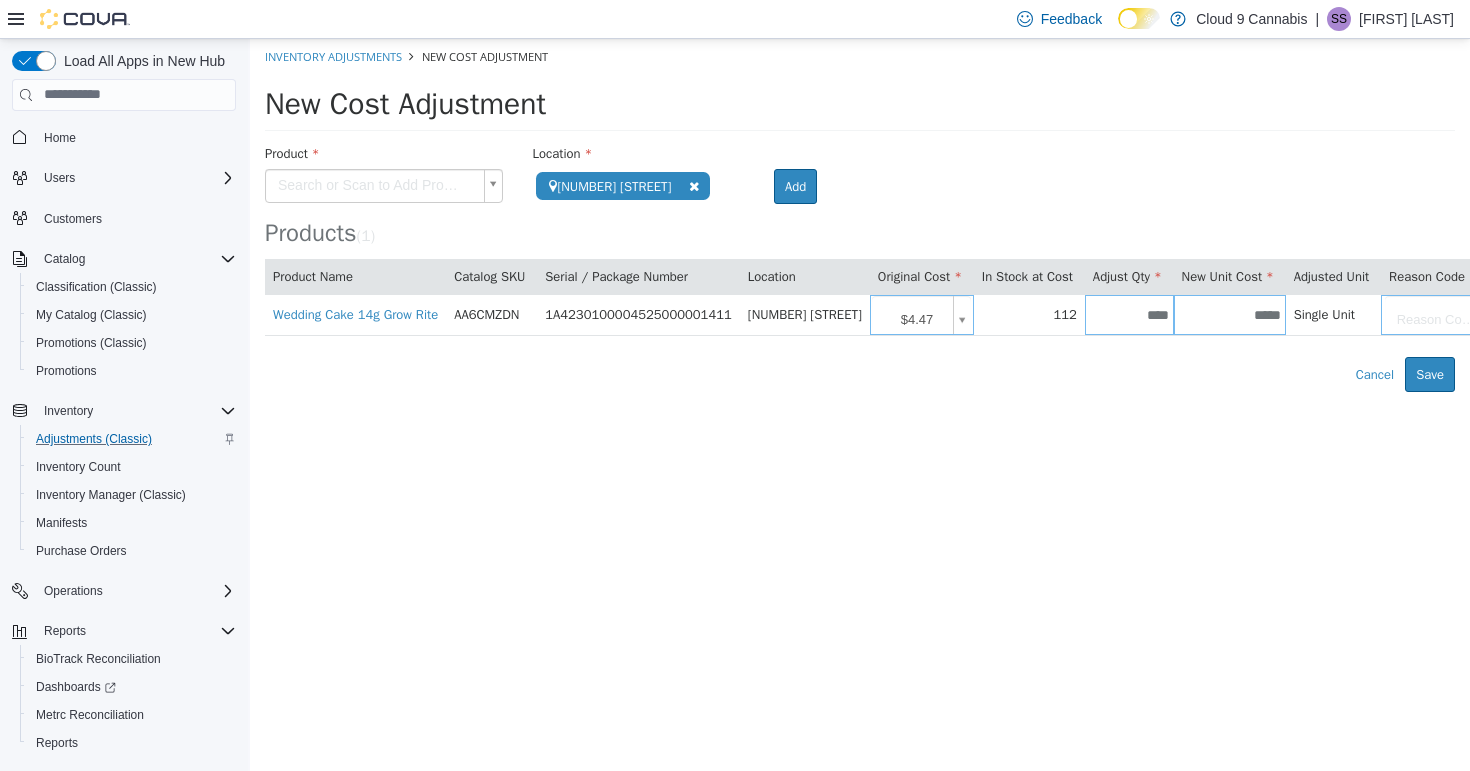 type on "******" 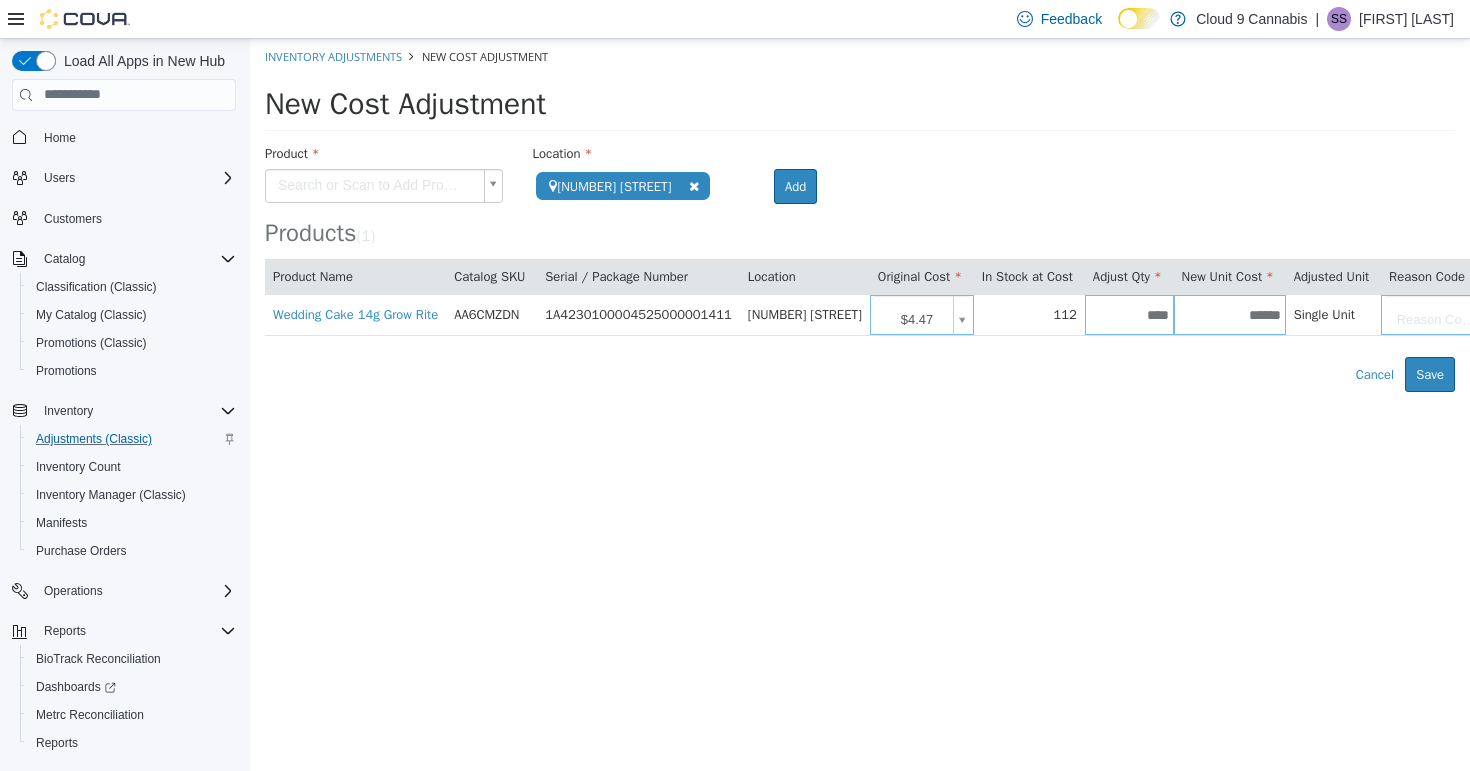 click on "Error saving adjustment please resolve the errors above. Cancel Save" at bounding box center (860, 374) 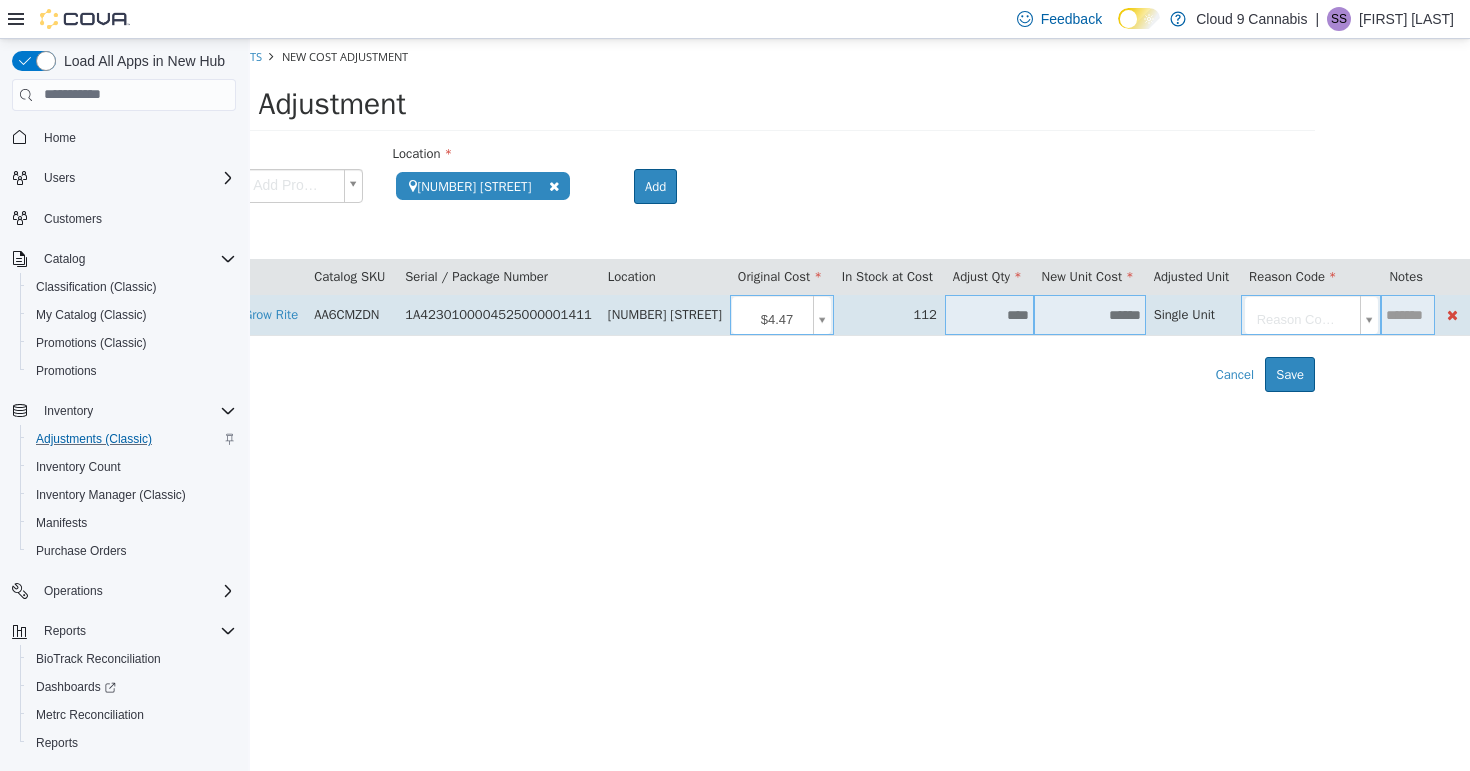 scroll, scrollTop: 0, scrollLeft: 227, axis: horizontal 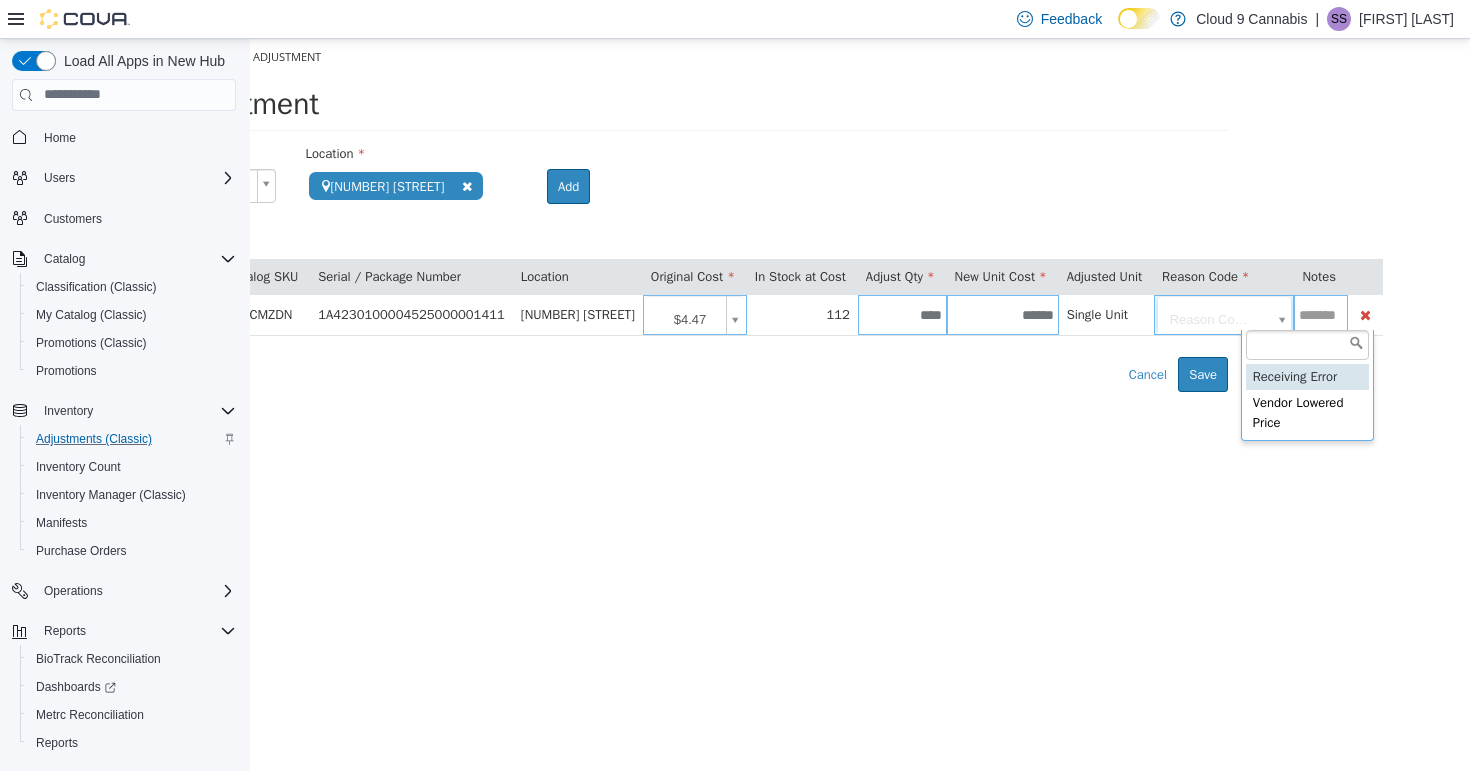 type on "**********" 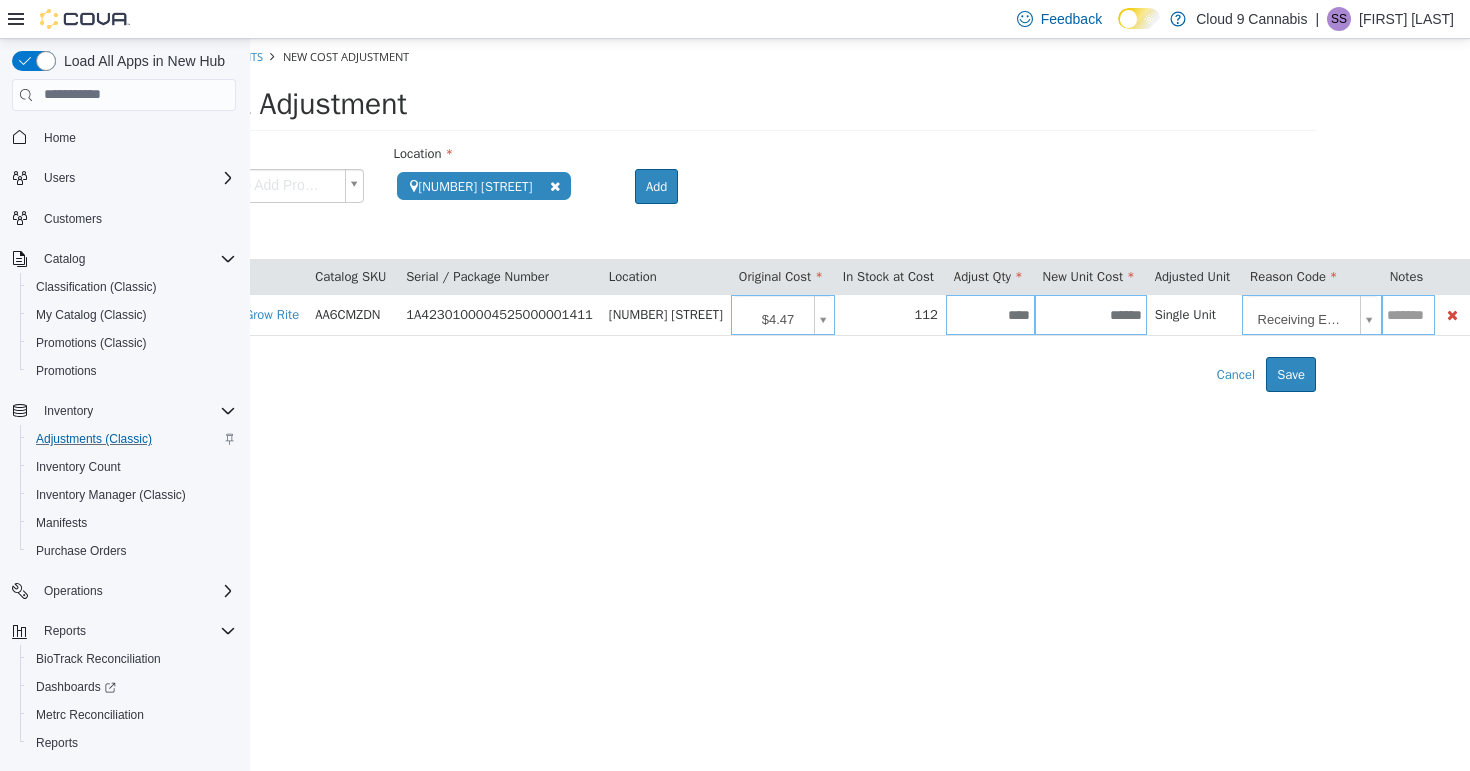 scroll, scrollTop: 0, scrollLeft: 0, axis: both 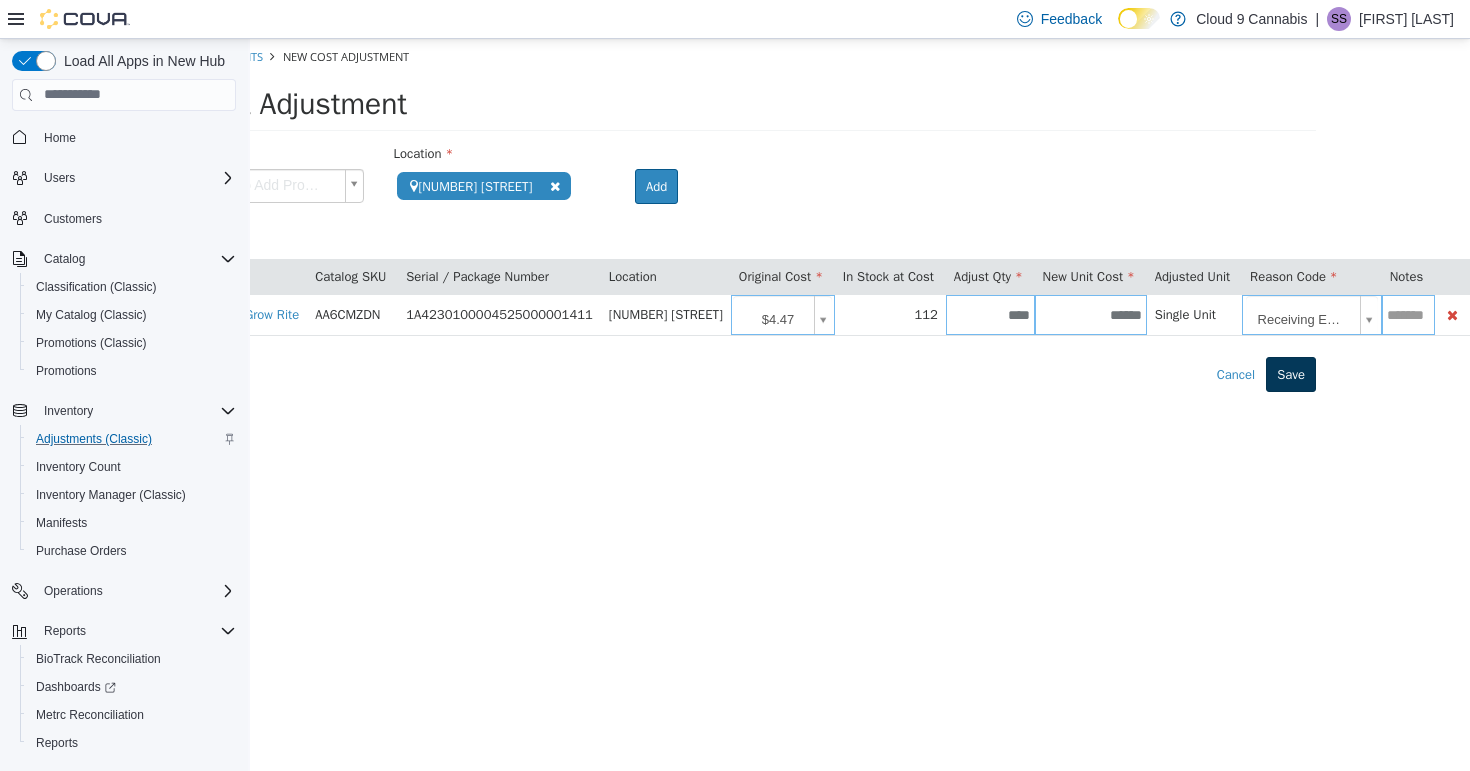 click on "Save" at bounding box center (1291, 374) 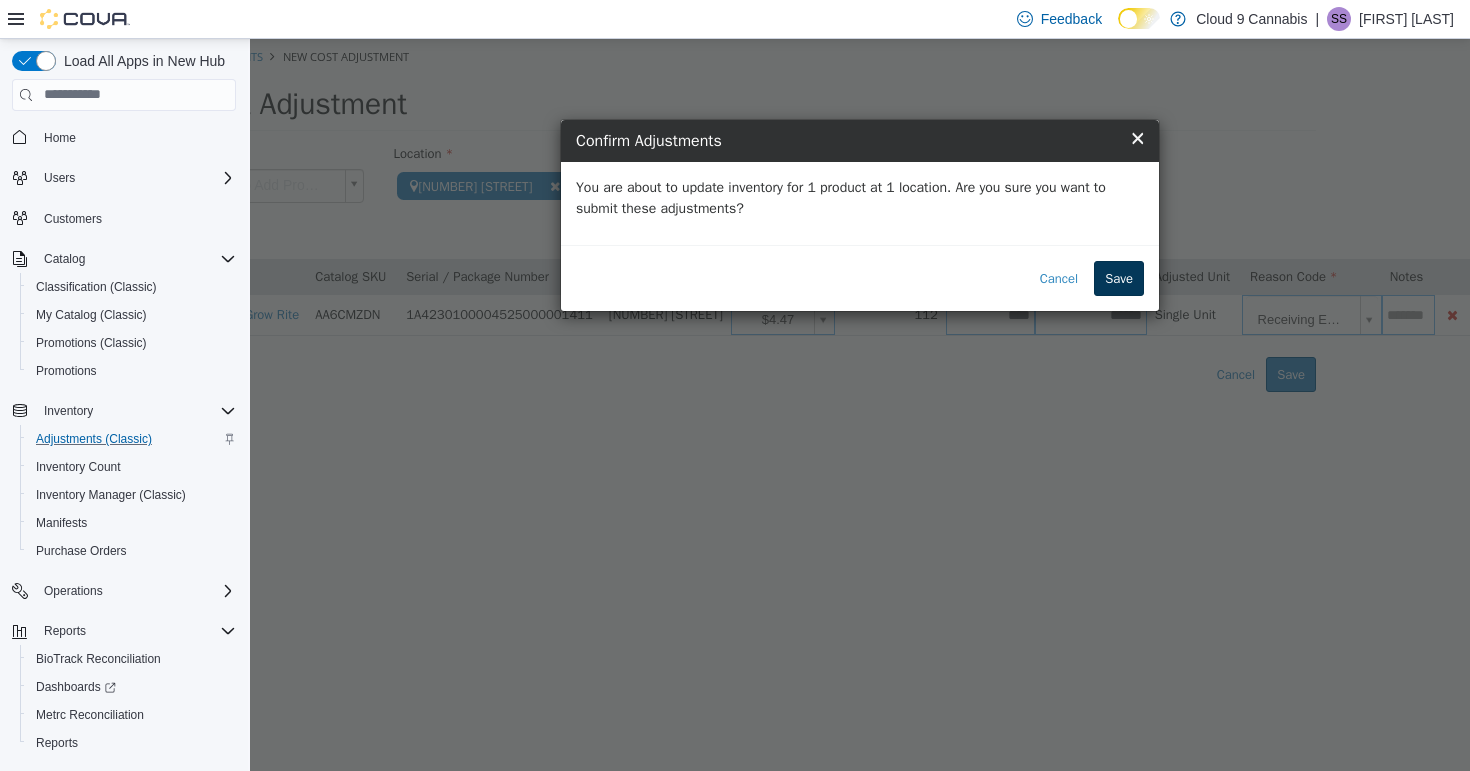 click on "Save" at bounding box center [1119, 278] 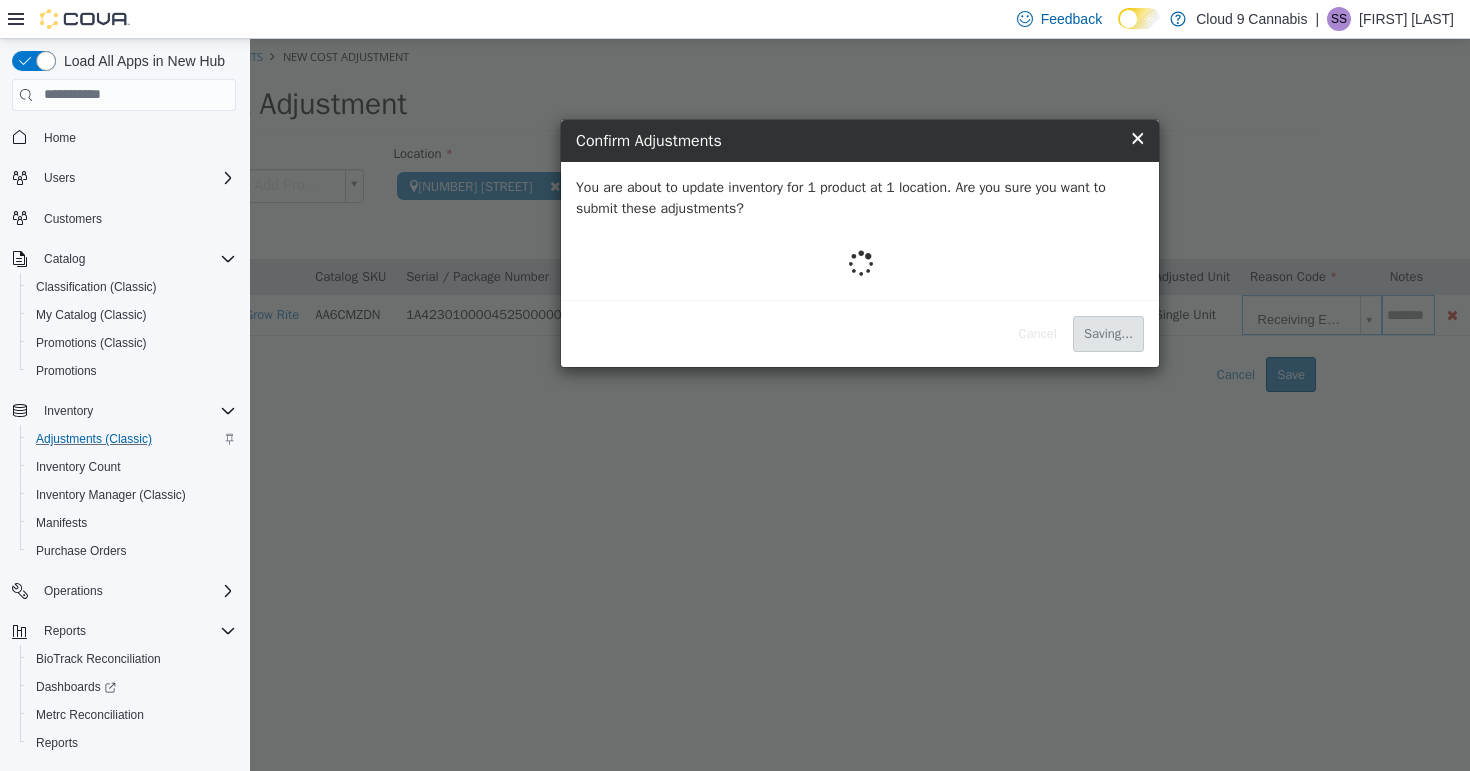 scroll, scrollTop: 0, scrollLeft: 0, axis: both 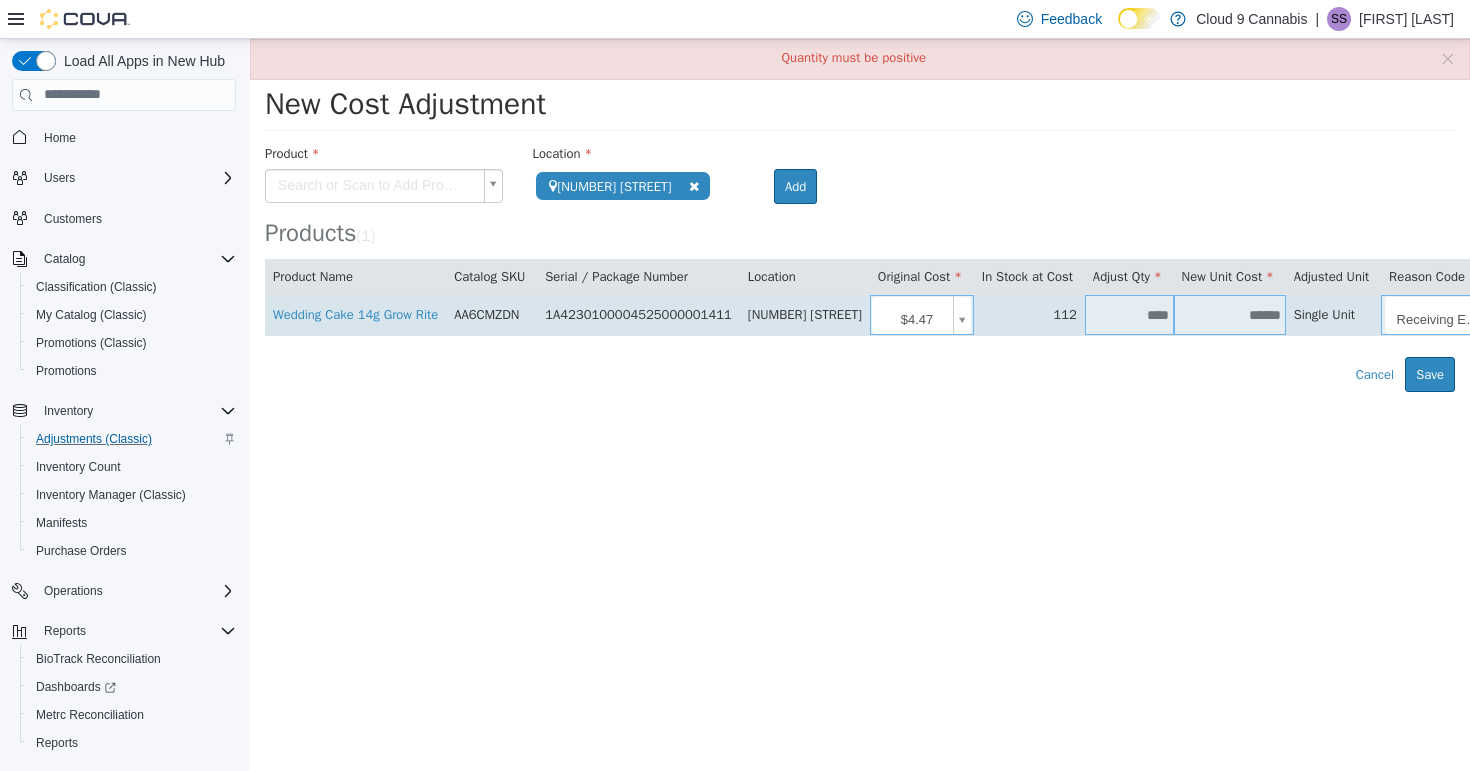 click on "****" at bounding box center [1129, 314] 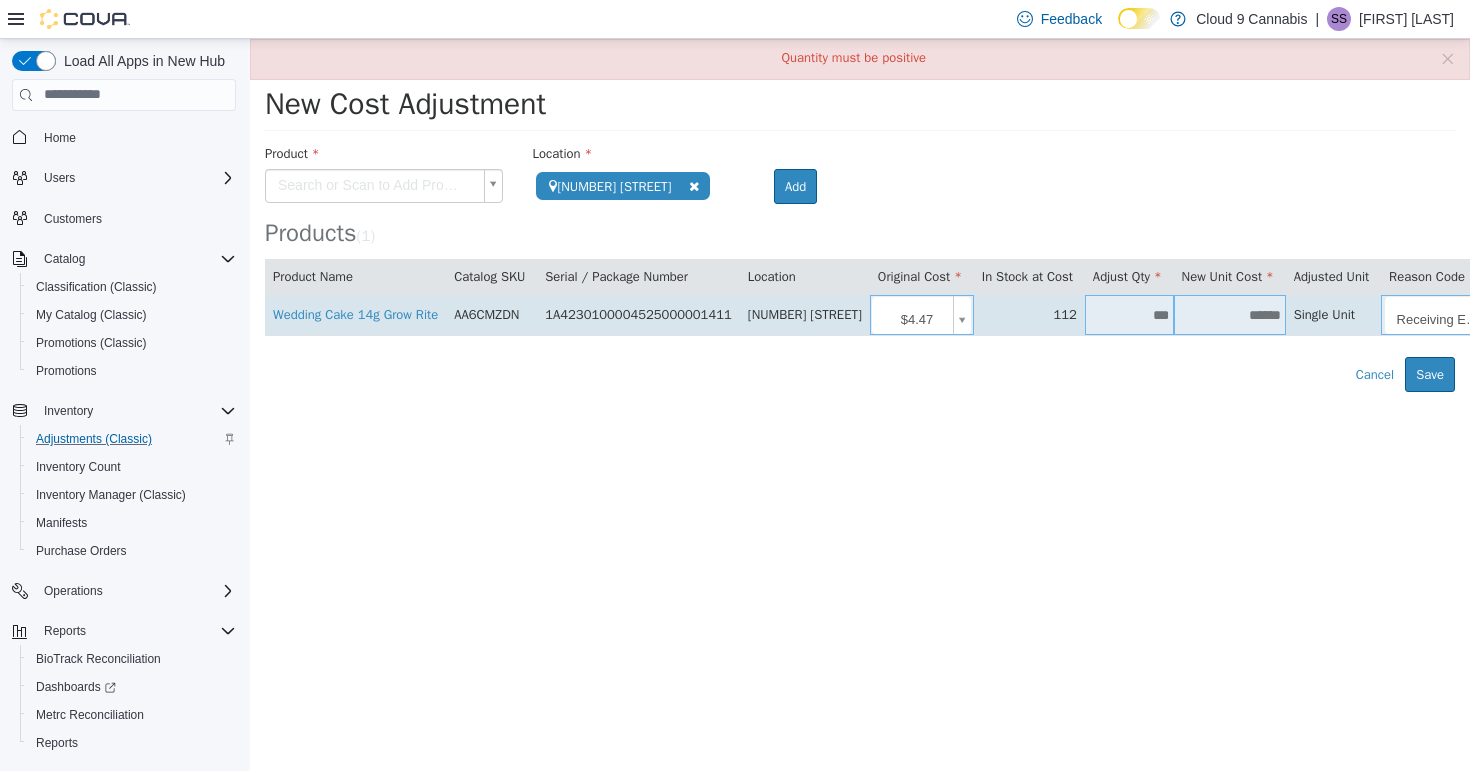 drag, startPoint x: 1232, startPoint y: 308, endPoint x: 1190, endPoint y: 304, distance: 42.190044 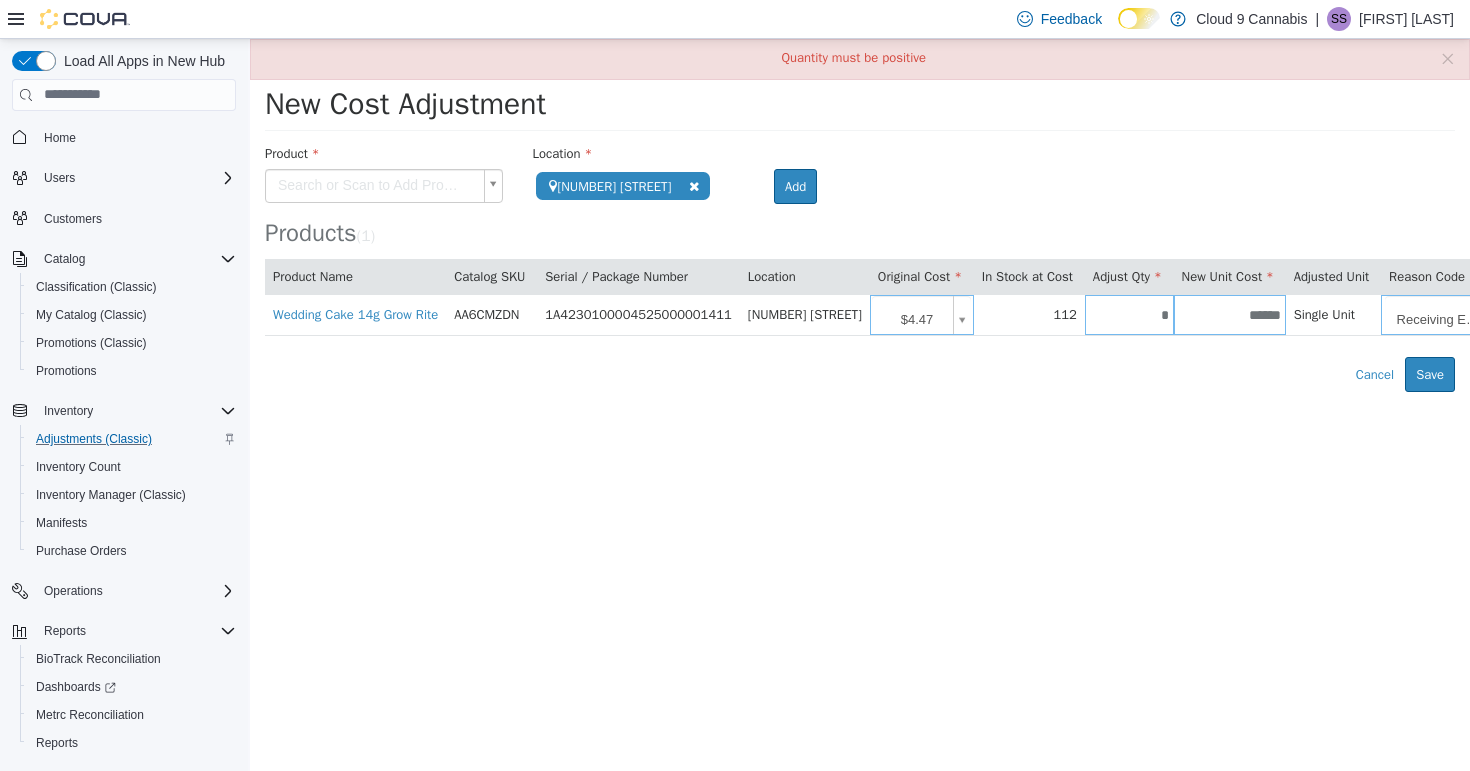 type on "*" 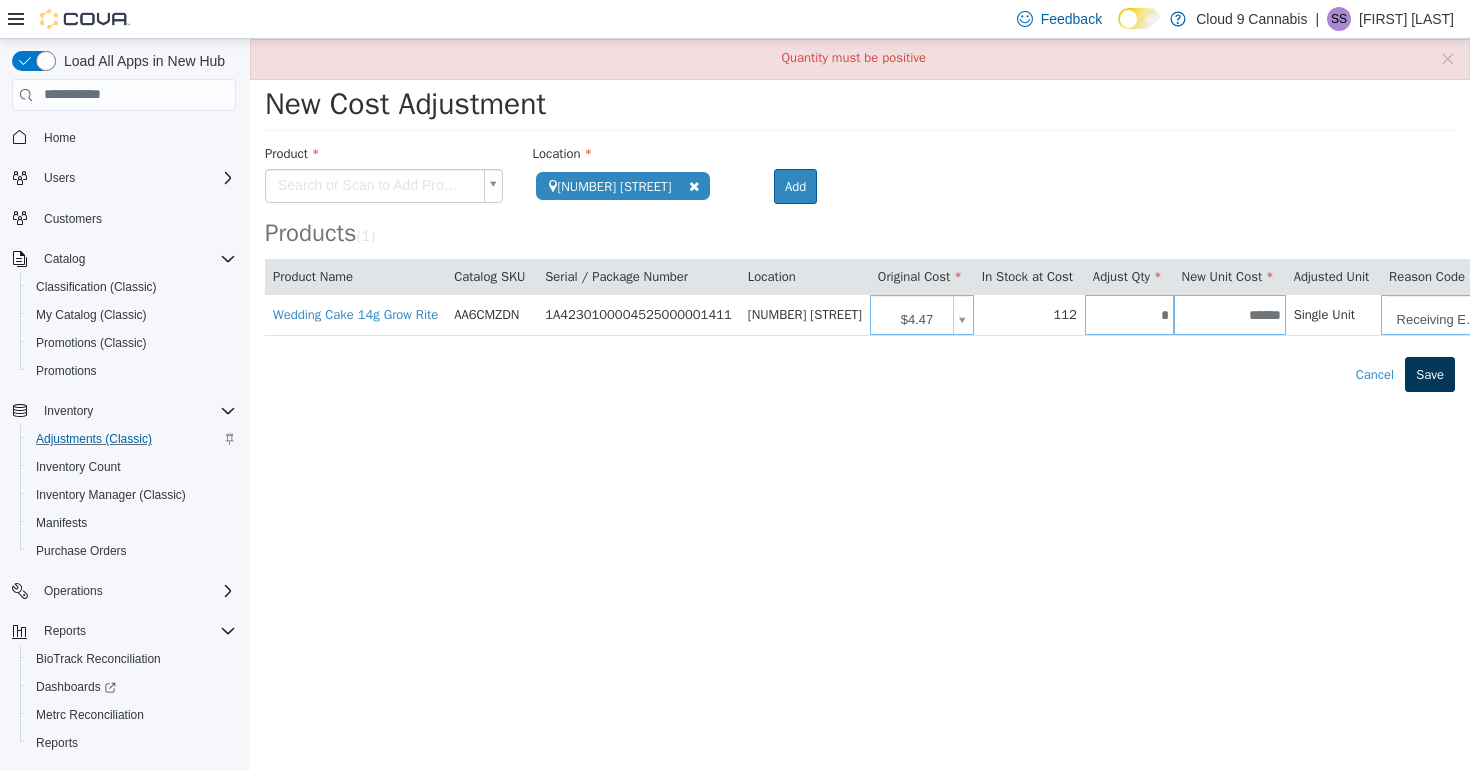 click on "Save" at bounding box center (1430, 374) 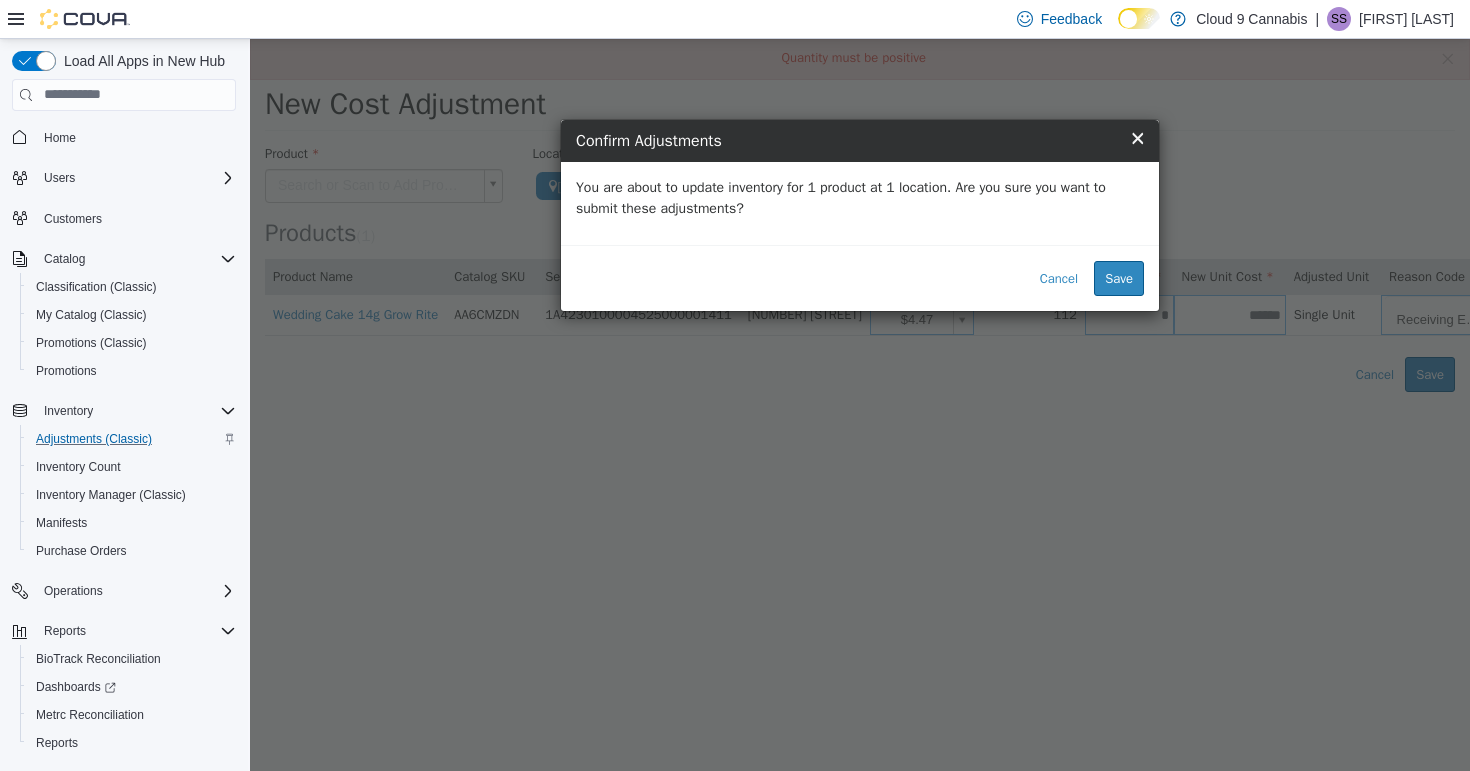 click on "Cancel Save" at bounding box center (860, 277) 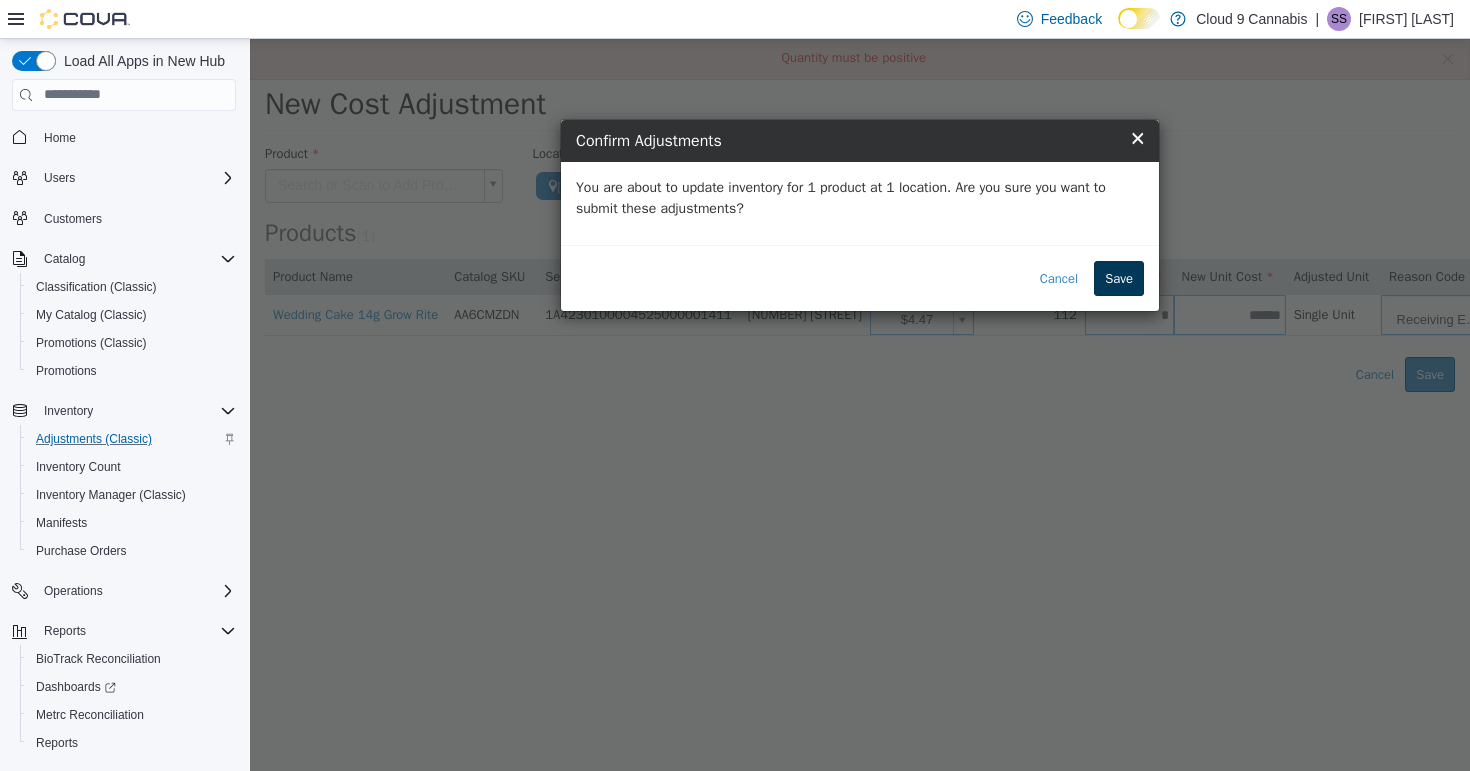 click on "Save" at bounding box center (1119, 278) 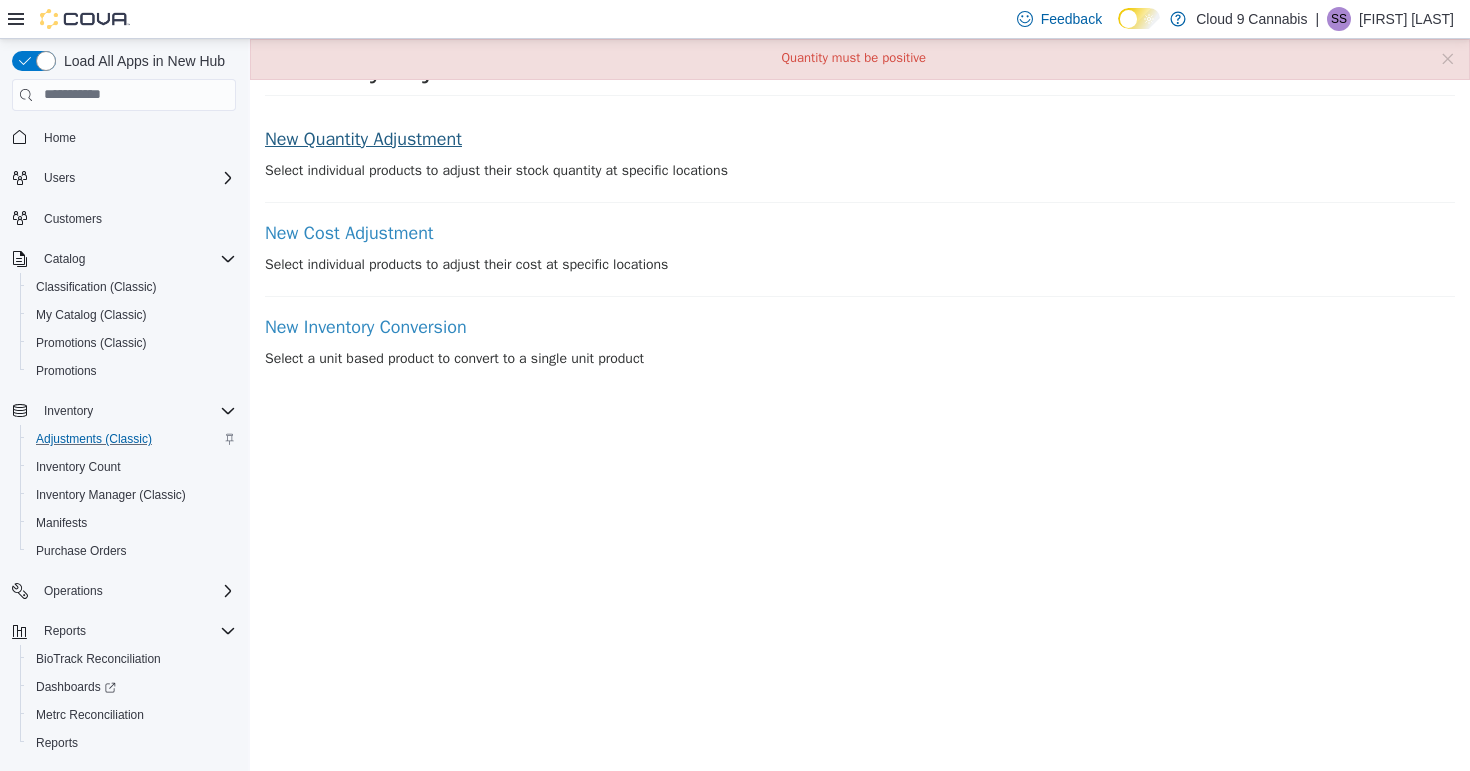 click on "New Quantity Adjustment" at bounding box center (860, 139) 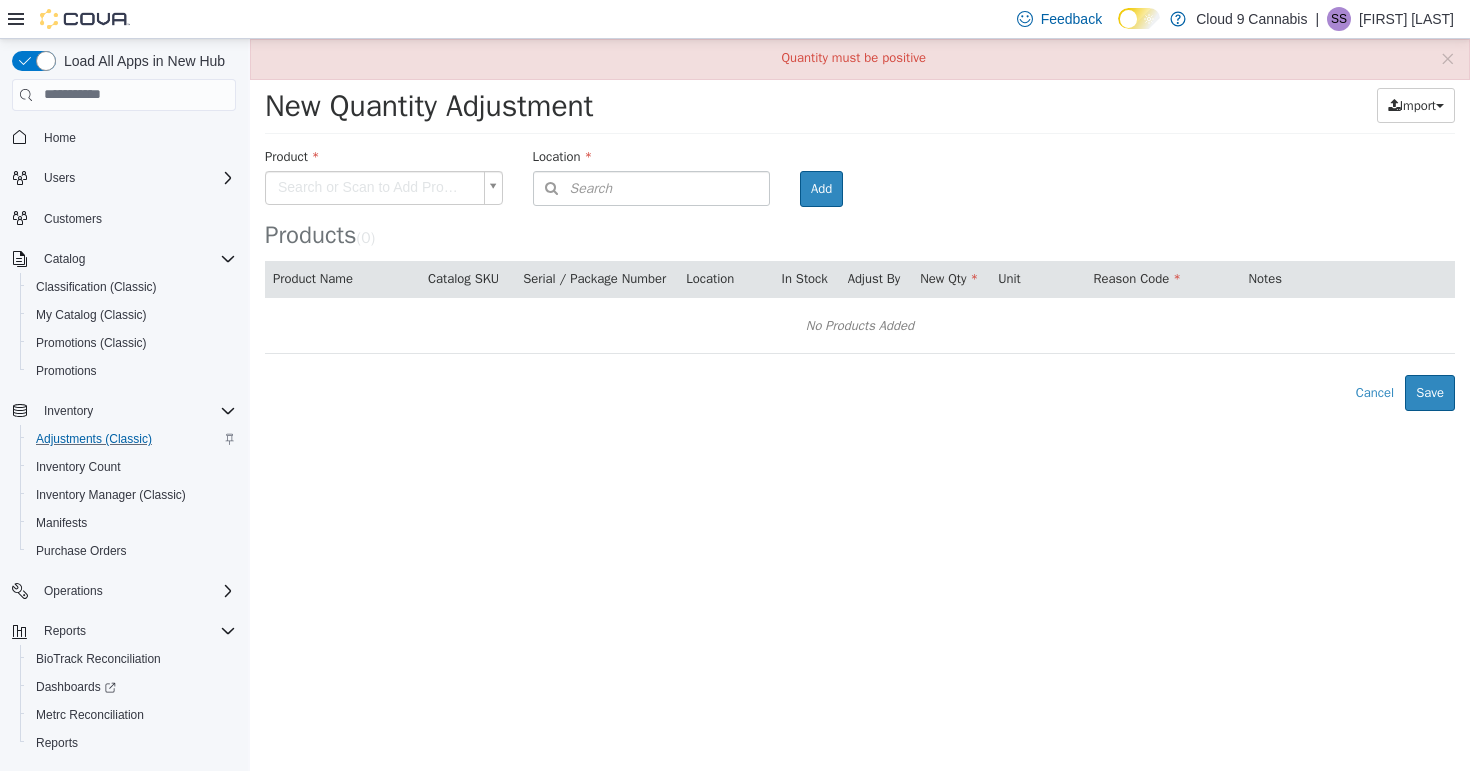 click on "**********" at bounding box center (860, 224) 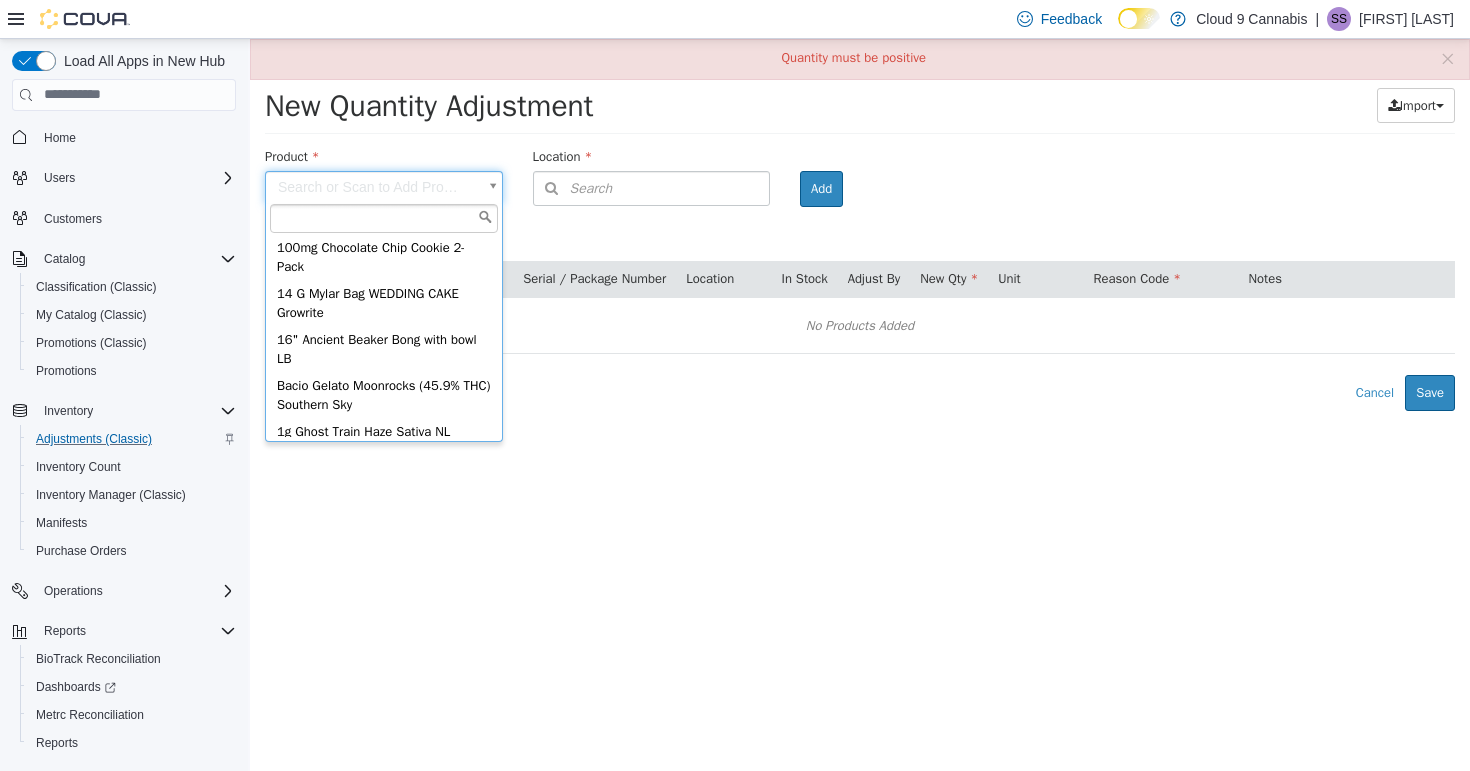scroll, scrollTop: 129, scrollLeft: 0, axis: vertical 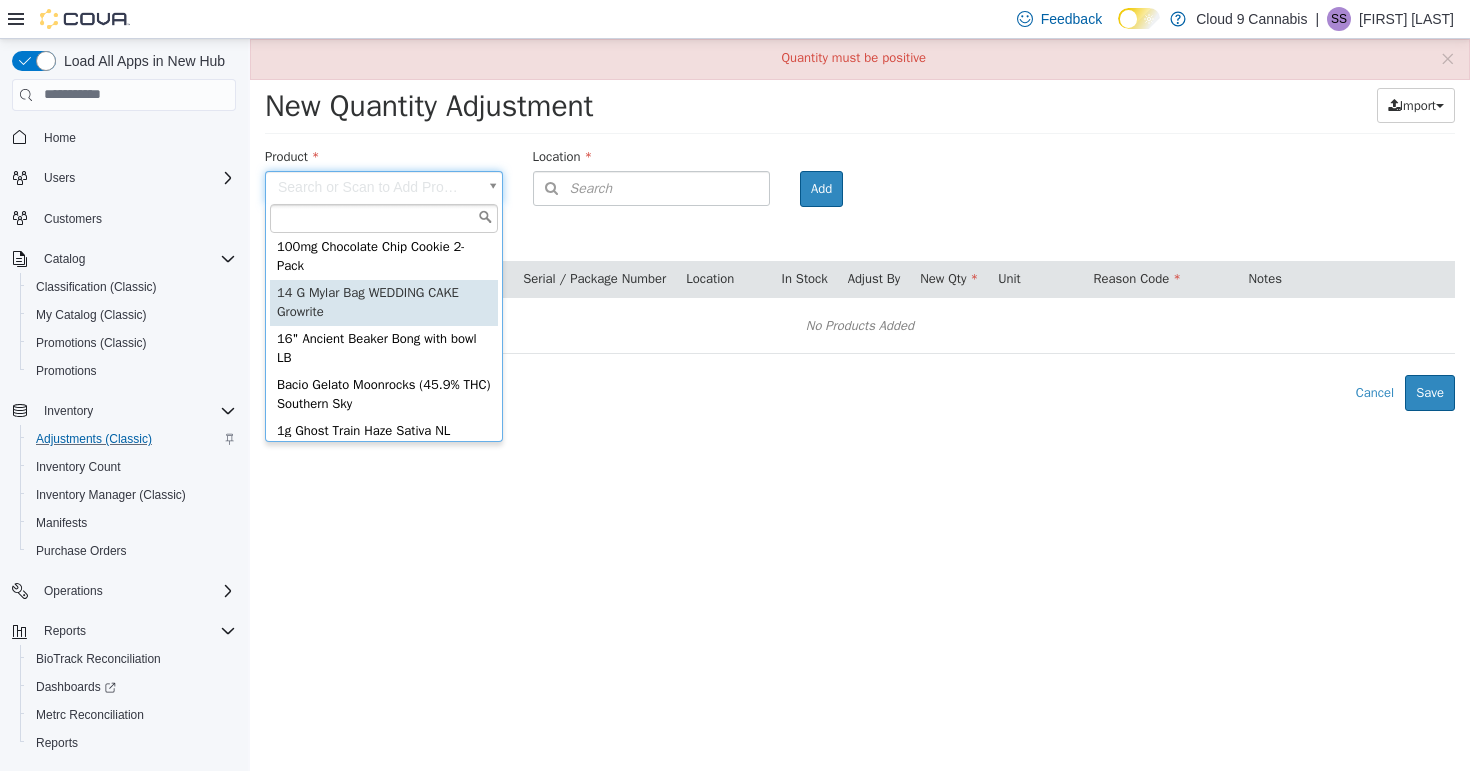 type on "**********" 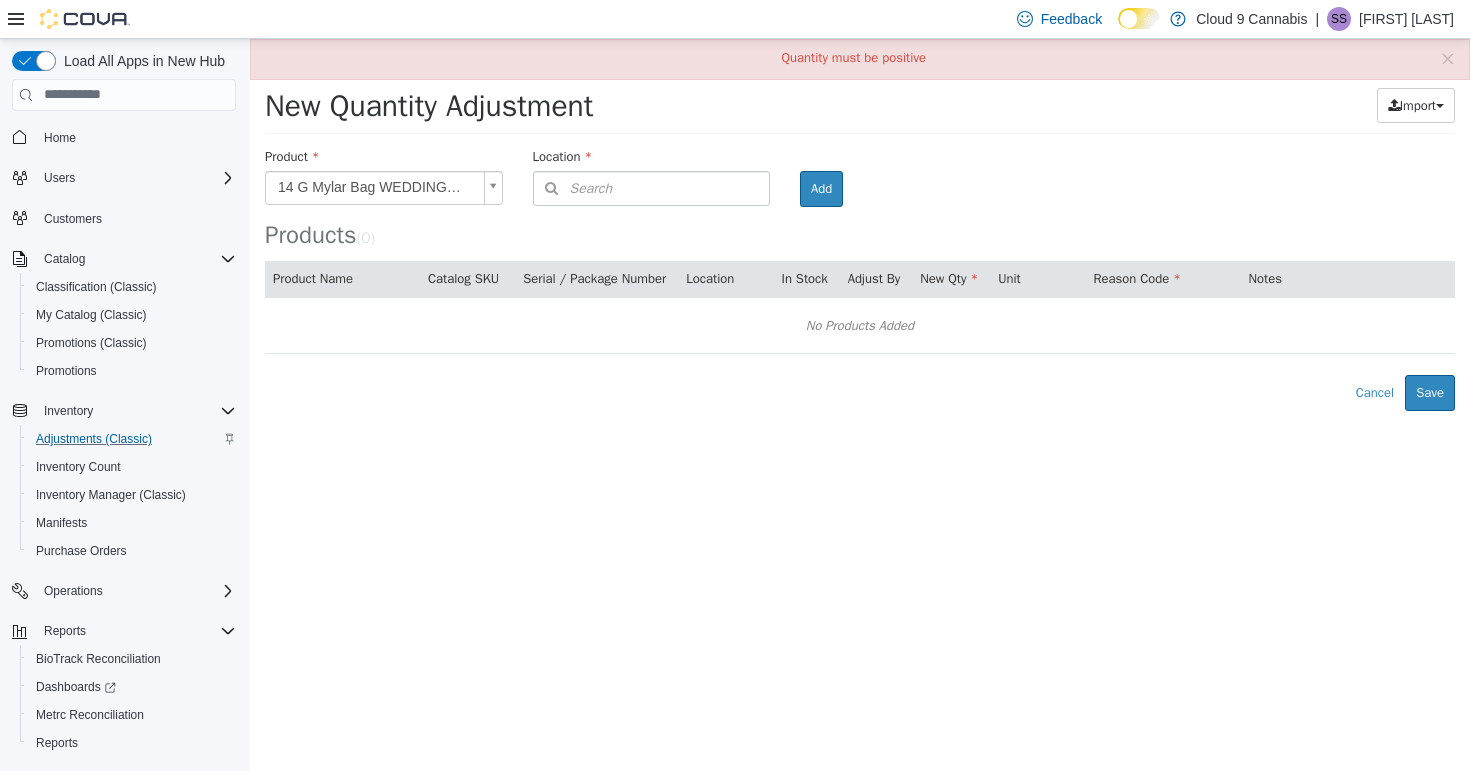 click on "Search" at bounding box center [573, 187] 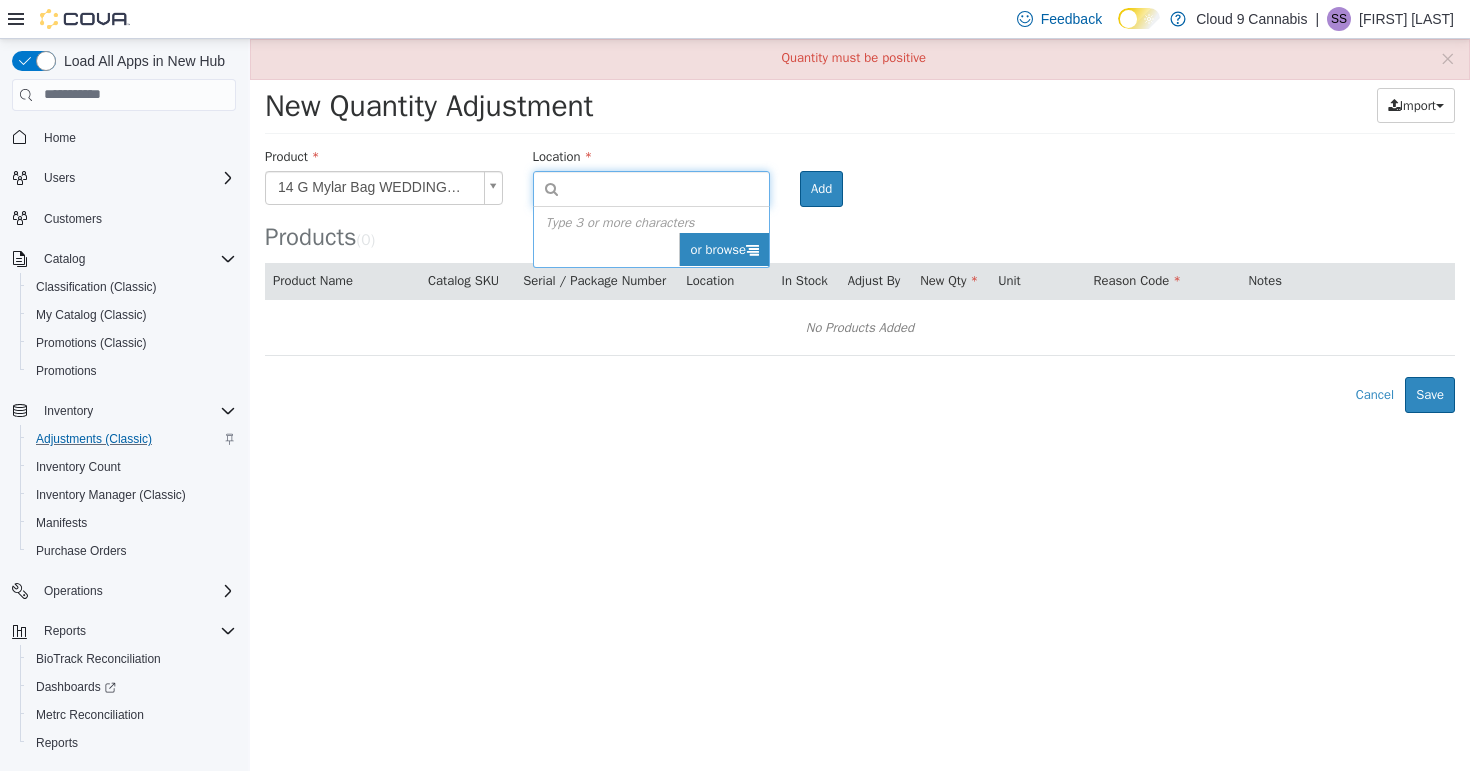 click on "or browse" at bounding box center (724, 249) 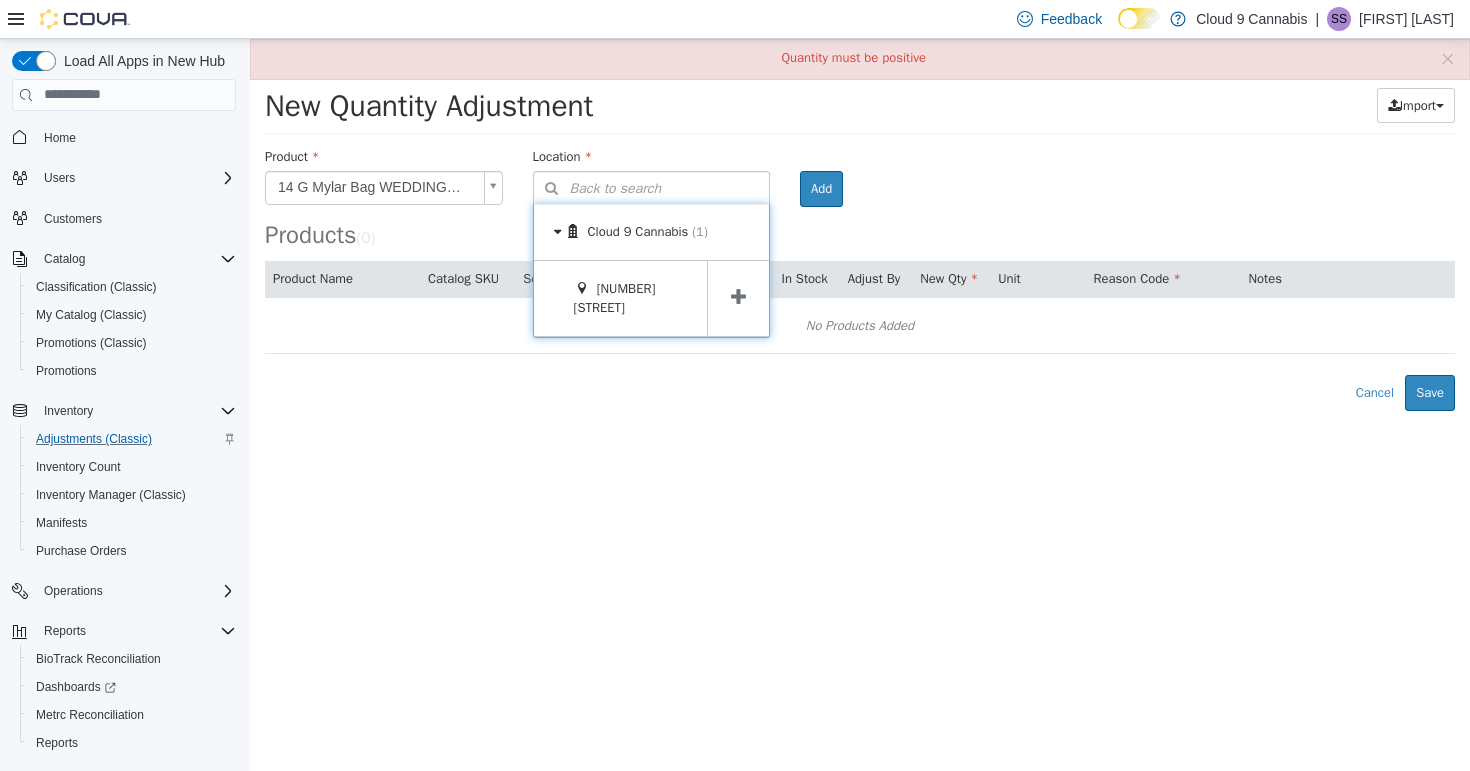 click at bounding box center (738, 296) 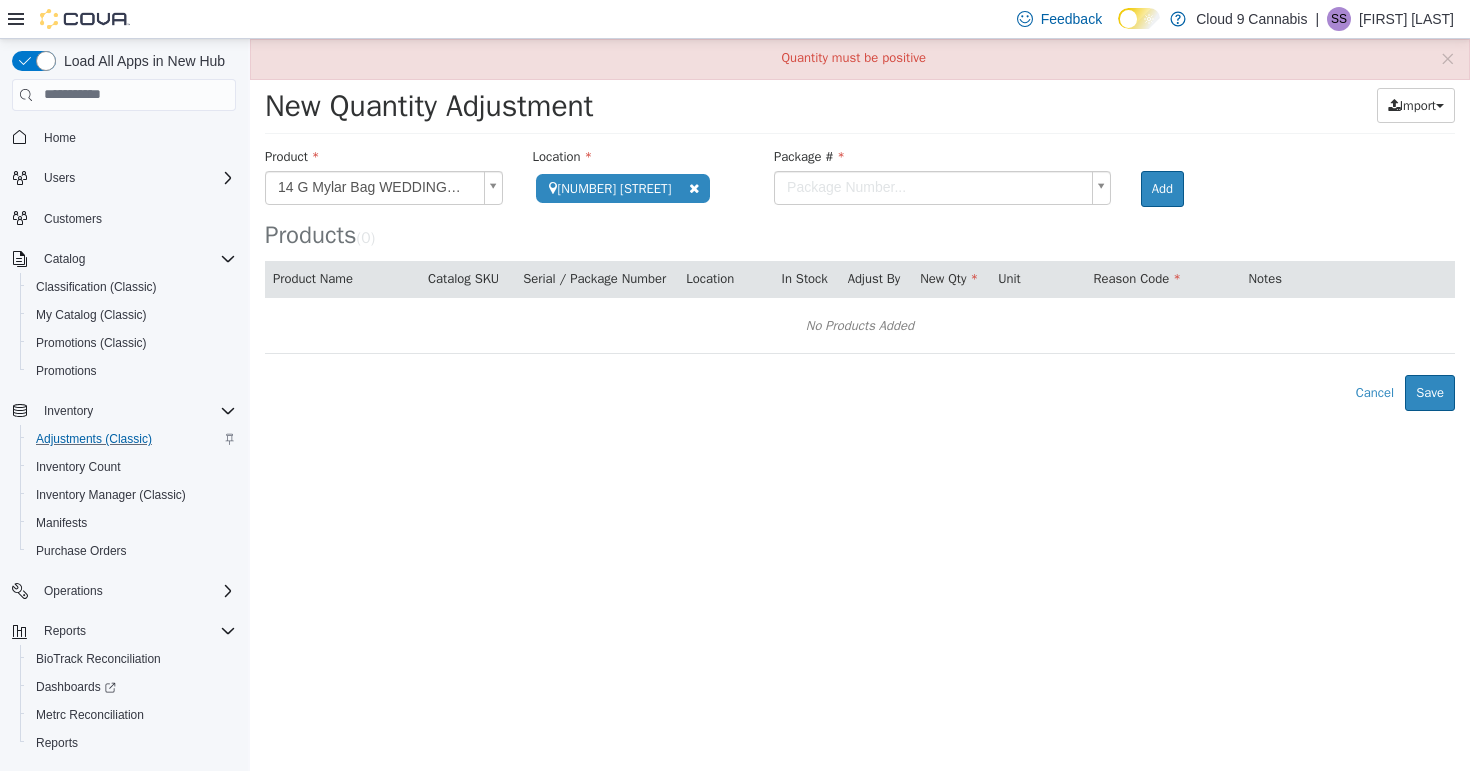 click on "**********" at bounding box center [860, 224] 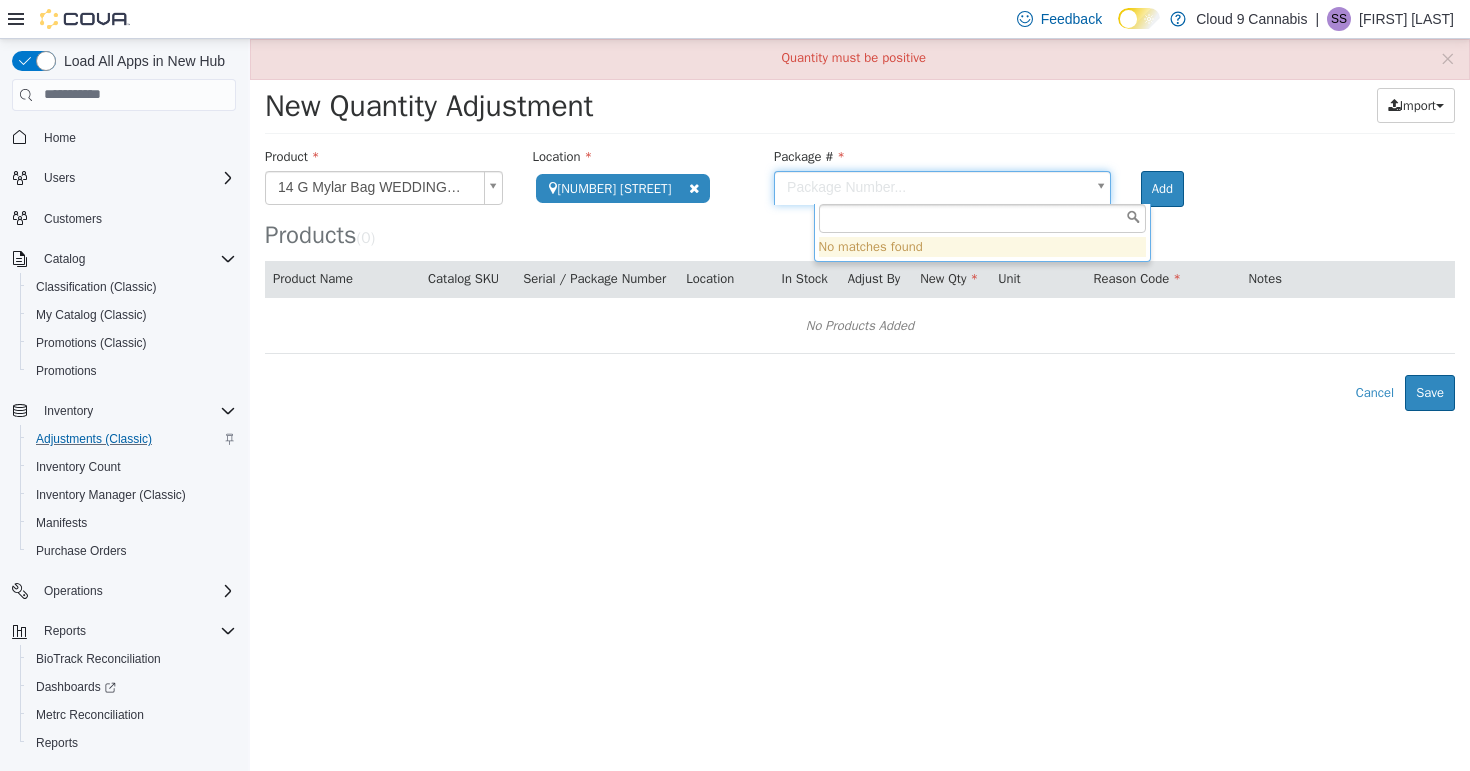 click on "**********" at bounding box center (860, 224) 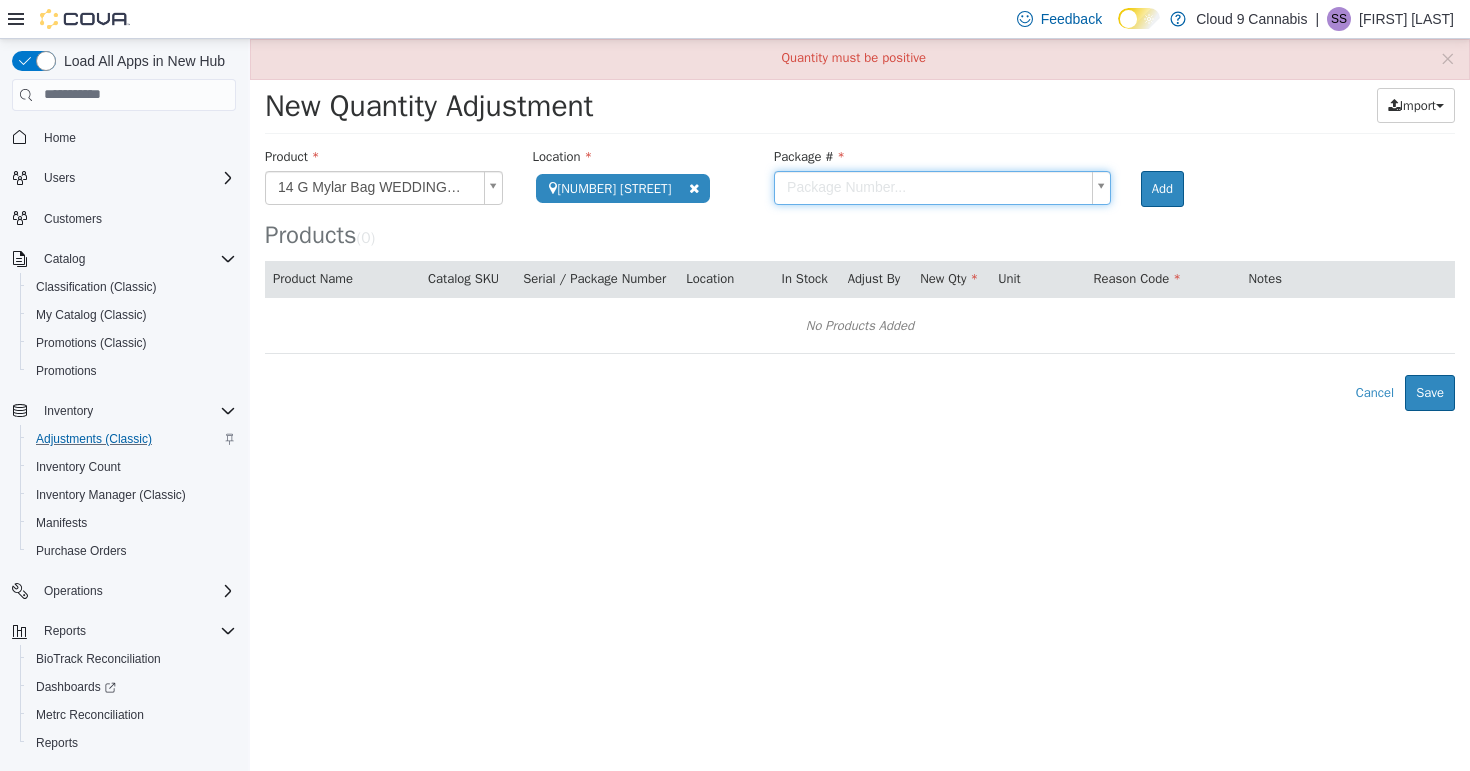 click on "**********" at bounding box center (860, 224) 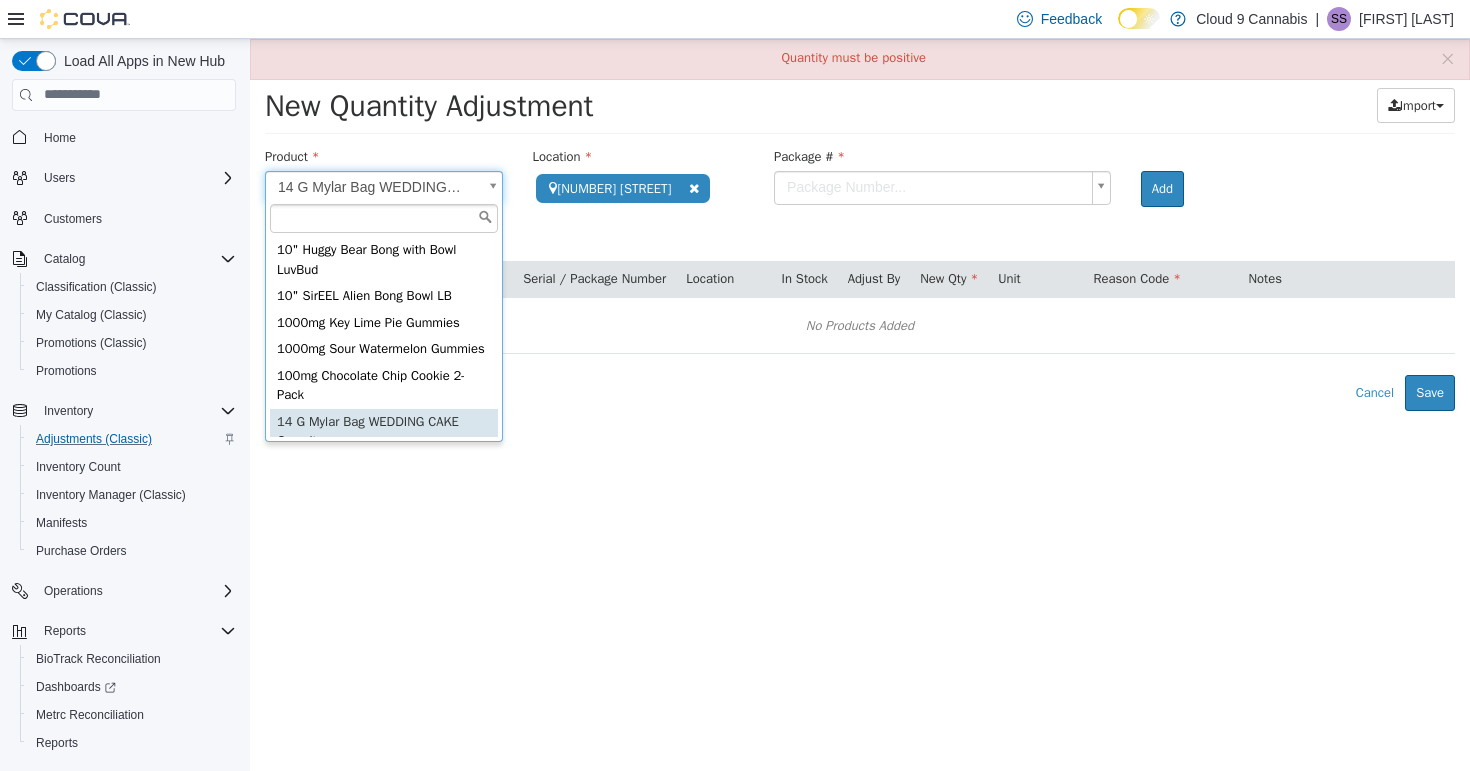 scroll, scrollTop: 24, scrollLeft: 0, axis: vertical 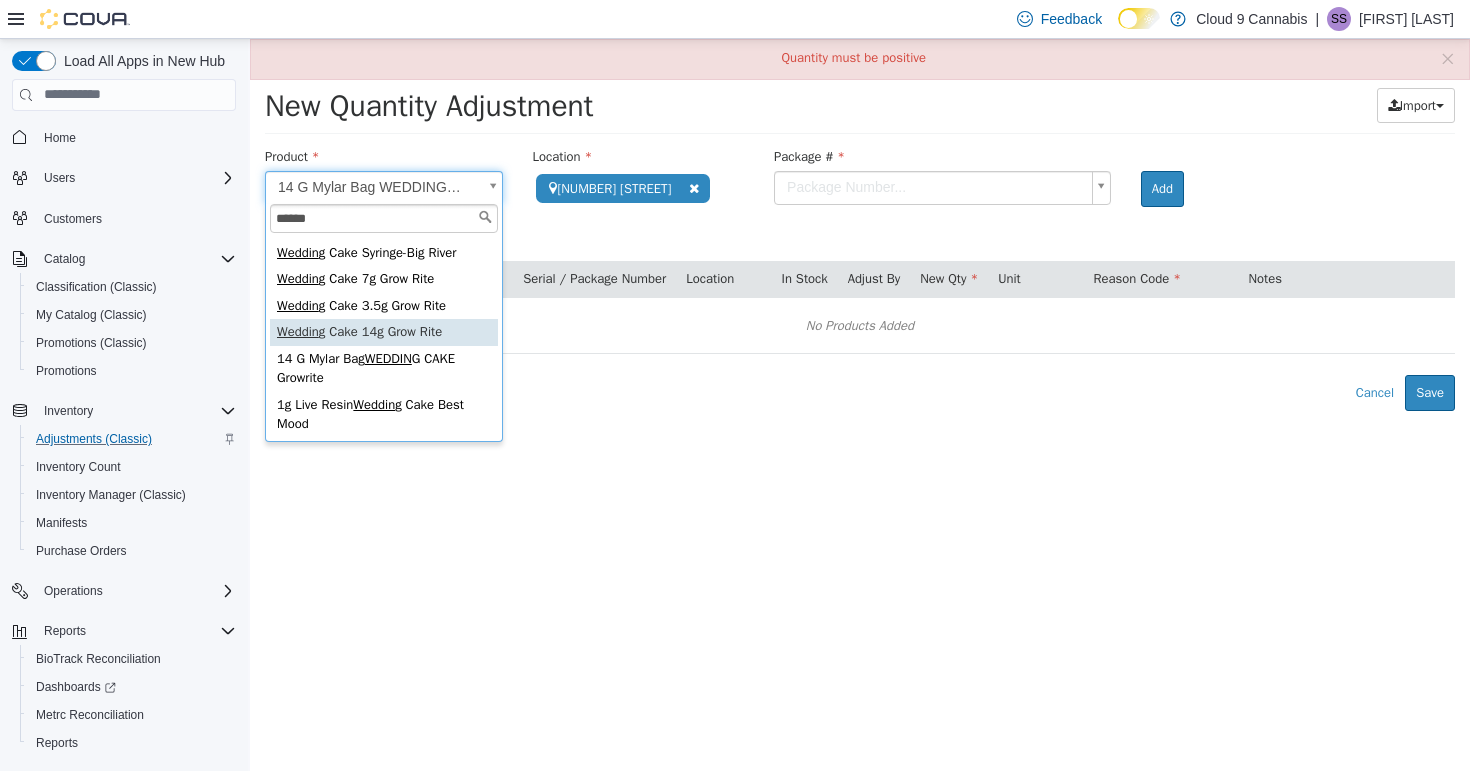 type on "******" 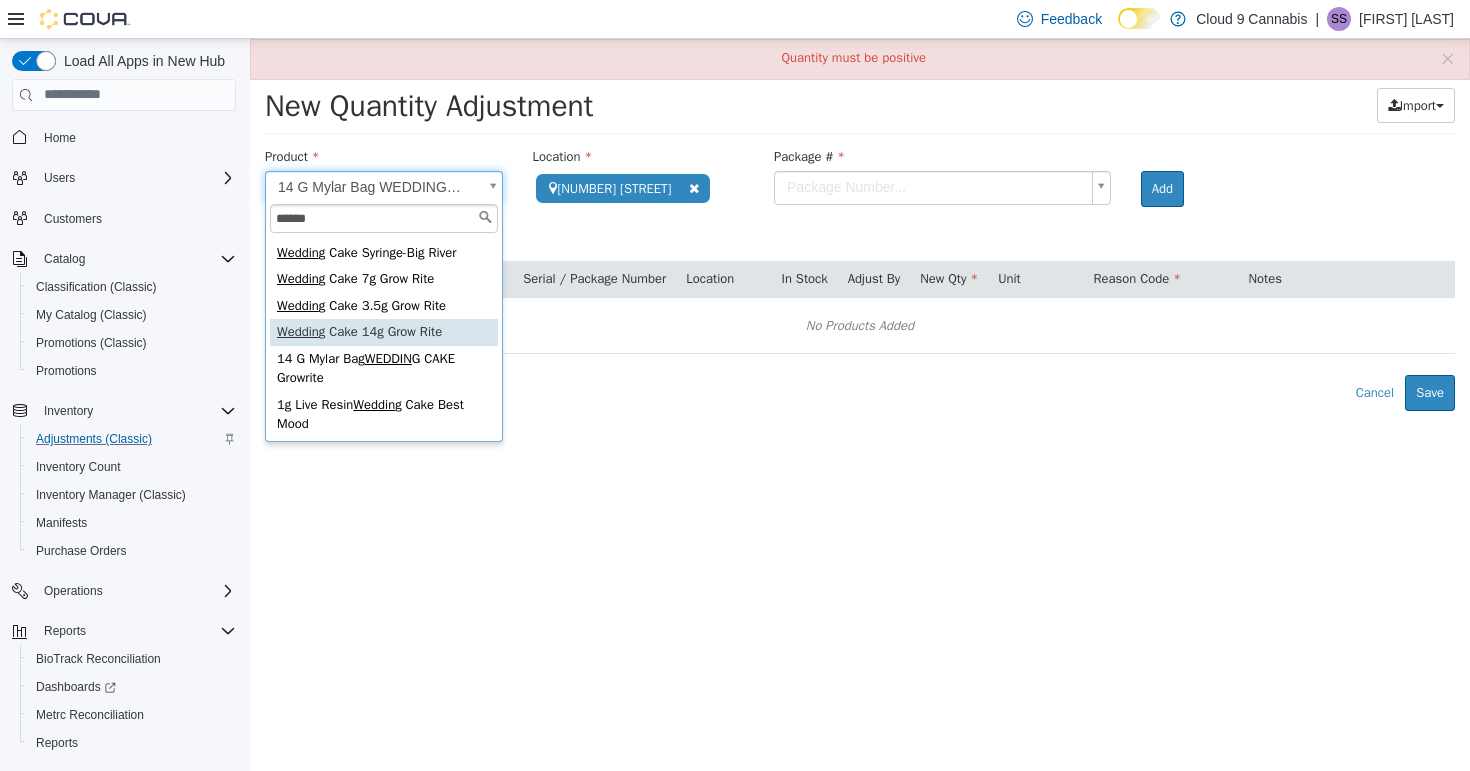 type on "**********" 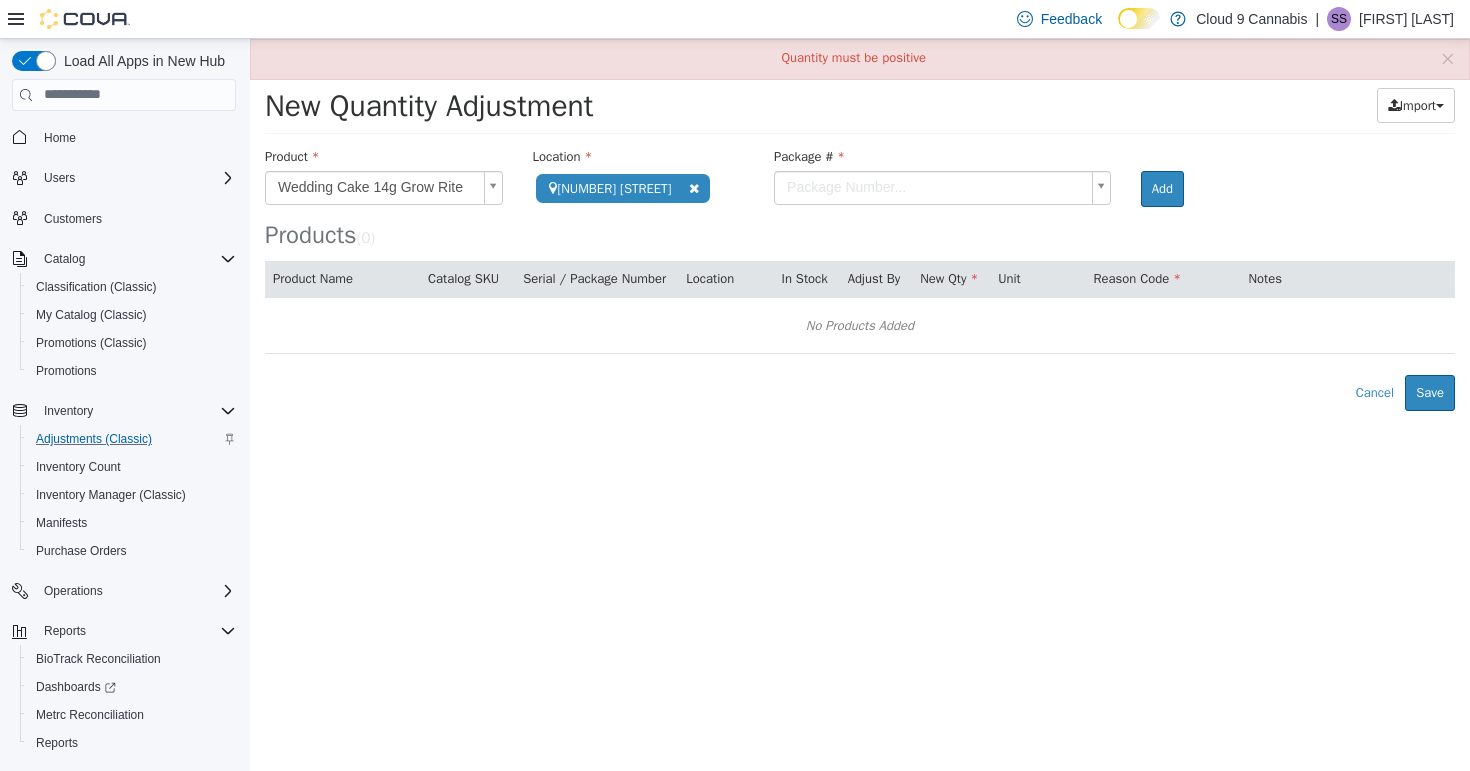 click on "**********" at bounding box center [860, 224] 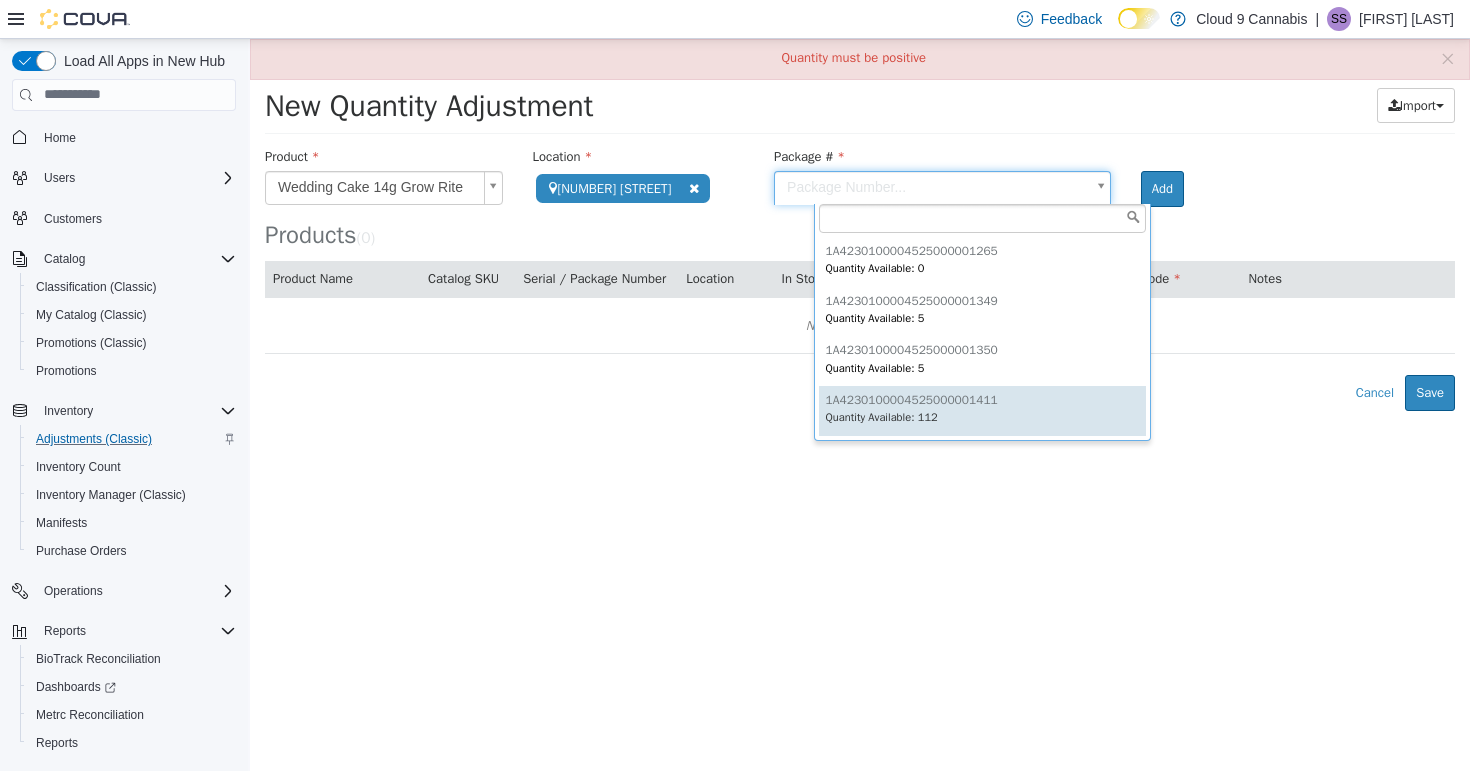type on "**********" 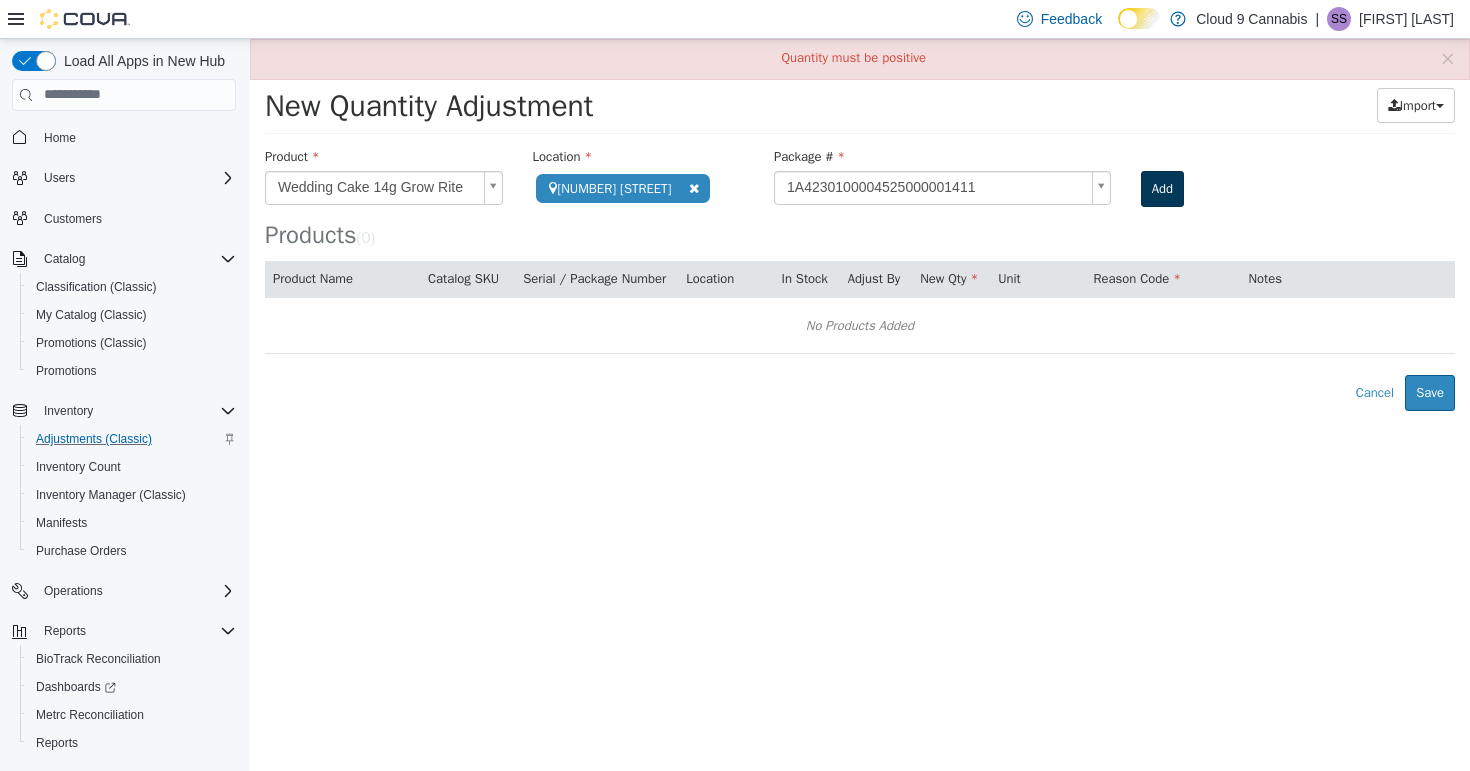 click on "Add" at bounding box center (1162, 188) 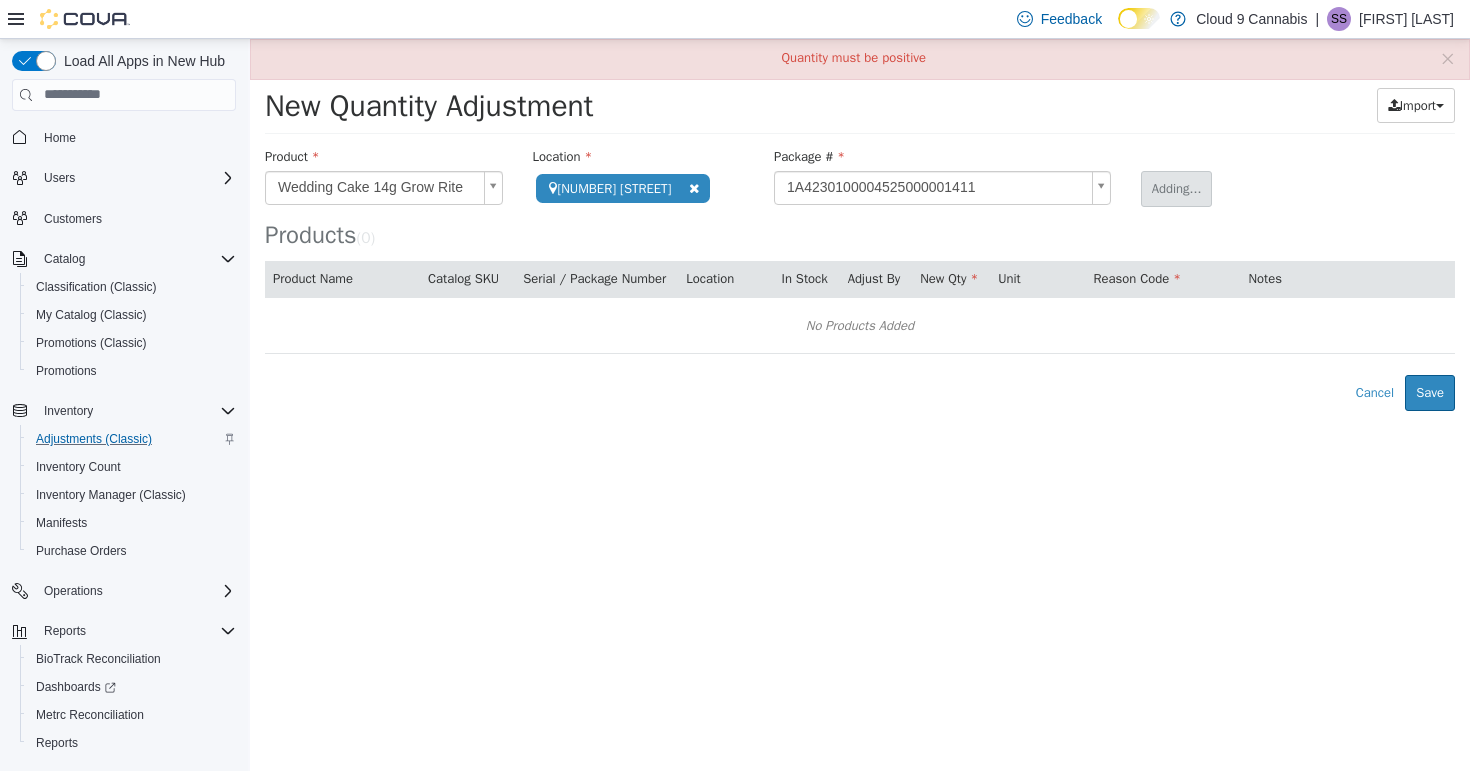 type 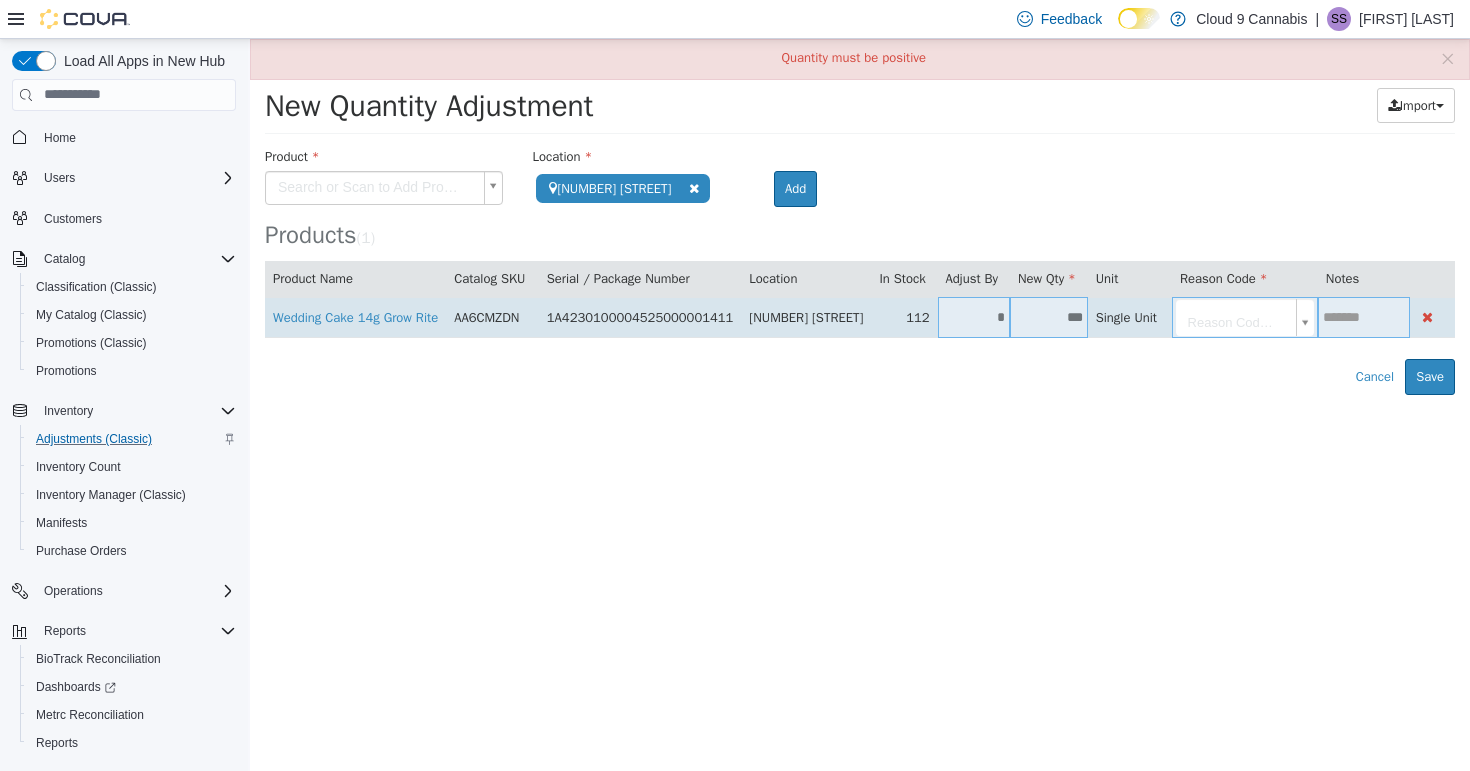 drag, startPoint x: 1105, startPoint y: 314, endPoint x: 1177, endPoint y: 309, distance: 72.1734 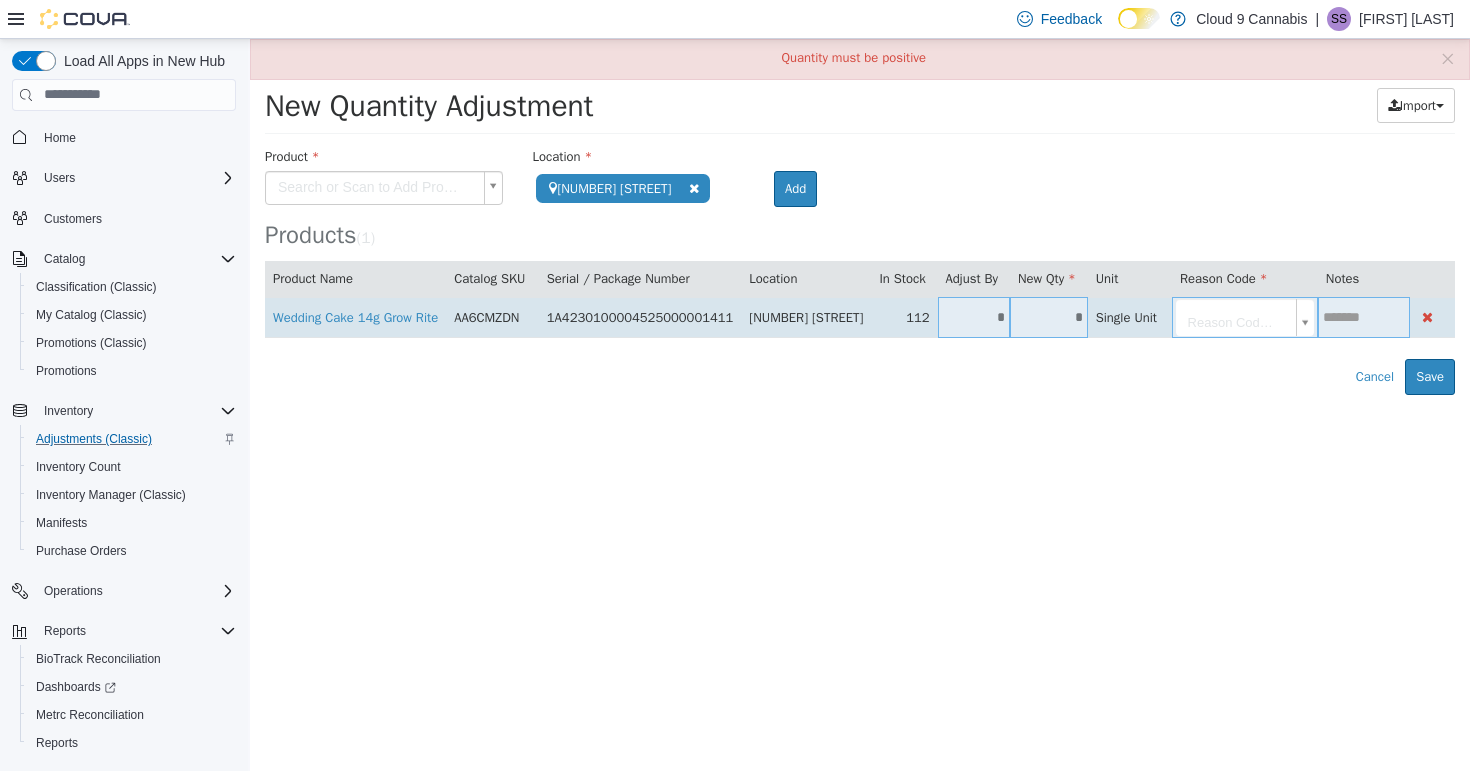 type on "*" 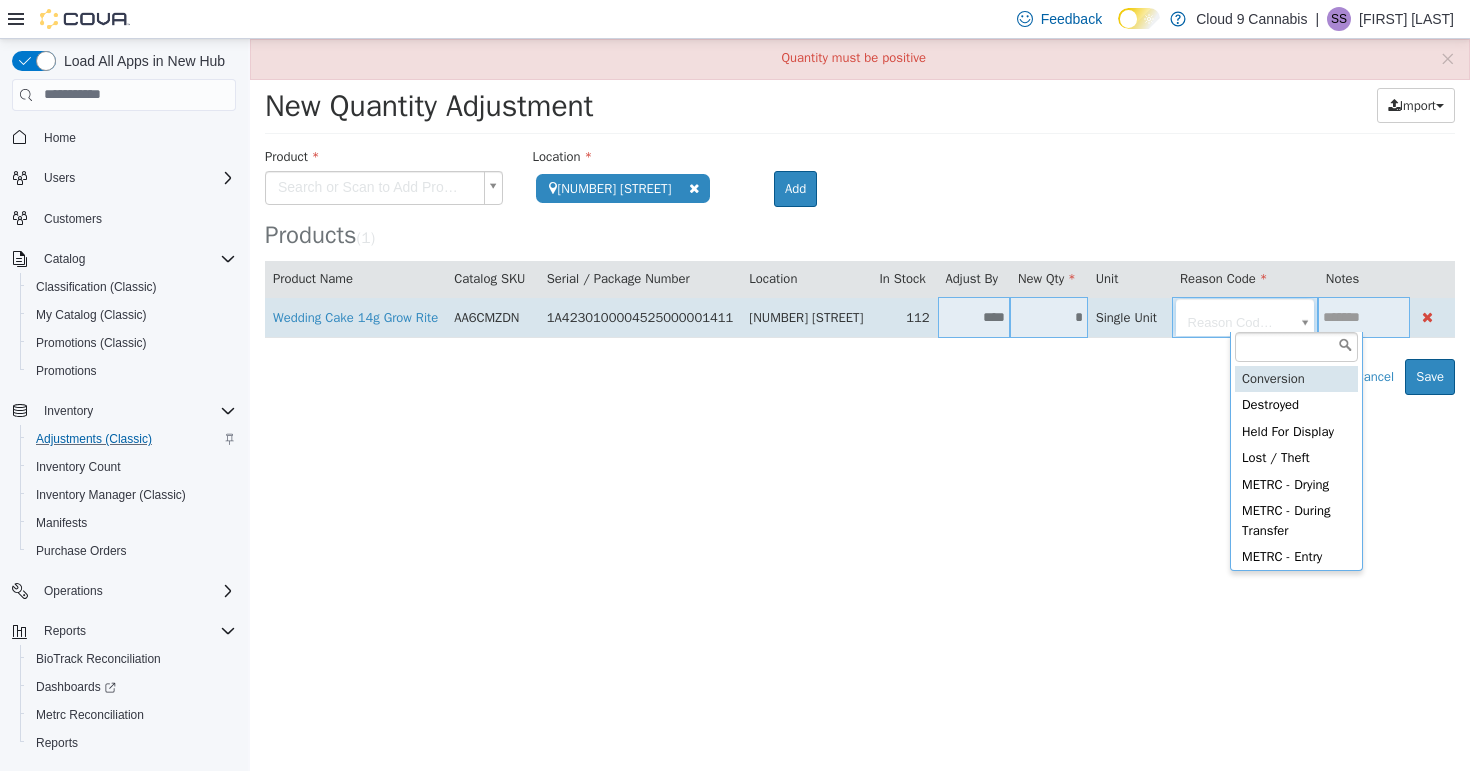 click on "**********" at bounding box center (860, 216) 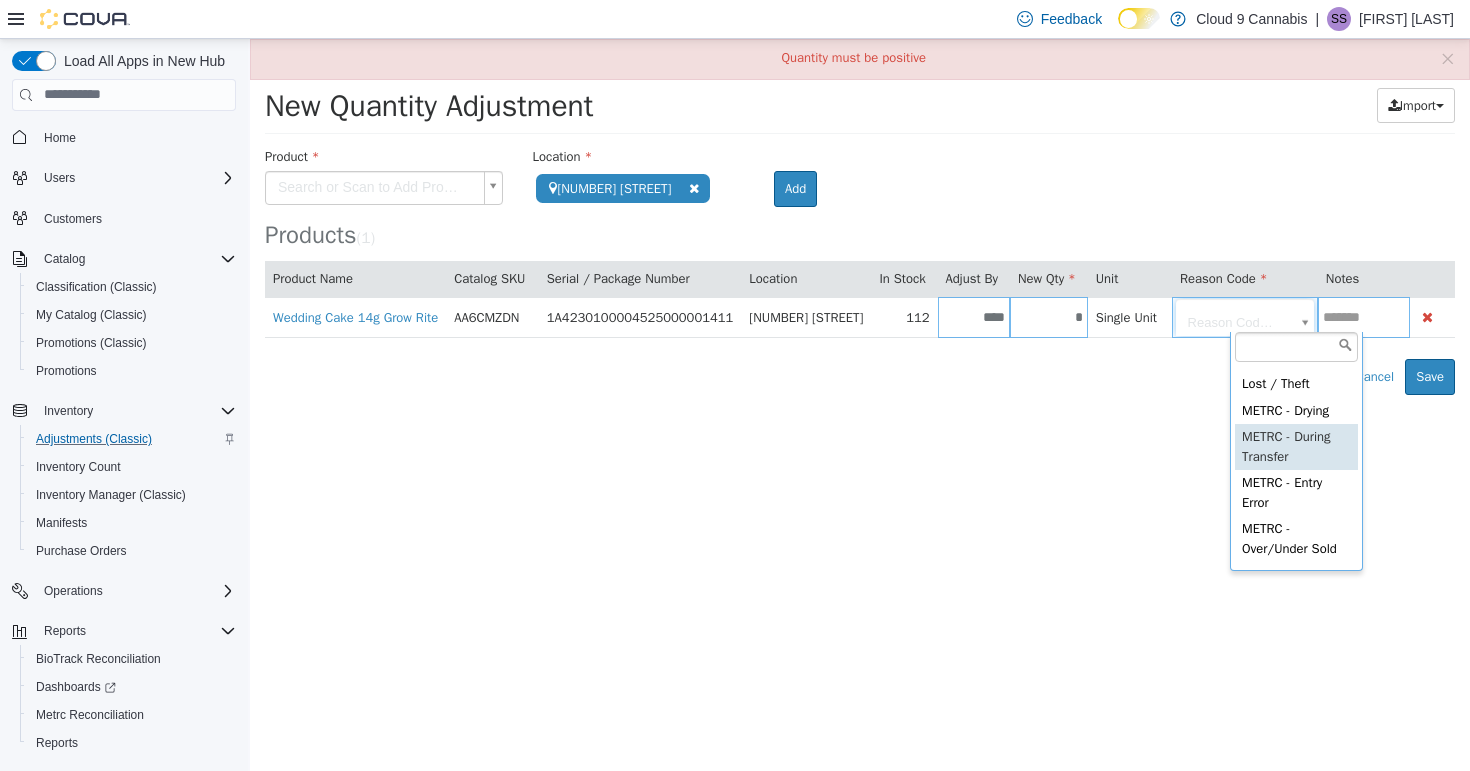 scroll, scrollTop: 76, scrollLeft: 0, axis: vertical 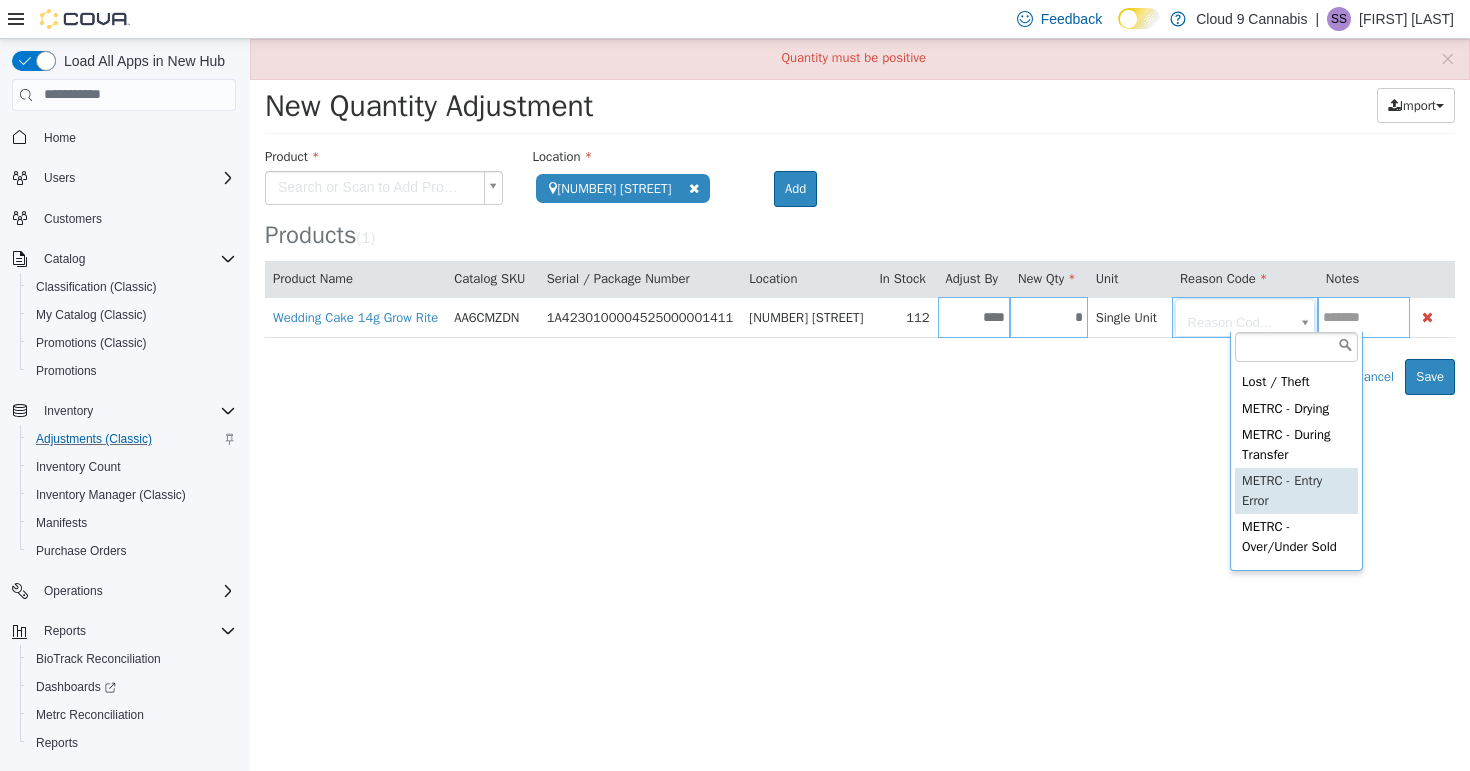 type on "**********" 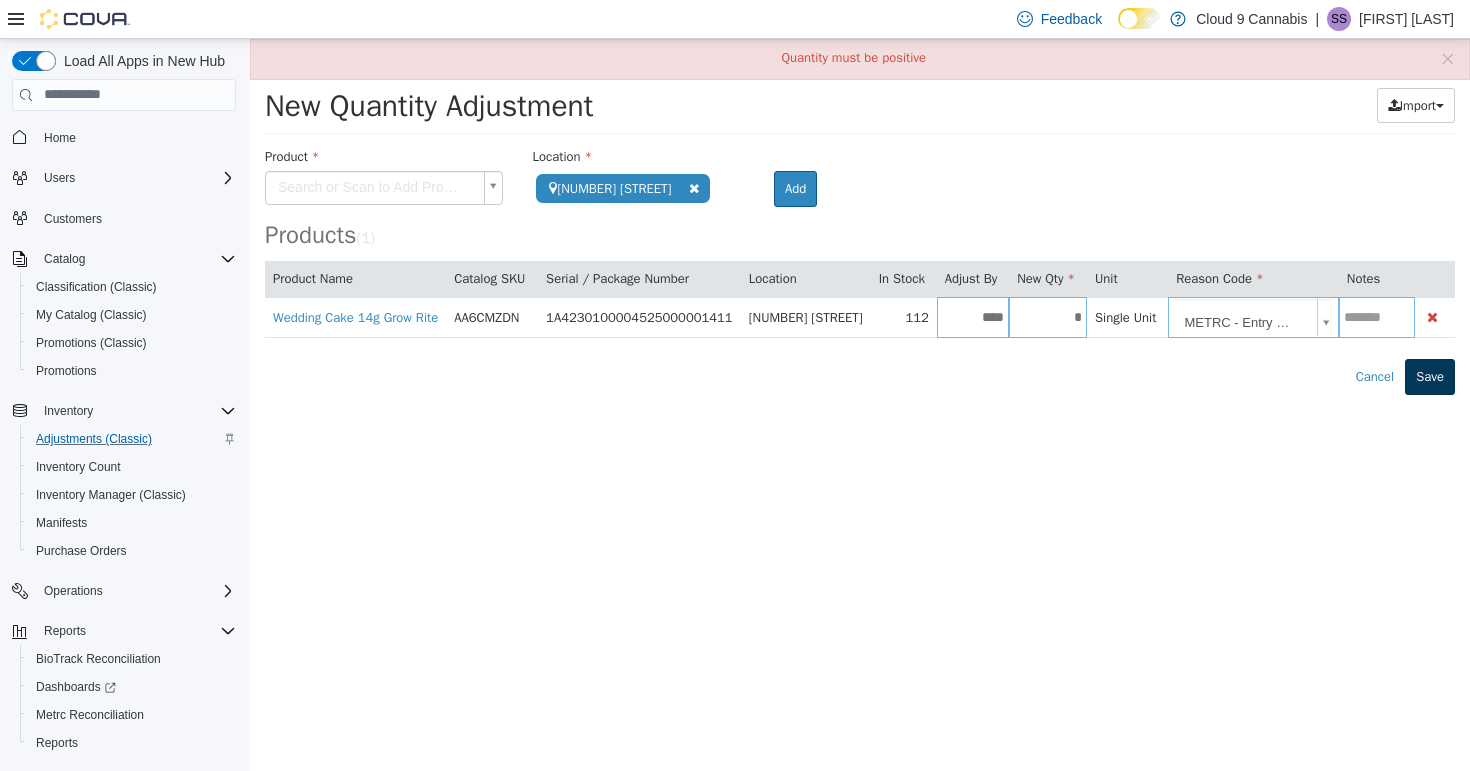 scroll, scrollTop: 0, scrollLeft: 18, axis: horizontal 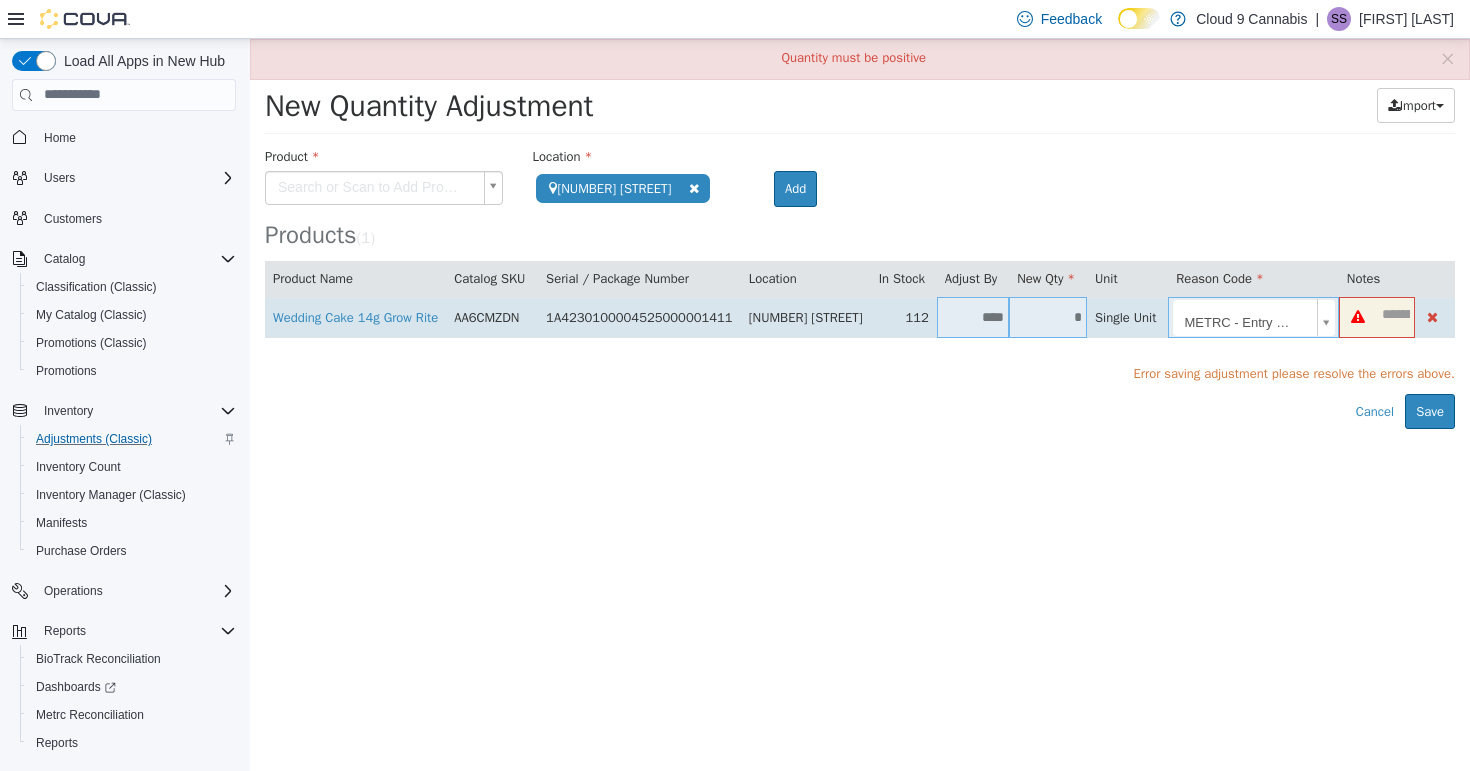 click at bounding box center [1358, 316] 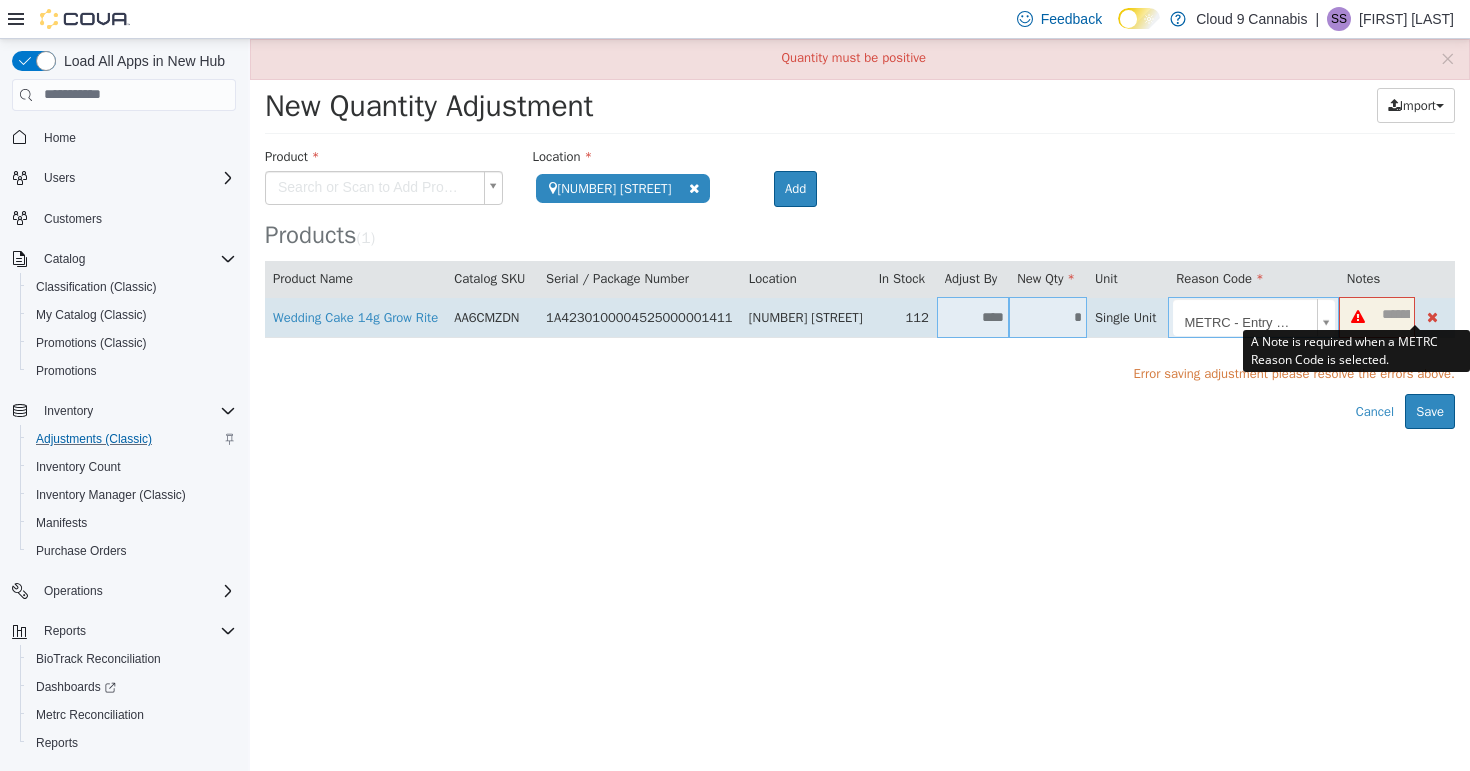 click at bounding box center (1358, 316) 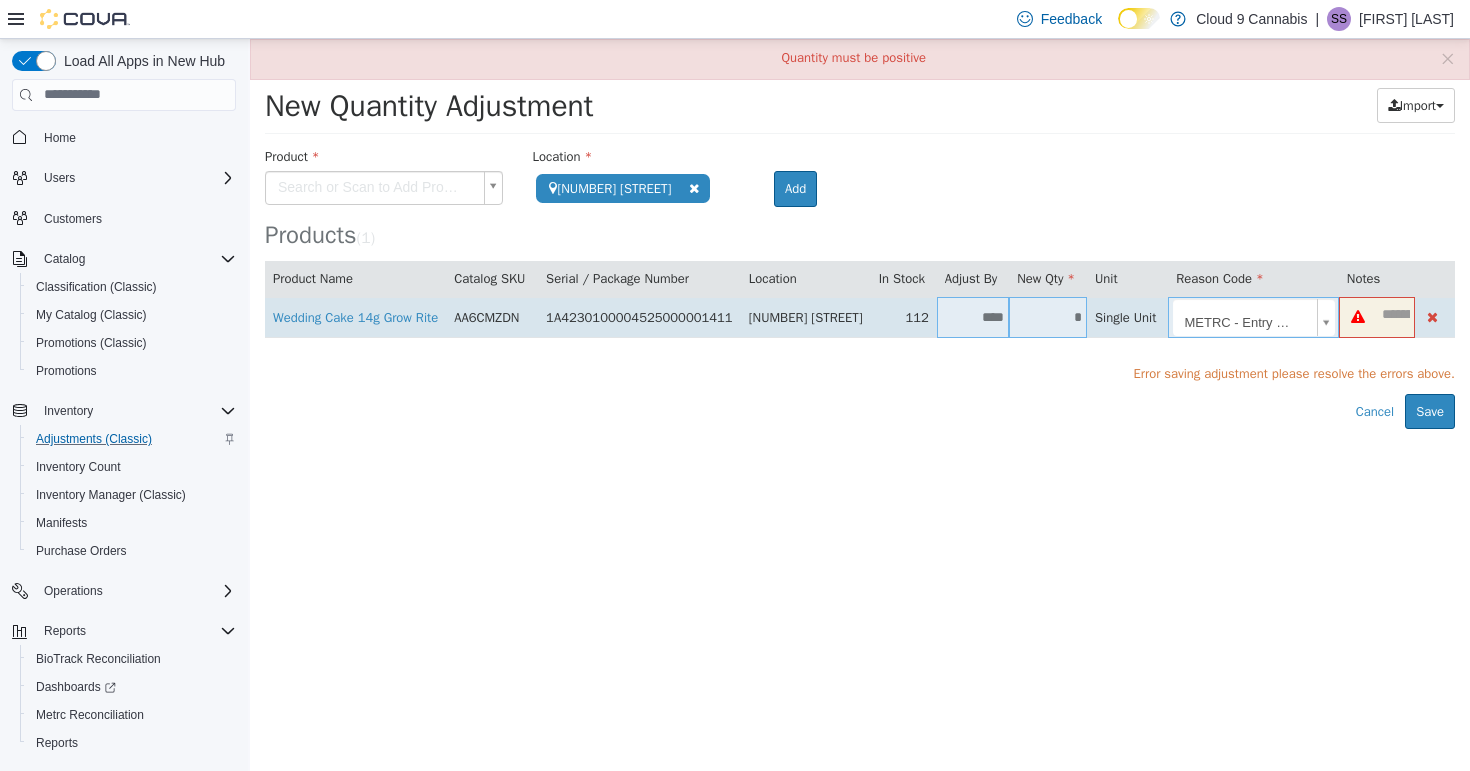 click at bounding box center (1432, 316) 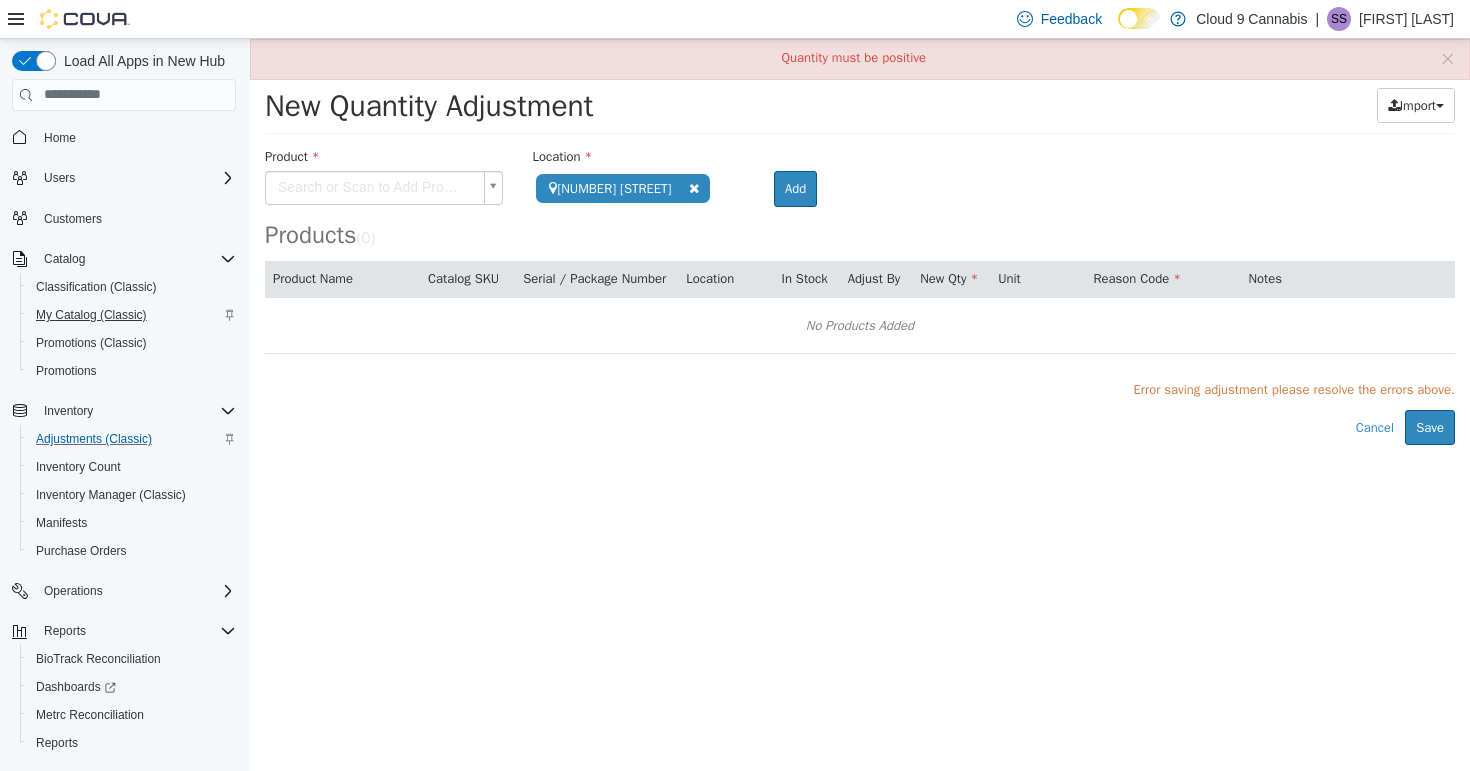 click on "My Catalog (Classic)" at bounding box center (91, 315) 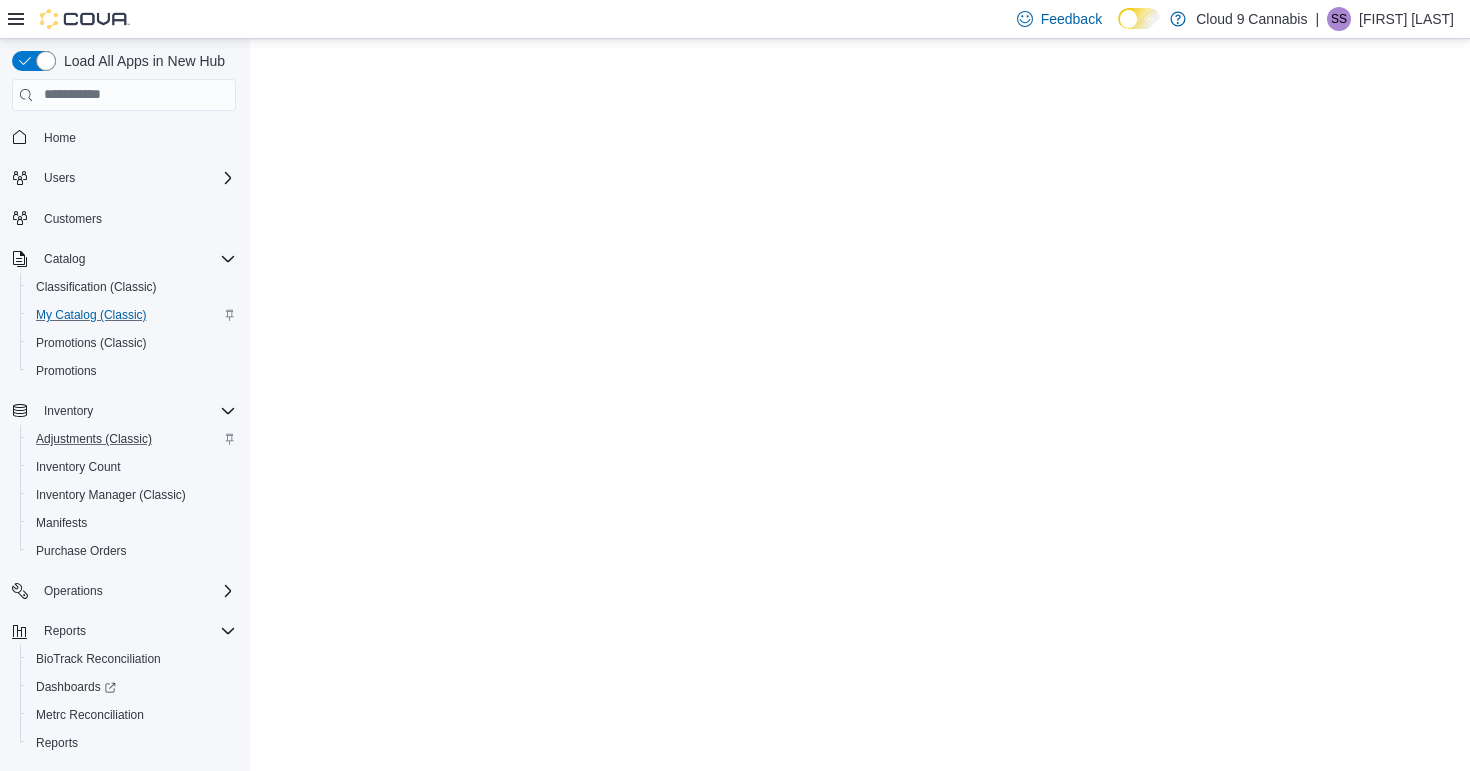 scroll, scrollTop: 0, scrollLeft: 0, axis: both 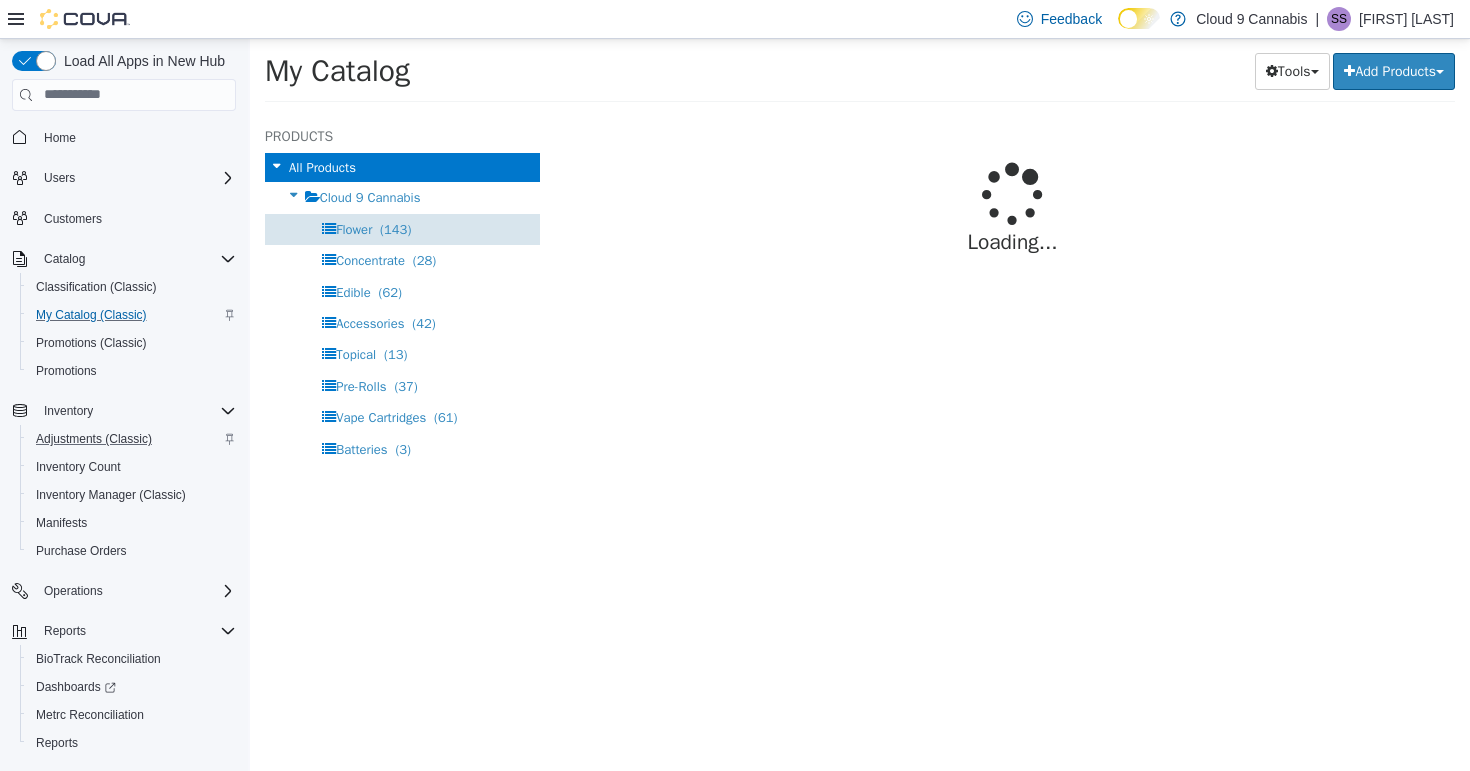 select on "**********" 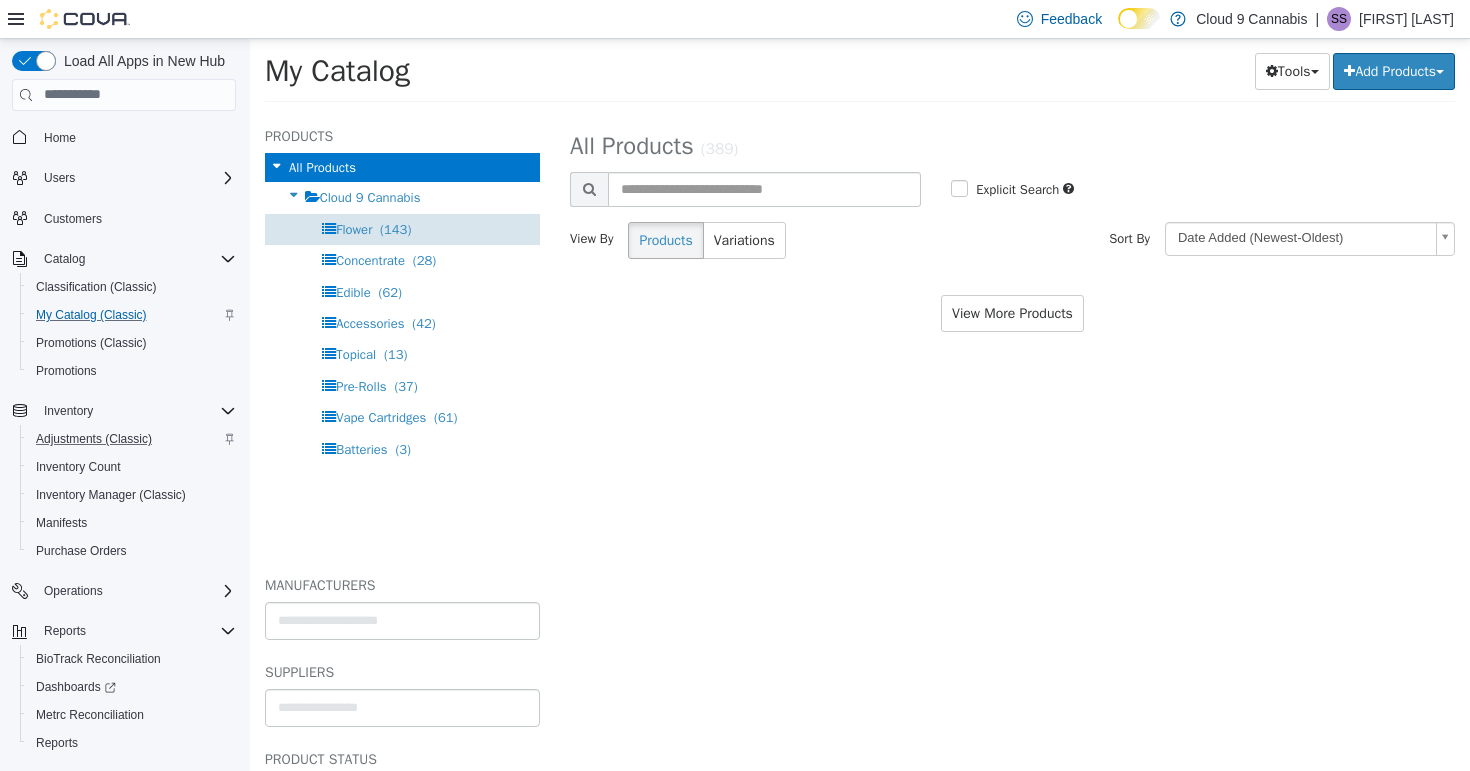click on "Flower
(143)" at bounding box center (402, 228) 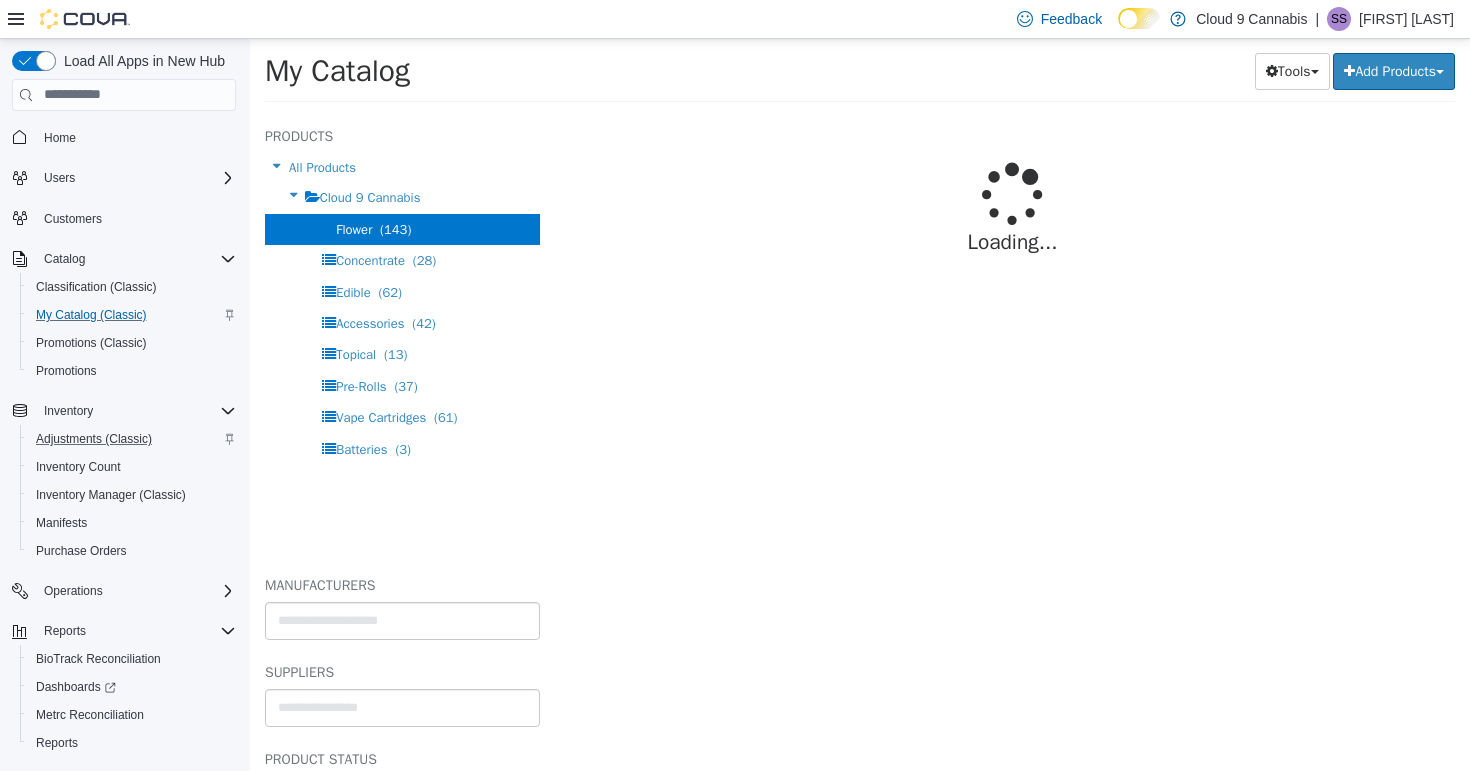 select on "**********" 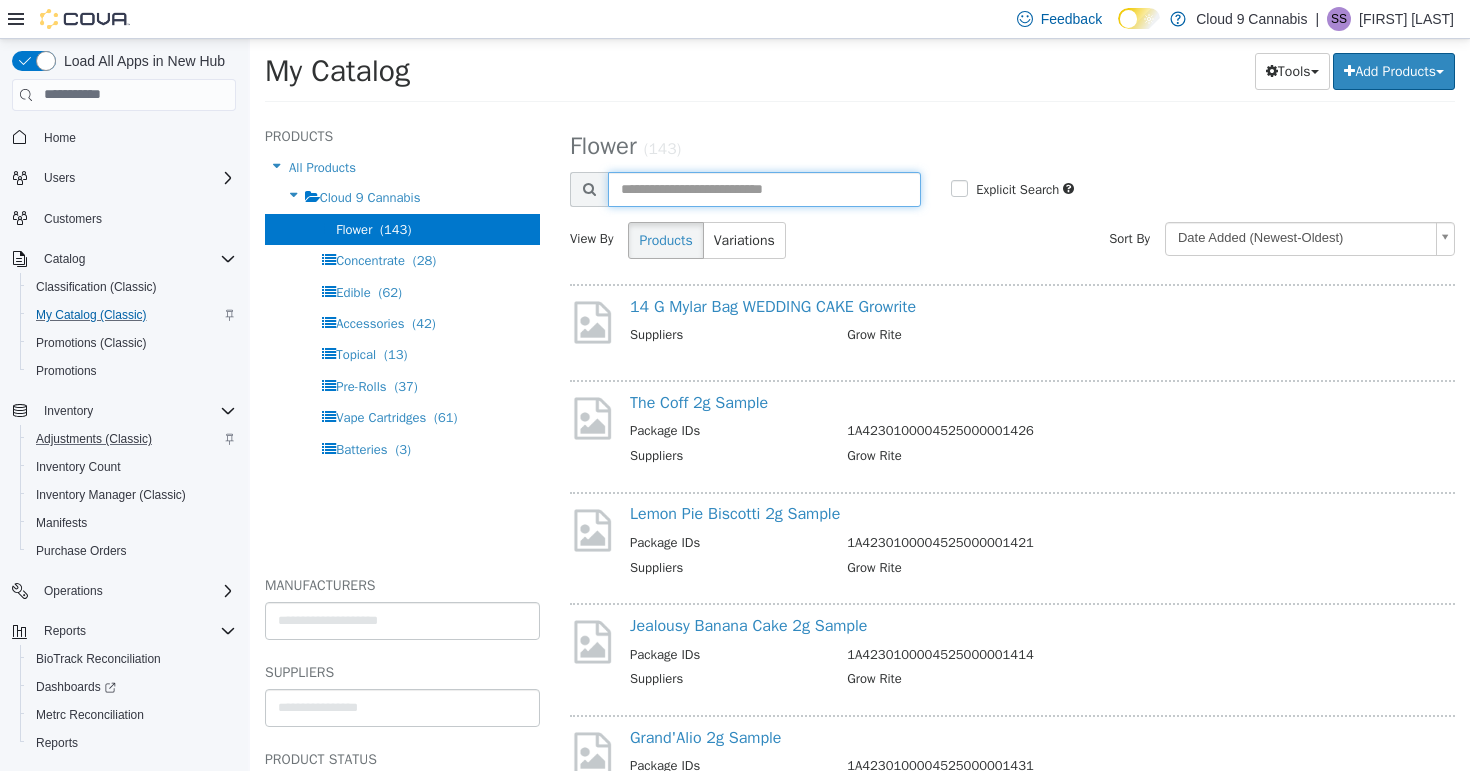 click at bounding box center (764, 188) 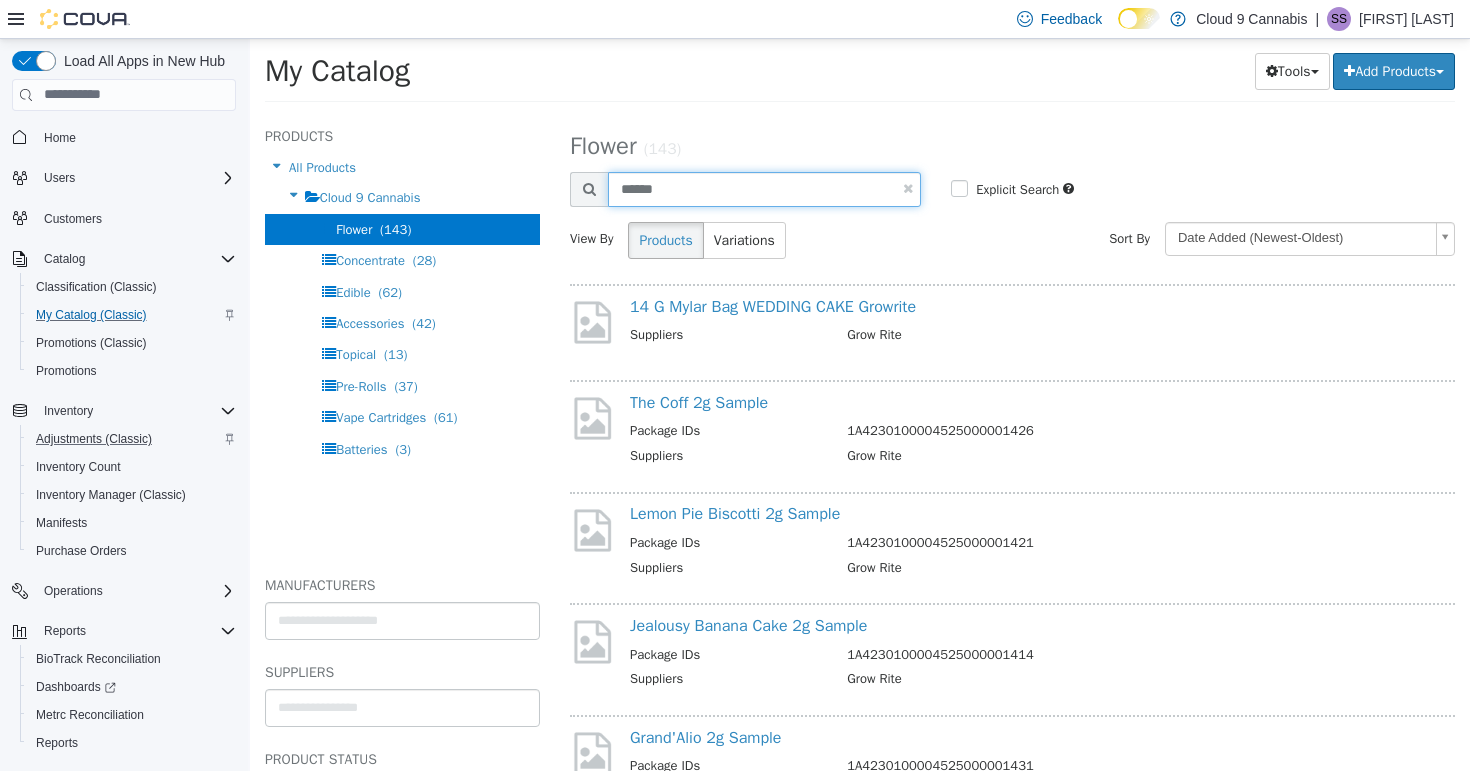 type on "******" 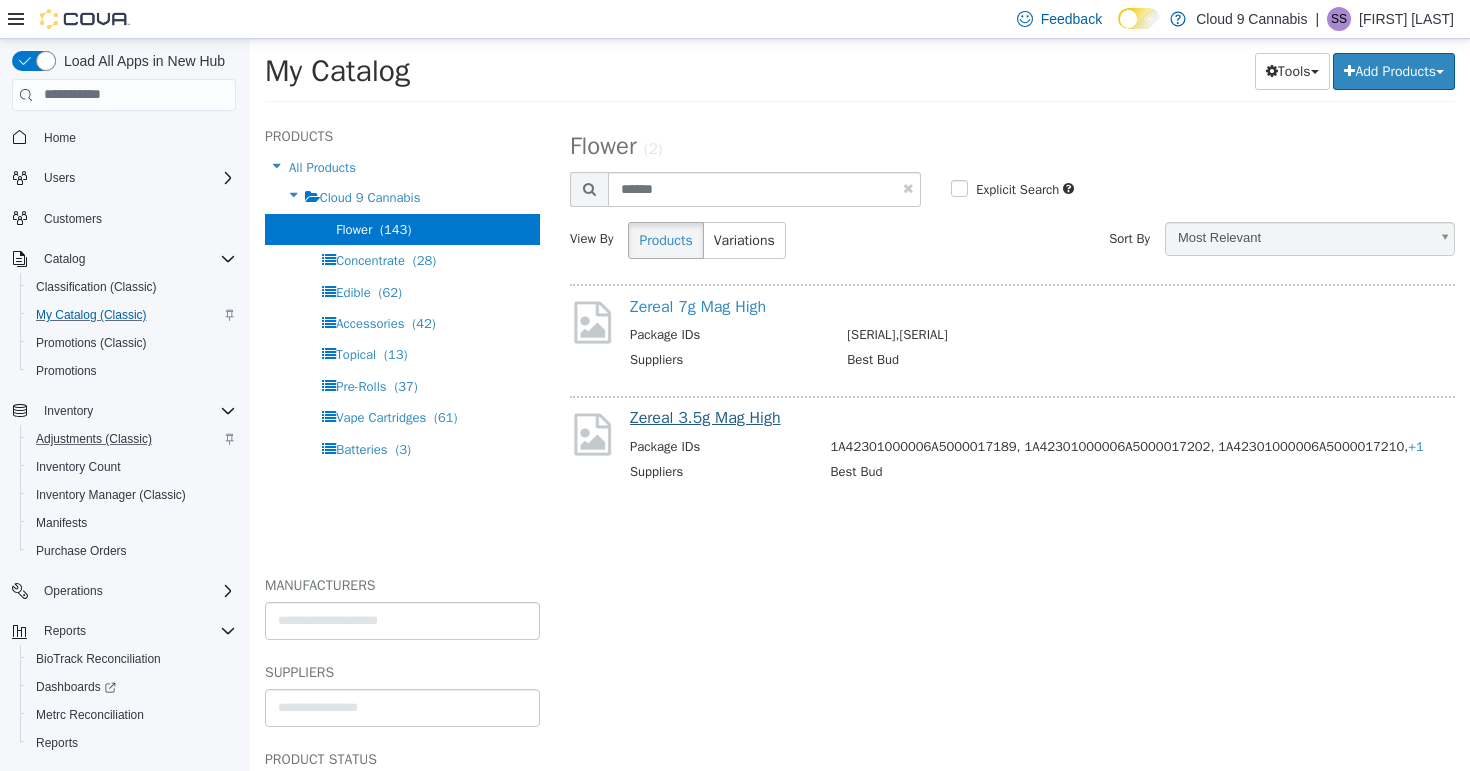 click on "Zereal 3.5g Mag High" at bounding box center (705, 417) 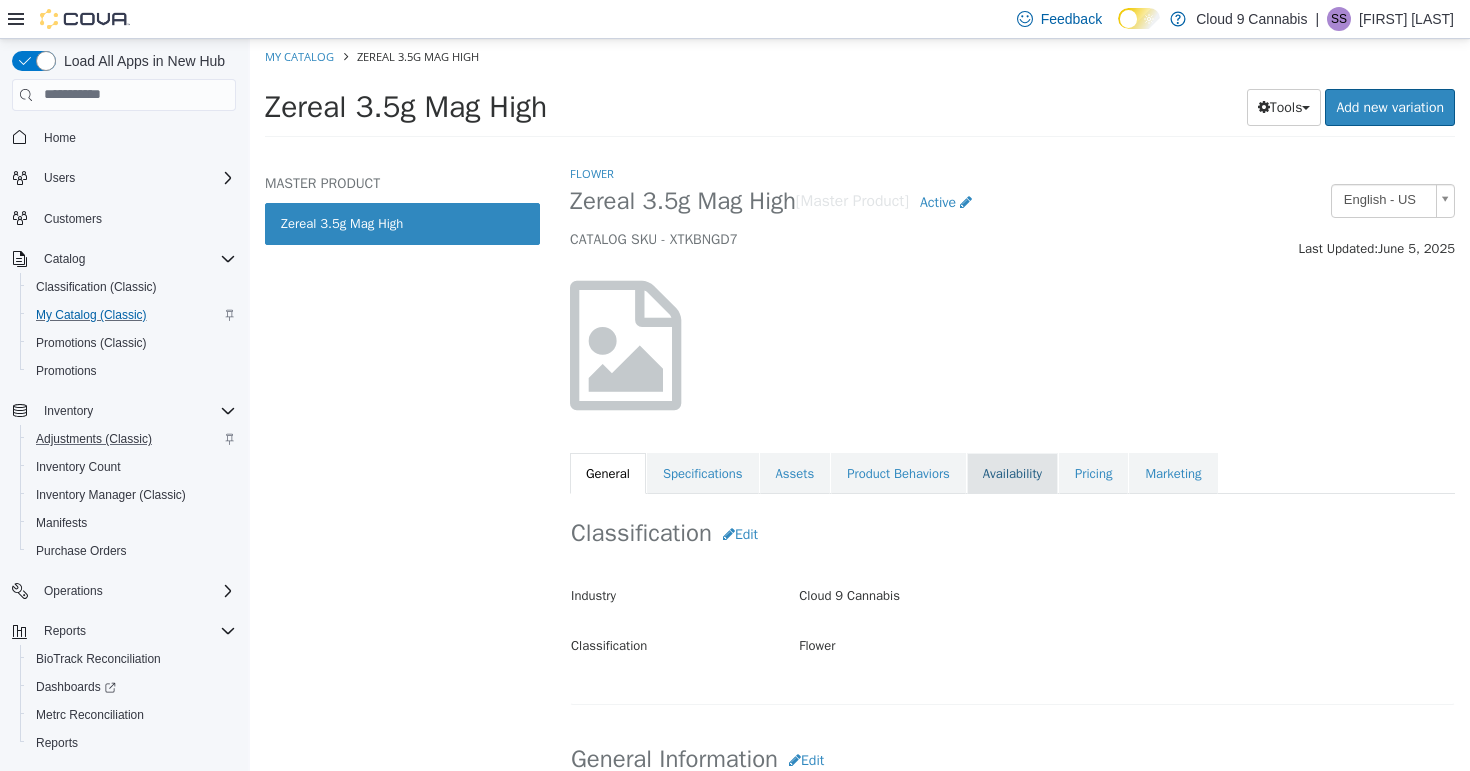 click on "Availability" at bounding box center (1012, 473) 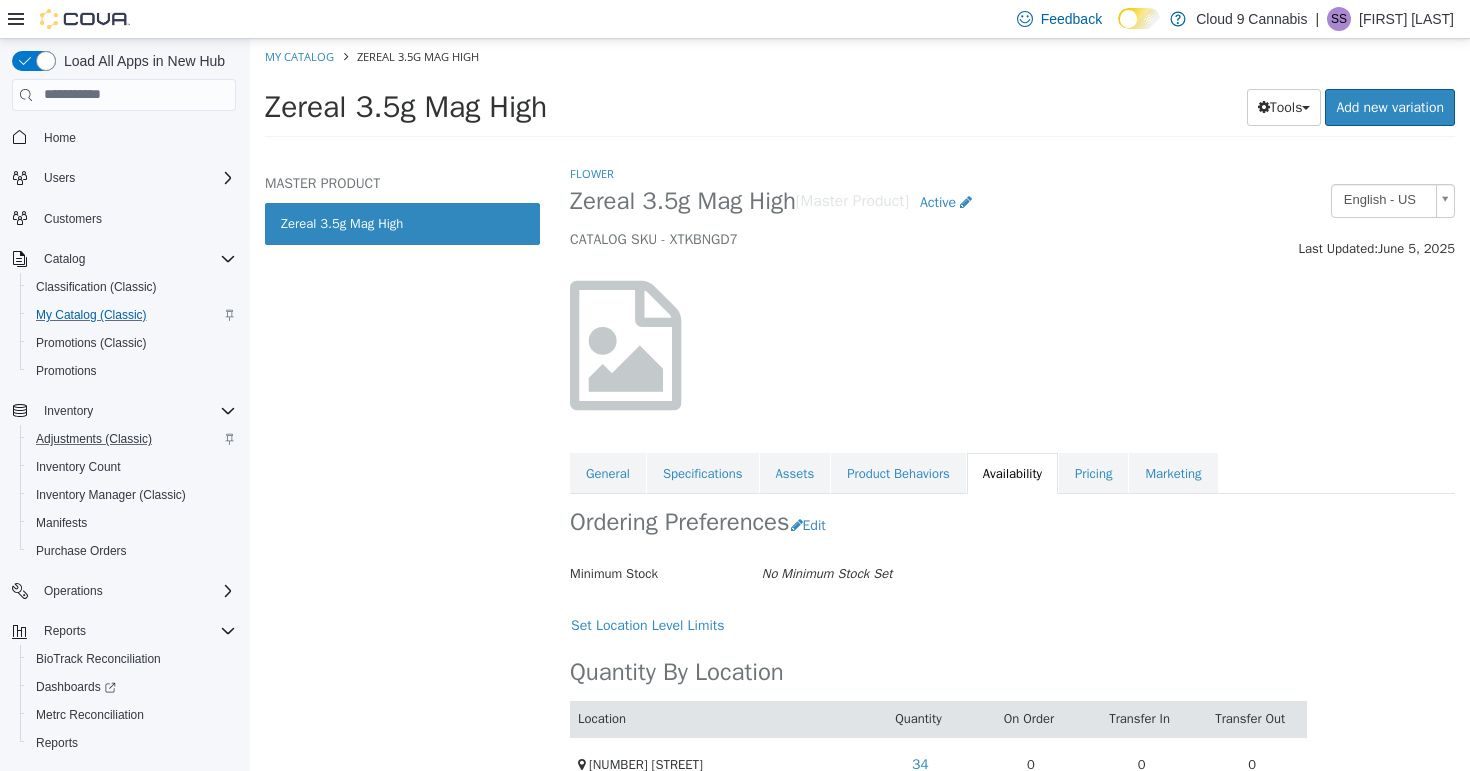 scroll, scrollTop: 0, scrollLeft: 0, axis: both 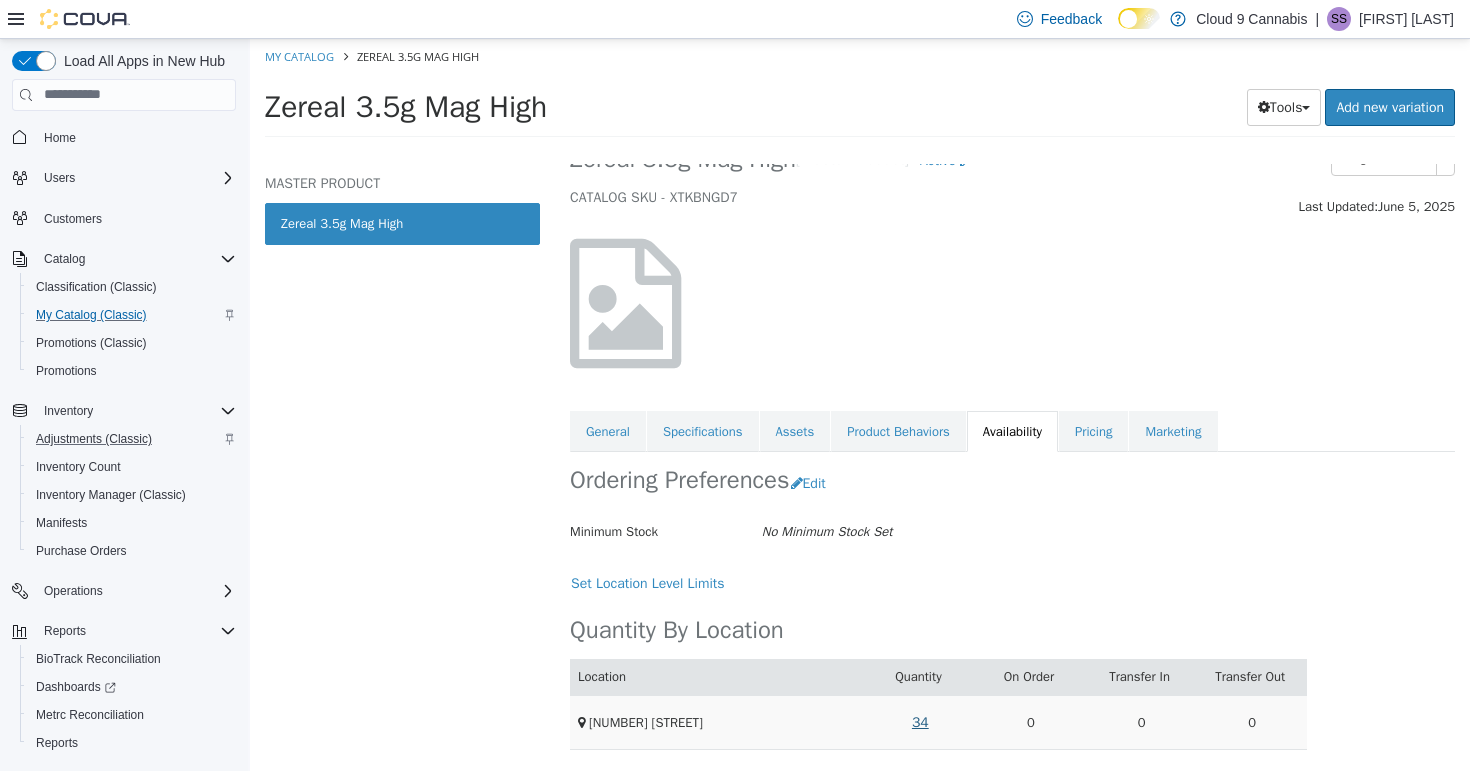 click on "34" at bounding box center (920, 721) 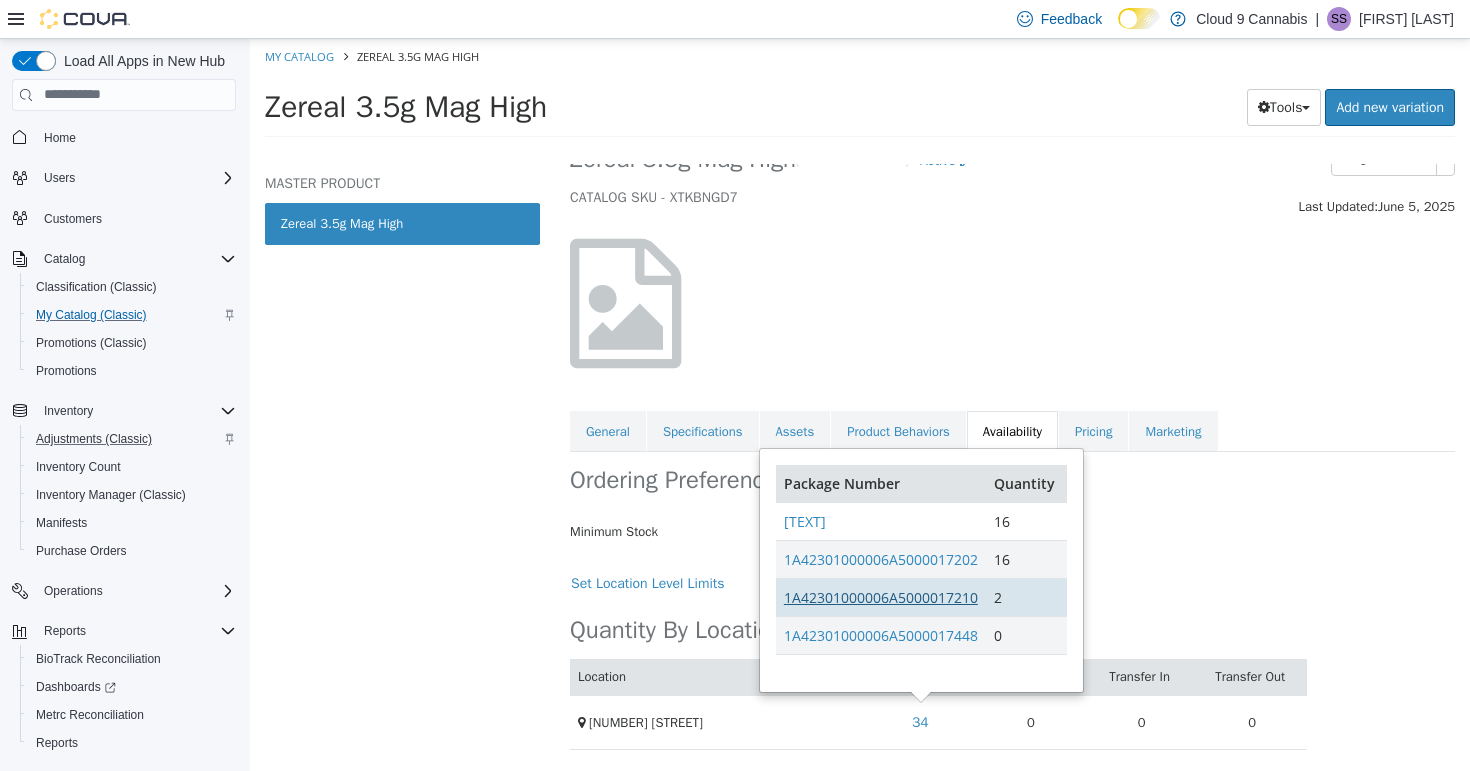 click on "1A42301000006A5000017210" at bounding box center [881, 596] 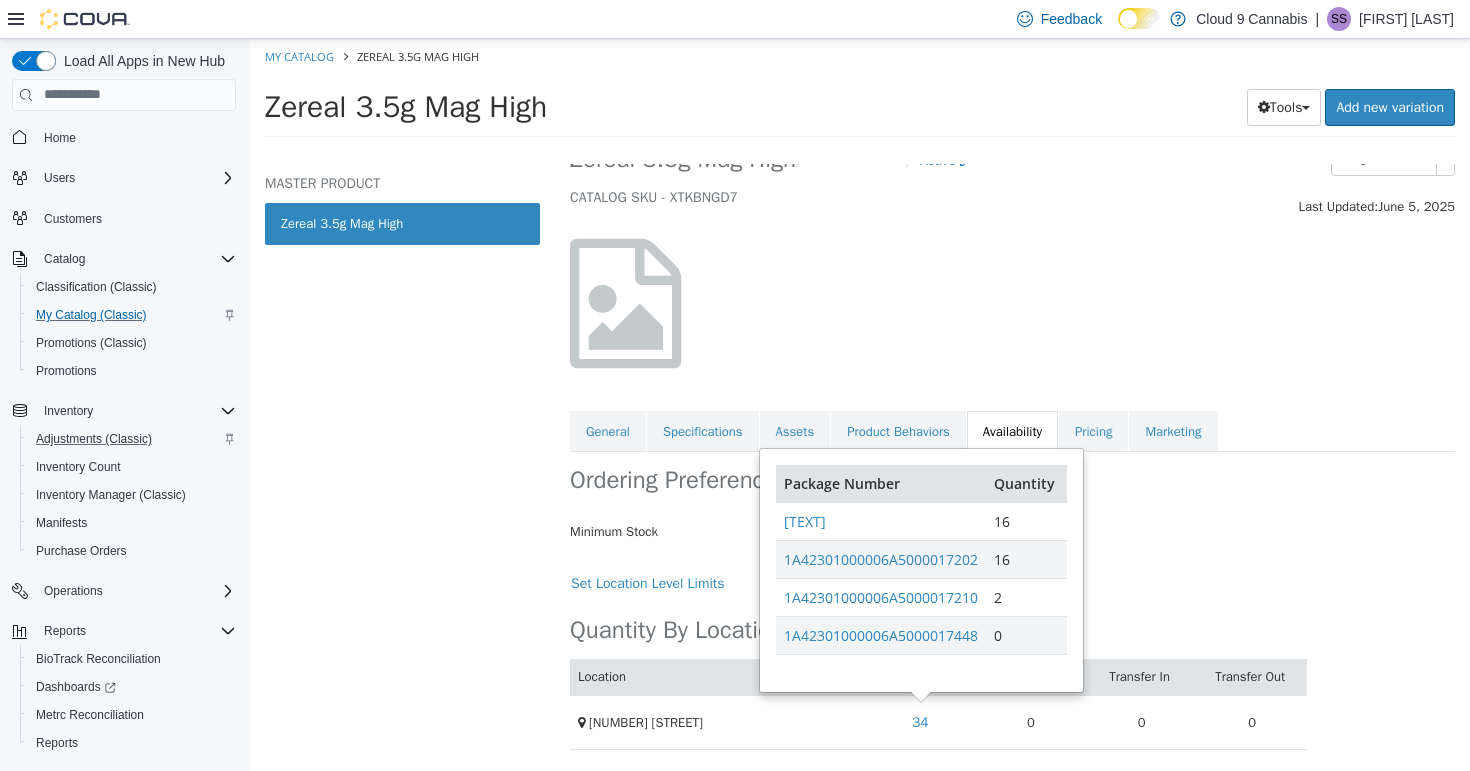 click on "Zereal 3.5g Mag High
[Master Product] Active  CATALOG SKU - XTKBNGD7     English - US                             Last Updated:  [DATE]
General Specifications Assets Product Behaviors Availability Pricing
Marketing Ordering Preferences    Edit Minimum Stock No Minimum Stock Set
Cancel Save
Set Location Level Limits
Quantity By Location Location Quantity On Order Transfer In Transfer Out   [NUMBER] [STREET] 34 0 0 0 Package Number Quantity 1A42301000006A5000017189 16 1A42301000006A5000017202 16 1A42301000006A5000017210 2 1A42301000006A5000017448 0 There is no availability information on this product" at bounding box center (860, 93) 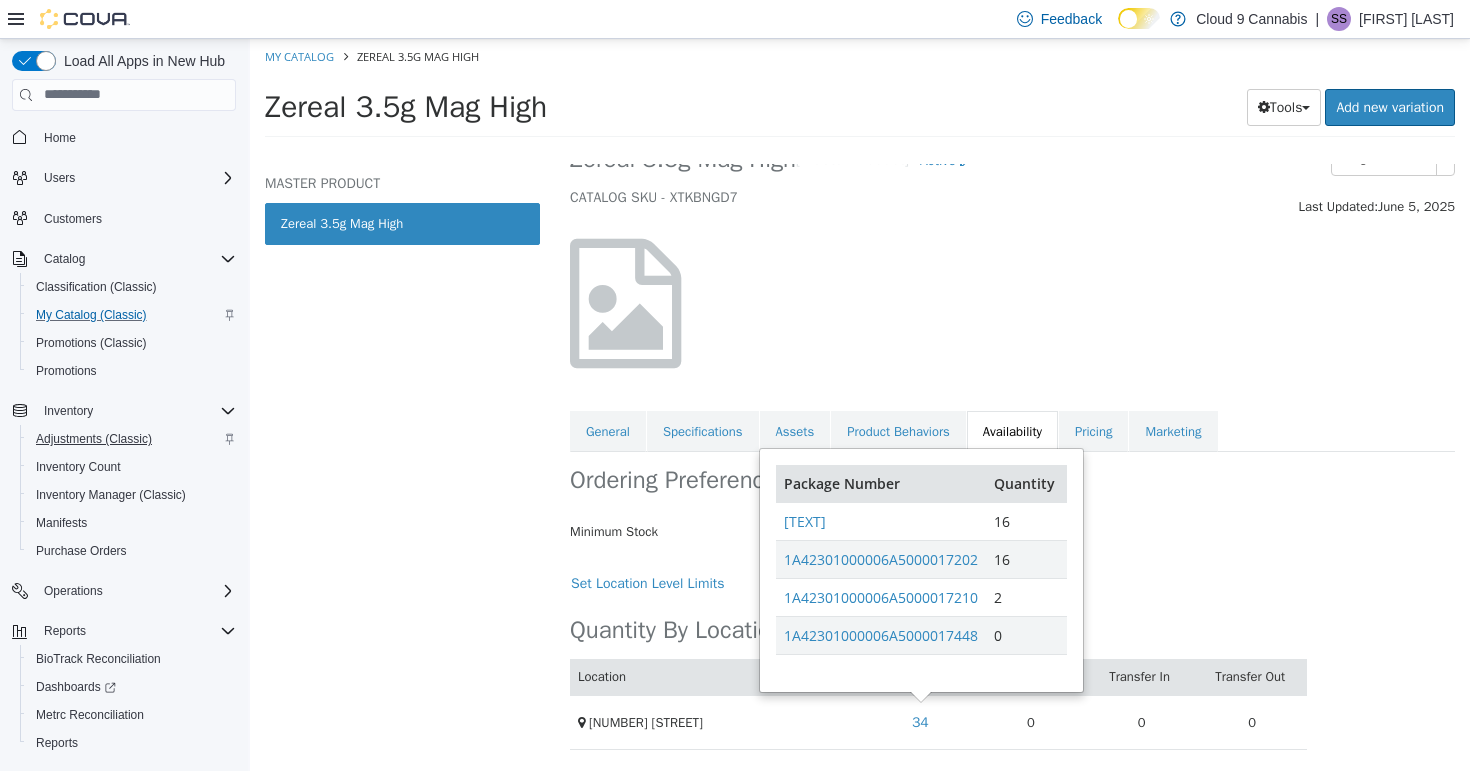 click on "Adjustments (Classic)" at bounding box center [94, 439] 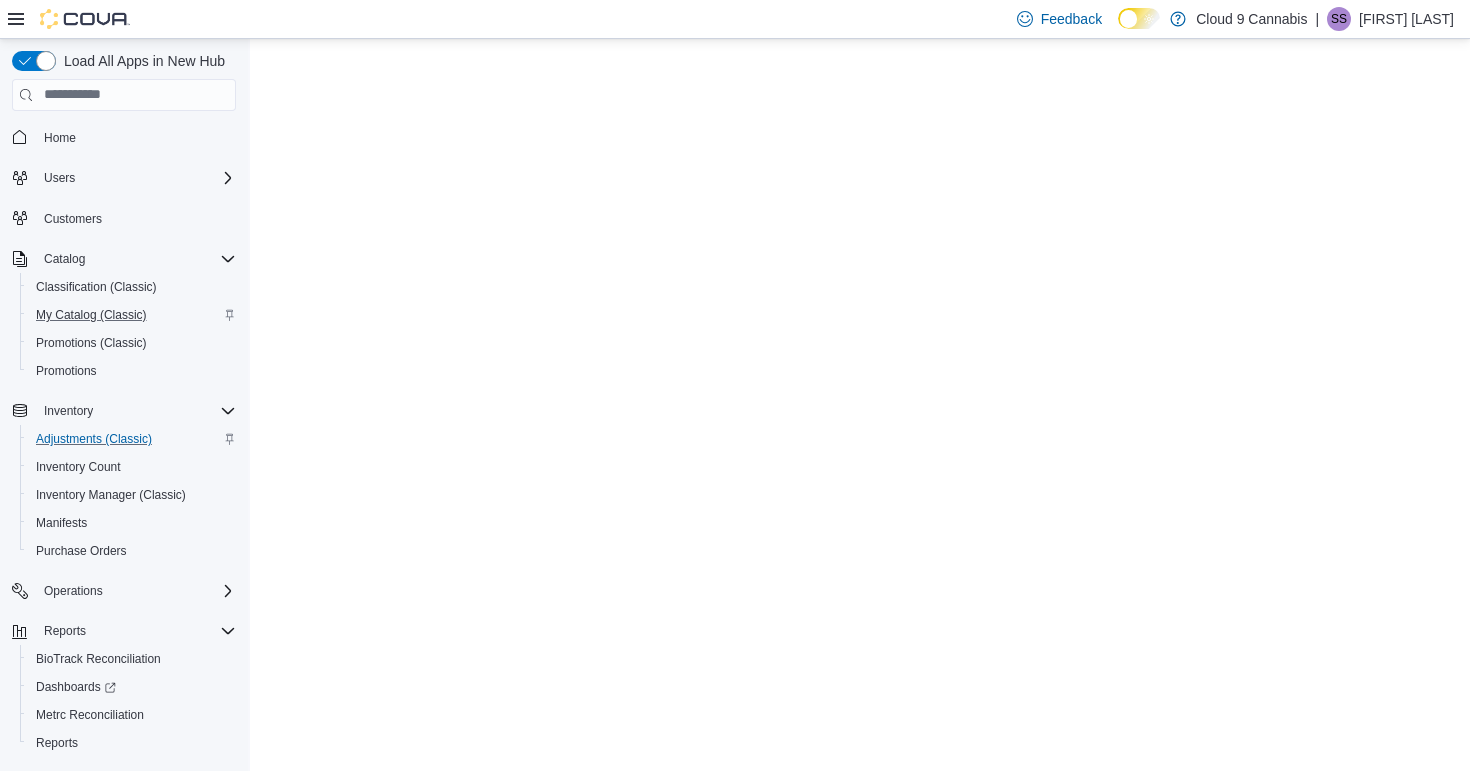 scroll, scrollTop: 0, scrollLeft: 0, axis: both 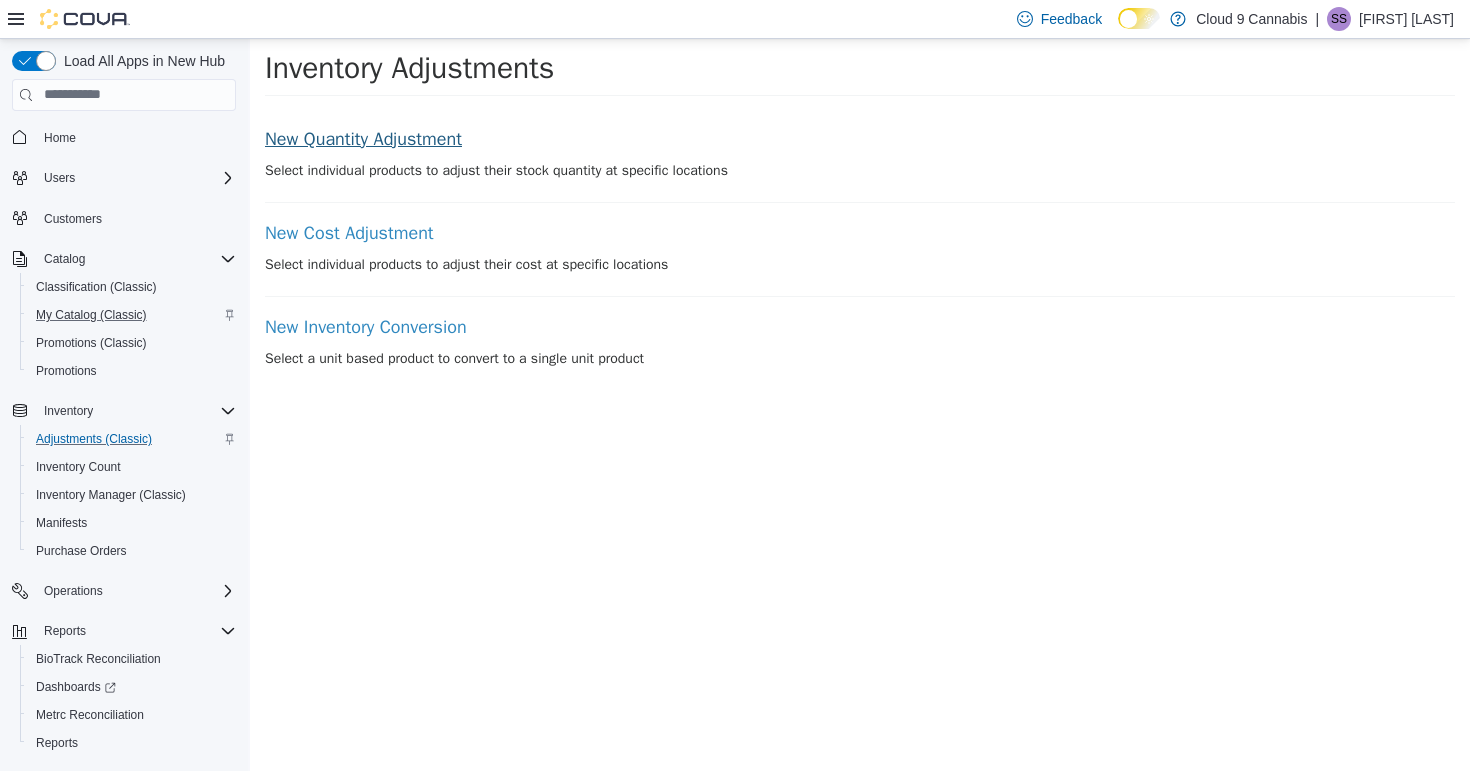 click on "New Quantity Adjustment" at bounding box center (860, 139) 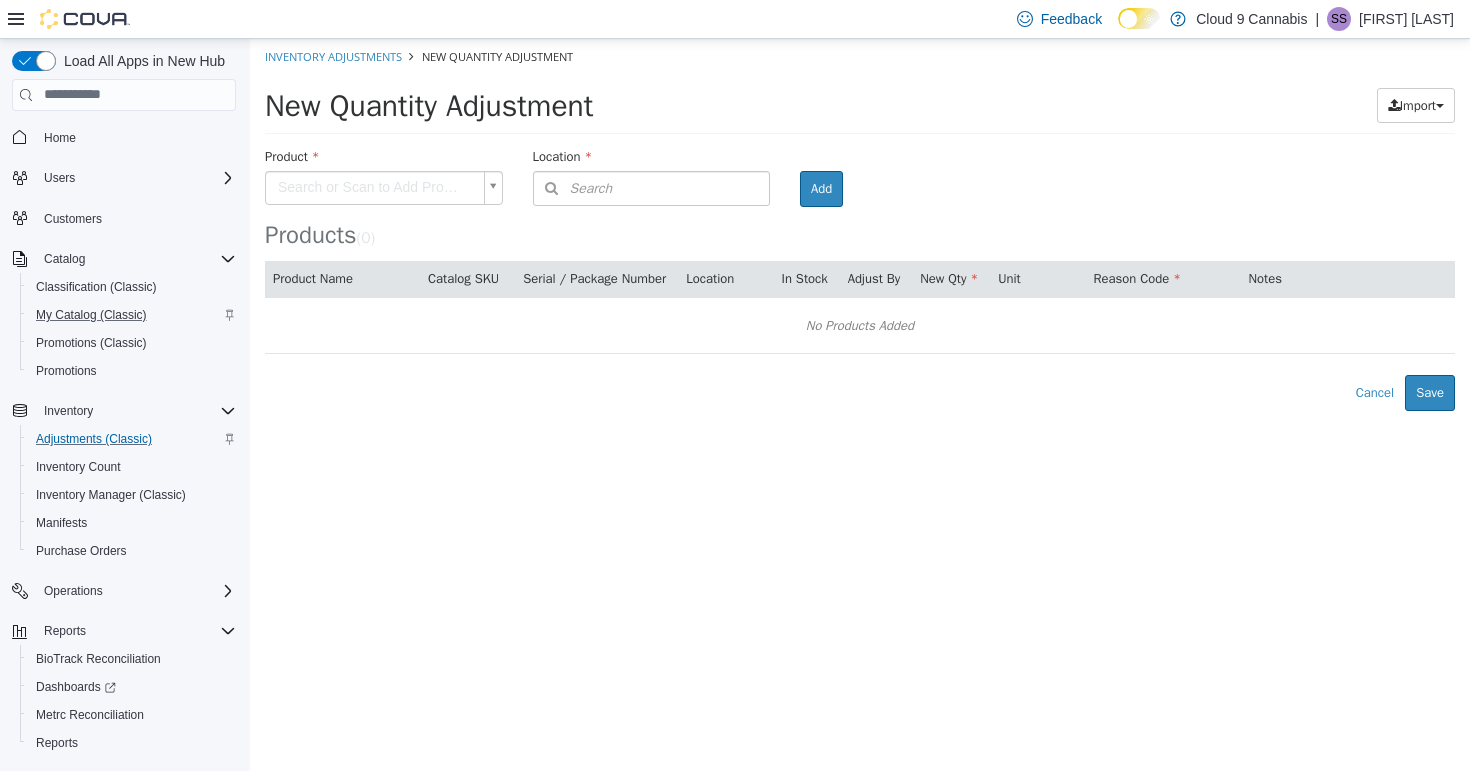 click on "Search or Scan to Add Product                             Location Search Type 3 or more characters or browse       Cloud 9 Cannabis     (1)         [NUMBER] [STREET]         Room   Add Products  ( 0 ) Product Name Catalog SKU Serial / Package Number Location In Stock Adjust By New Qty Unit Reason Code Notes No Products Added Error saving adjustment please resolve the errors above. Cancel Save" at bounding box center [860, 224] 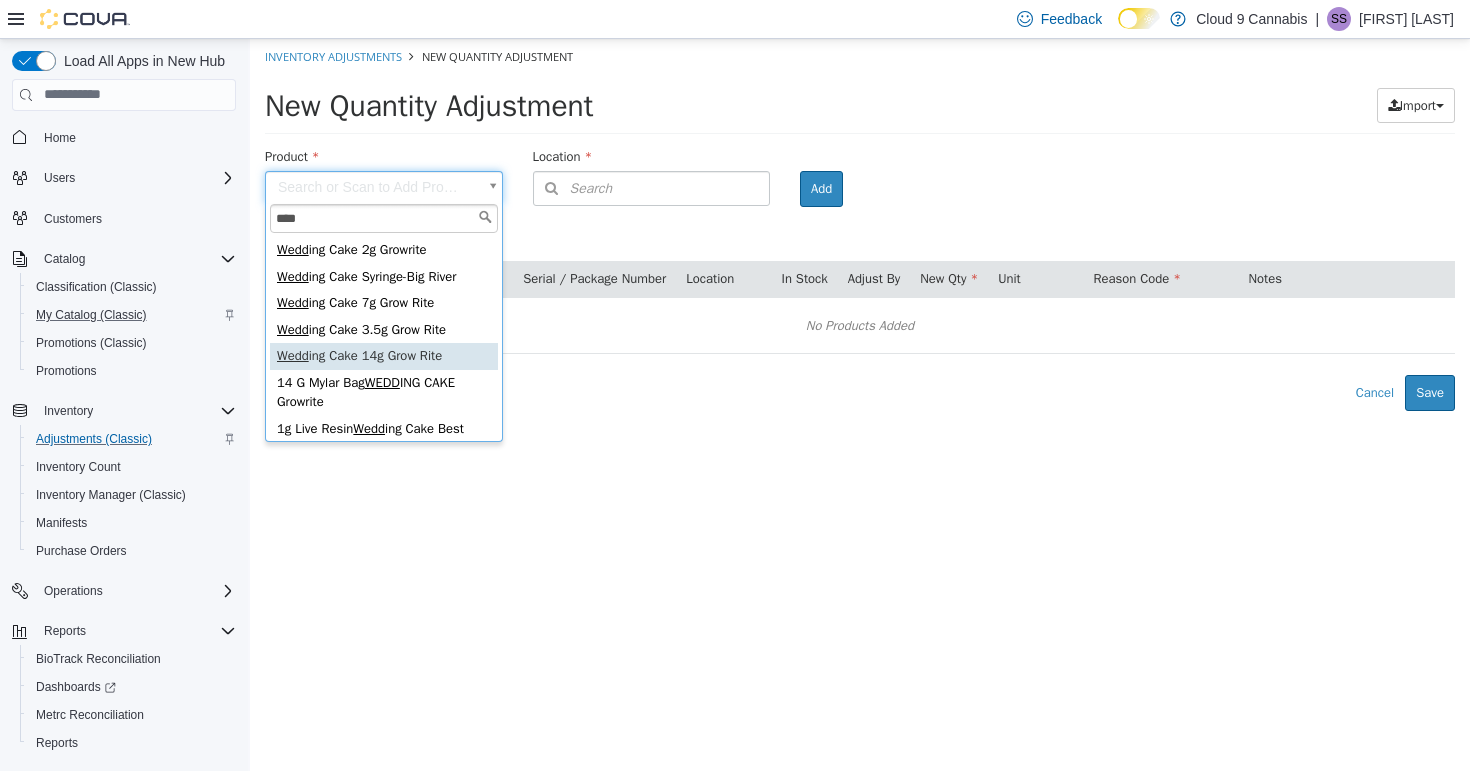 type on "****" 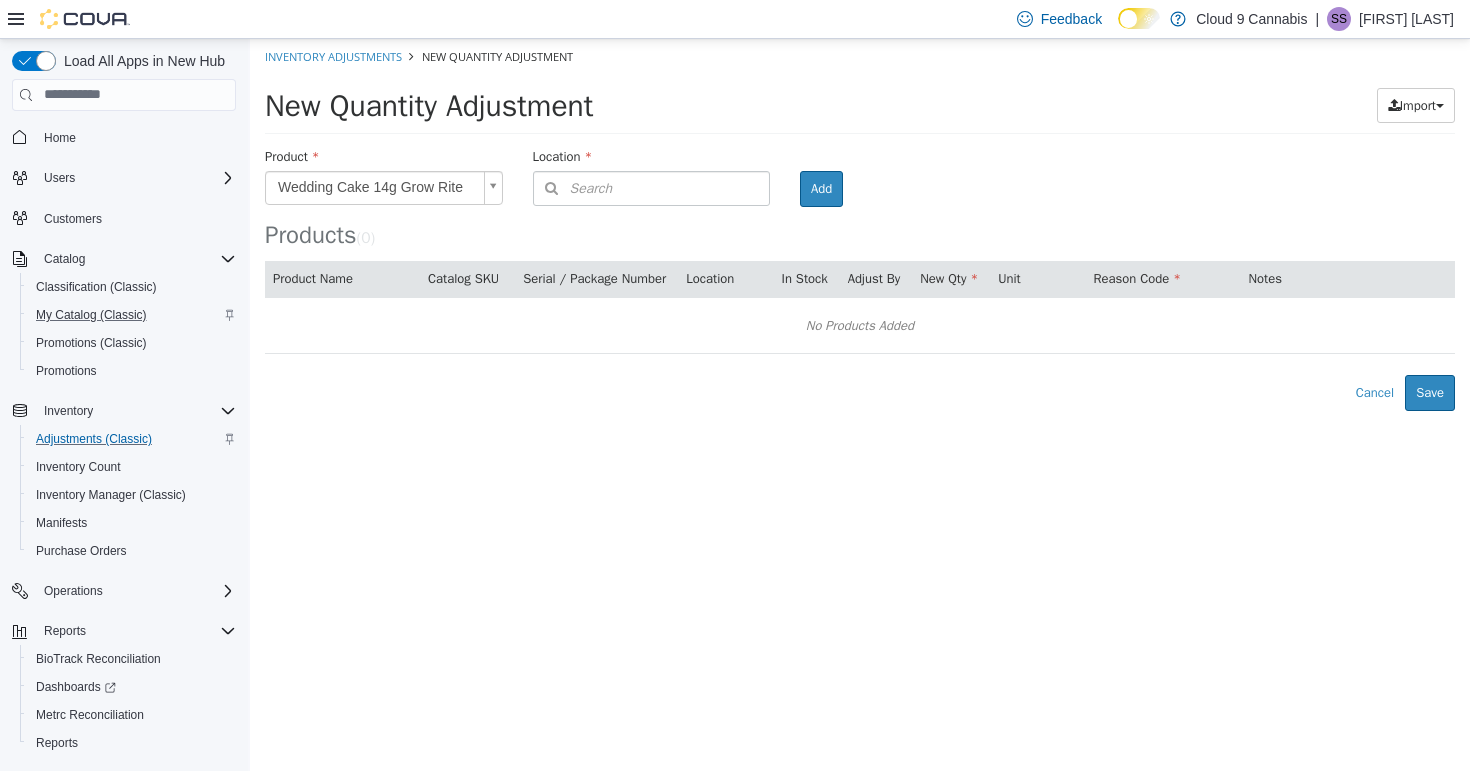 click on "Search" at bounding box center [652, 187] 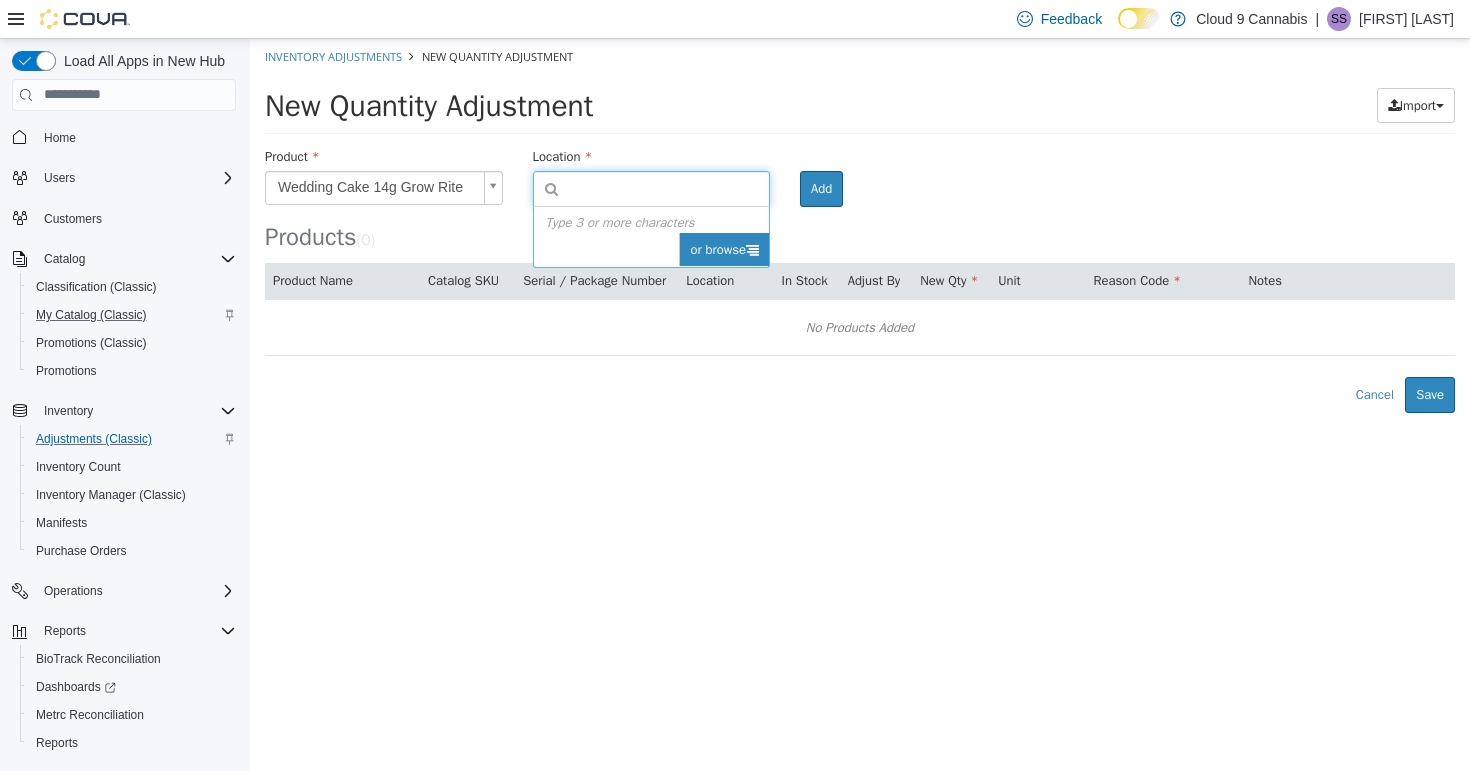 click on "or browse" at bounding box center (724, 249) 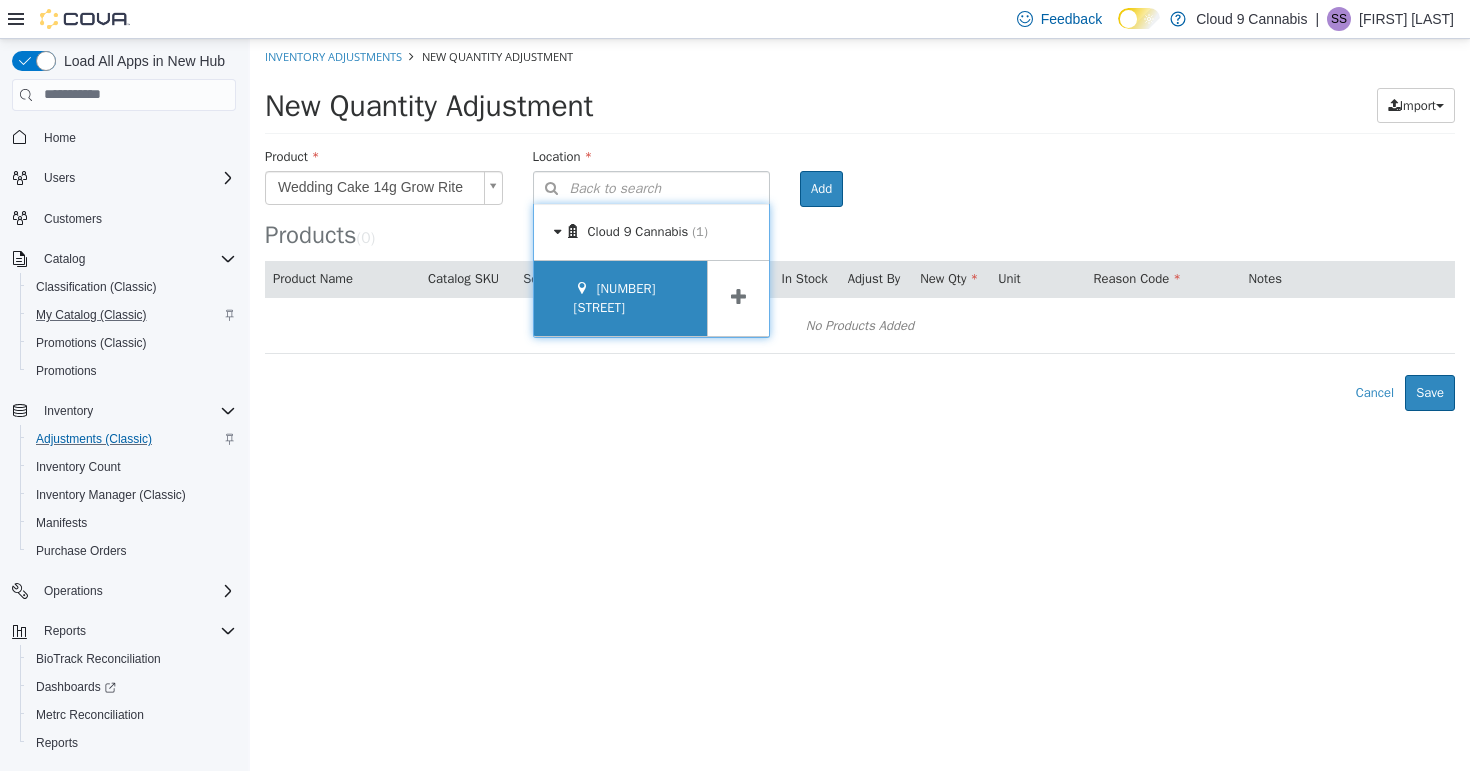 click on "[NUMBER] [STREET]" at bounding box center [615, 297] 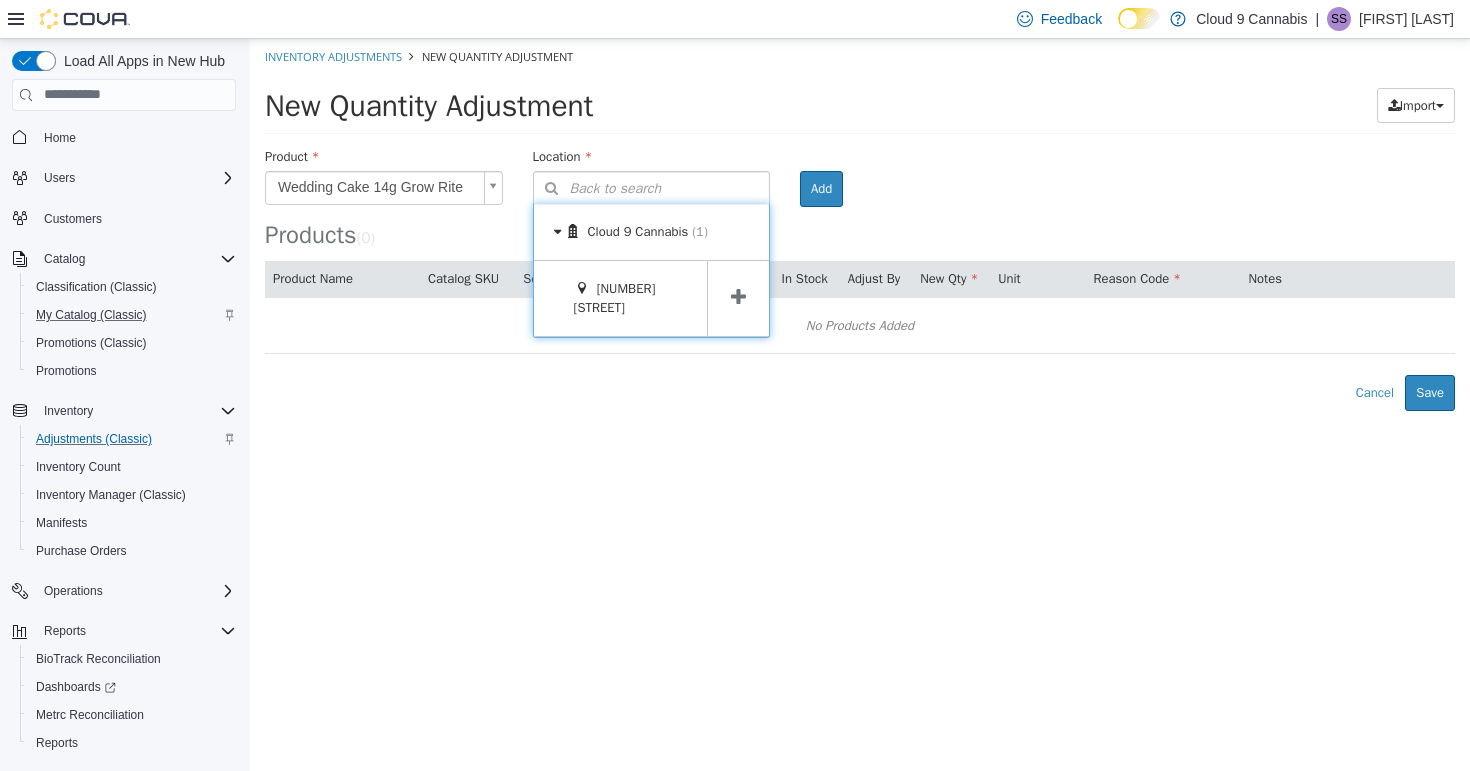 click at bounding box center [738, 296] 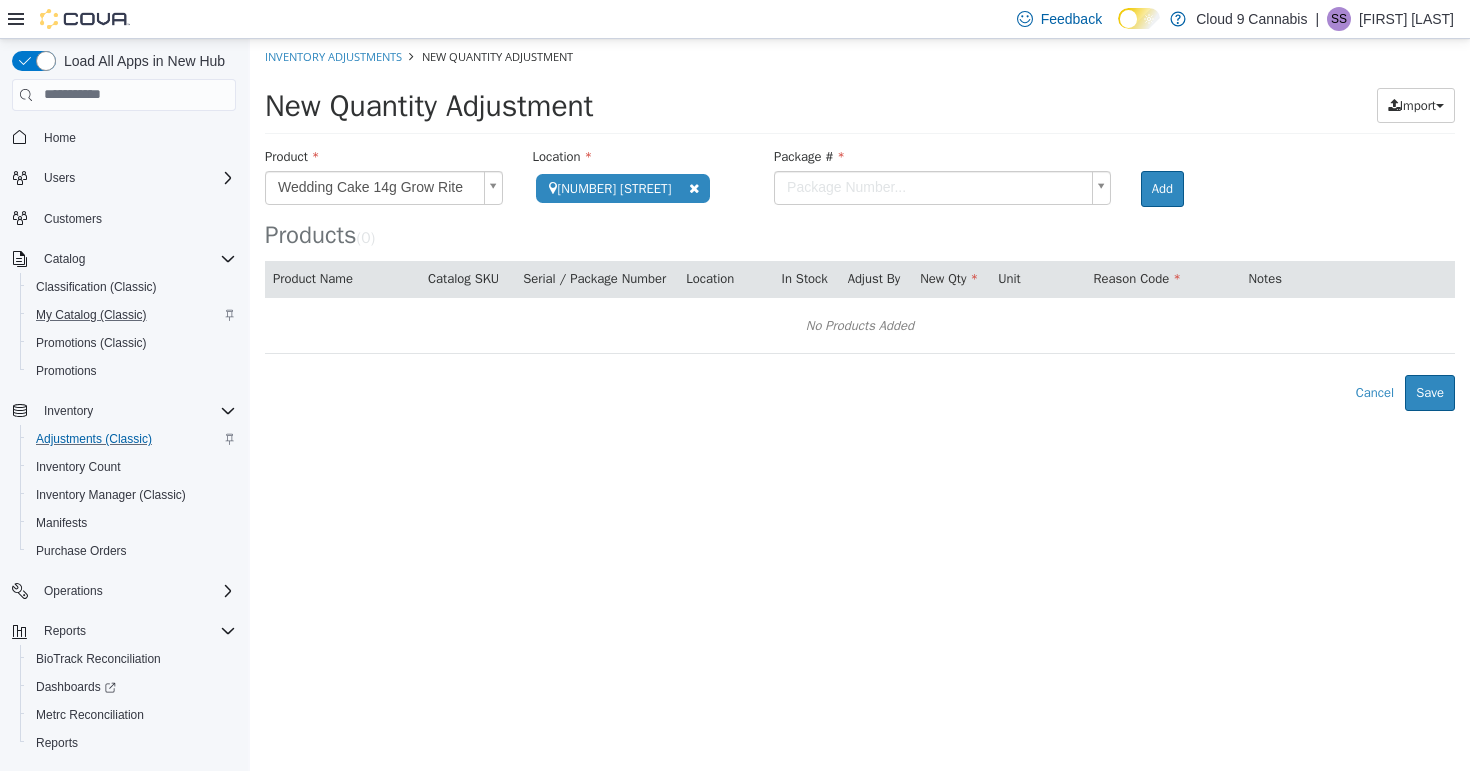 click on "**********" at bounding box center [860, 224] 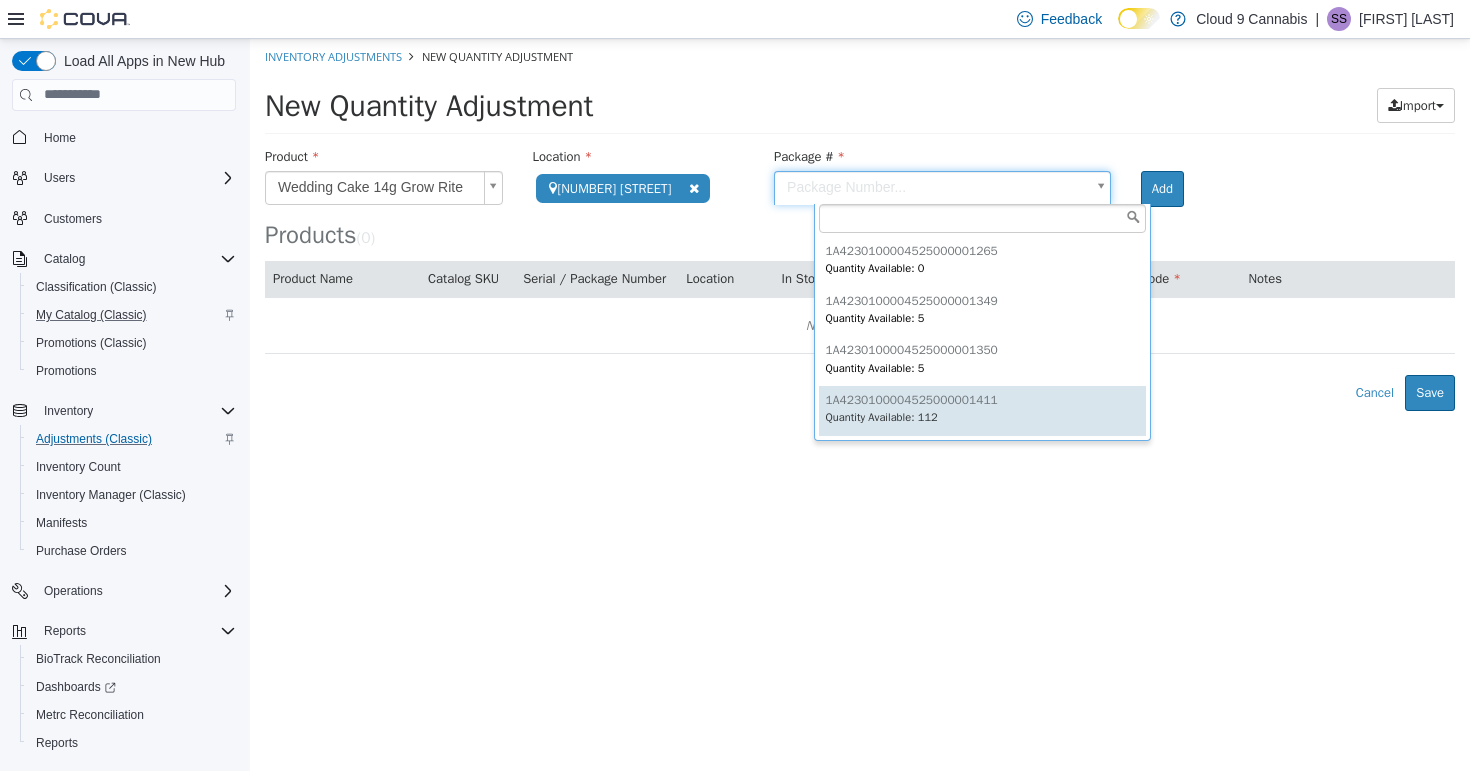 type on "**********" 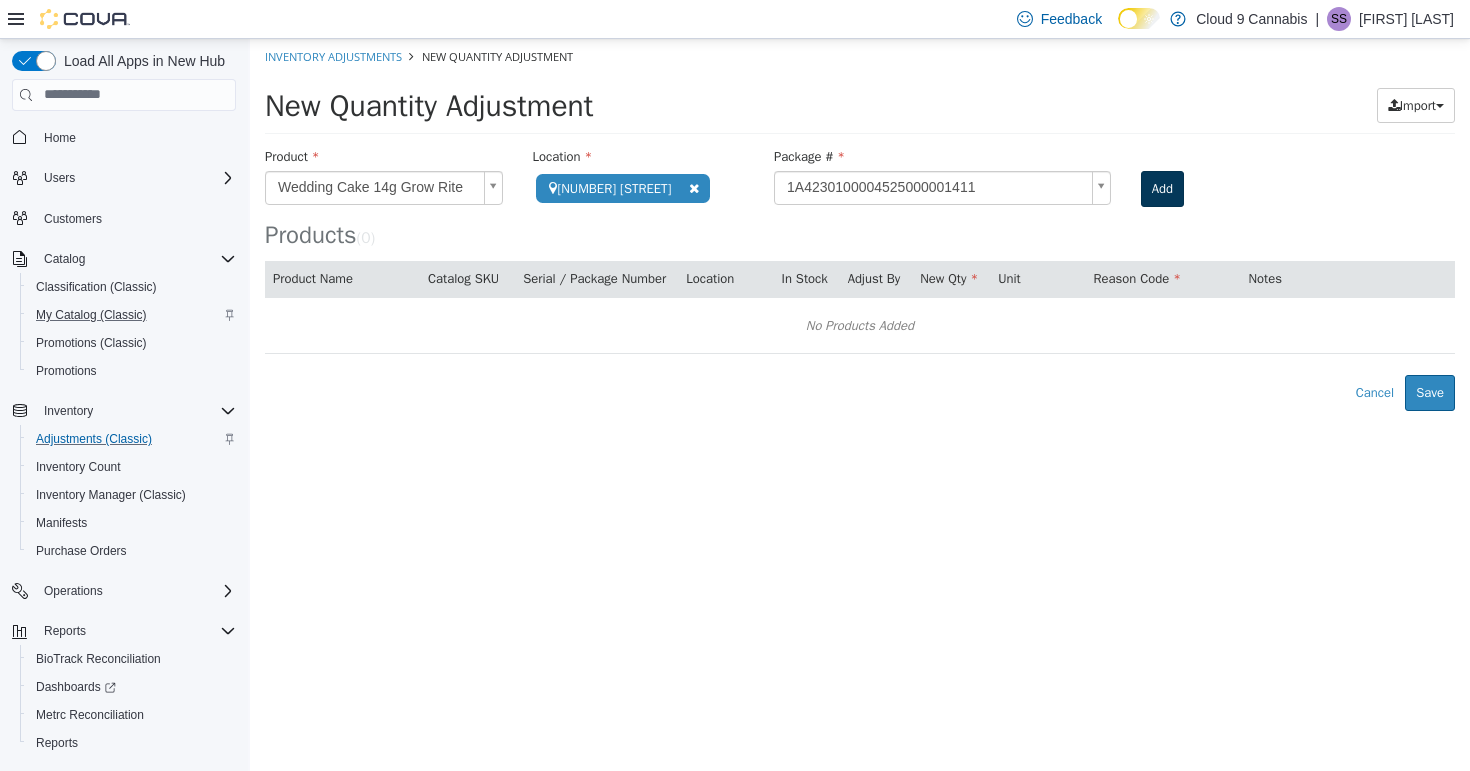 click on "Add" at bounding box center [1162, 188] 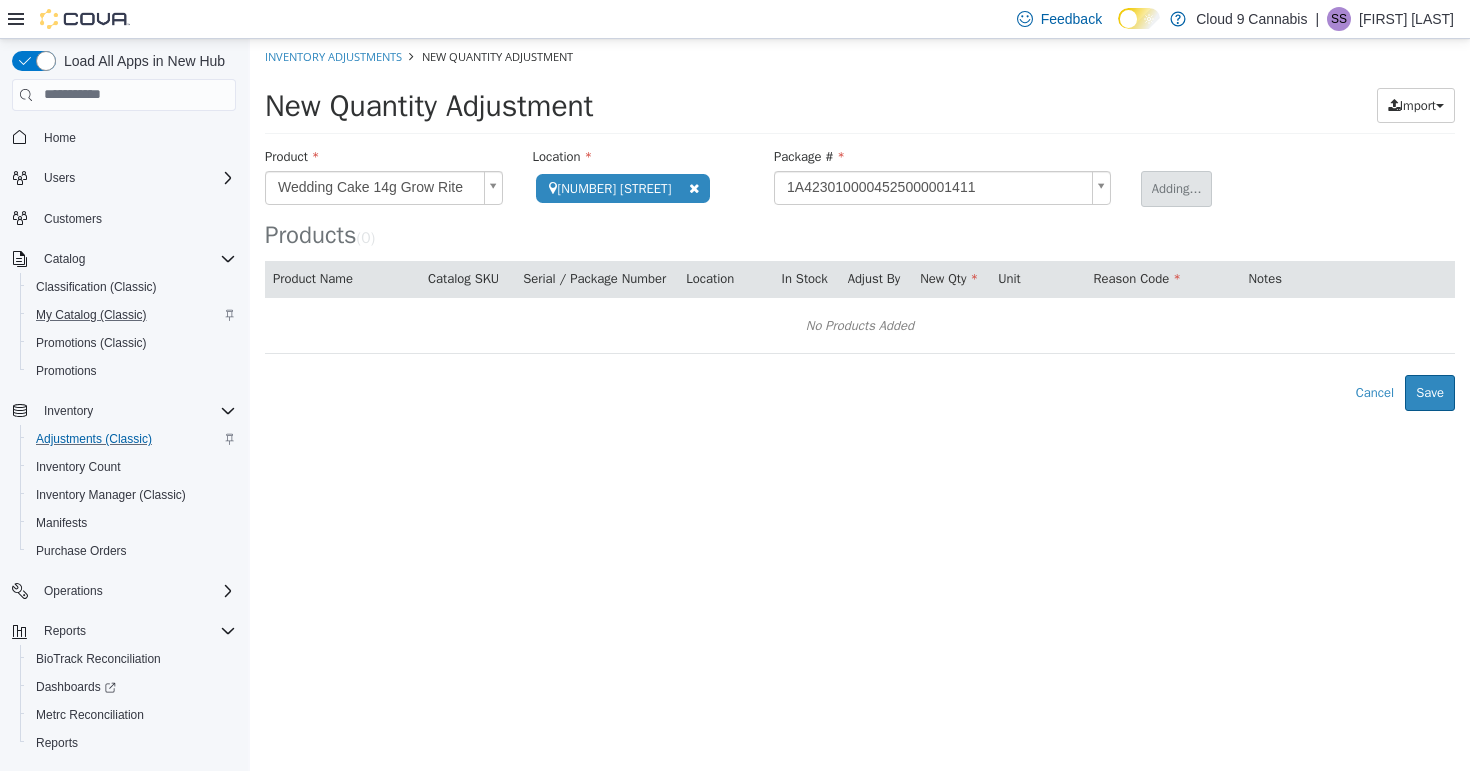 type 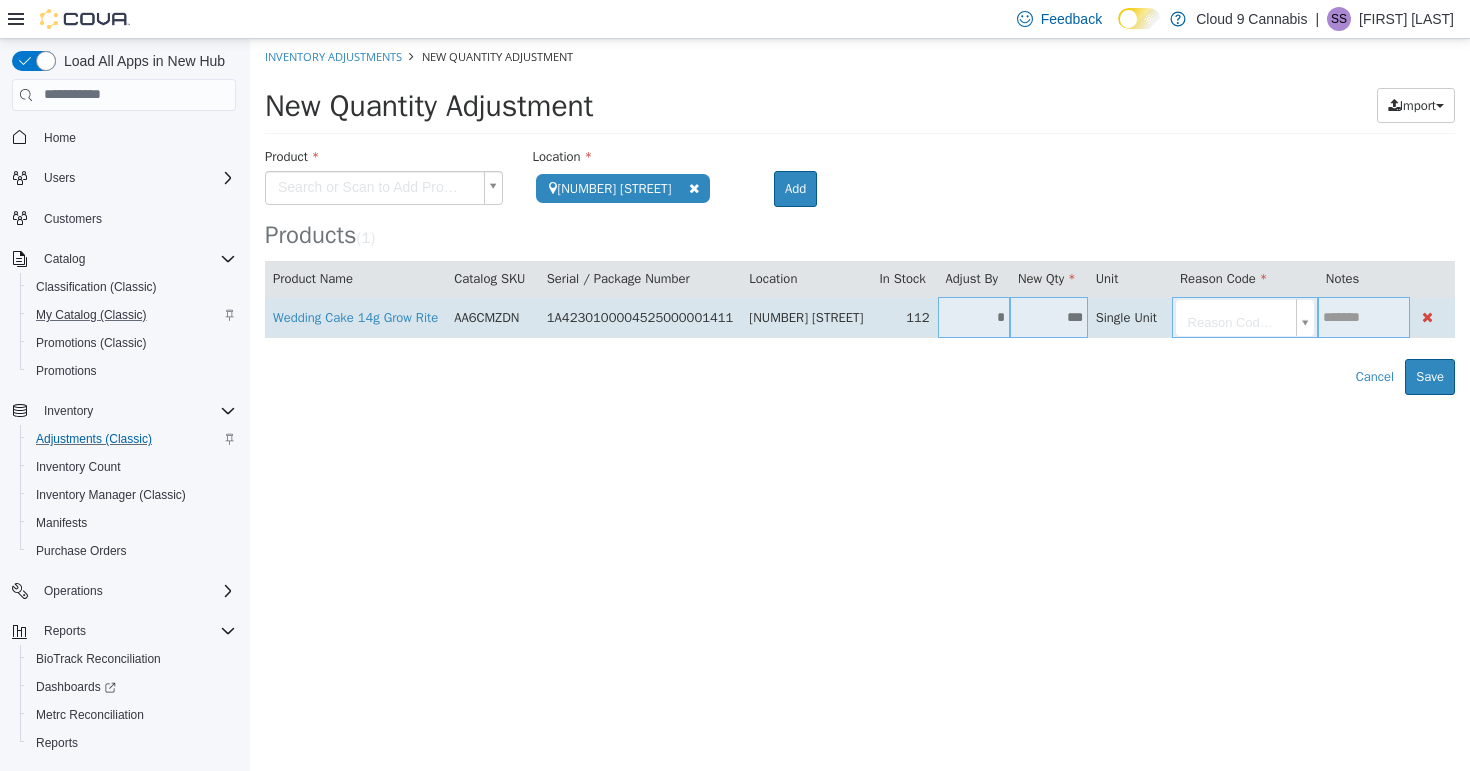 click on "*" at bounding box center [974, 316] 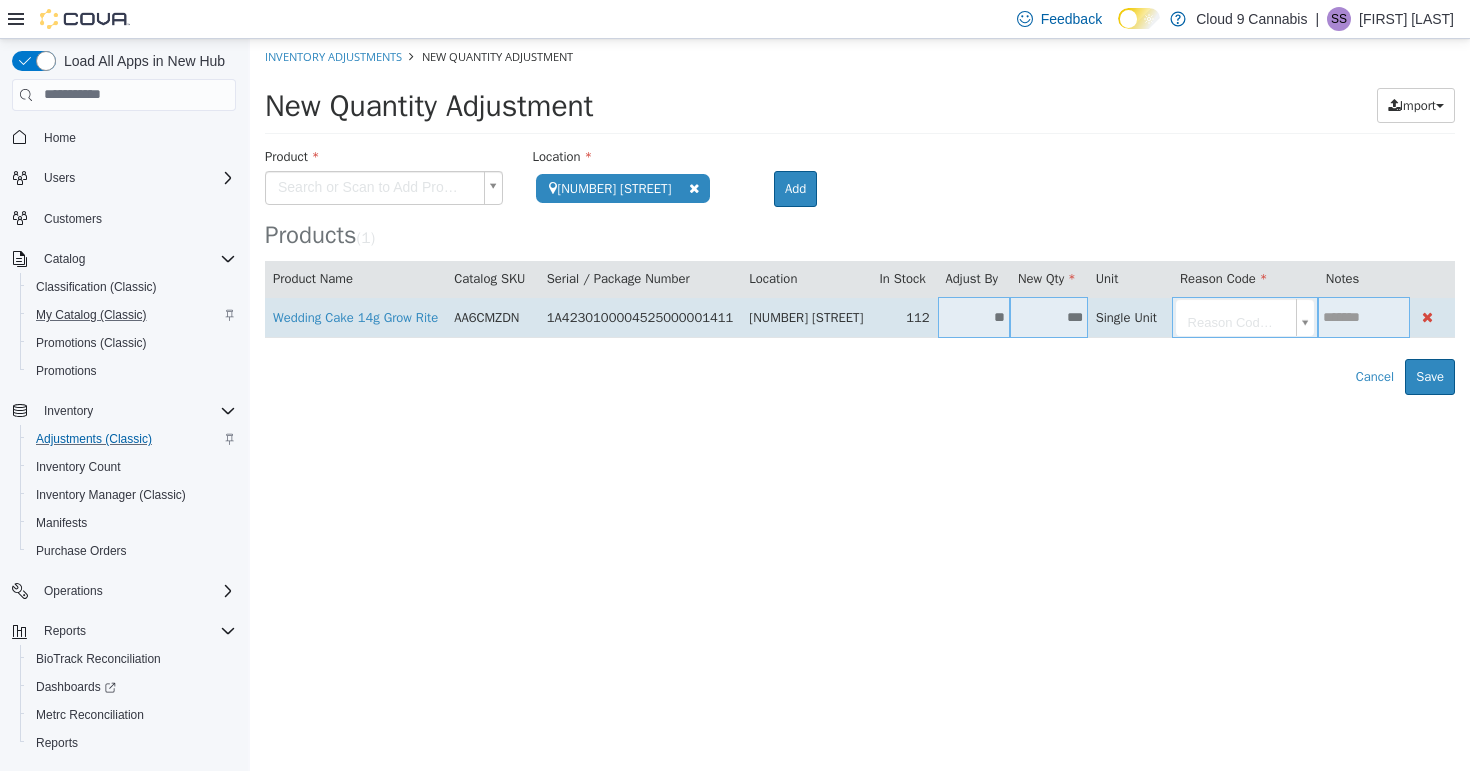 type on "*" 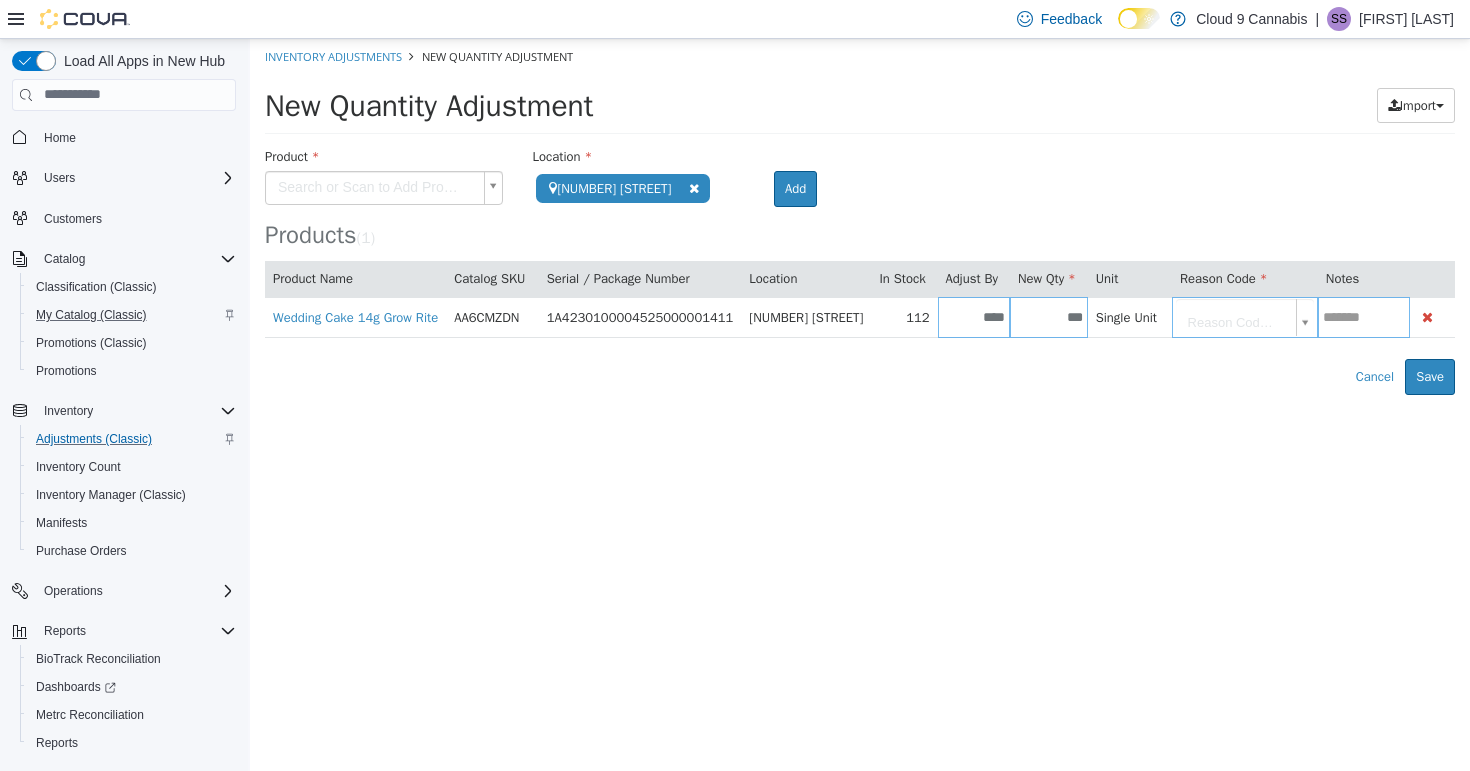 type on "****" 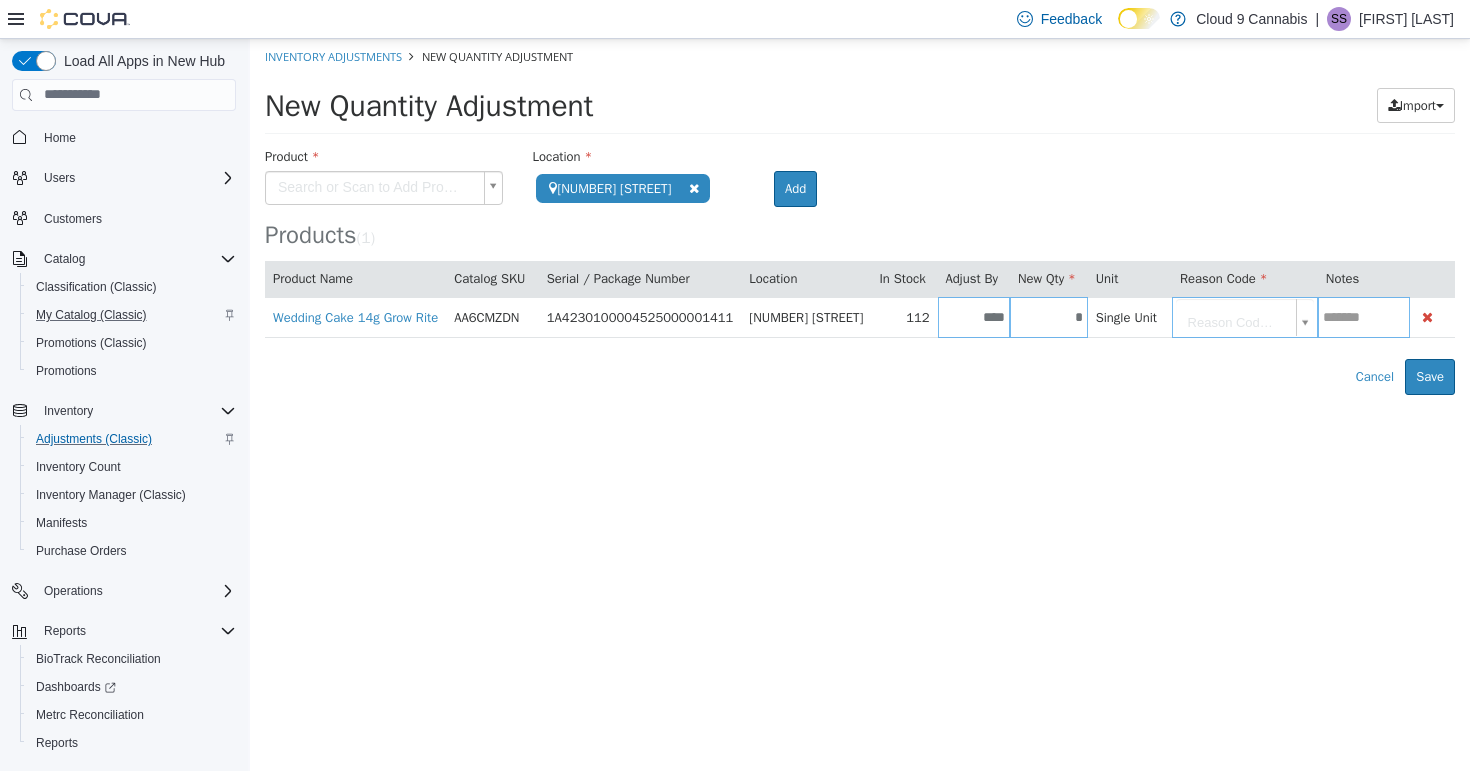 click on "**********" at bounding box center (860, 216) 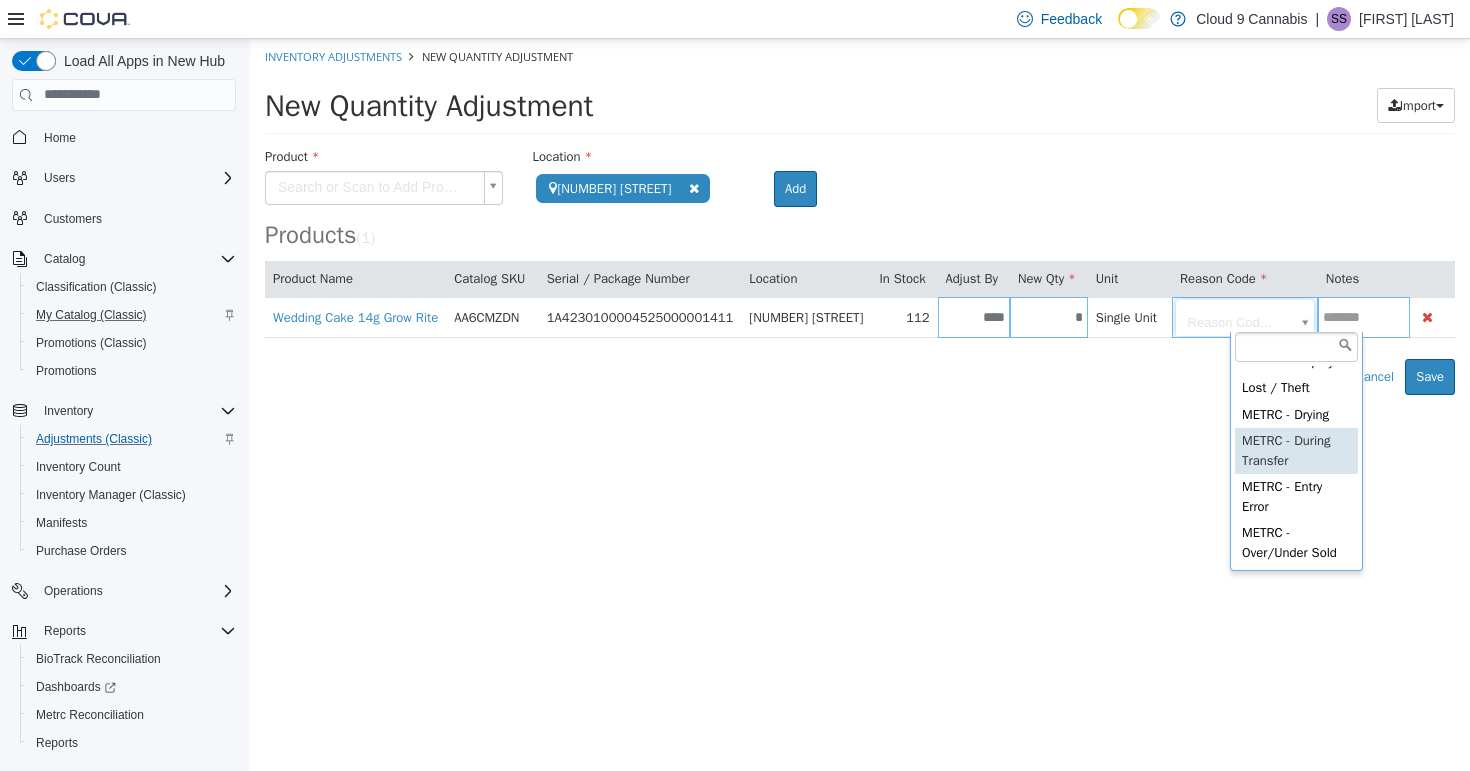 scroll, scrollTop: 76, scrollLeft: 0, axis: vertical 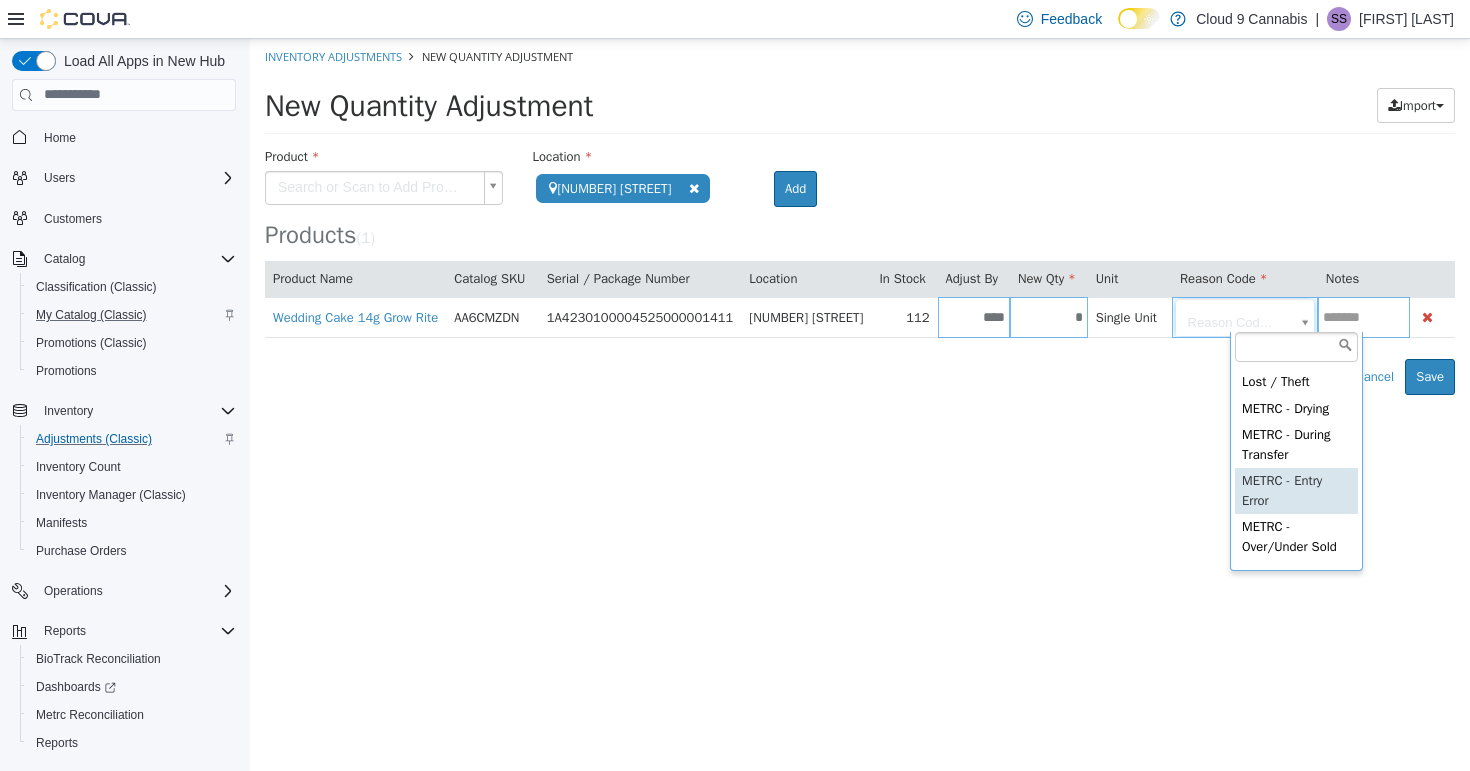type on "**********" 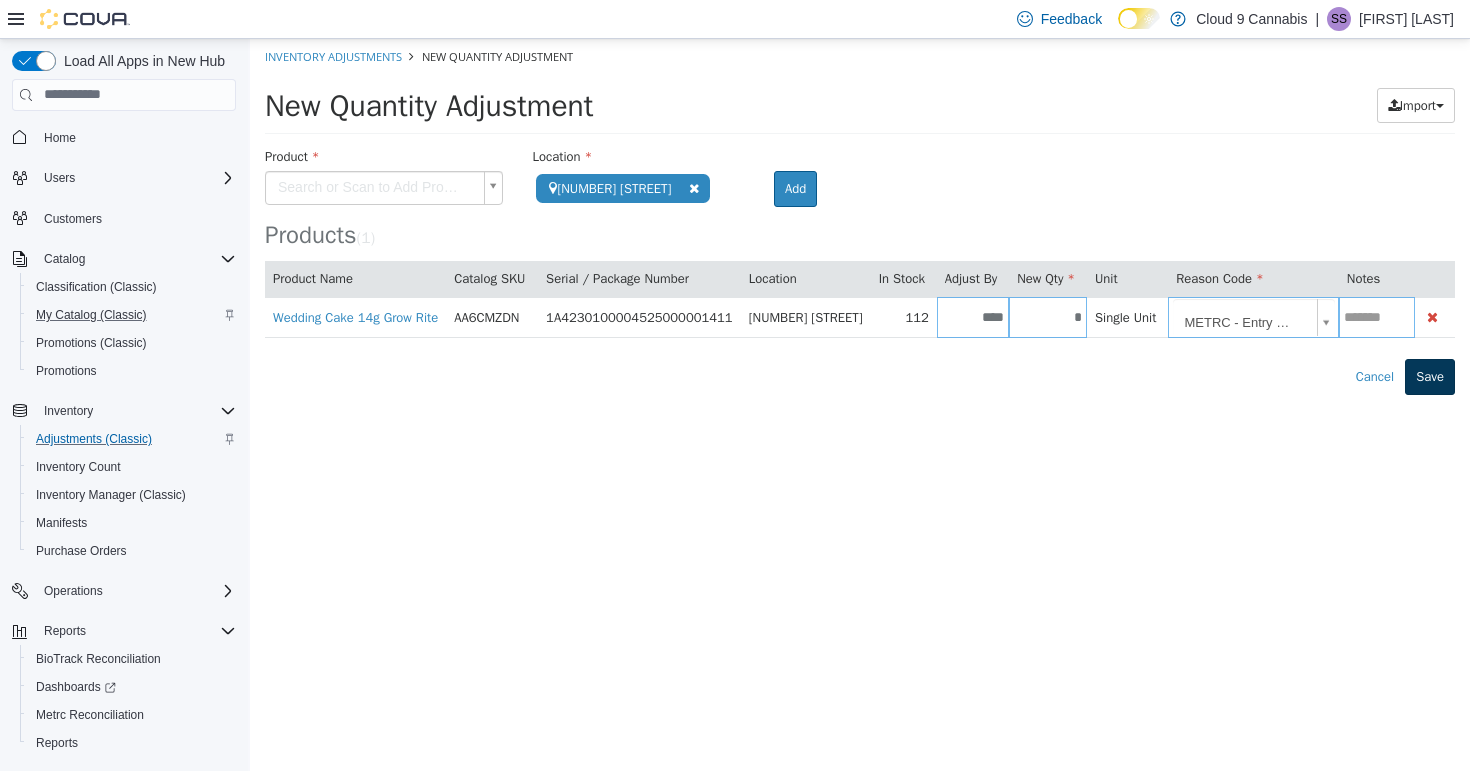scroll, scrollTop: 0, scrollLeft: 18, axis: horizontal 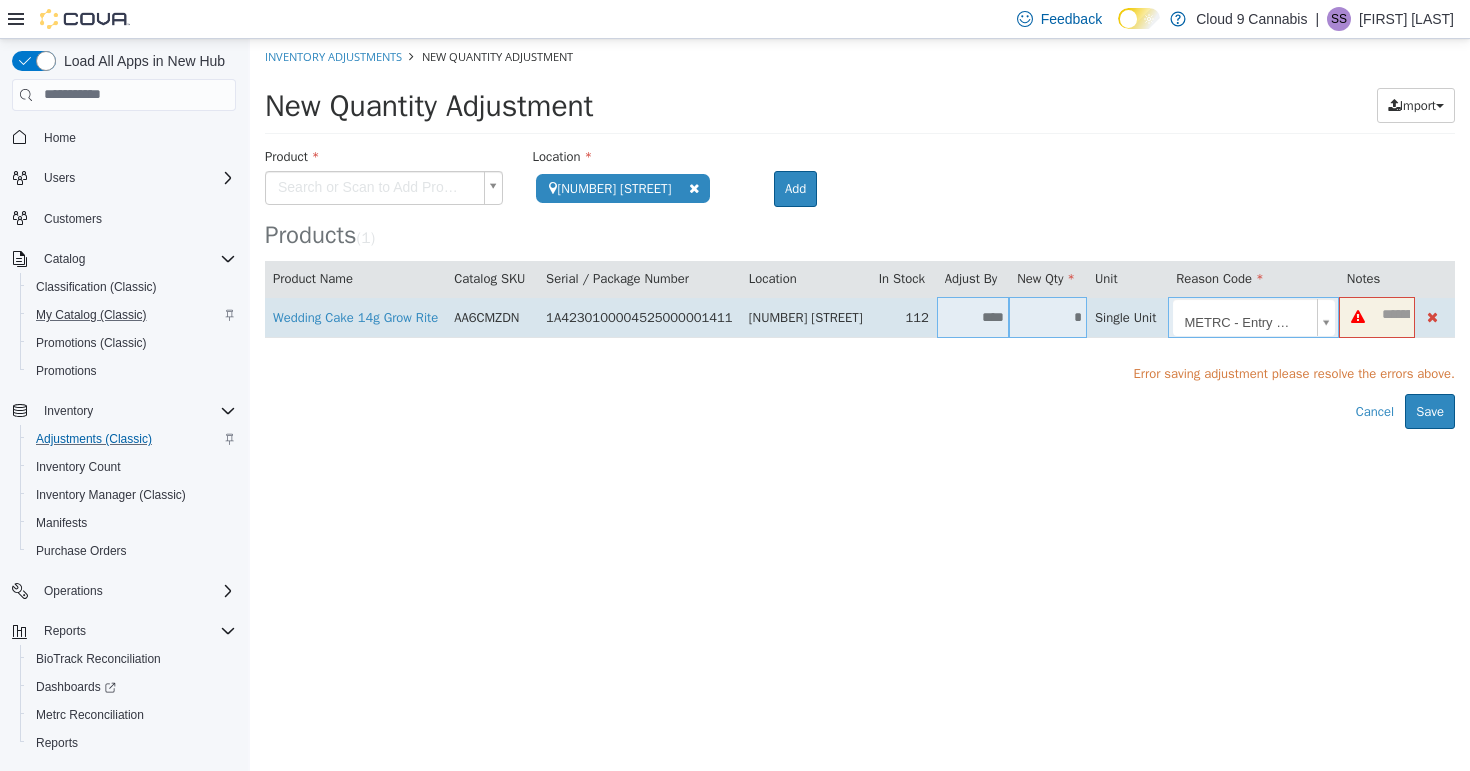 click at bounding box center (1396, 313) 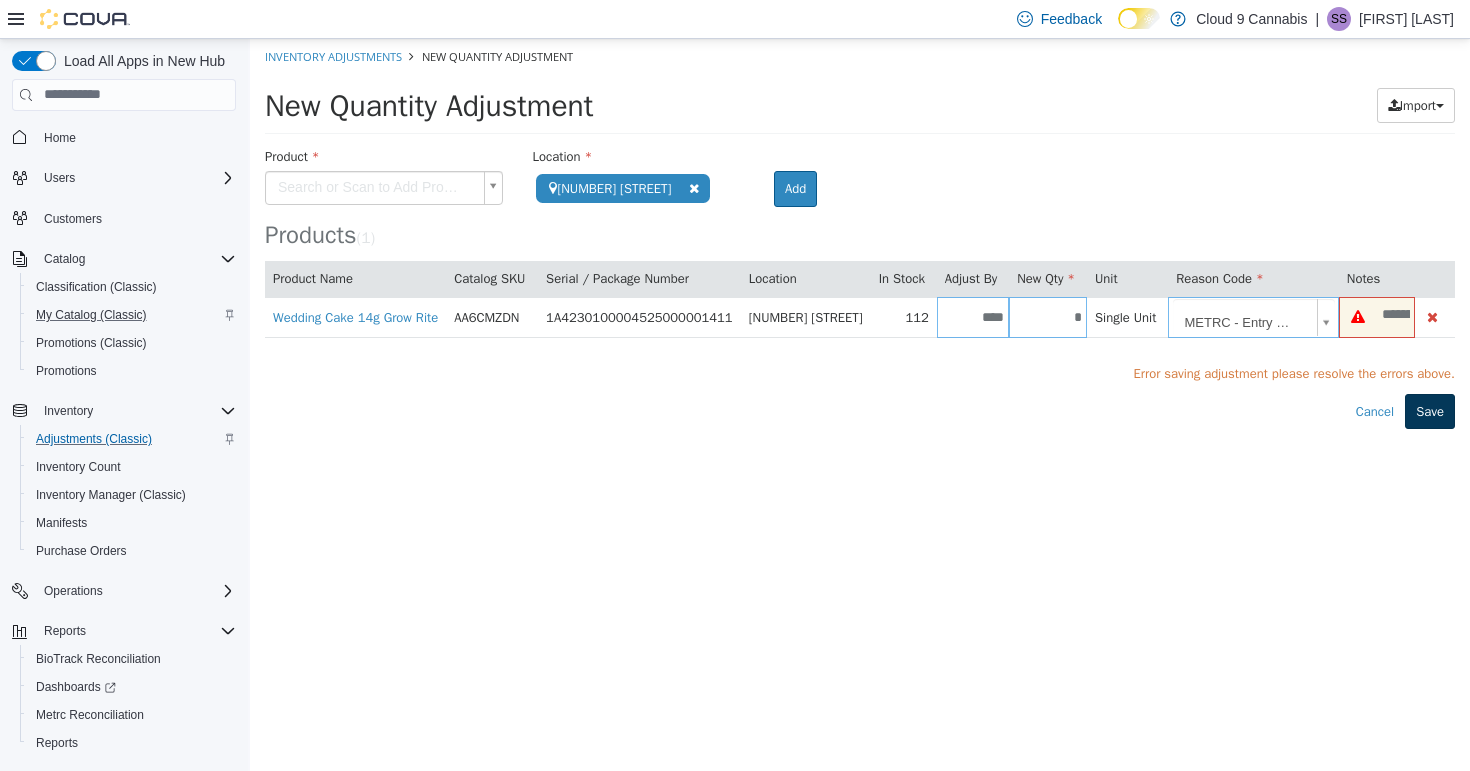 type on "**********" 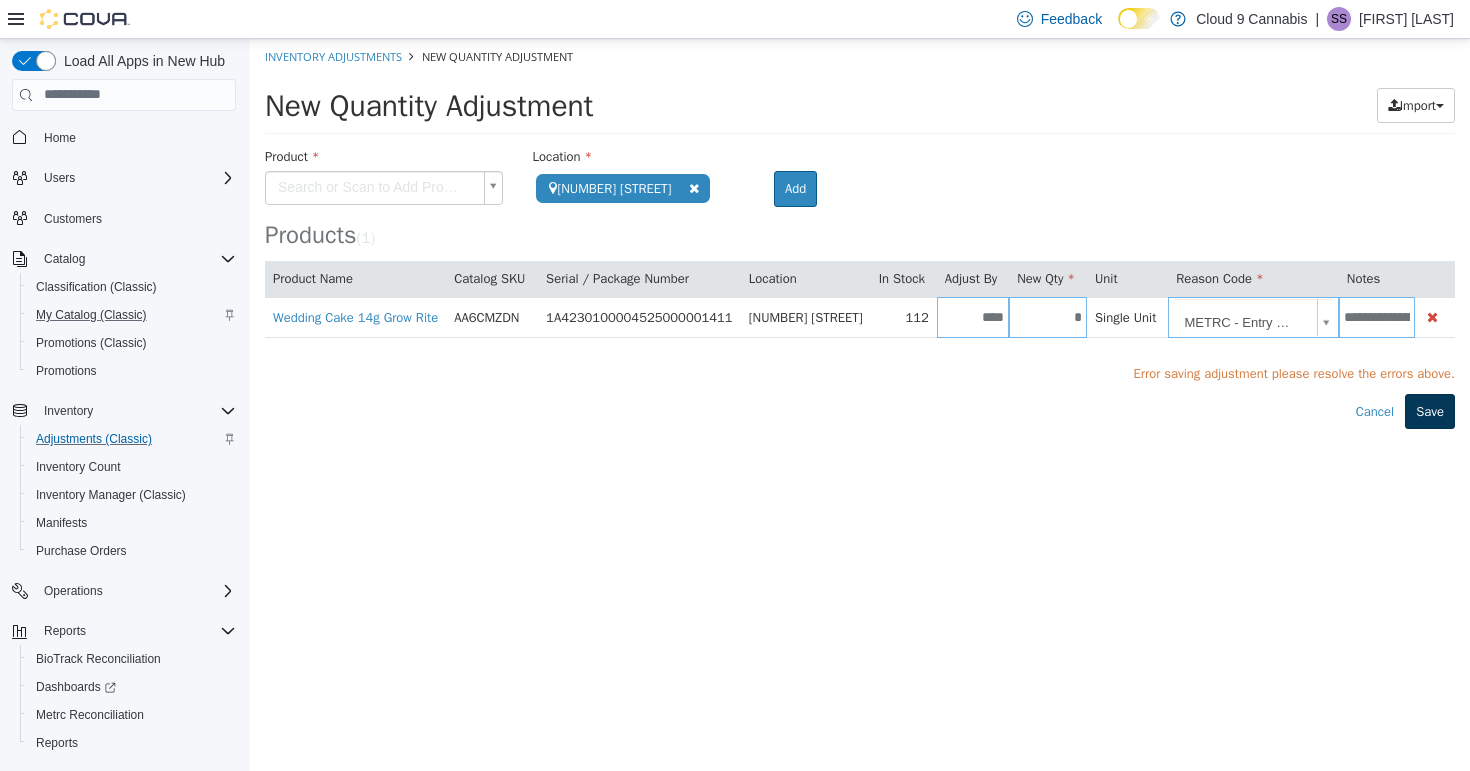 click on "Save" at bounding box center [1430, 411] 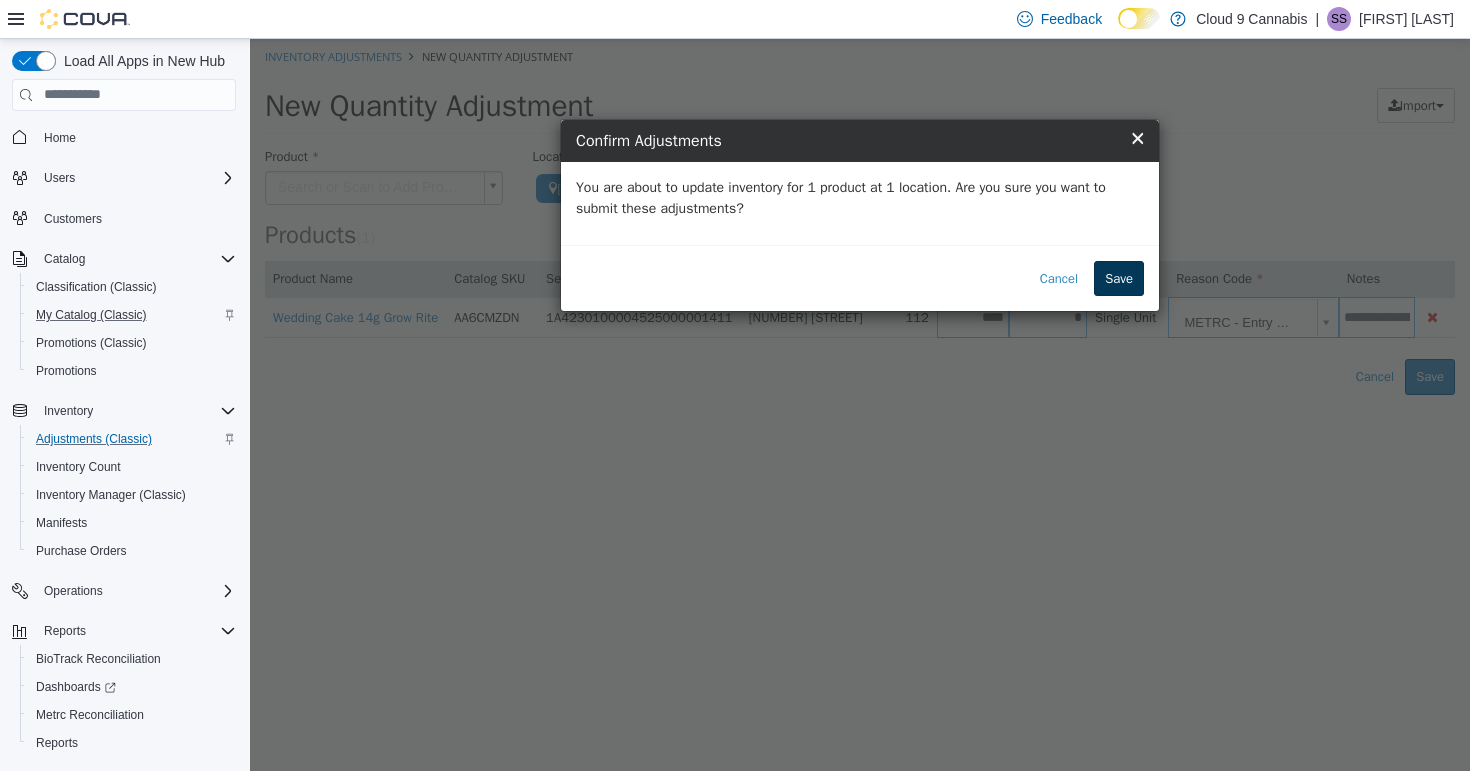 click on "Save" at bounding box center (1119, 278) 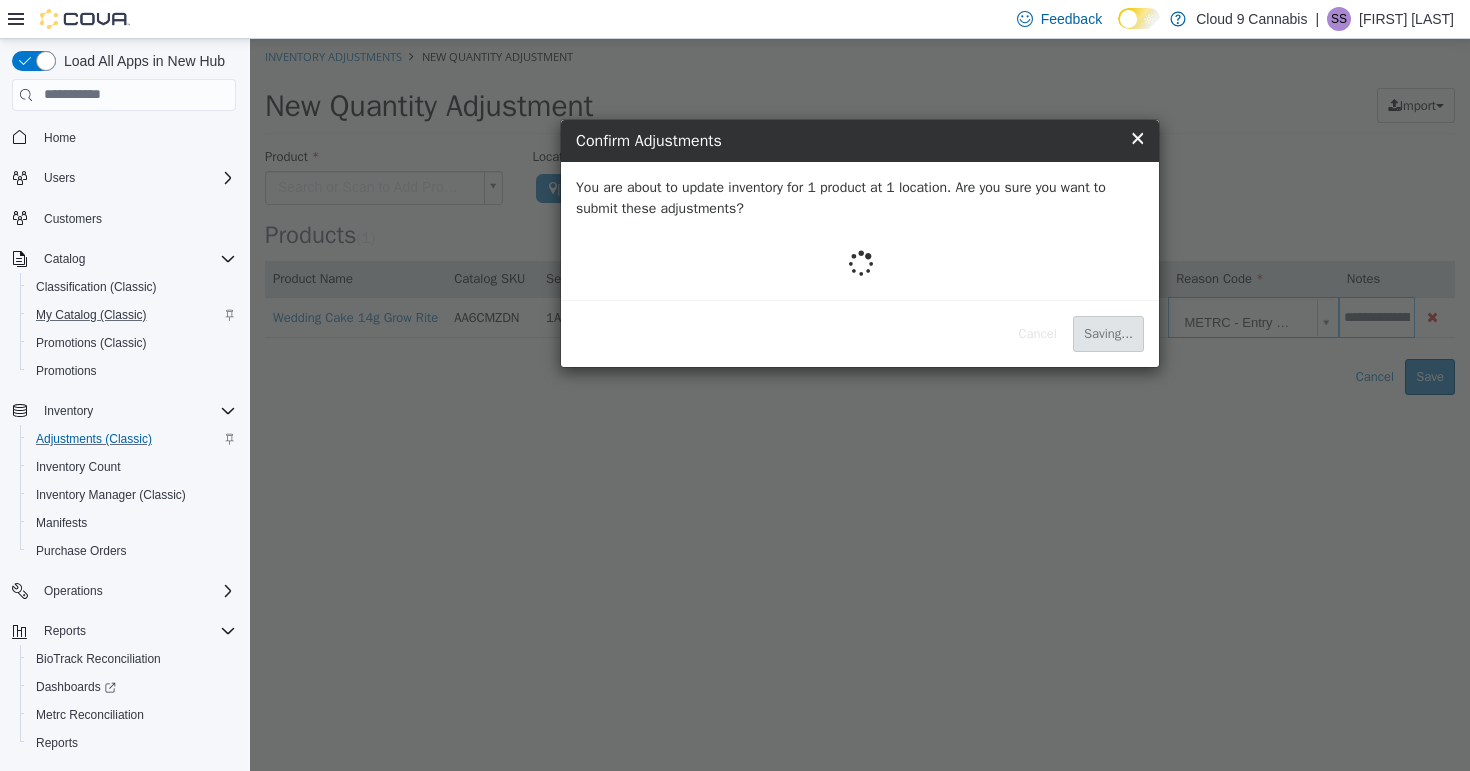 scroll, scrollTop: 0, scrollLeft: 0, axis: both 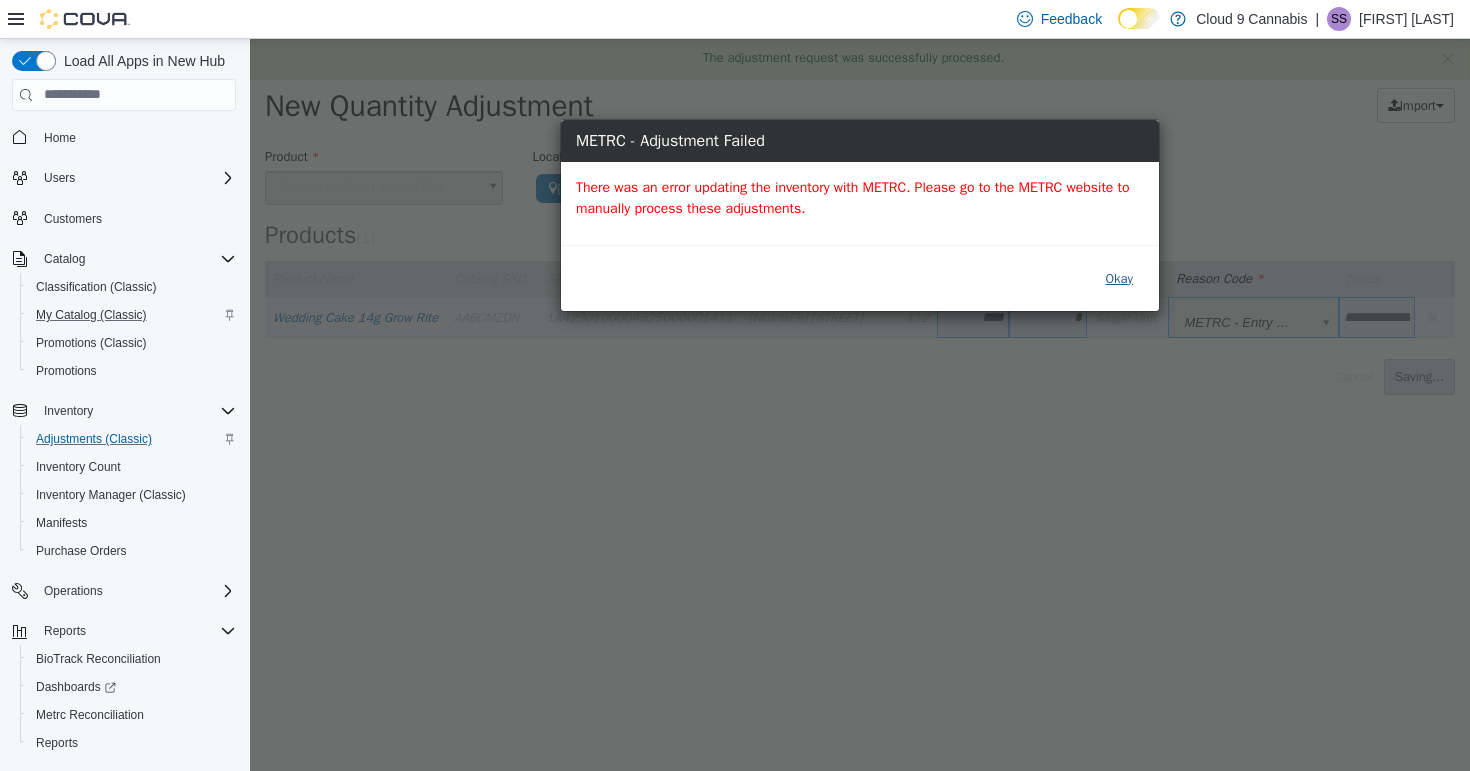 click on "Okay" at bounding box center [1119, 278] 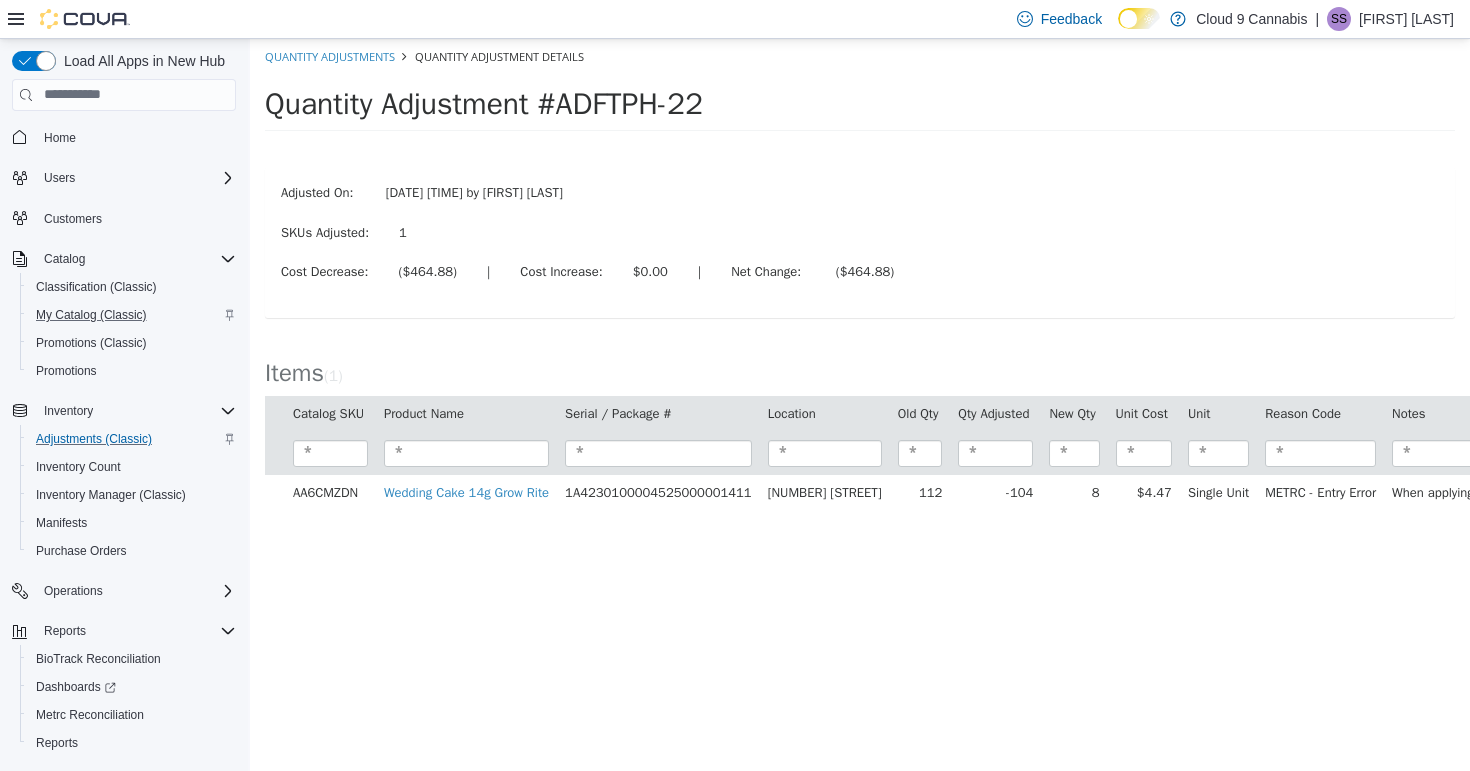 scroll, scrollTop: 0, scrollLeft: 0, axis: both 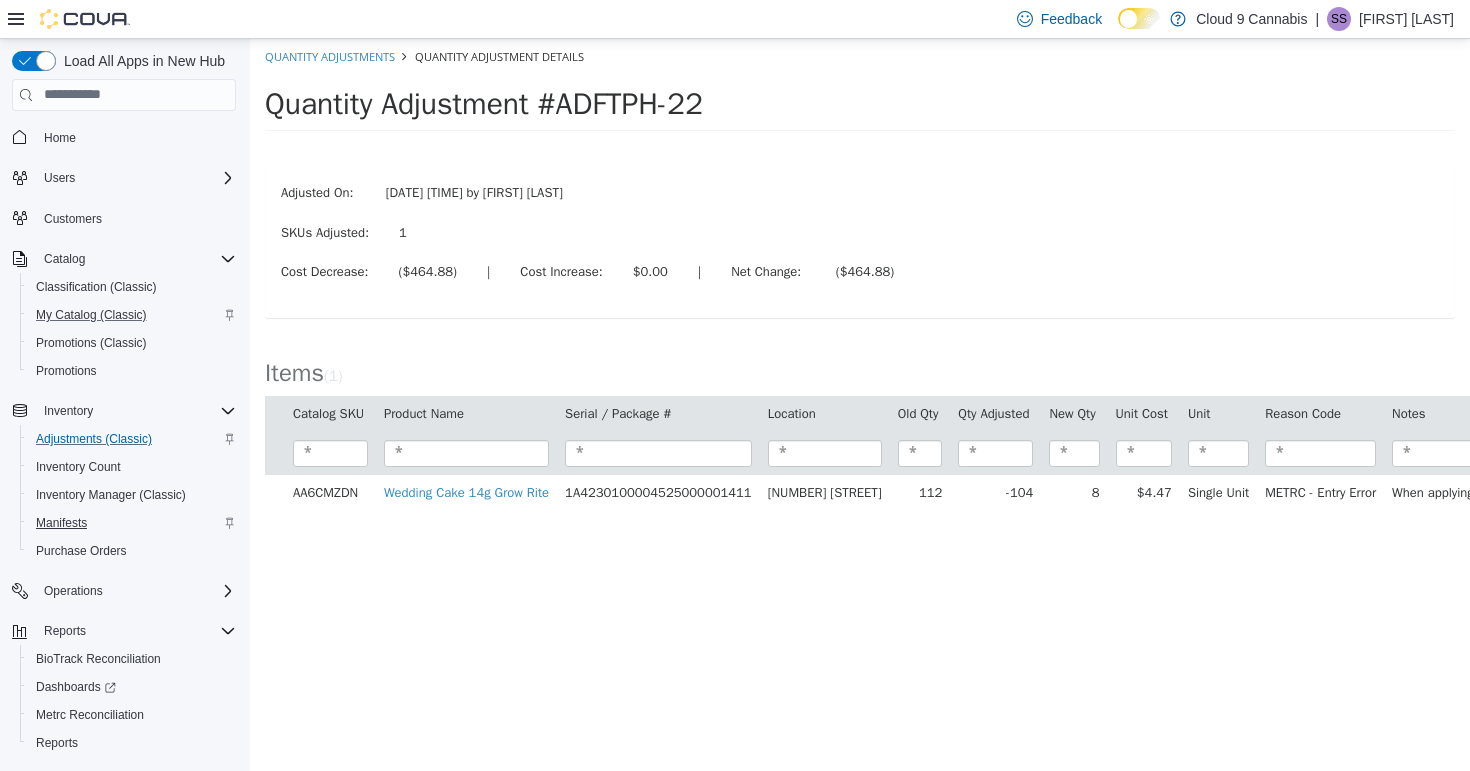 click on "Manifests" at bounding box center (61, 523) 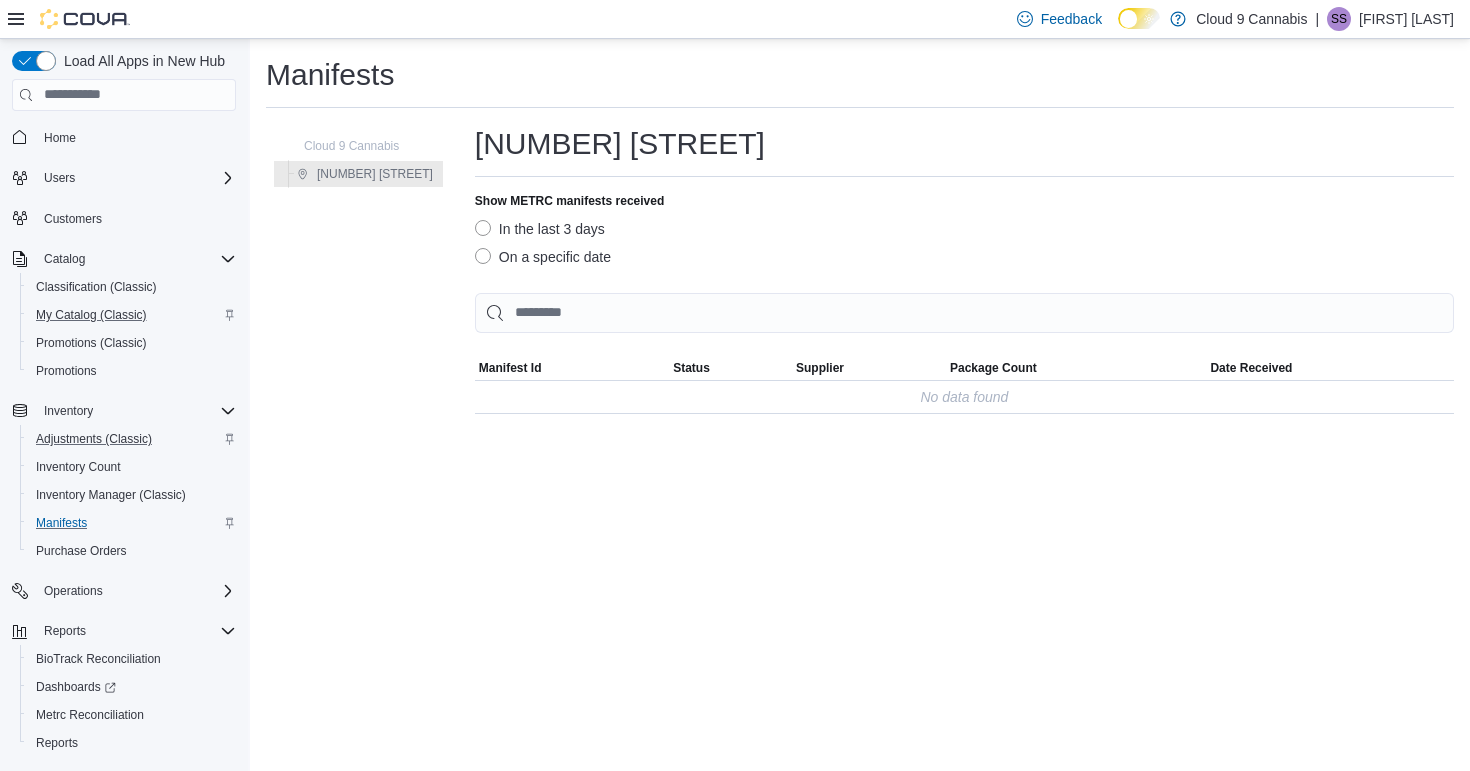 click on "In the last 3 days" at bounding box center [540, 229] 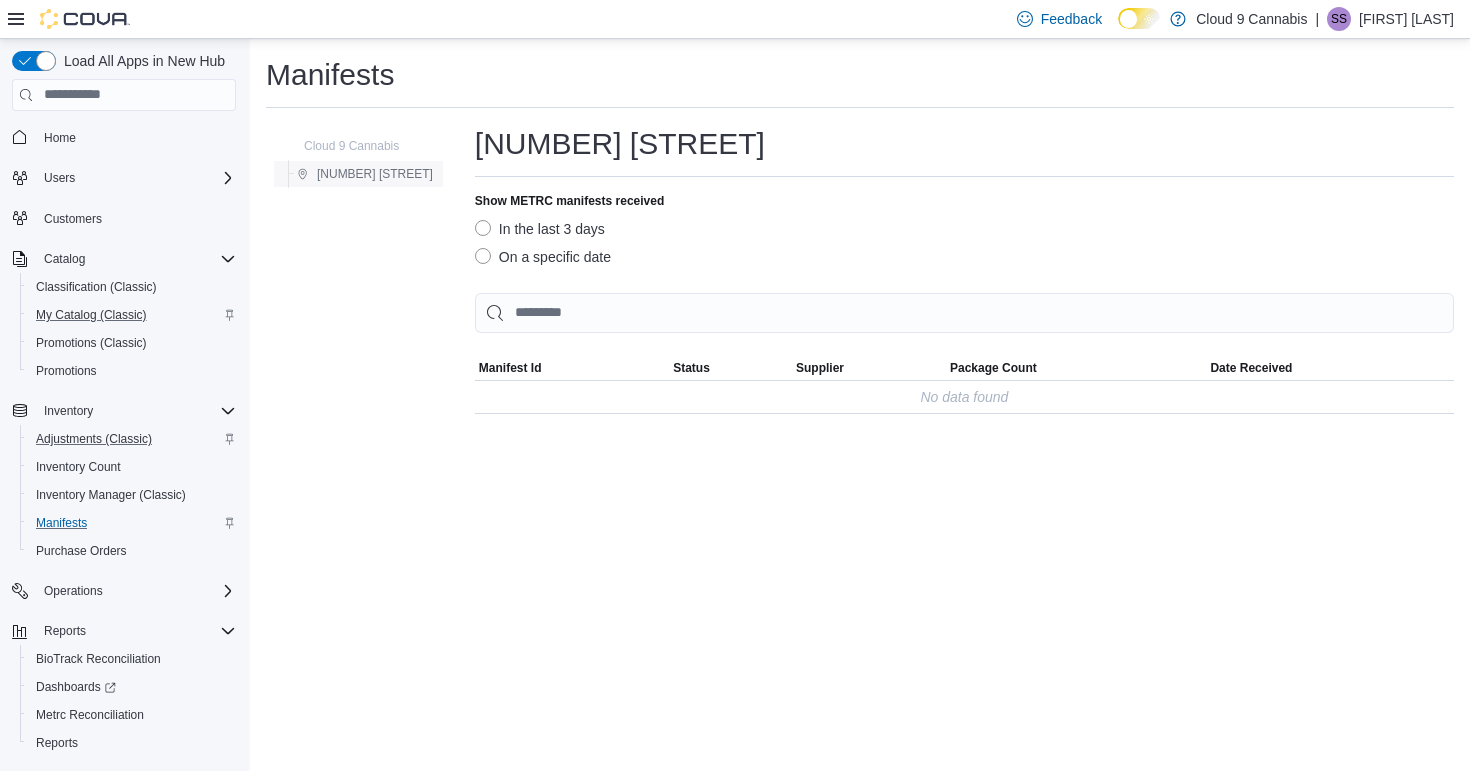 click on "[NUMBER] [STREET]" at bounding box center [375, 174] 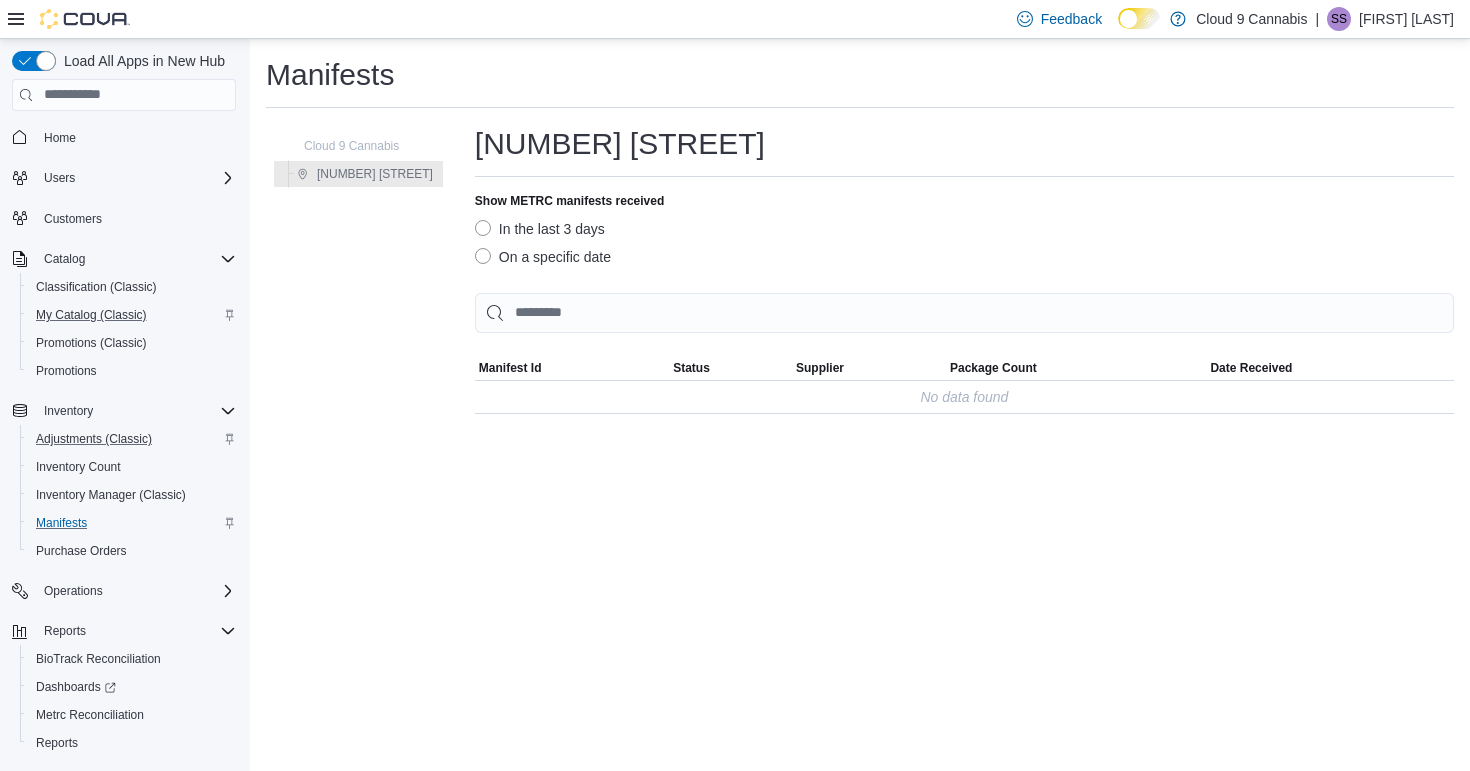 click on "In the last 3 days" at bounding box center [540, 229] 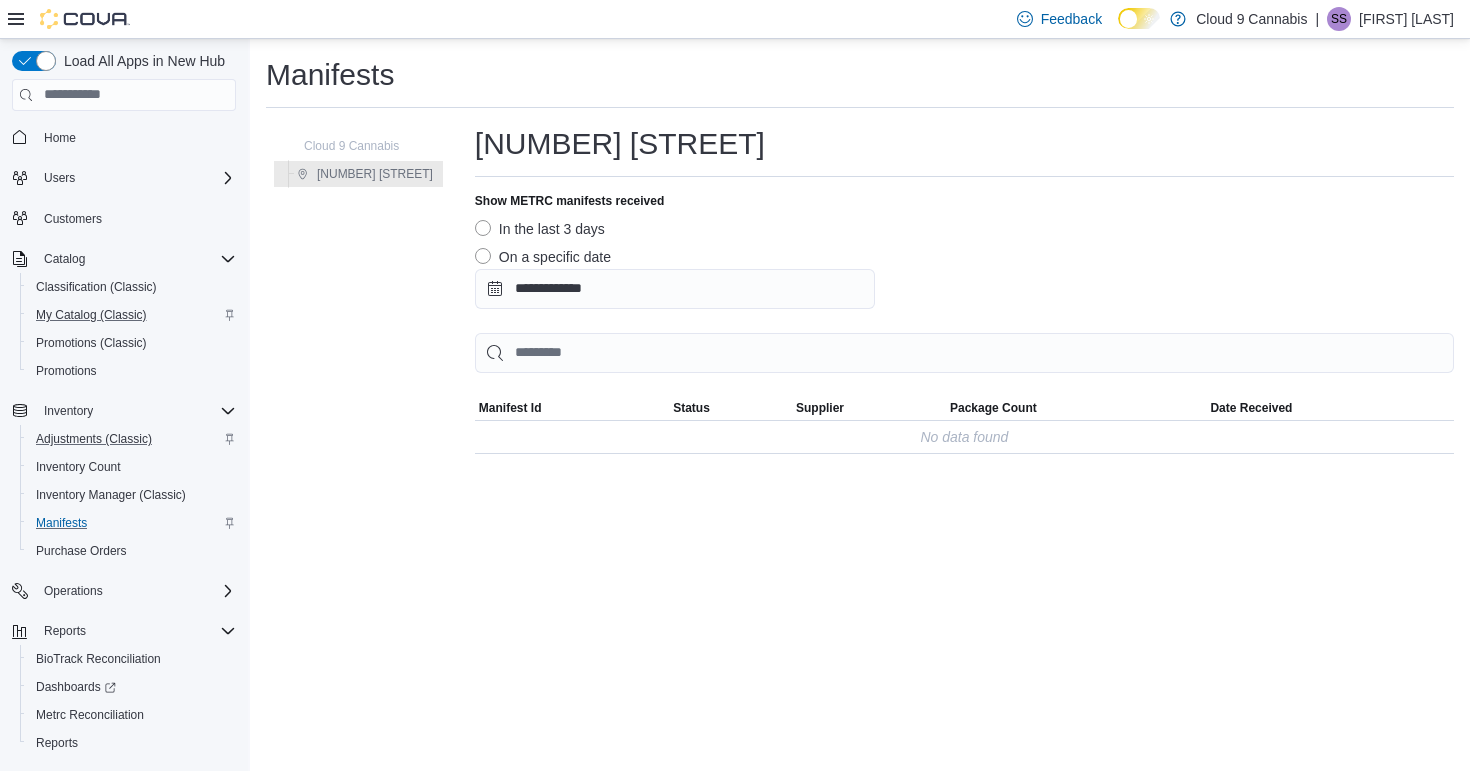 click on "In the last 3 days" at bounding box center (540, 229) 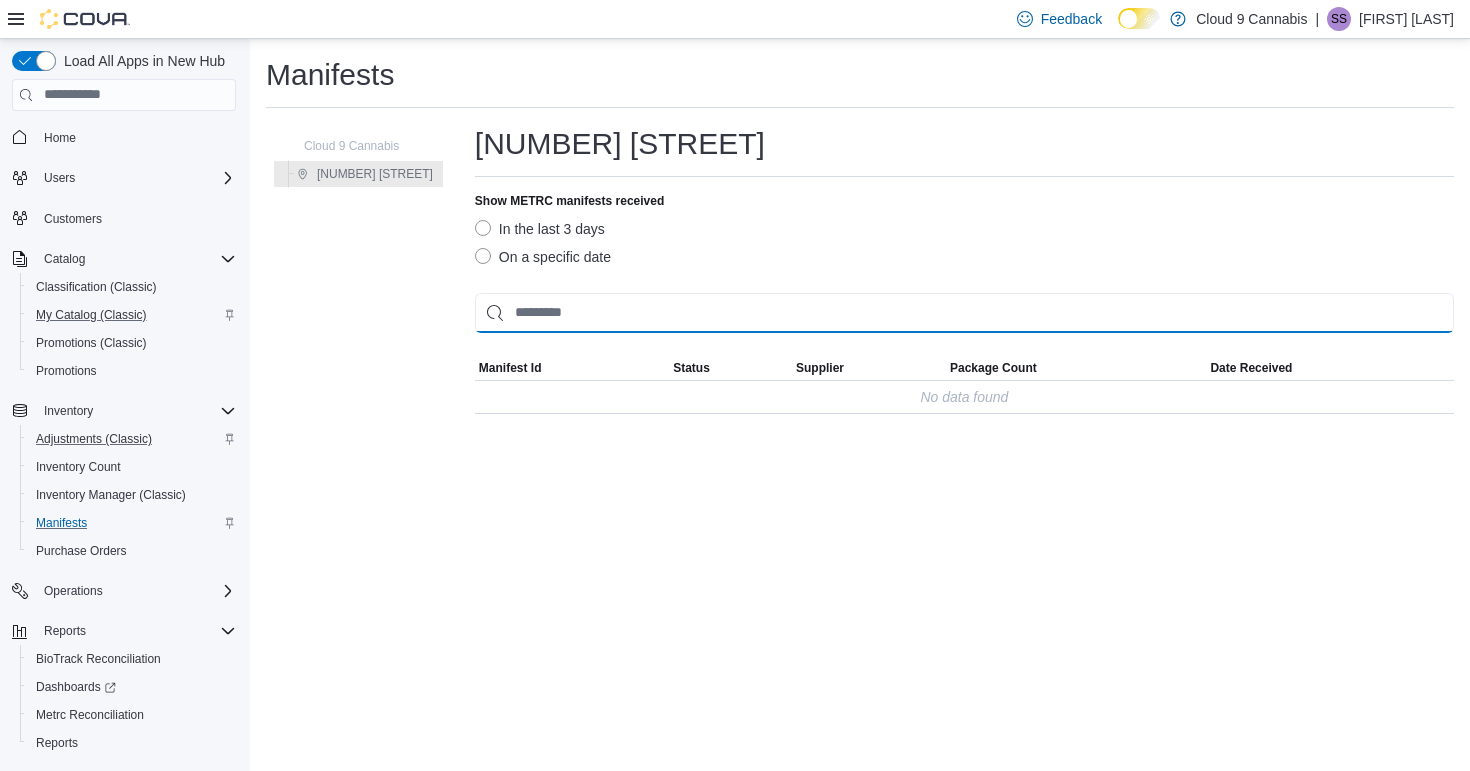 click at bounding box center (964, 313) 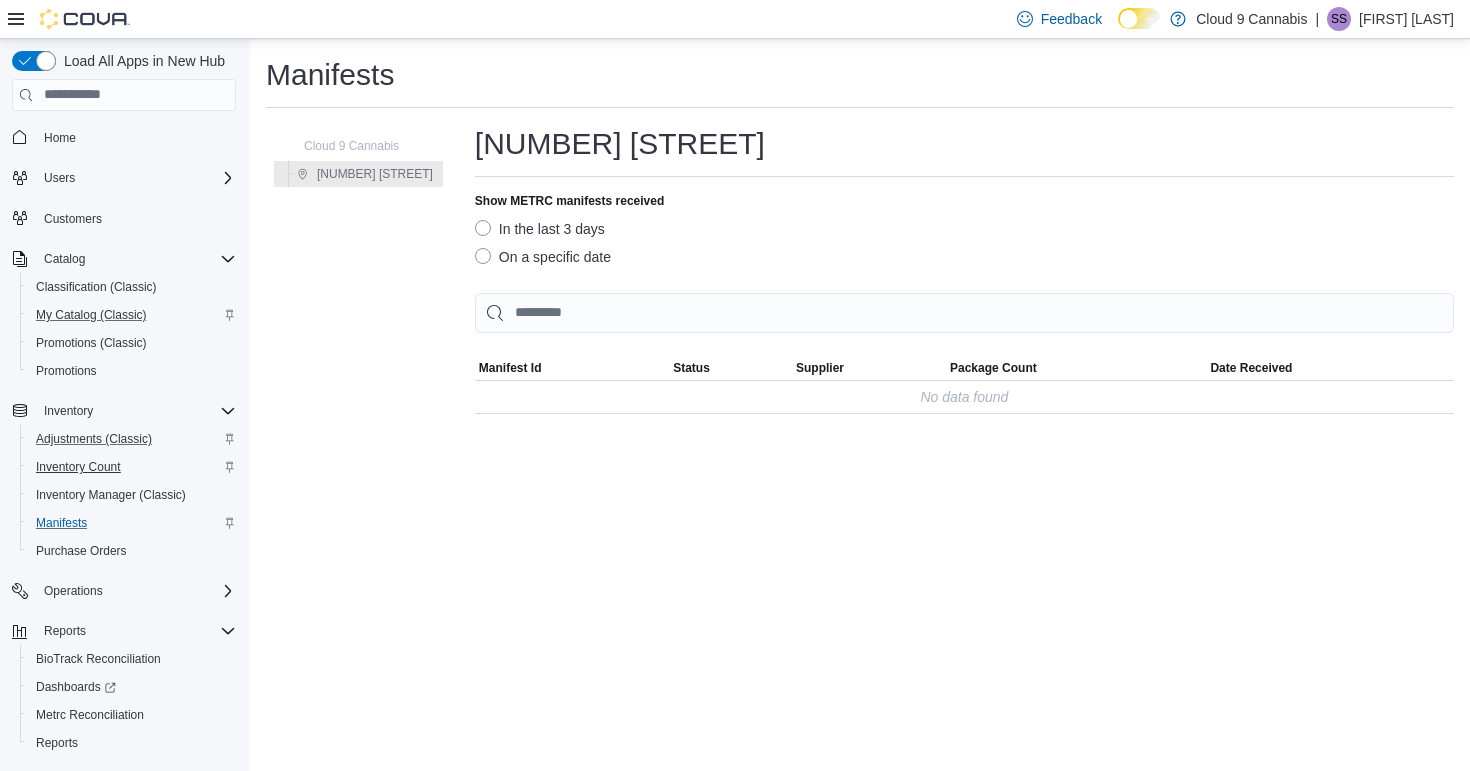 click on "Inventory Count" at bounding box center [78, 467] 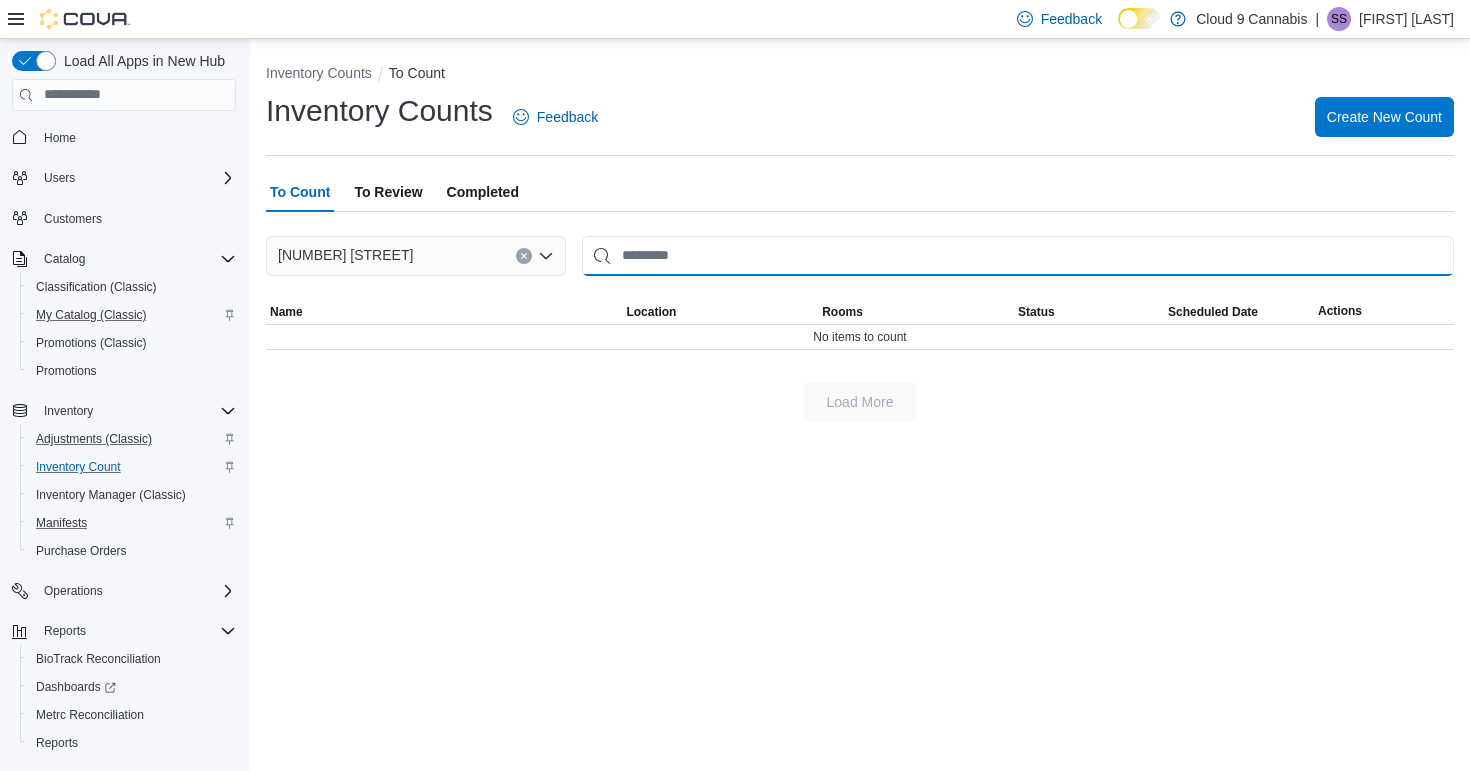 click at bounding box center [1018, 256] 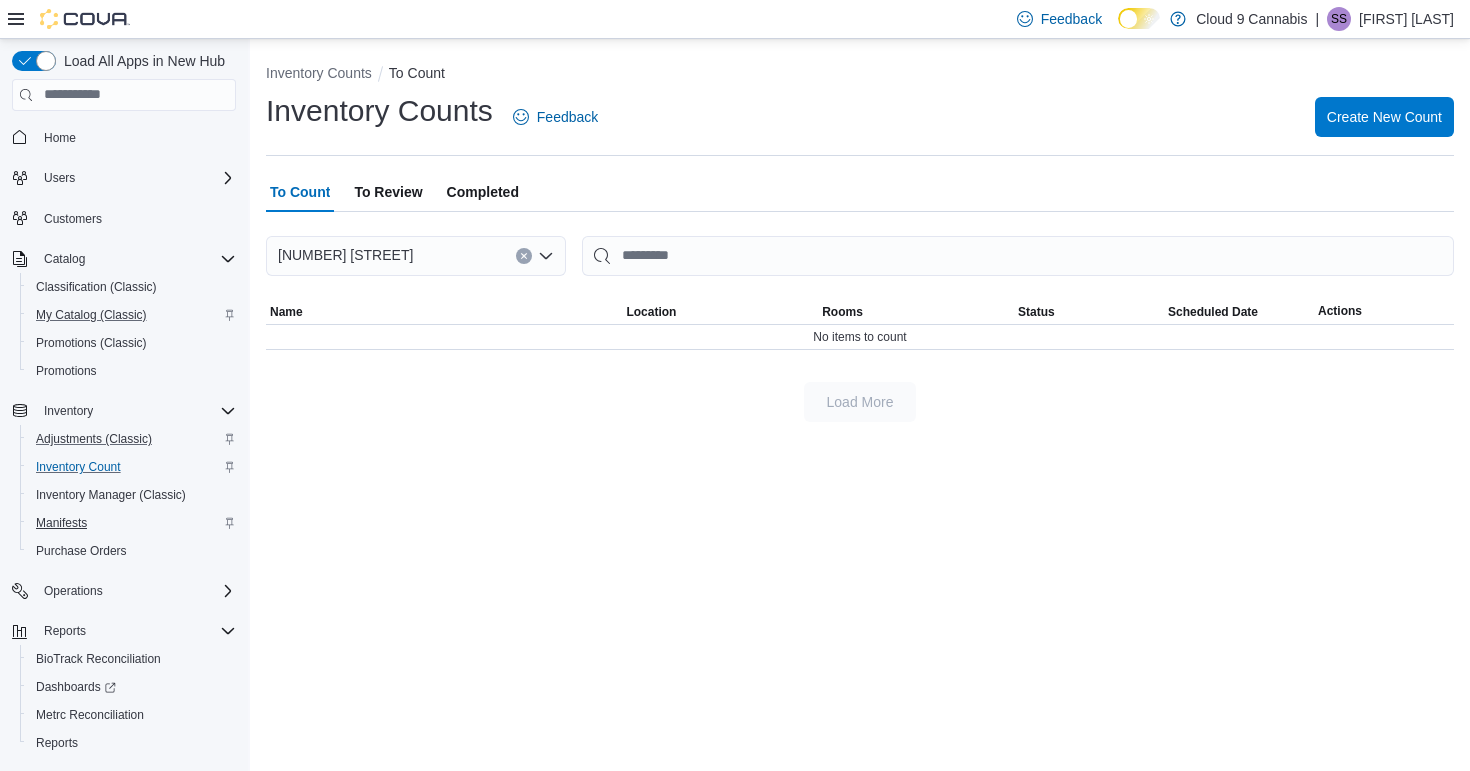 click on "Manifests" at bounding box center (61, 523) 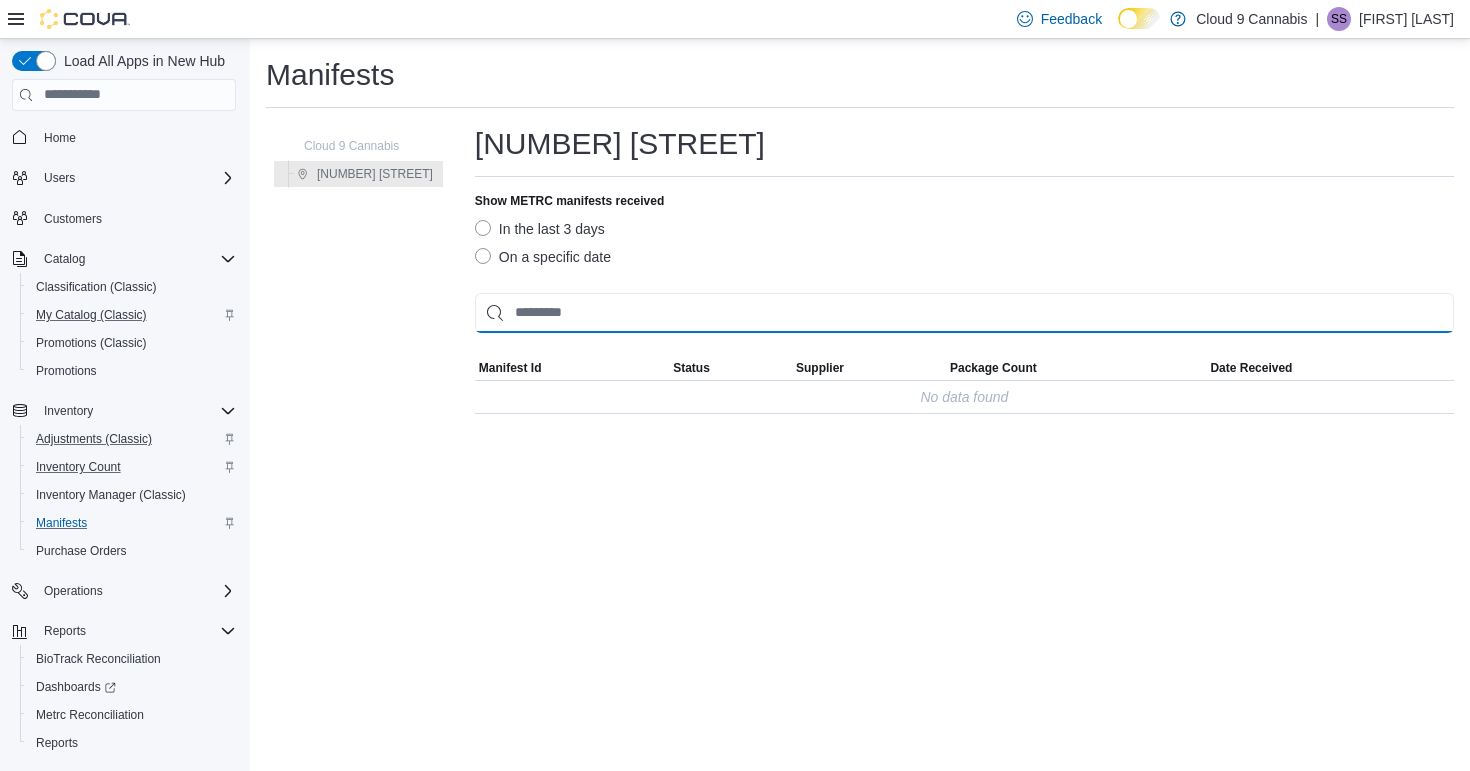 click at bounding box center (964, 313) 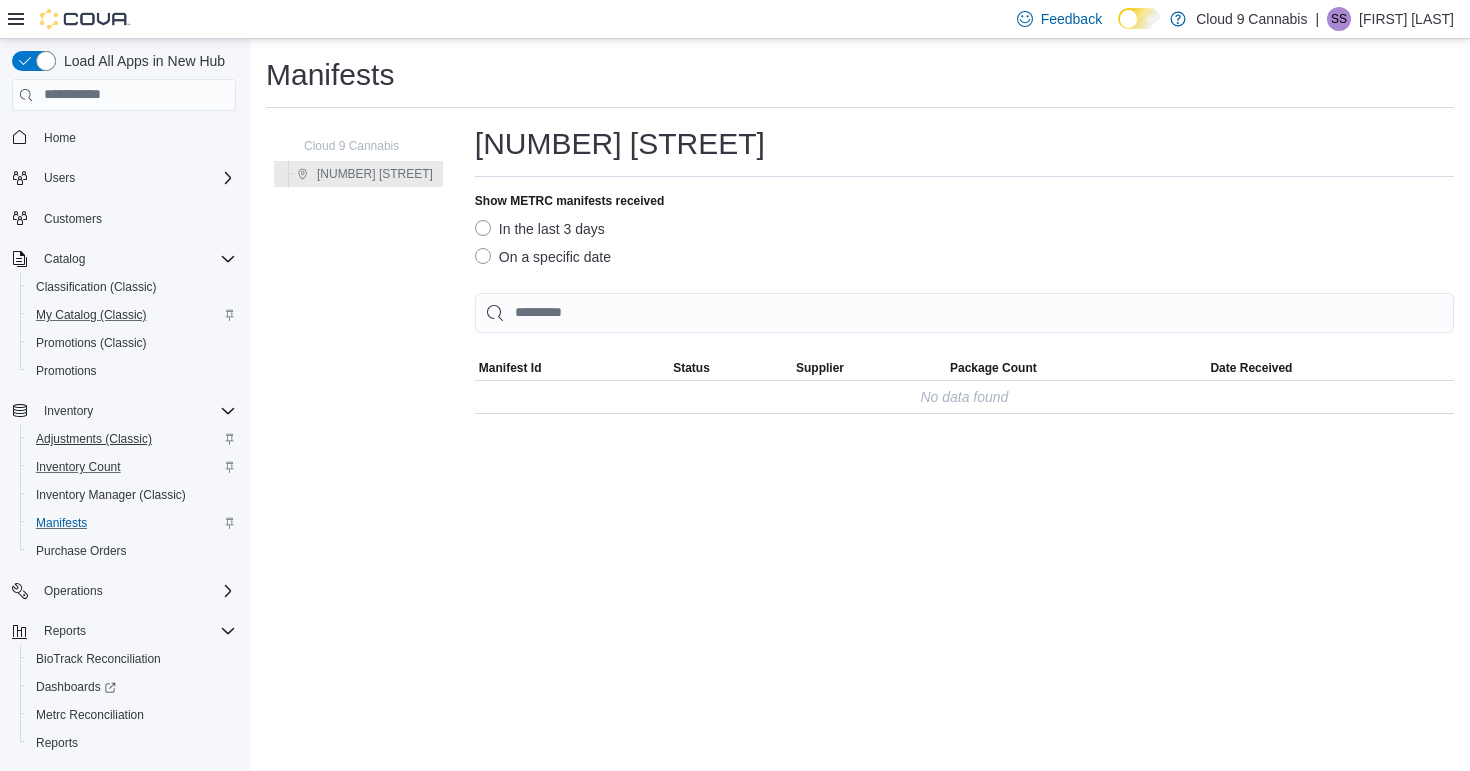 click on "Adjustments (Classic)" at bounding box center (94, 439) 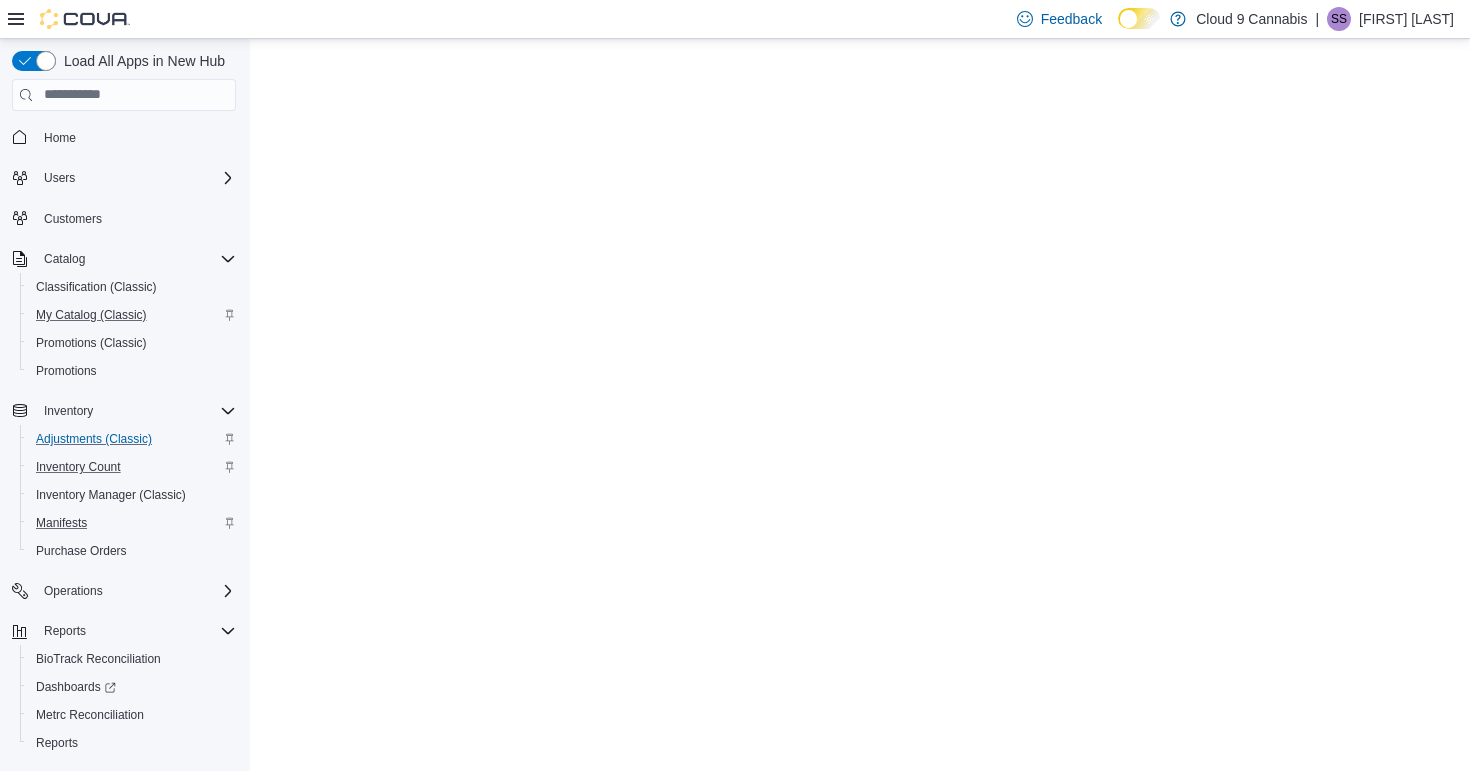 scroll, scrollTop: 0, scrollLeft: 0, axis: both 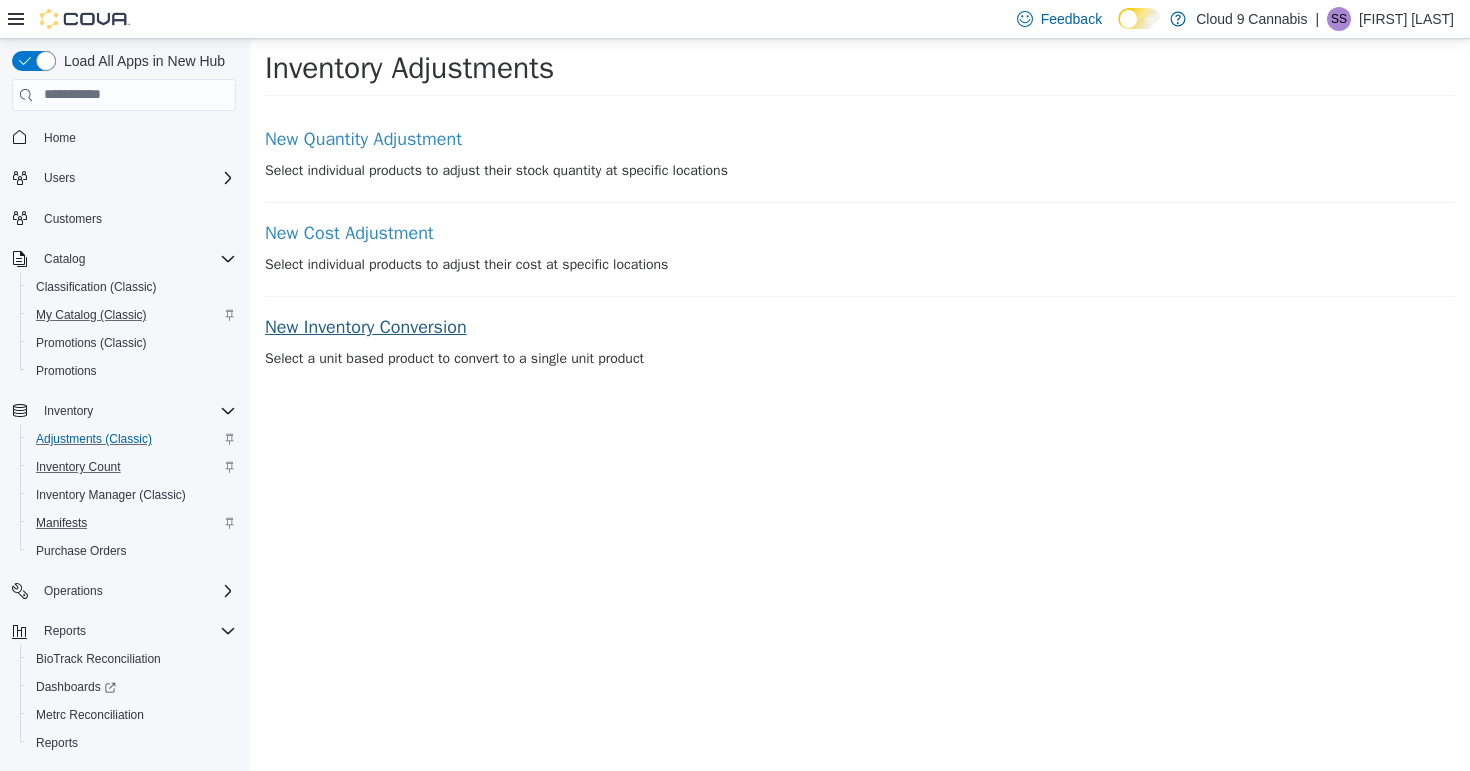 click on "New Inventory Conversion" at bounding box center (860, 327) 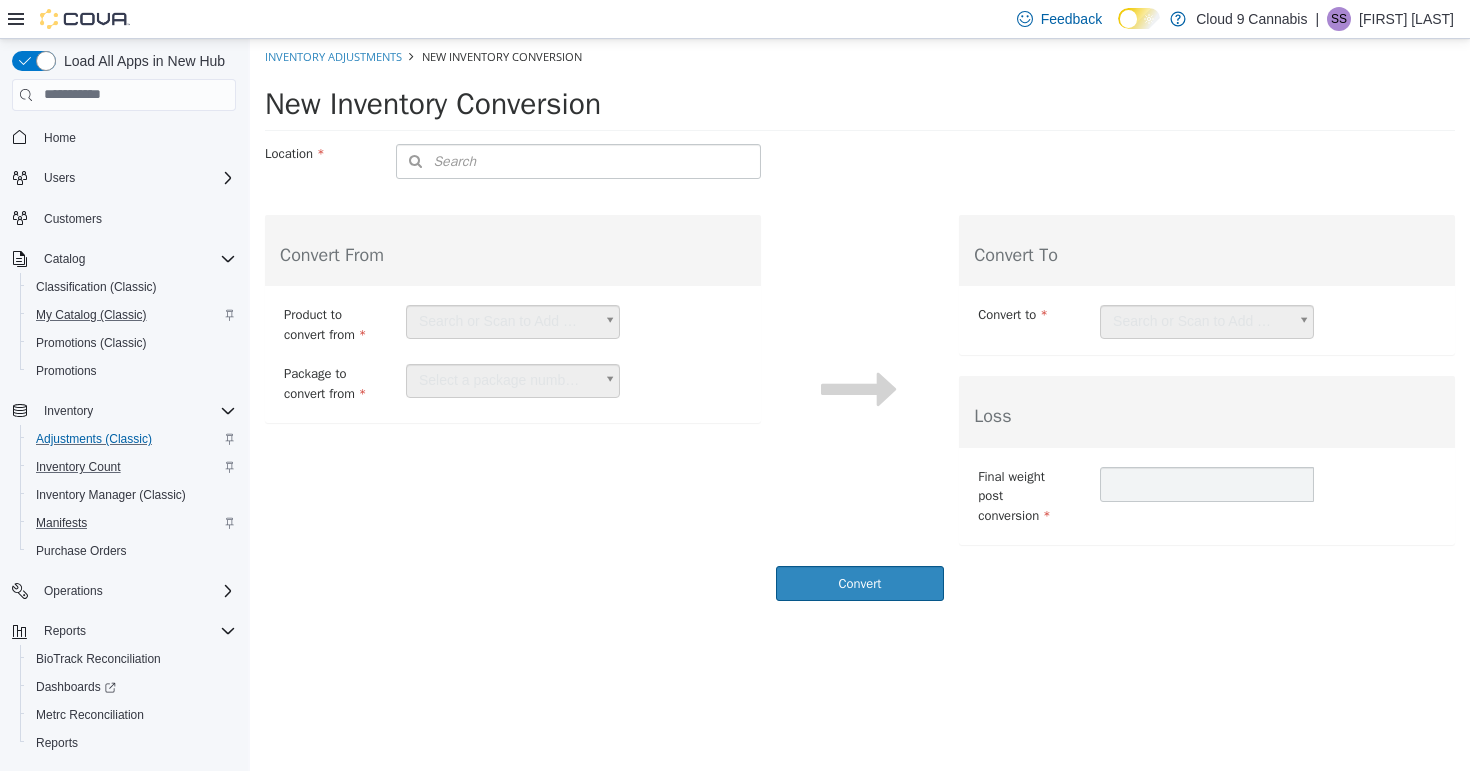 click on "Search or Scan to Add Product" at bounding box center [513, 321] 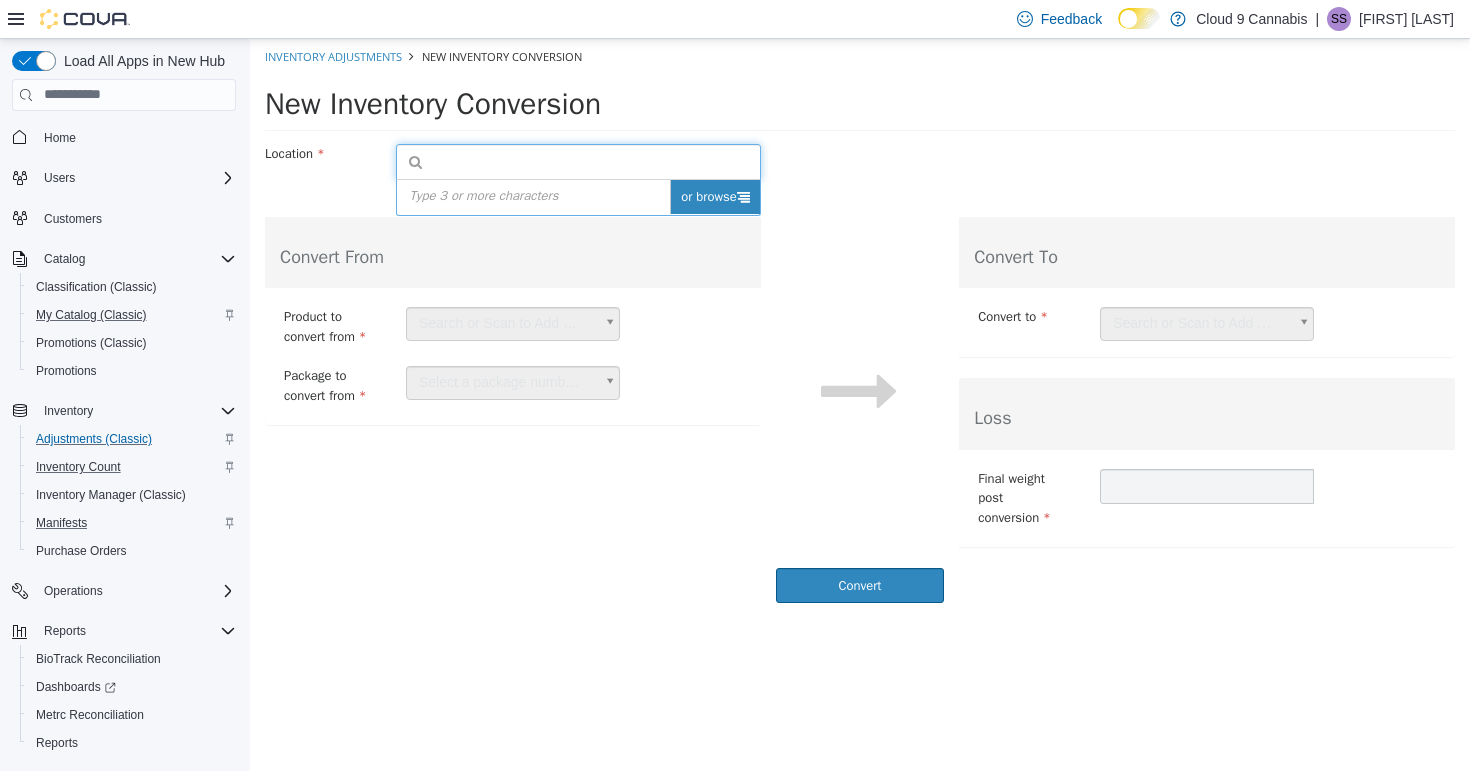 click on "or browse" at bounding box center [715, 196] 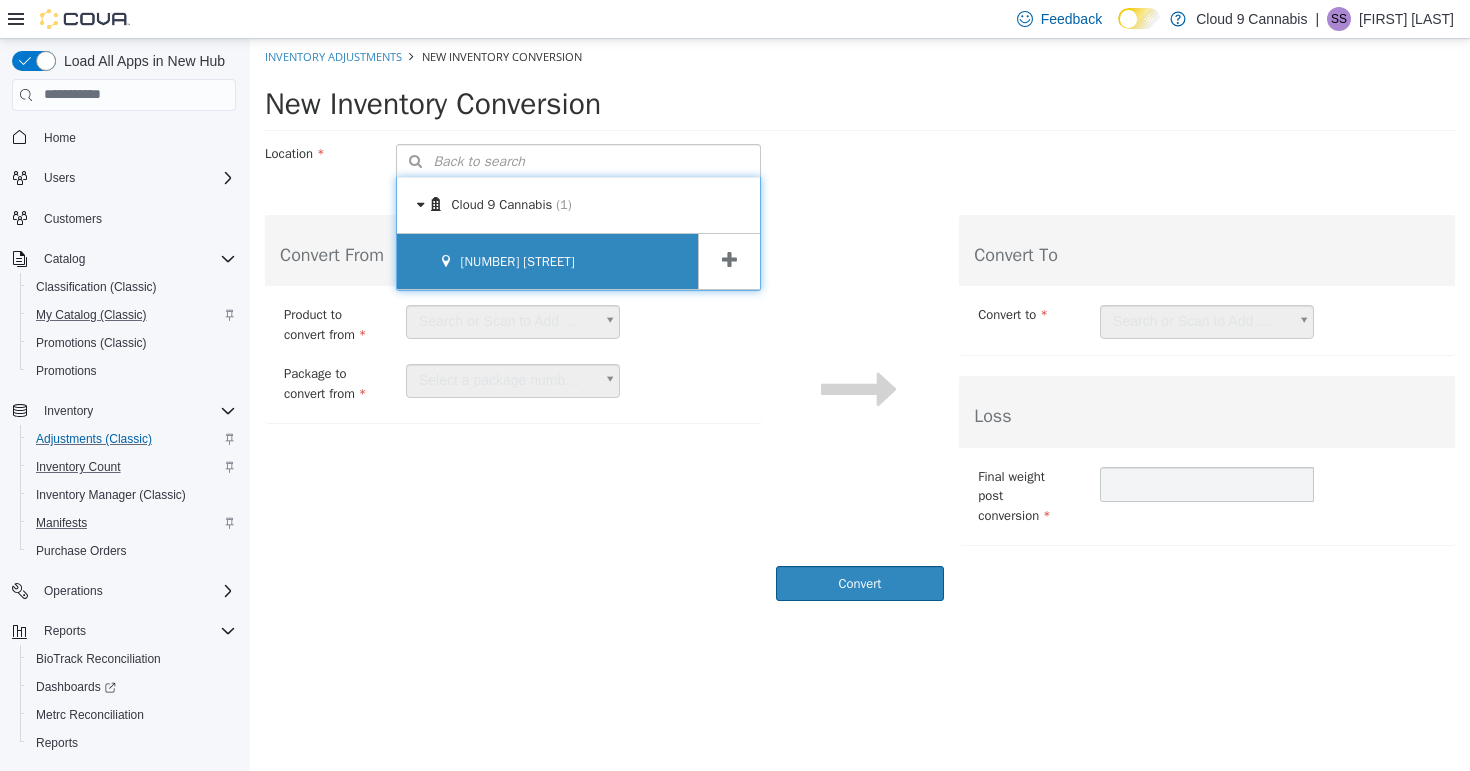click on "[NUMBER] [STREET]" at bounding box center (547, 261) 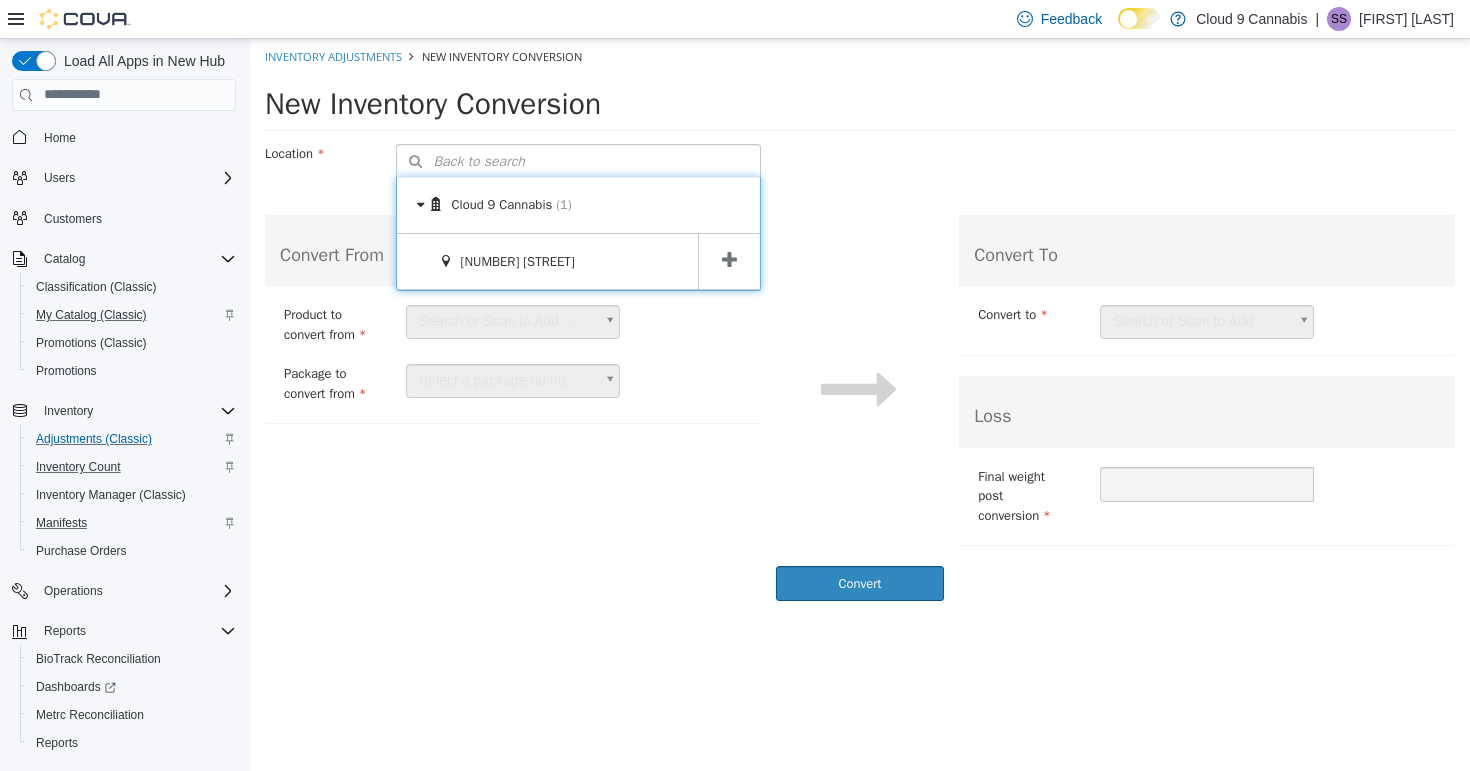 click at bounding box center [729, 261] 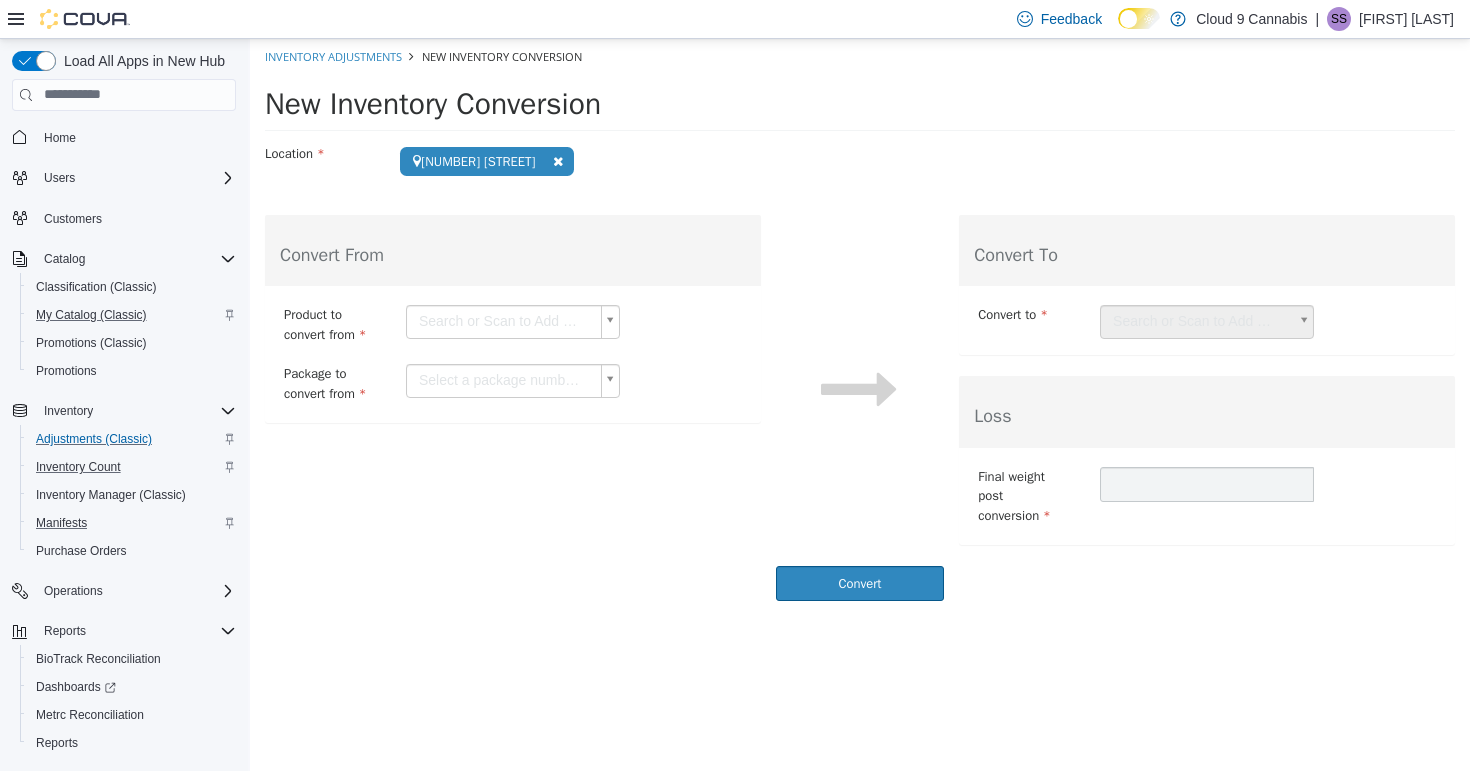 click on "**********" at bounding box center [860, 324] 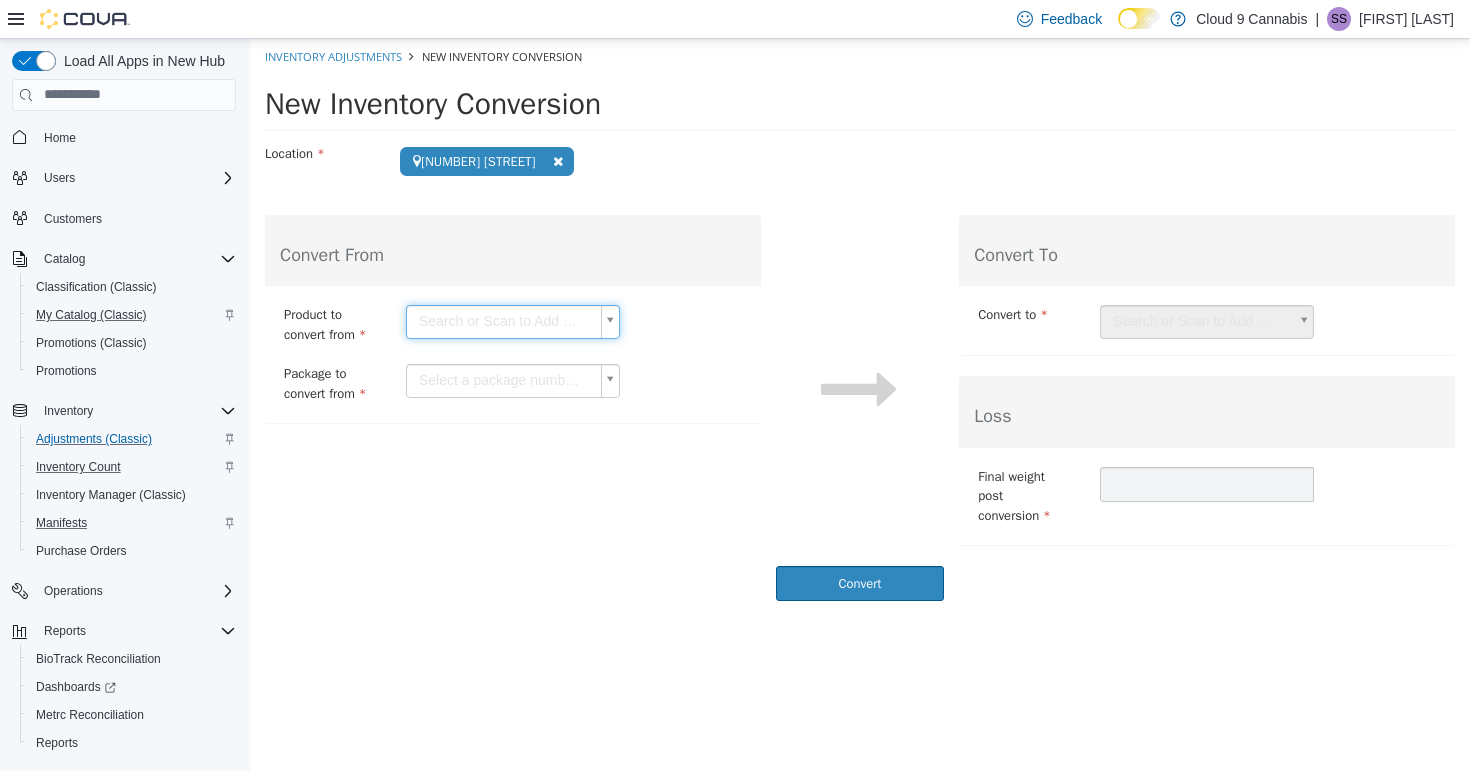 click on "**********" at bounding box center (860, 324) 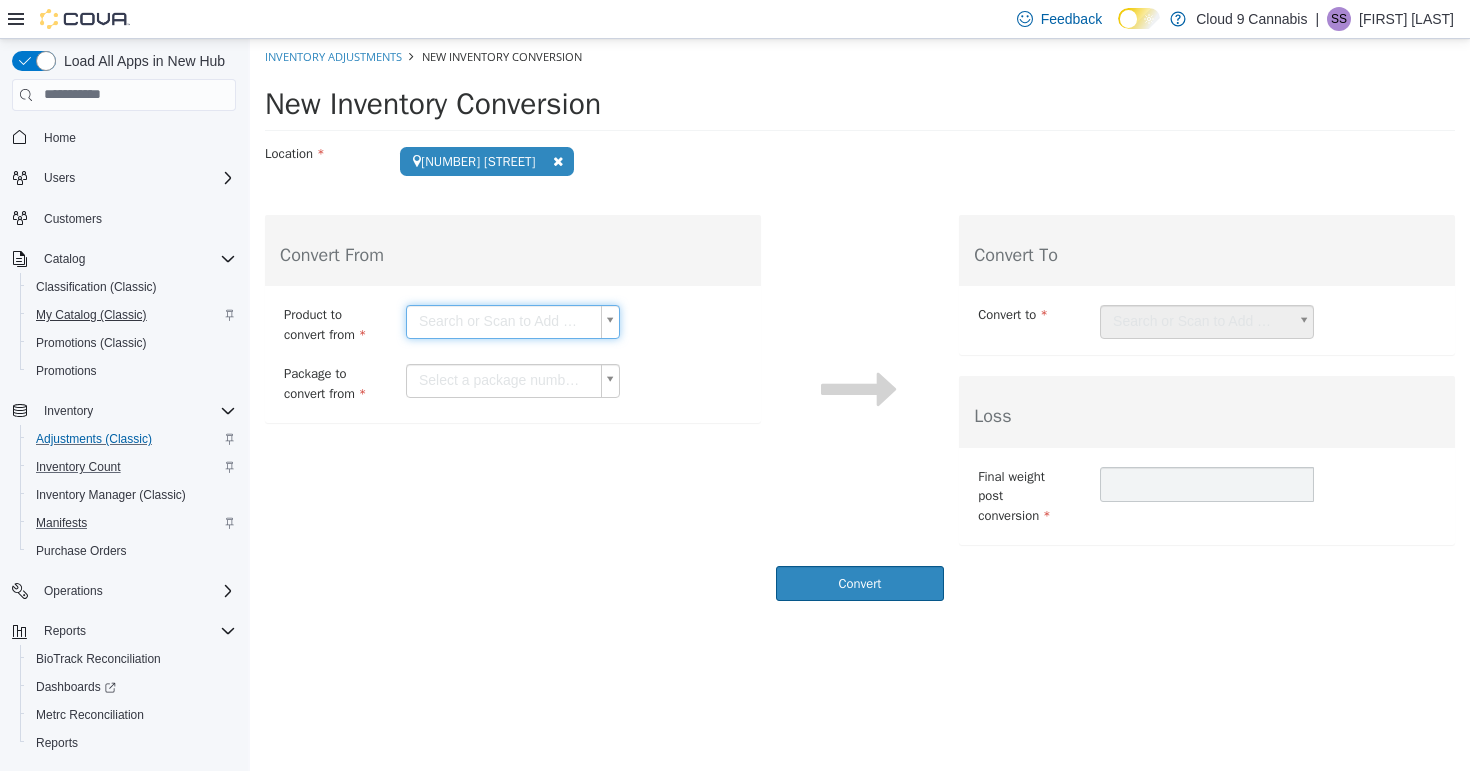 click on "My Catalog (Classic)" at bounding box center (91, 315) 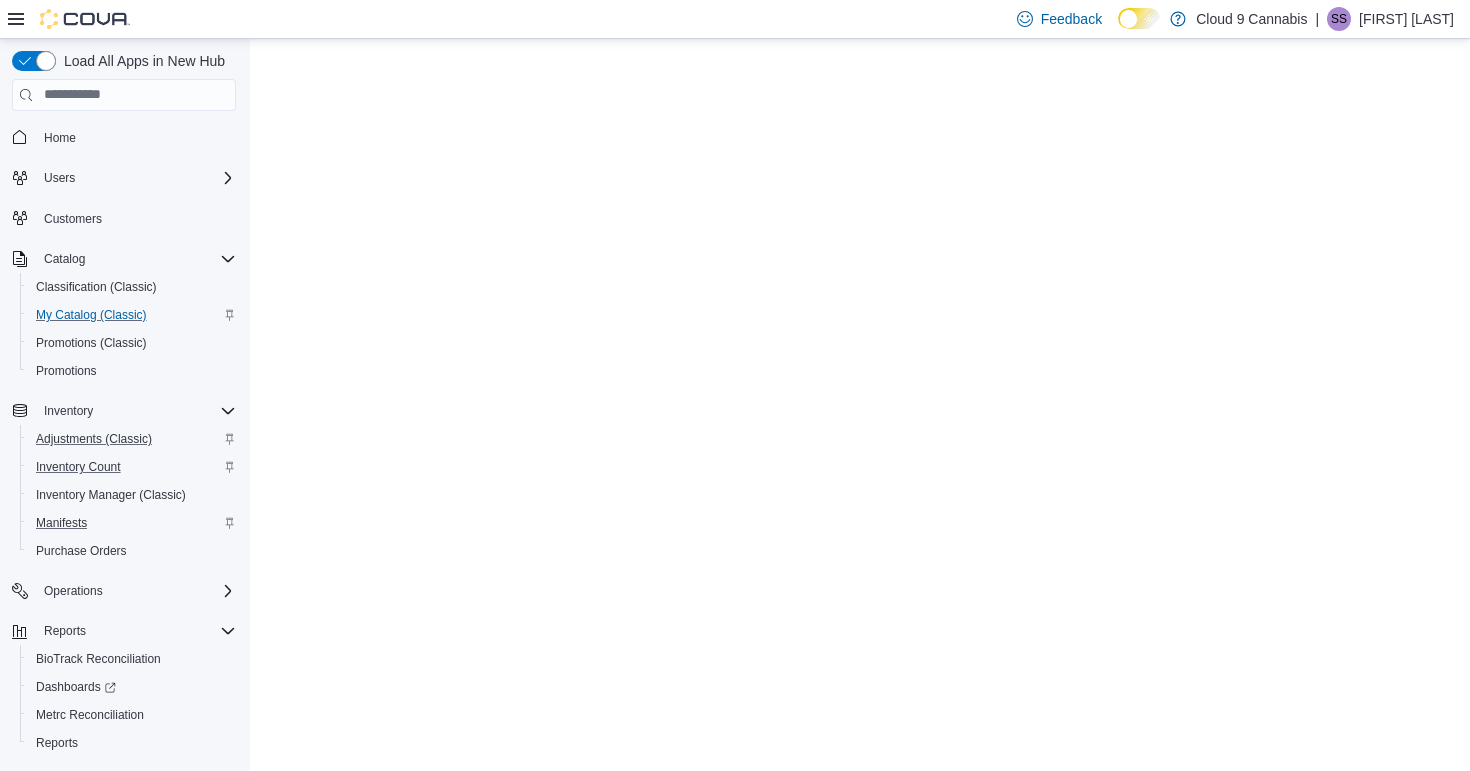 scroll, scrollTop: 0, scrollLeft: 0, axis: both 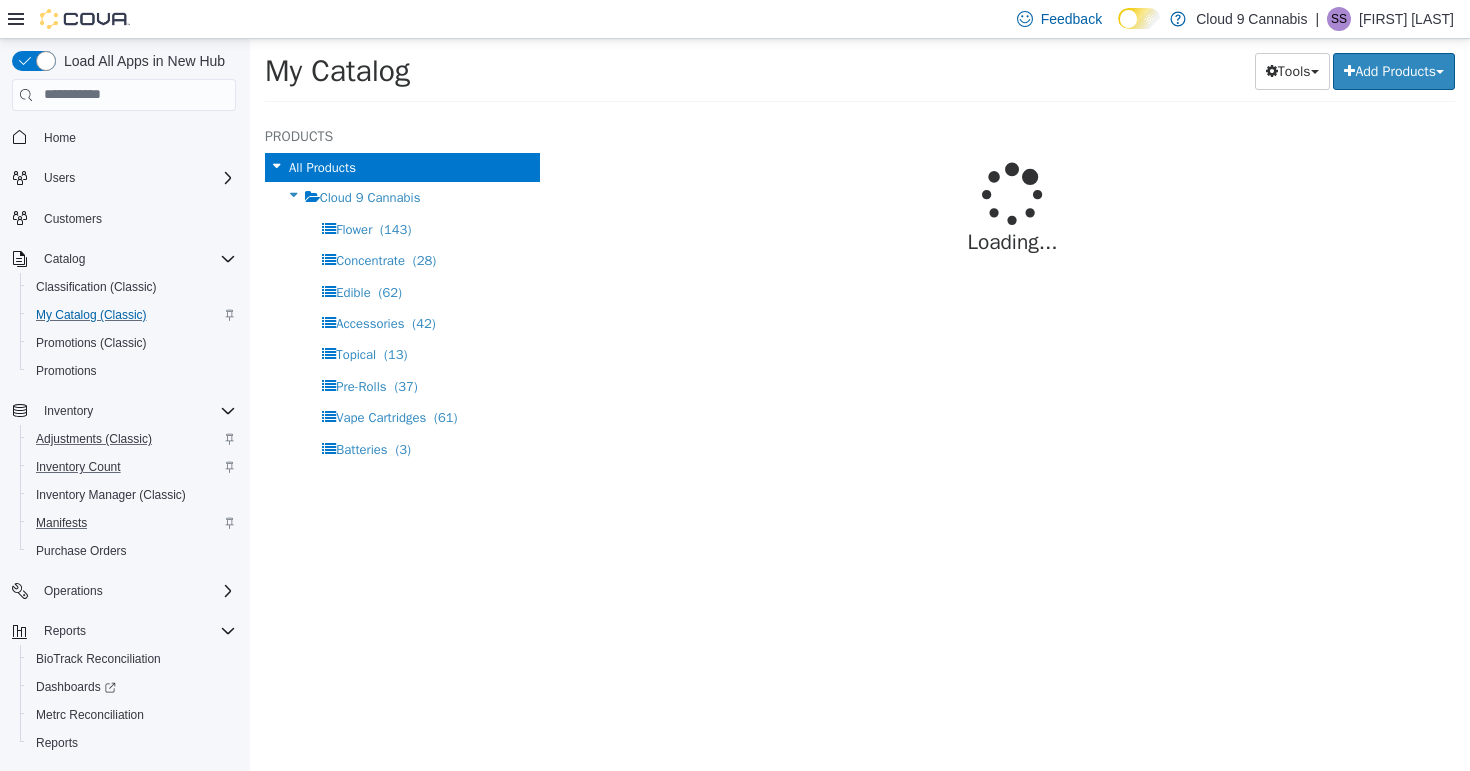 select on "**********" 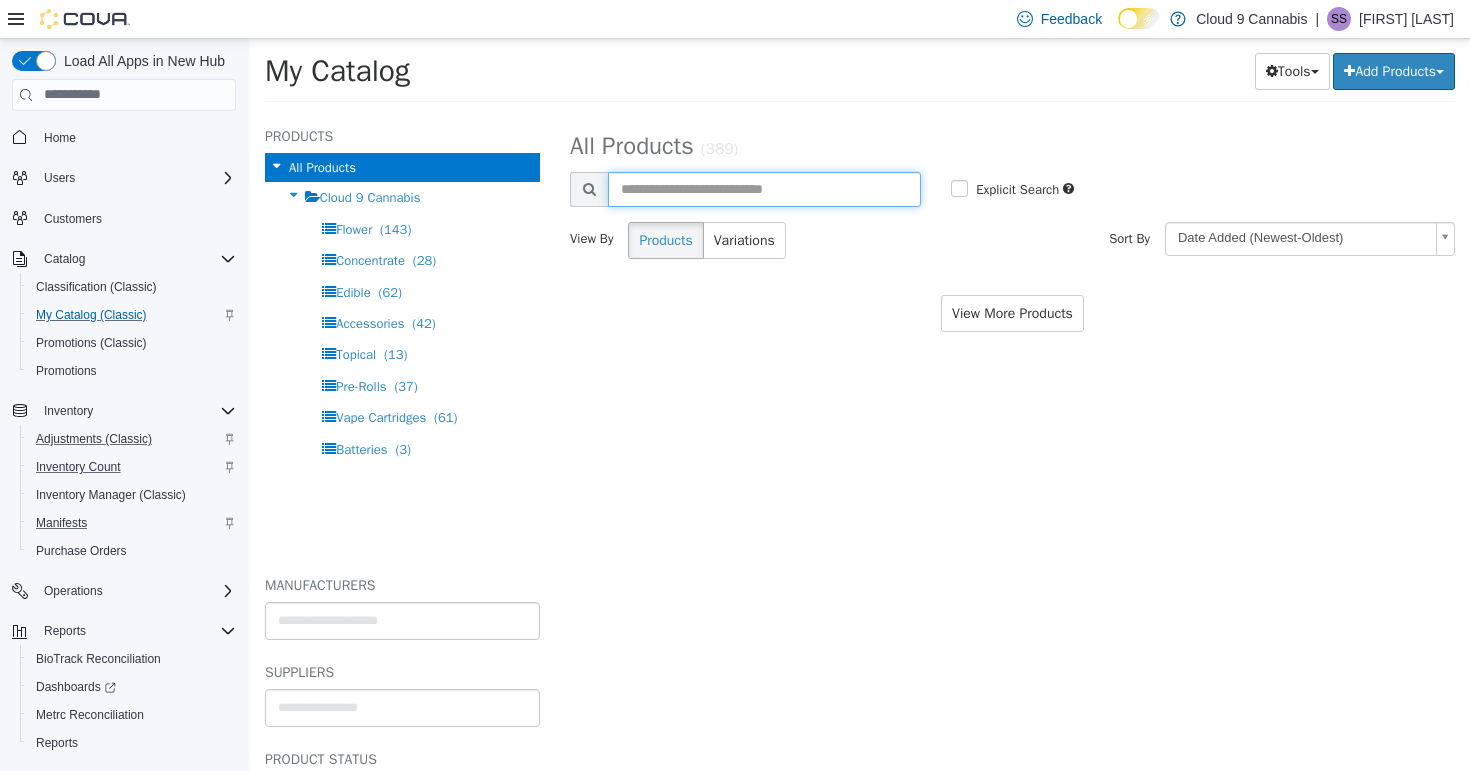 click at bounding box center [764, 188] 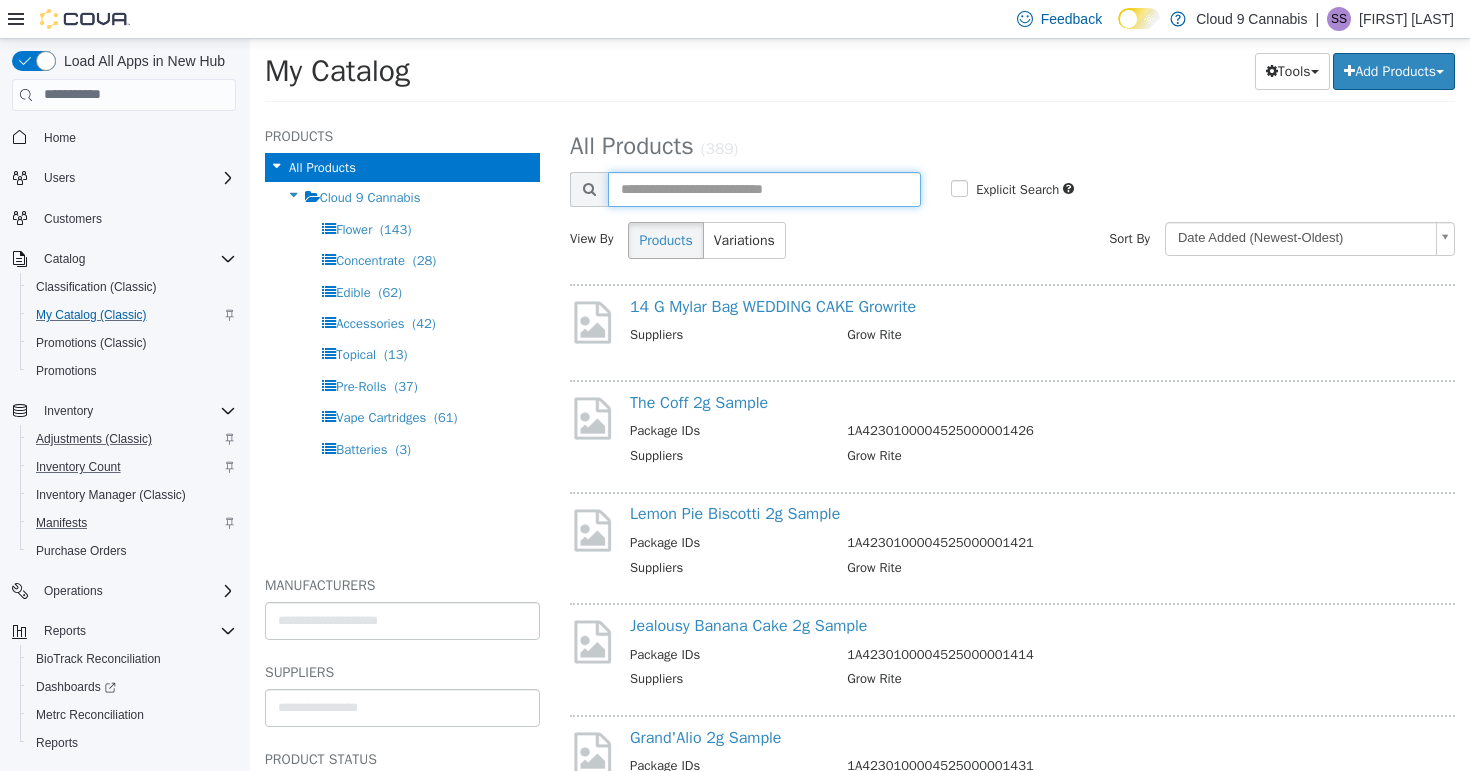 type on "*" 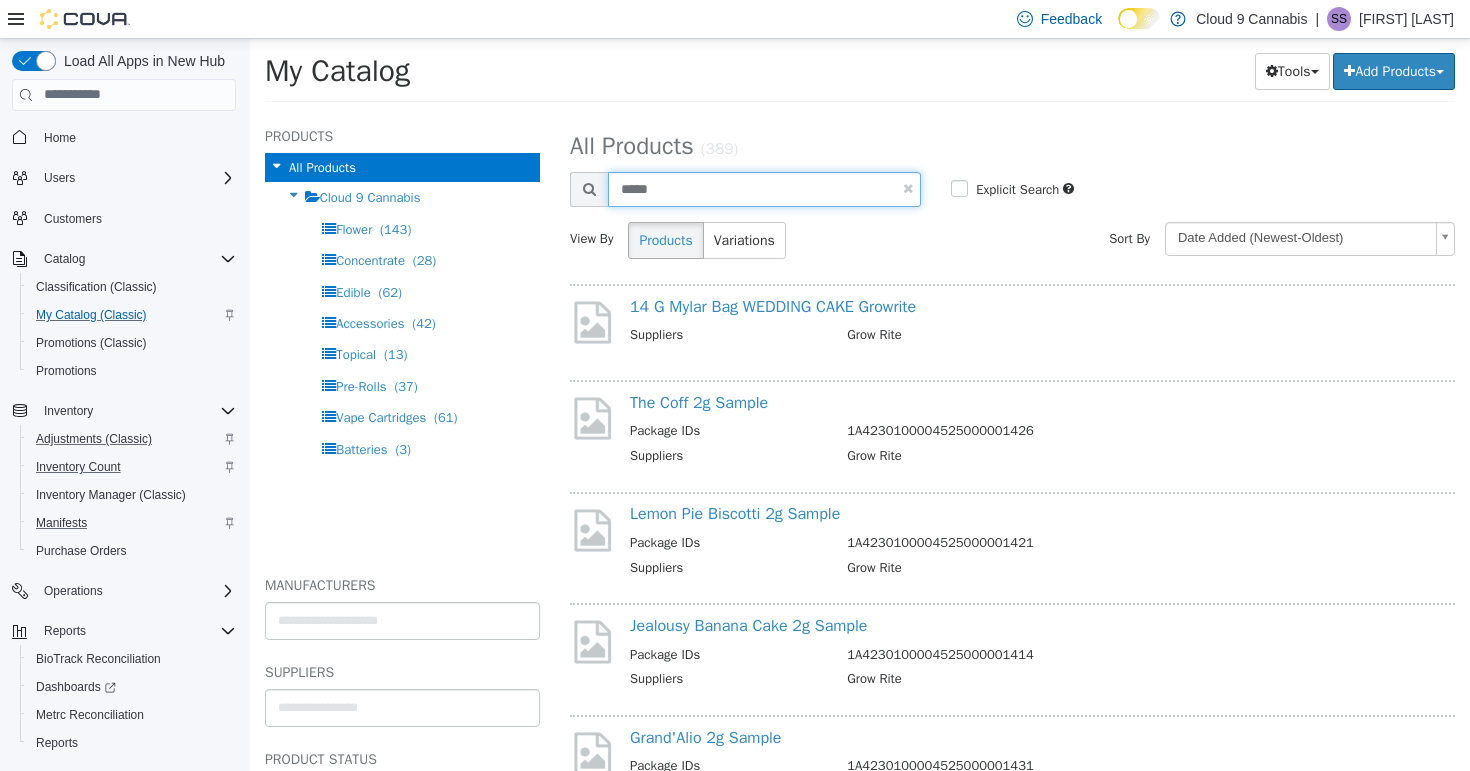 type on "*****" 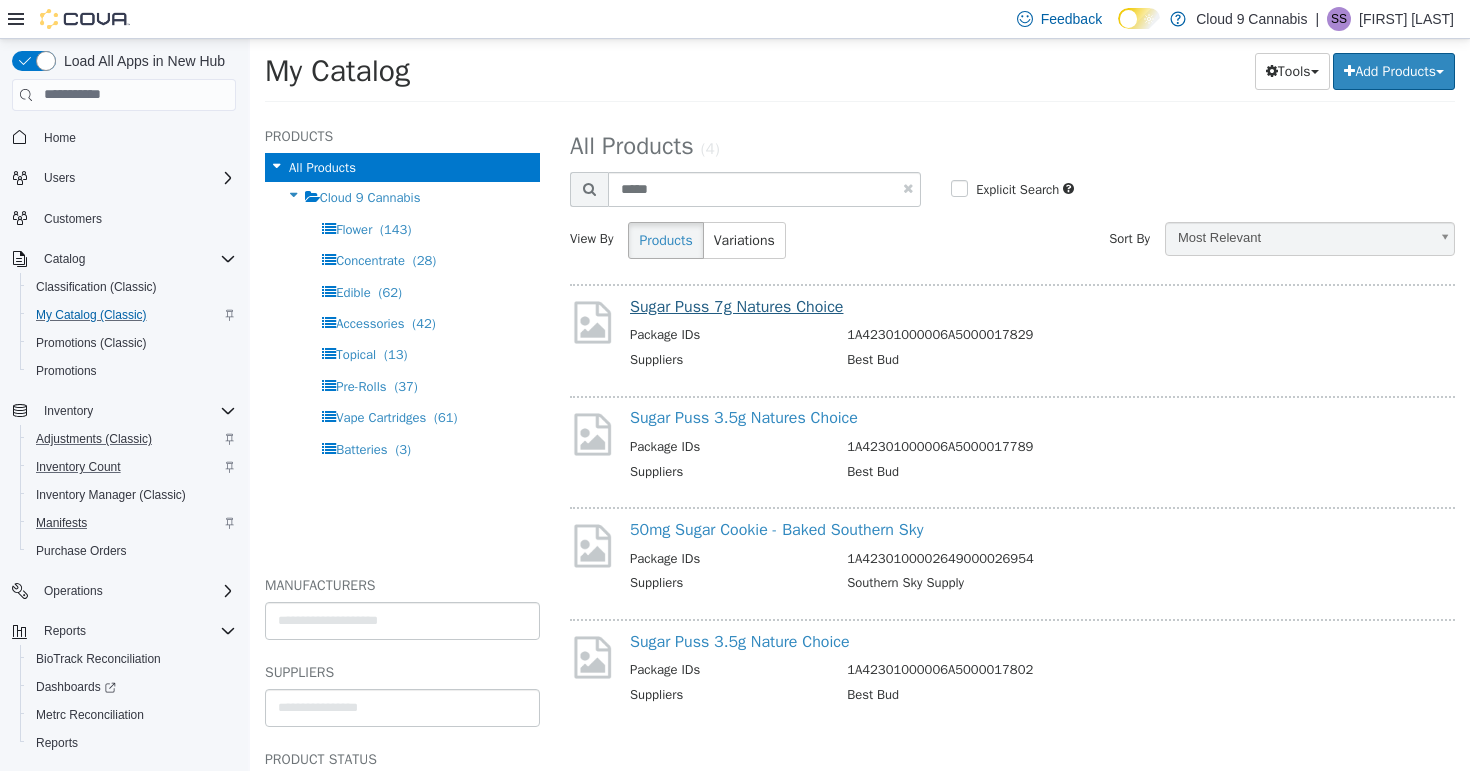 click on "Sugar Puss 7g Natures Choice" at bounding box center (736, 306) 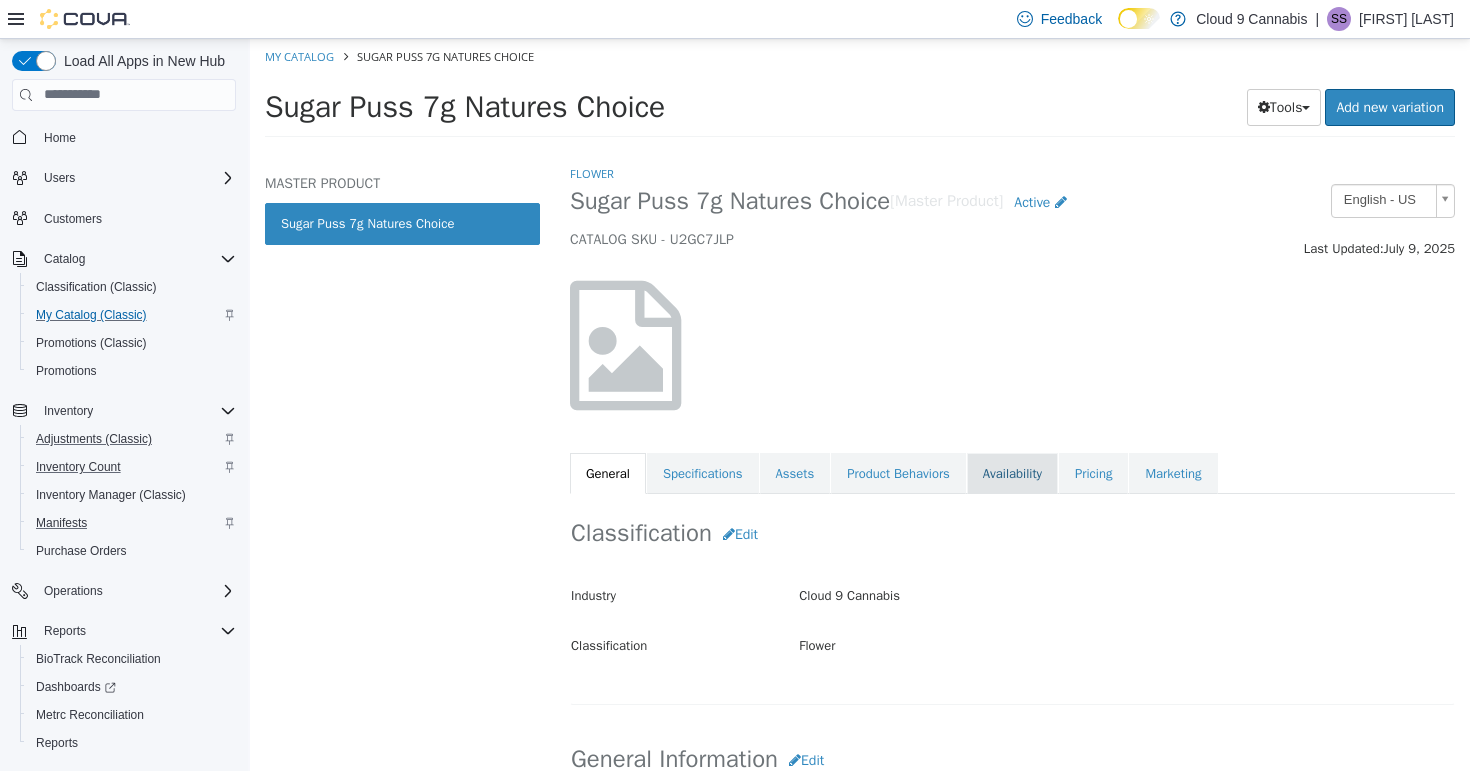 click on "Availability" at bounding box center (1012, 473) 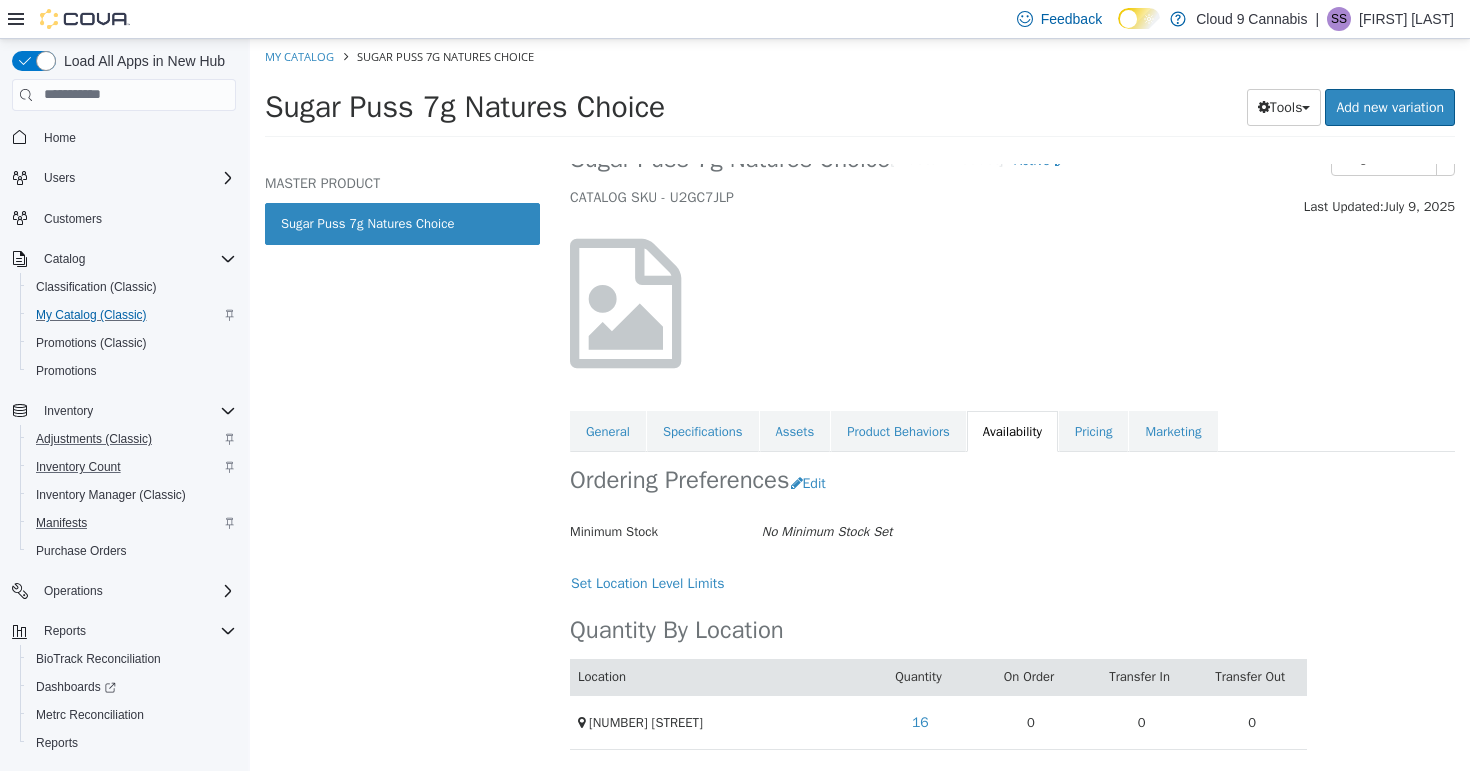scroll, scrollTop: 66, scrollLeft: 0, axis: vertical 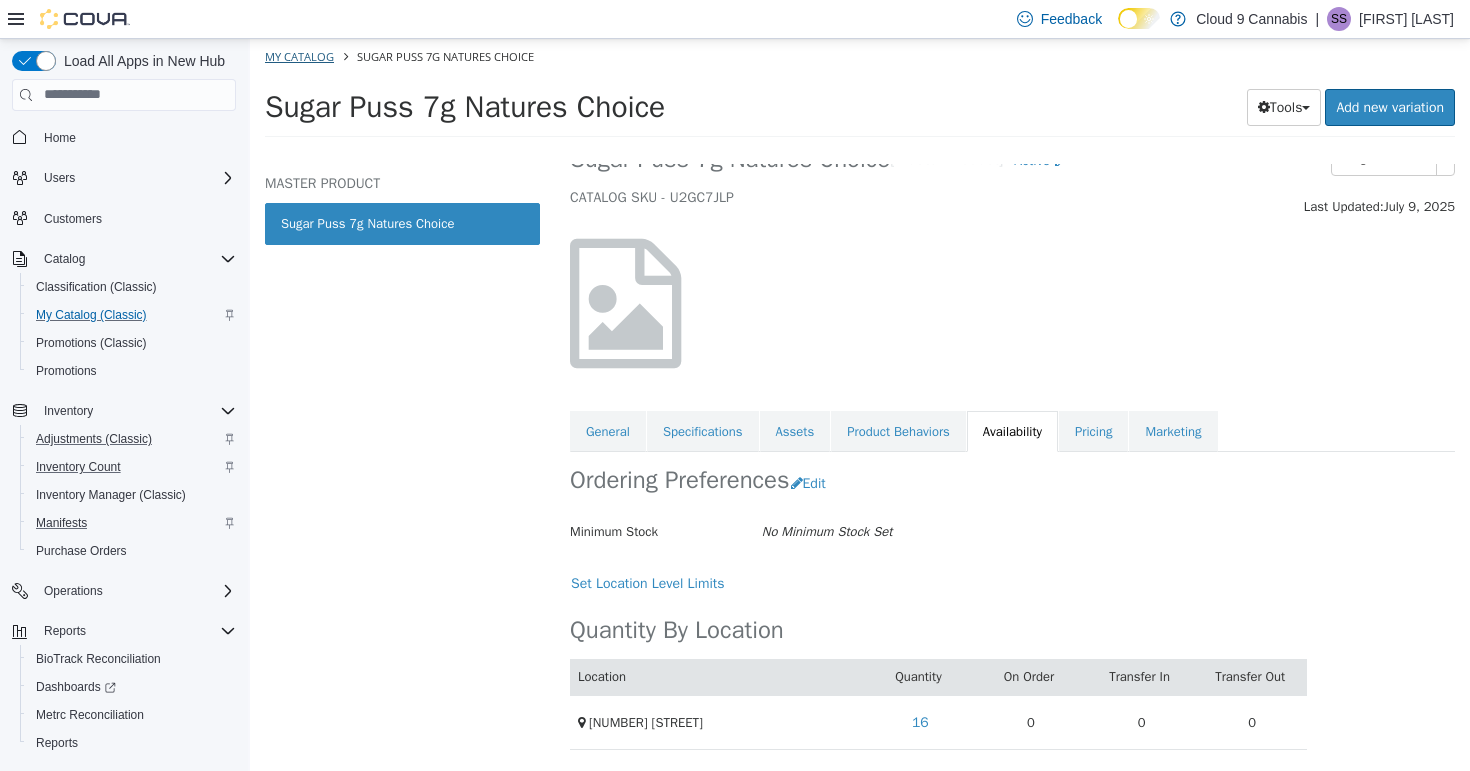 click on "My Catalog" at bounding box center [299, 55] 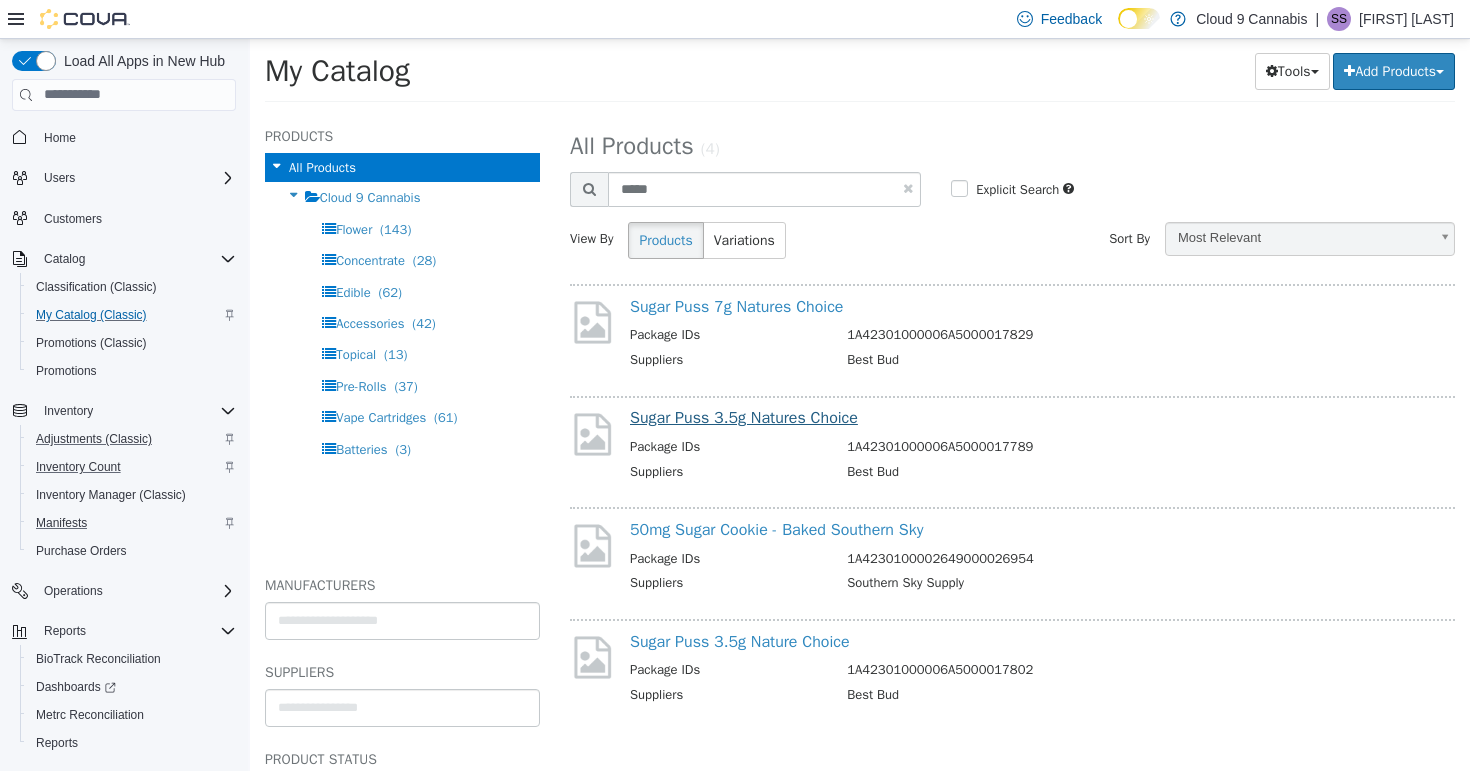 click on "Sugar Puss 3.5g Natures Choice" at bounding box center [744, 417] 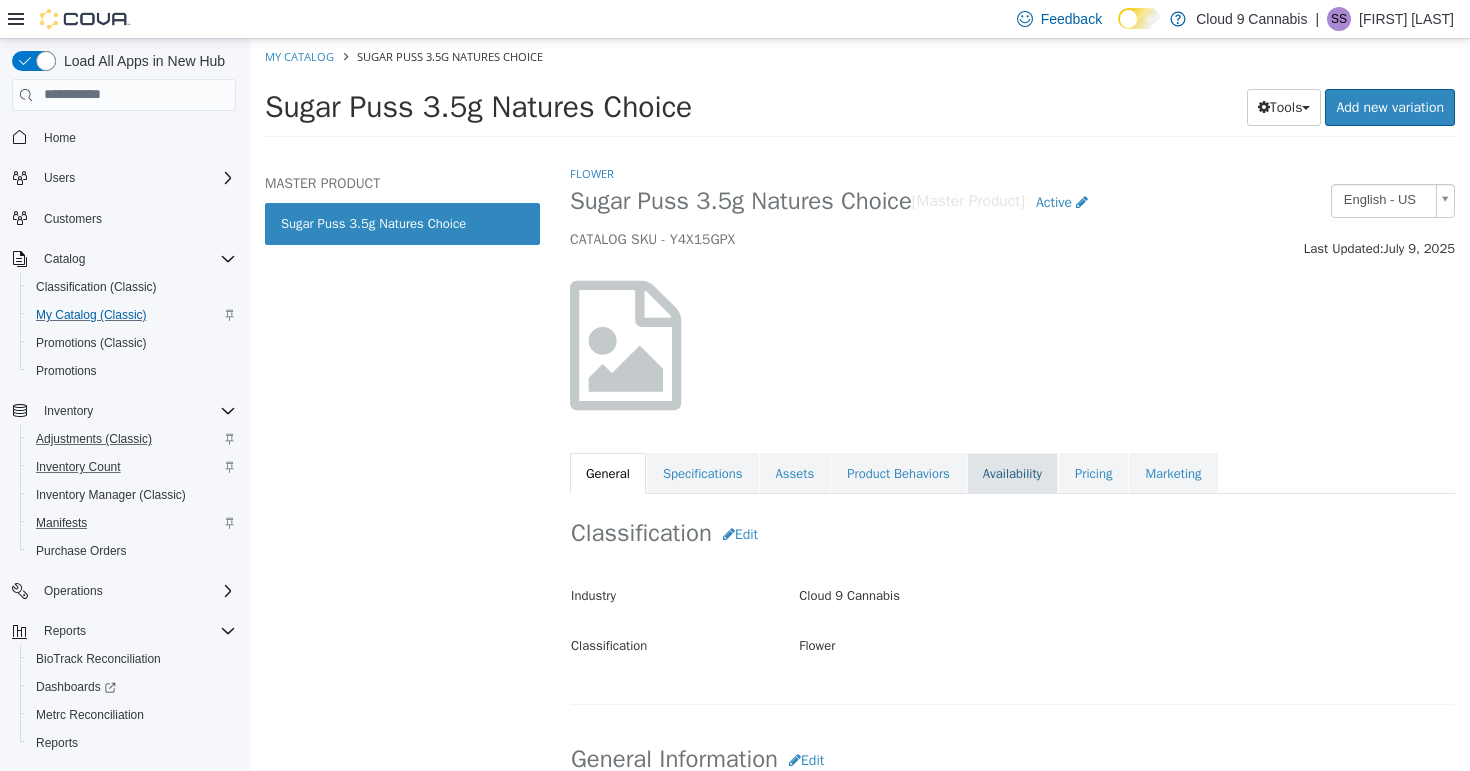 click on "Availability" at bounding box center (1012, 473) 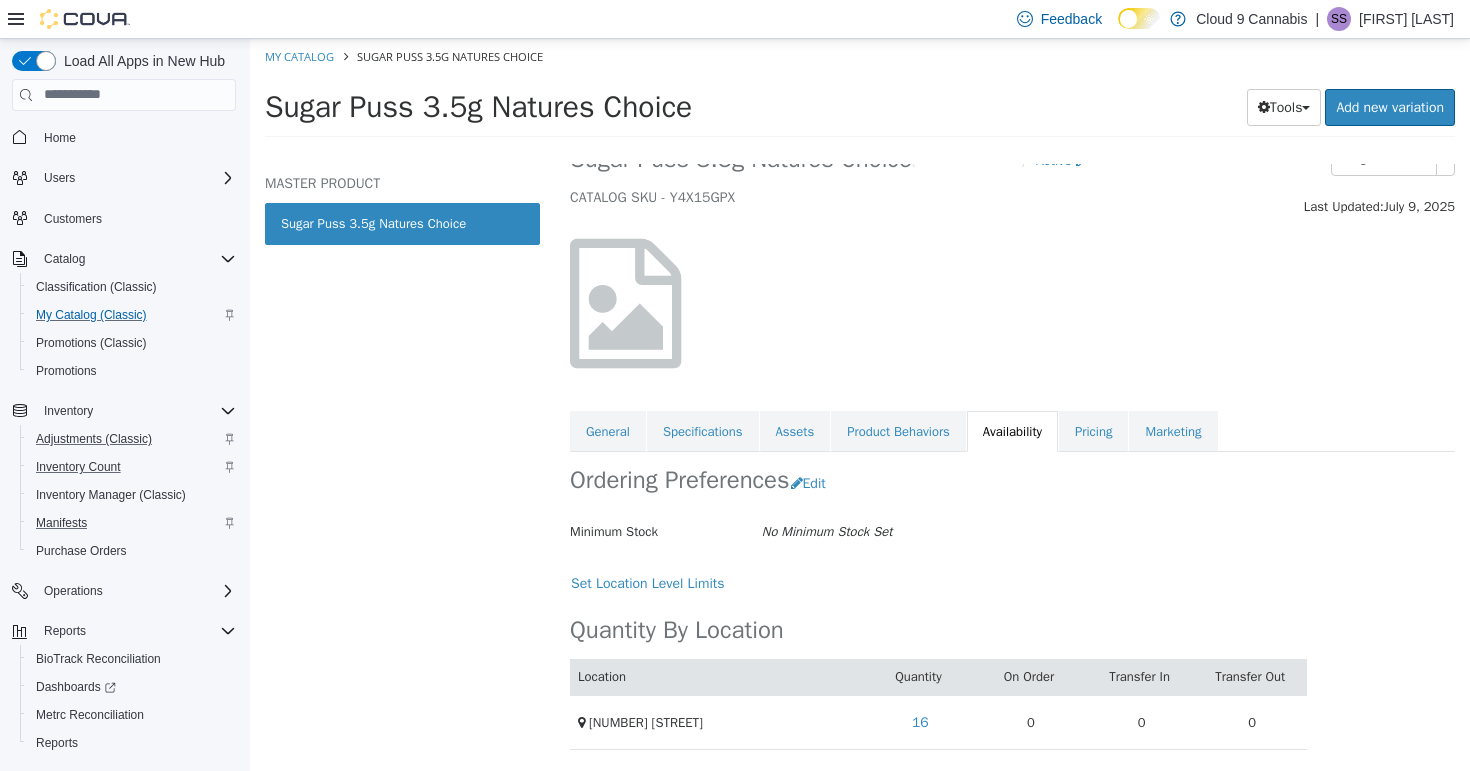 scroll, scrollTop: 66, scrollLeft: 0, axis: vertical 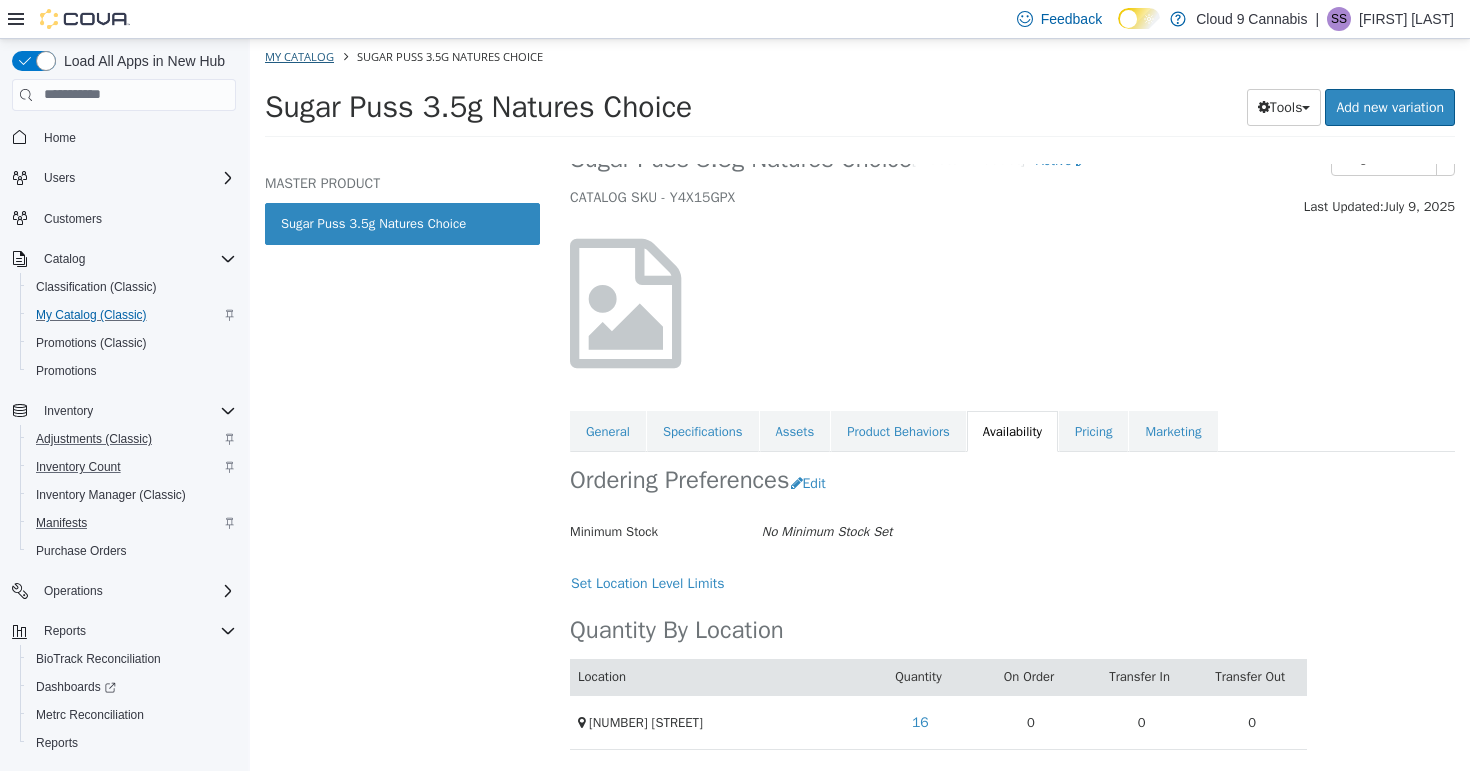 click on "My Catalog" at bounding box center (299, 55) 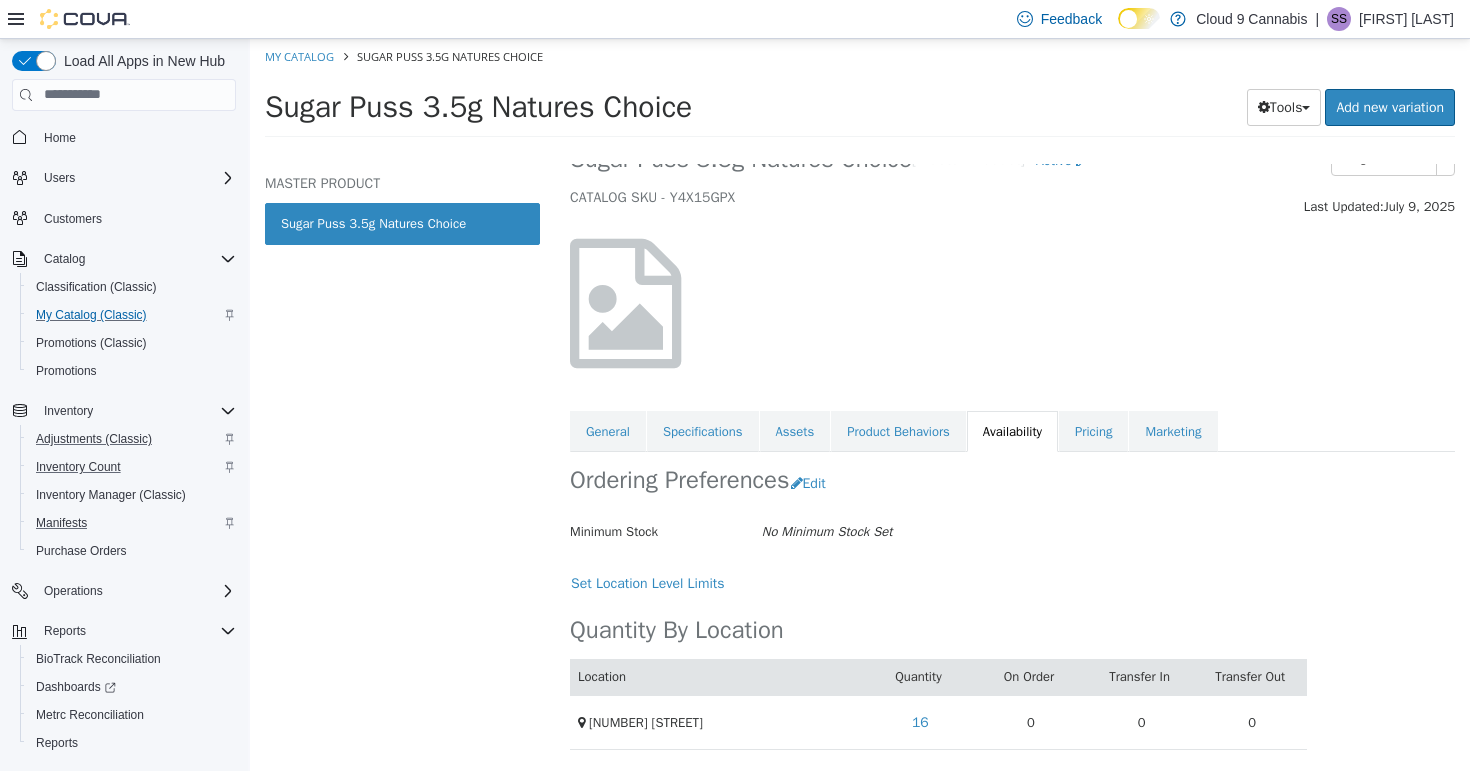 select on "**********" 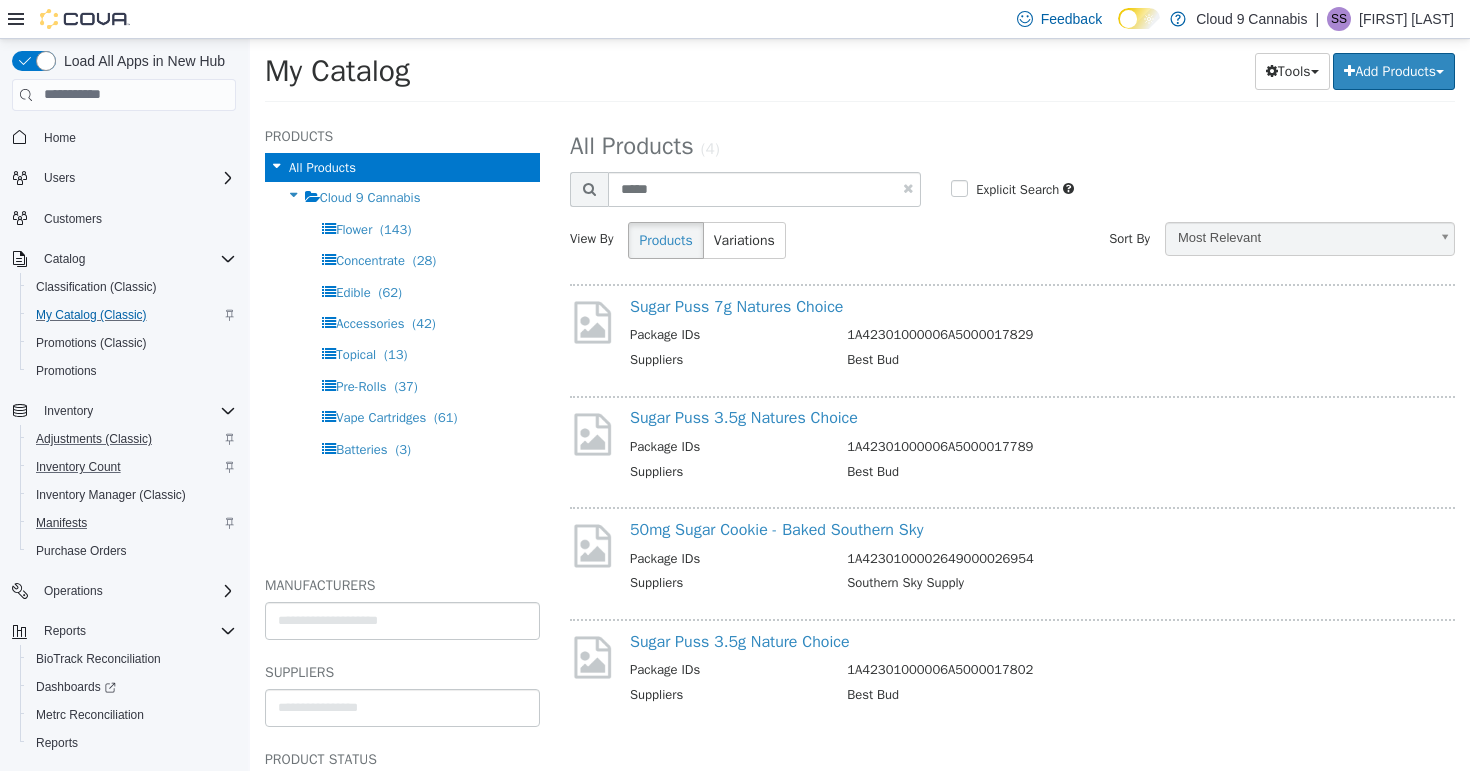 scroll, scrollTop: 0, scrollLeft: 0, axis: both 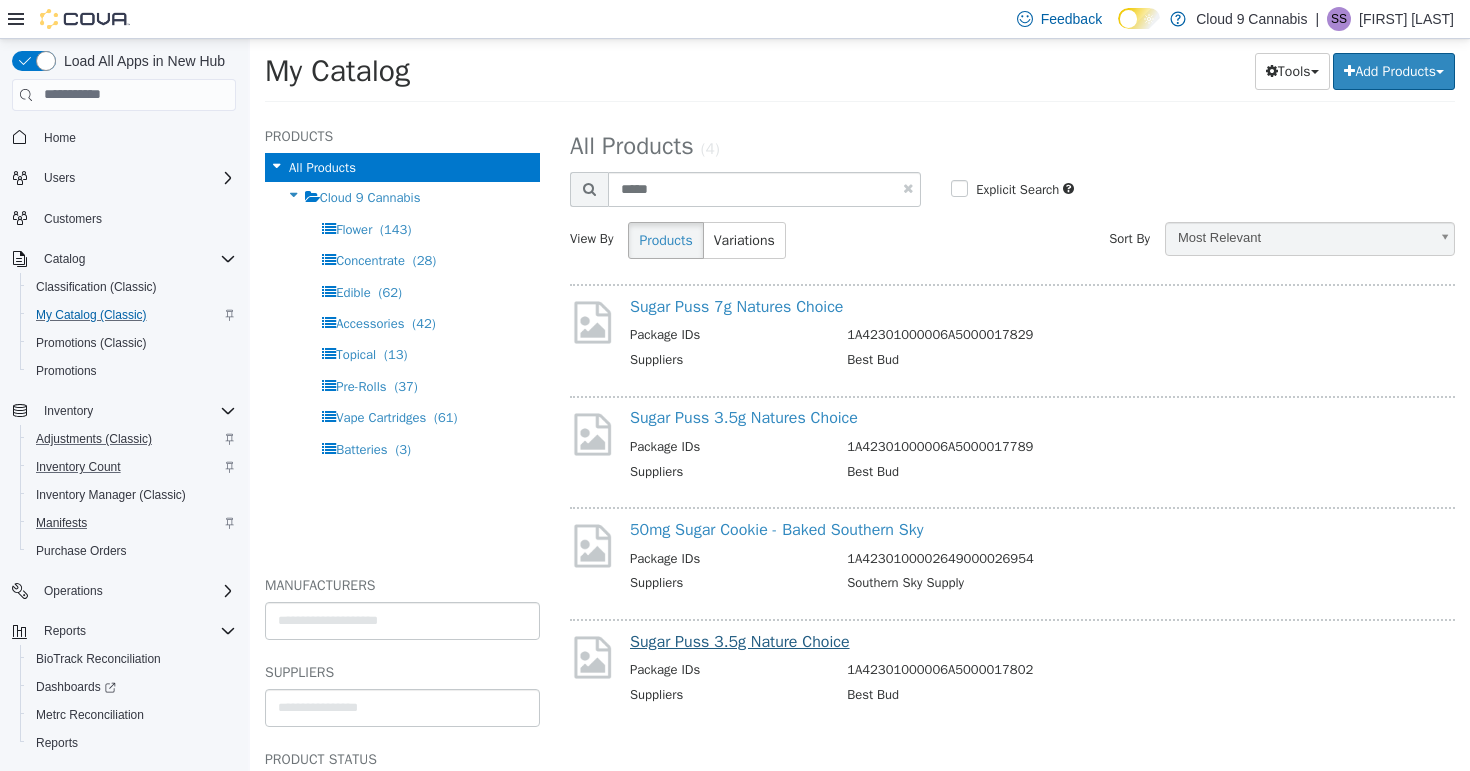 click on "Sugar Puss 3.5g Nature Choice" at bounding box center [740, 641] 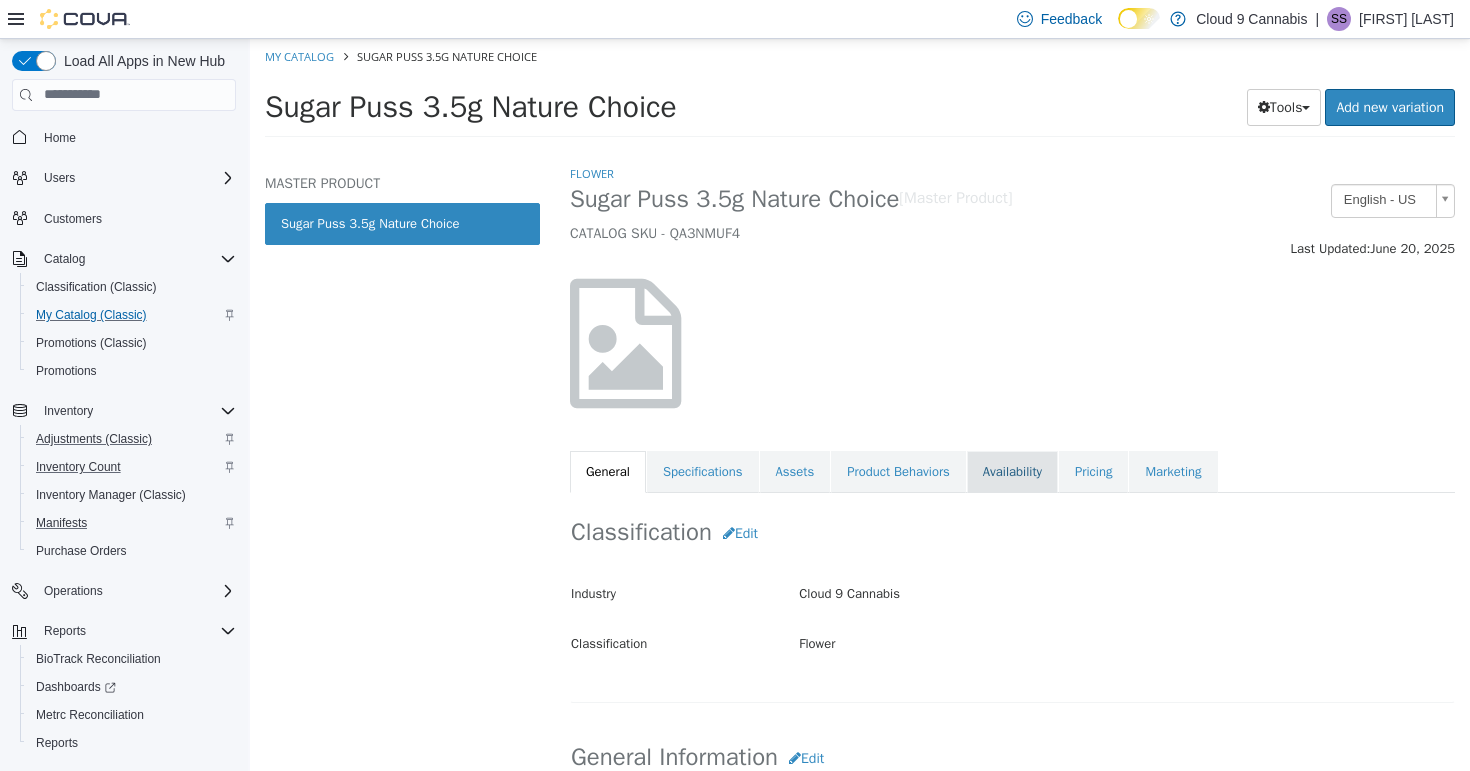 click on "Availability" at bounding box center [1012, 471] 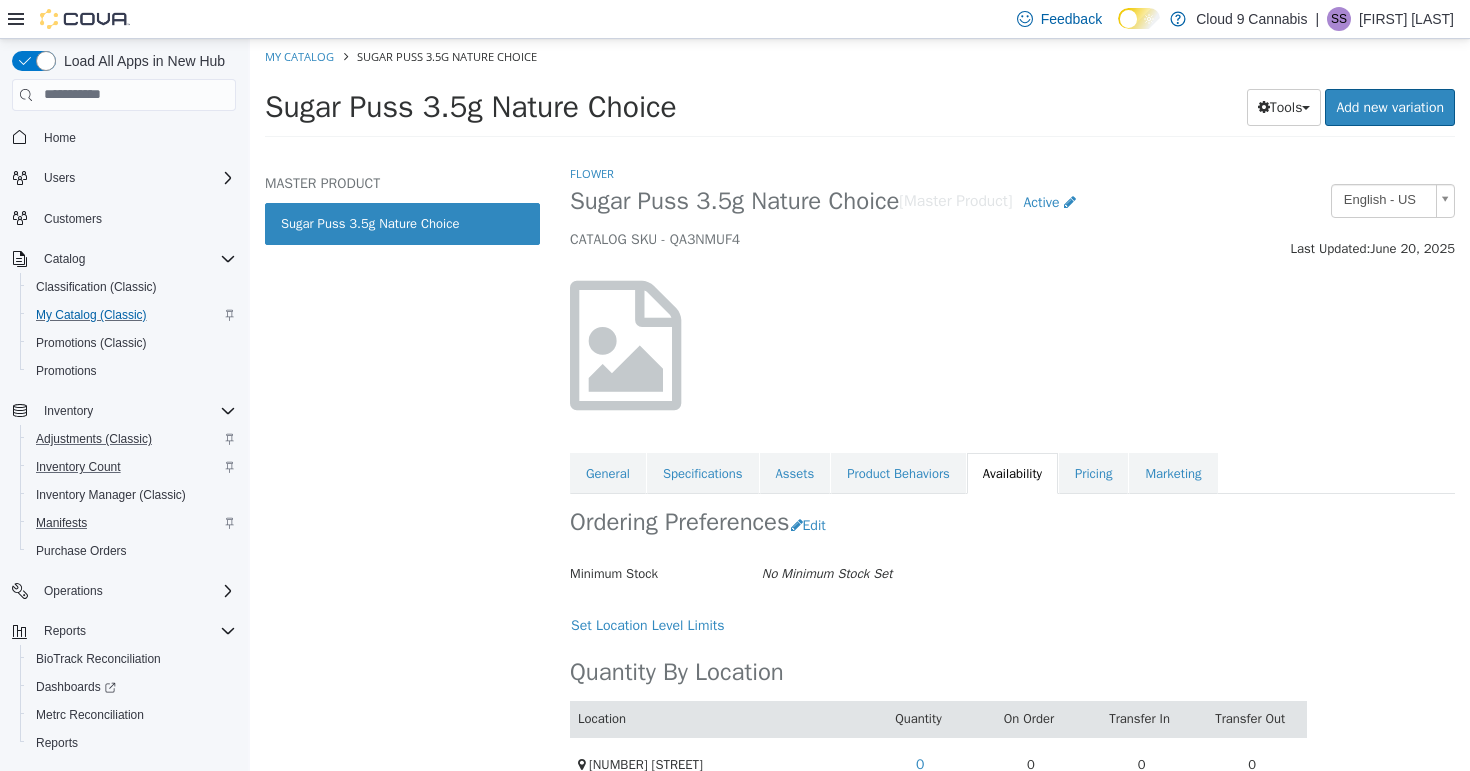 scroll, scrollTop: 0, scrollLeft: 0, axis: both 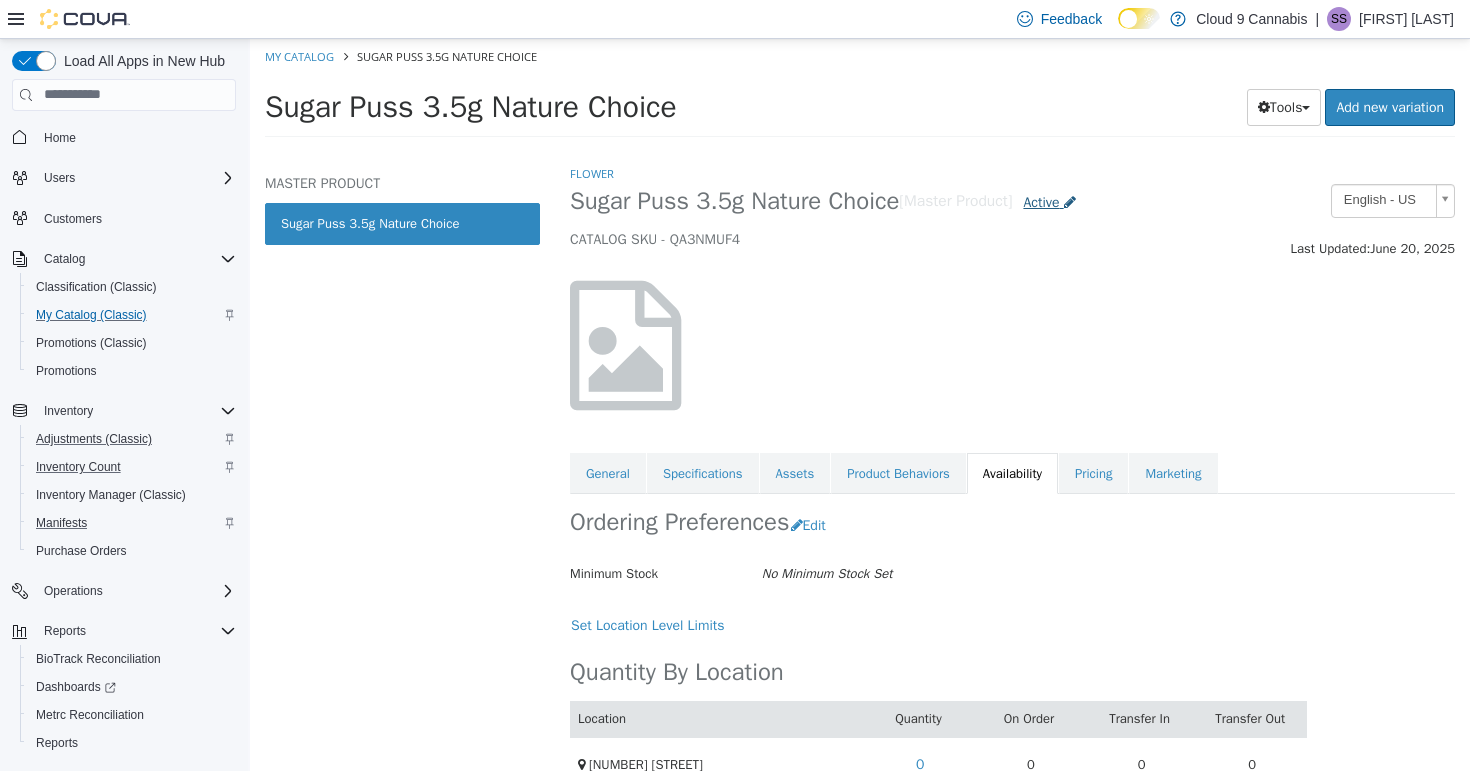 click on "Active" at bounding box center (1041, 201) 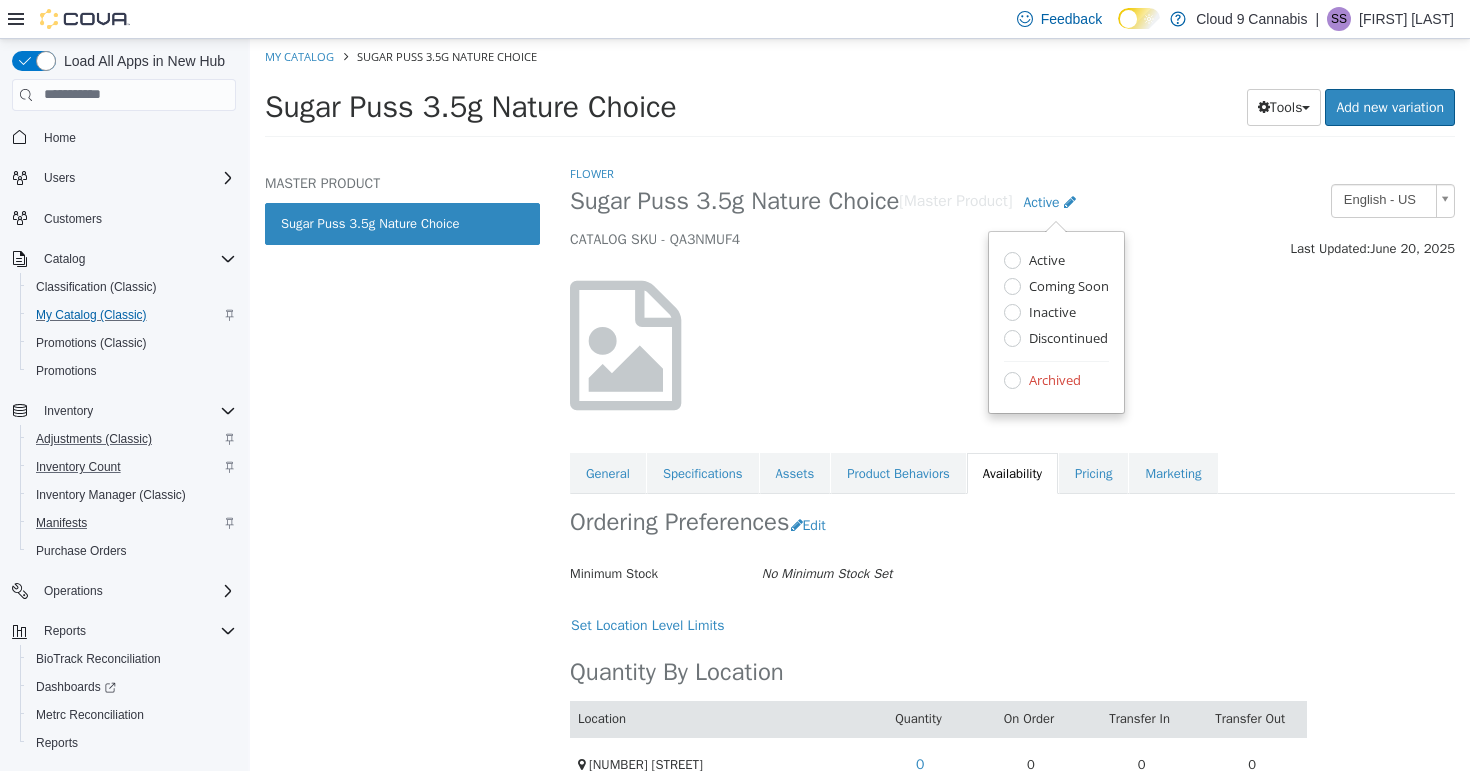 click on "Flower" at bounding box center (1012, 173) 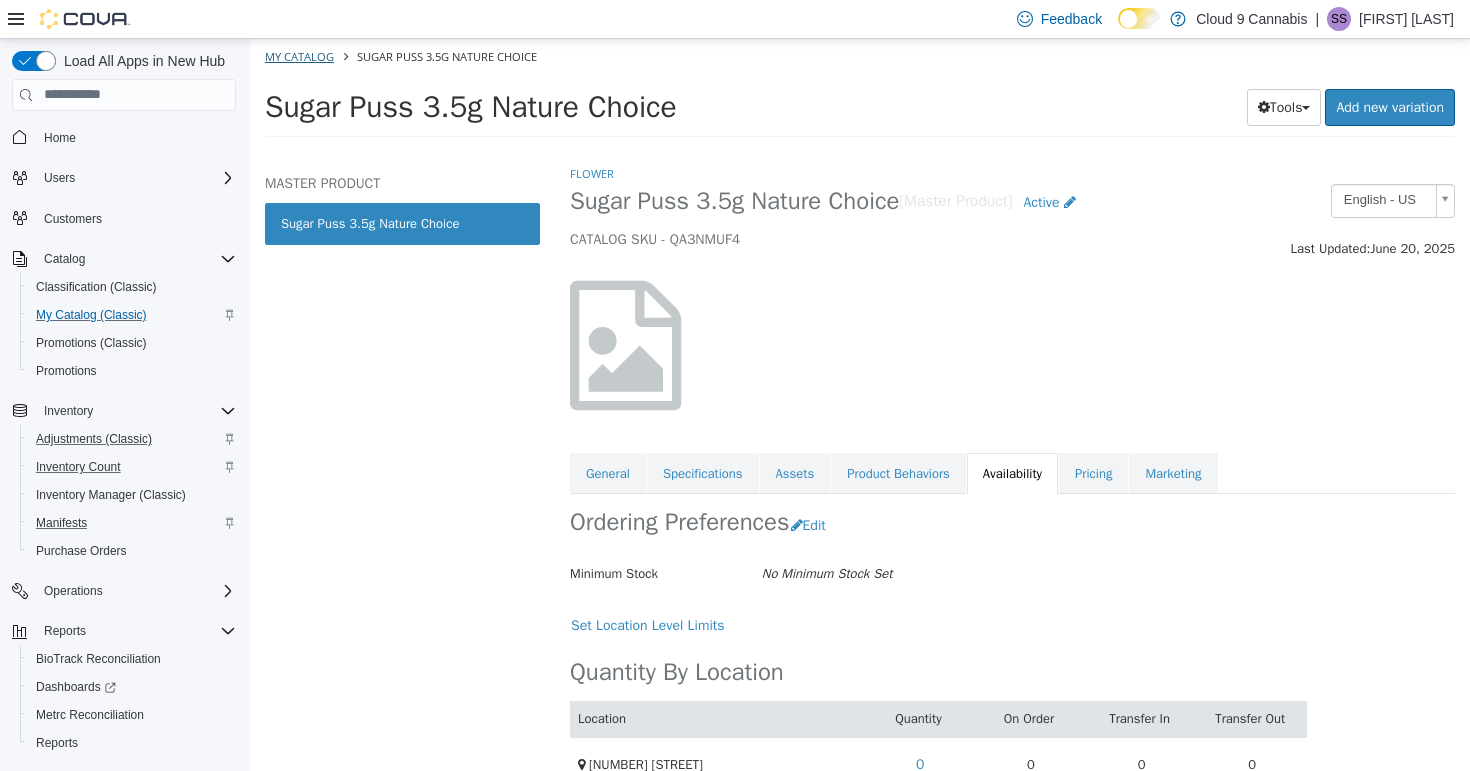 click on "My Catalog" at bounding box center (299, 55) 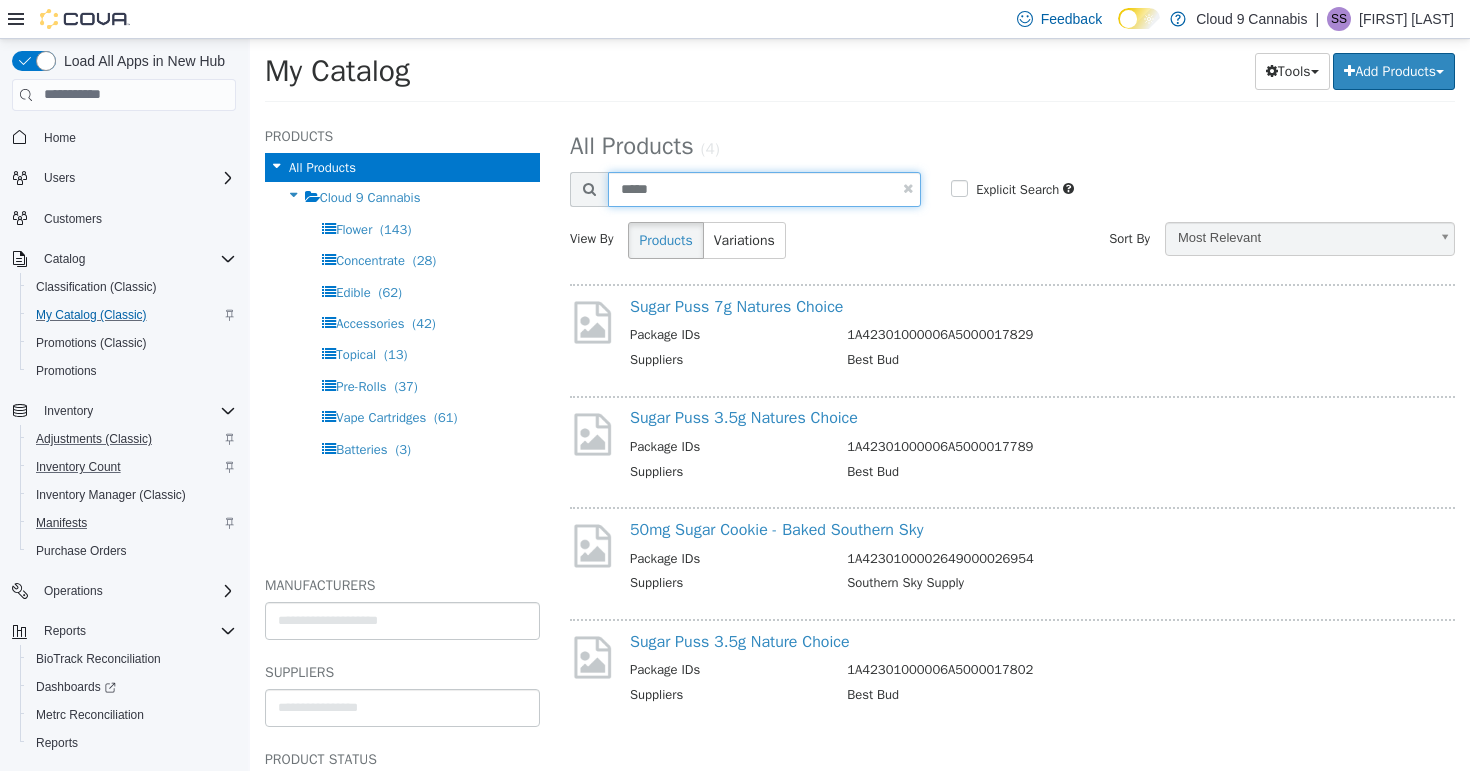 click on "*****" at bounding box center (764, 188) 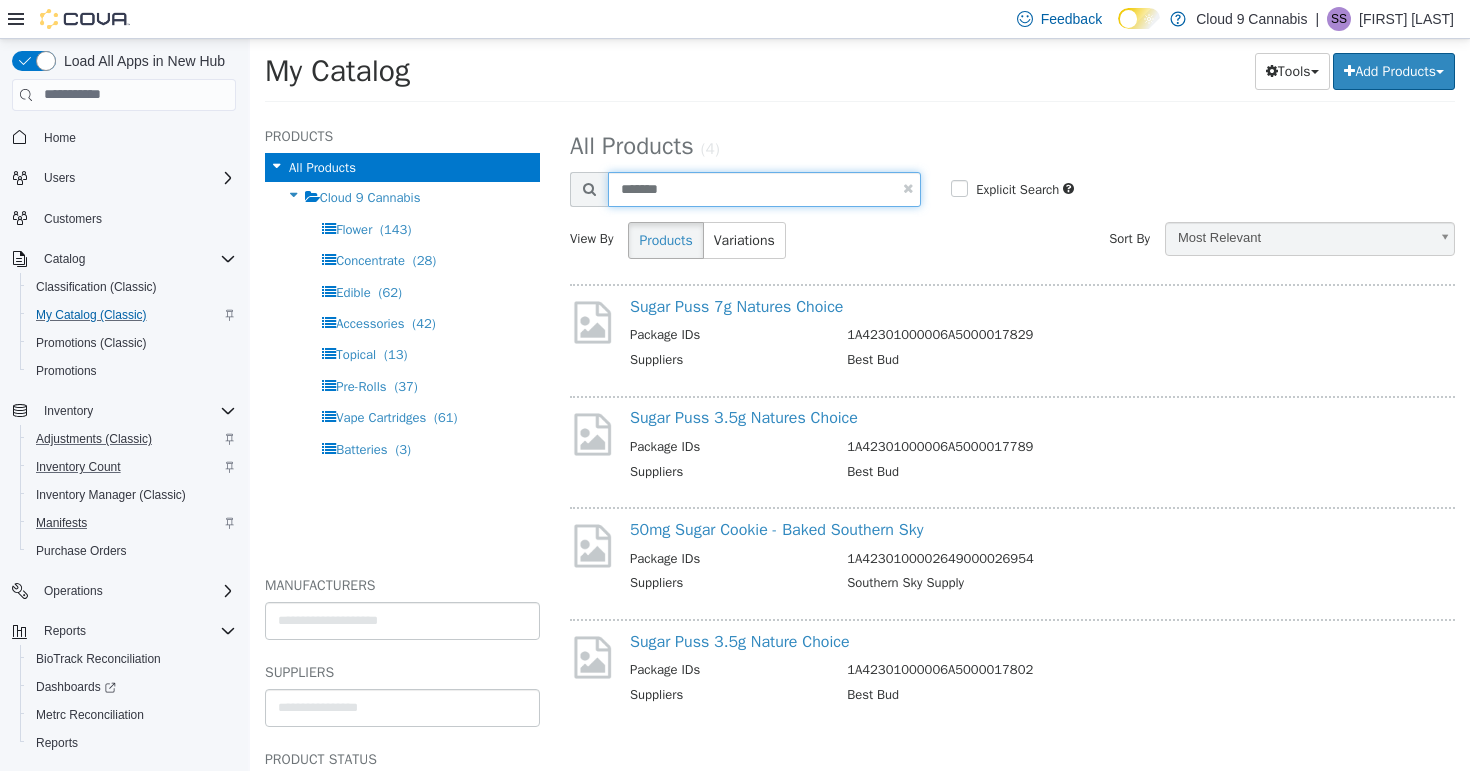 type on "*******" 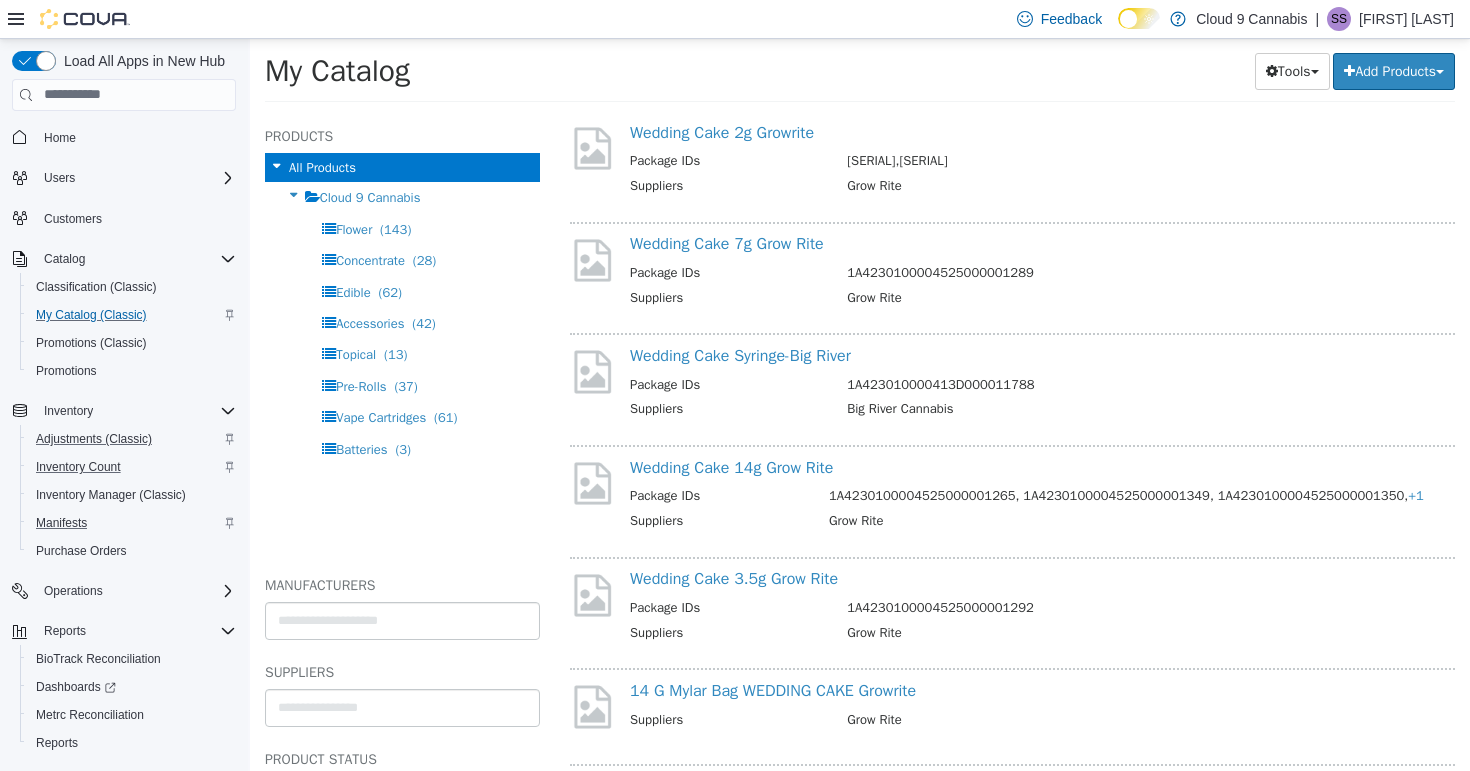 scroll, scrollTop: 217, scrollLeft: 0, axis: vertical 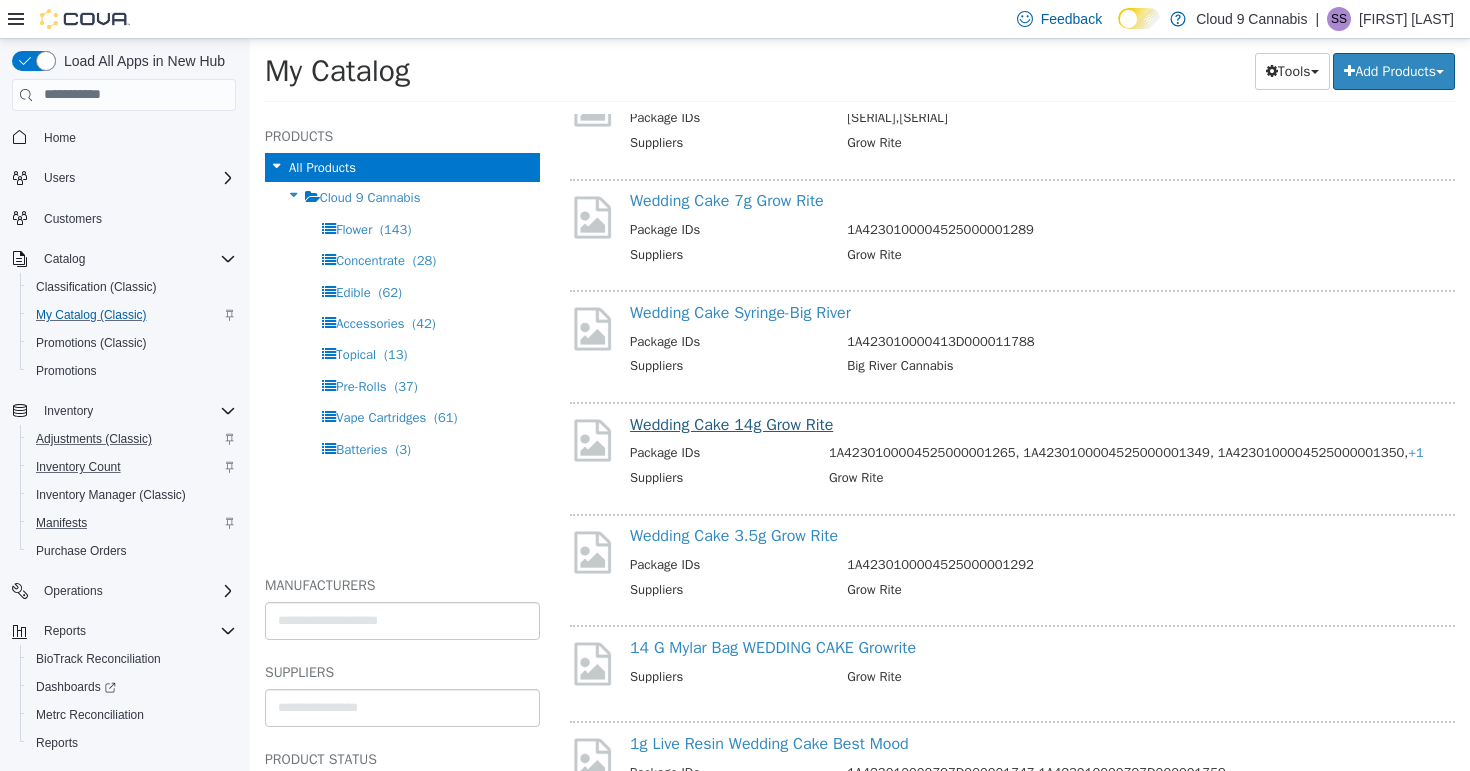 click on "Wedding Cake 14g Grow Rite" at bounding box center (731, 424) 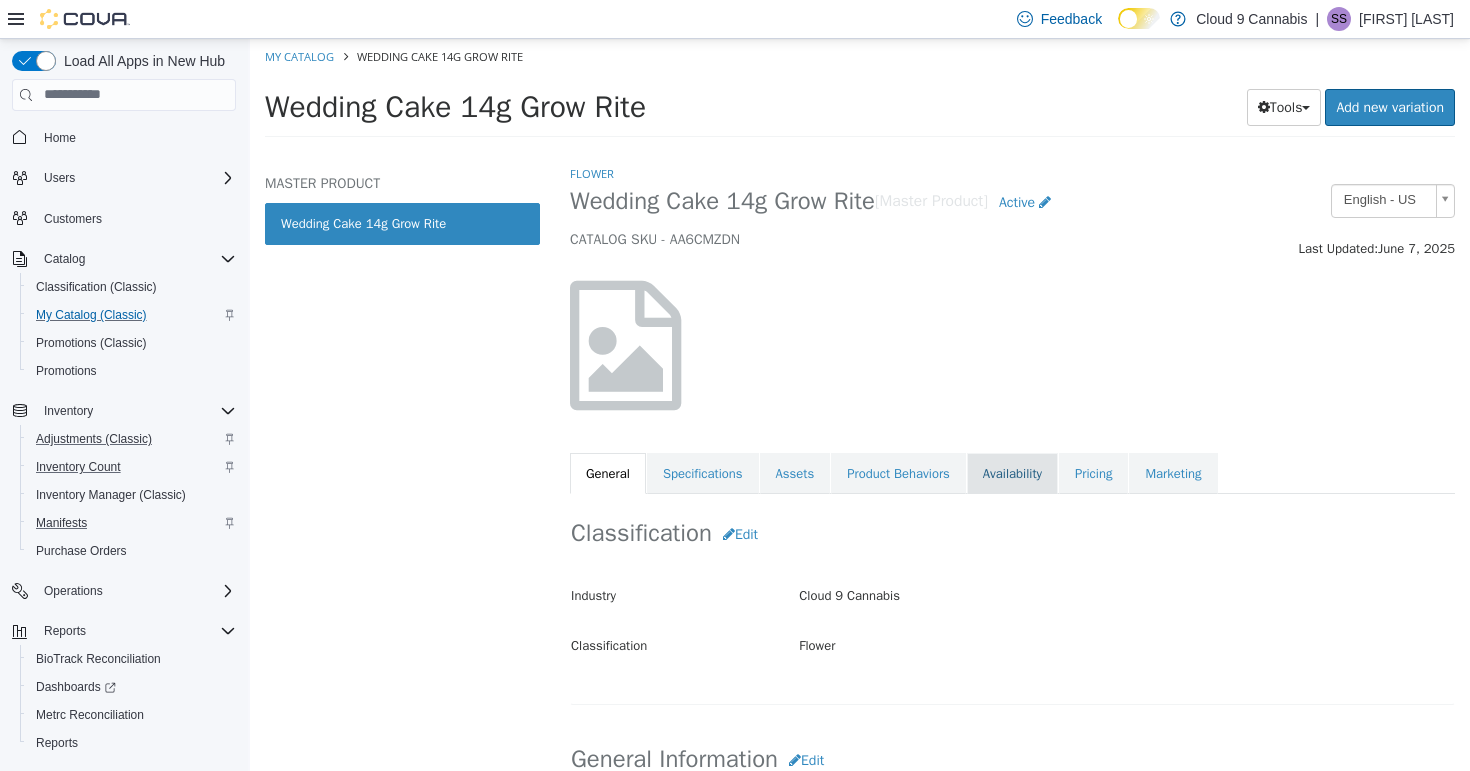 click on "Availability" at bounding box center [1012, 473] 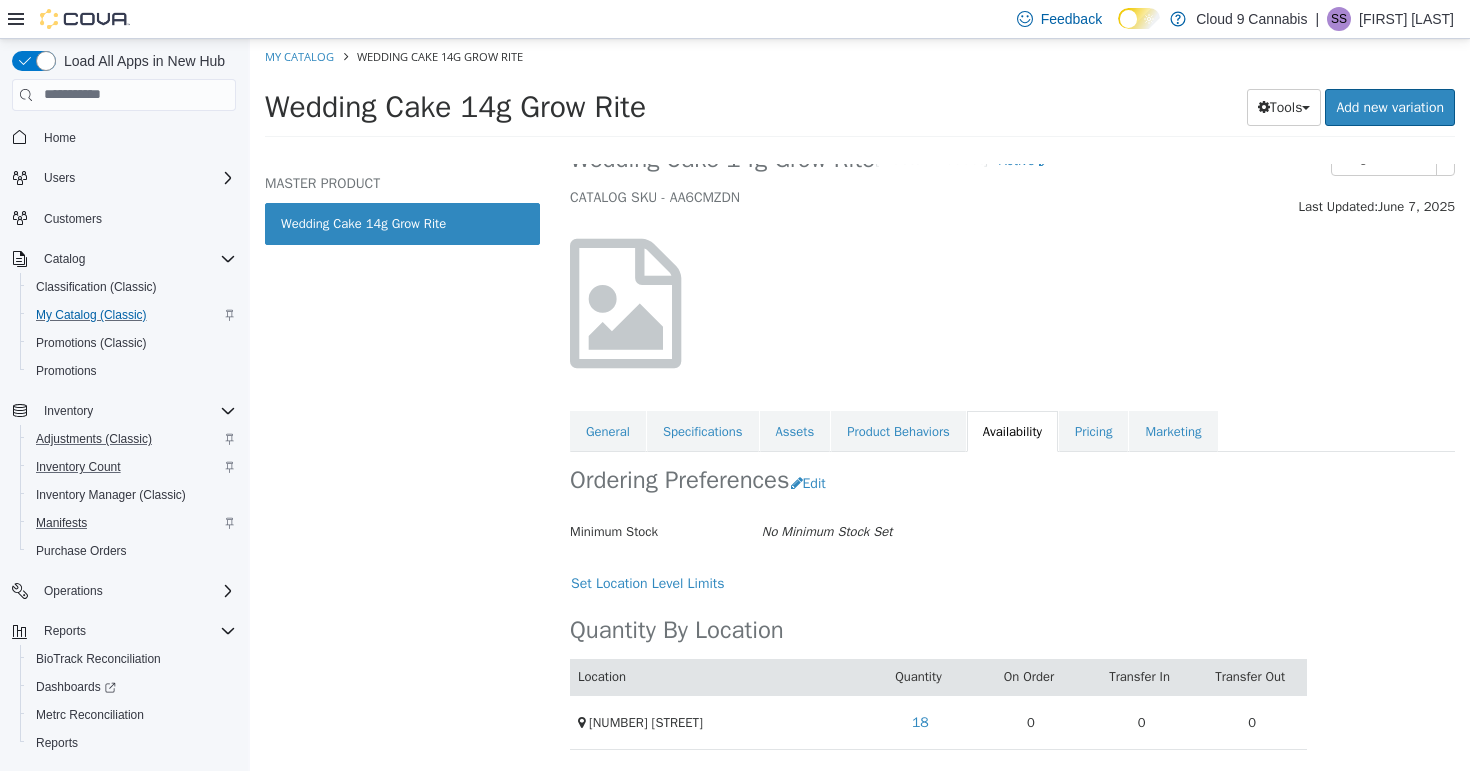 scroll, scrollTop: 66, scrollLeft: 0, axis: vertical 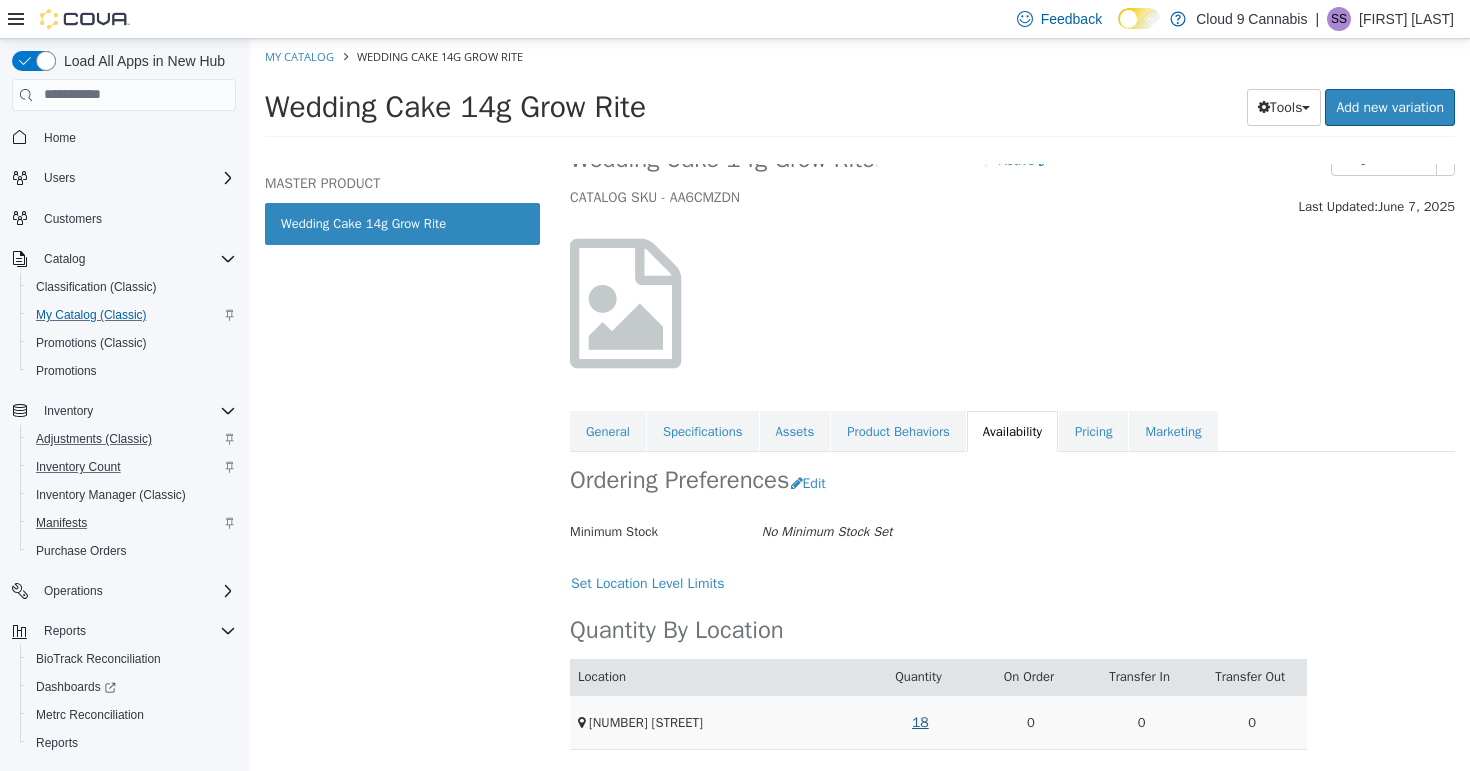 click on "18" at bounding box center (920, 721) 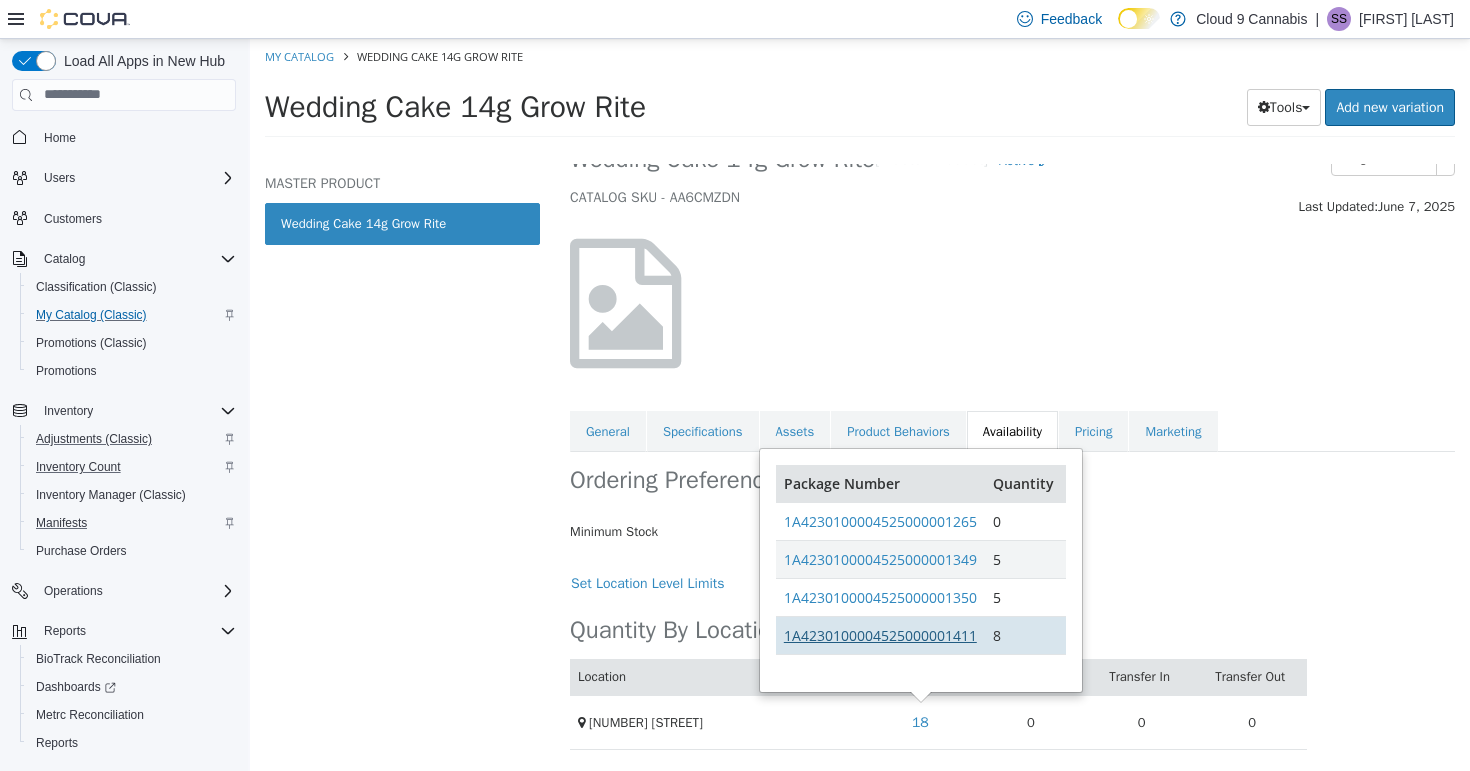 click on "1A4230100004525000001411" at bounding box center (880, 634) 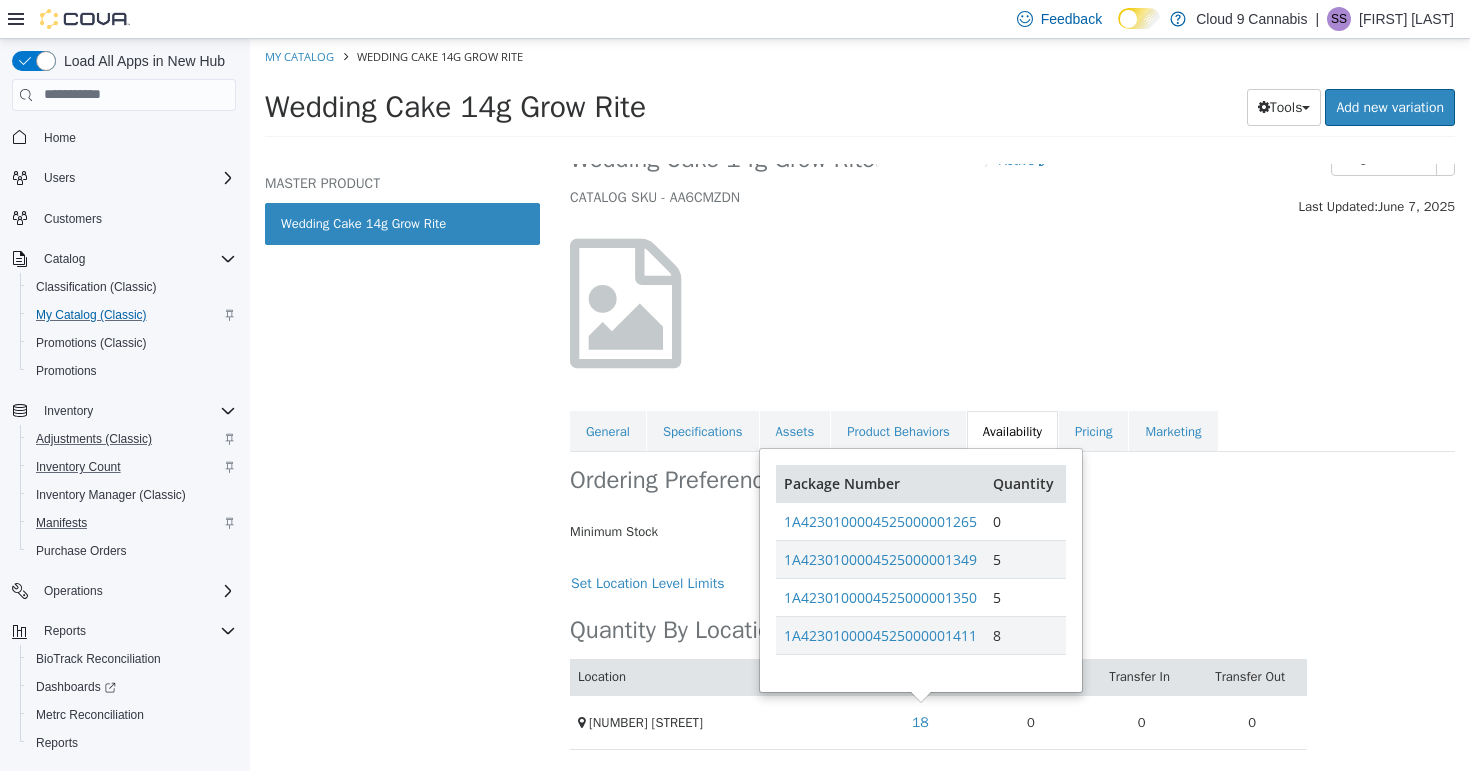 click at bounding box center (1012, 302) 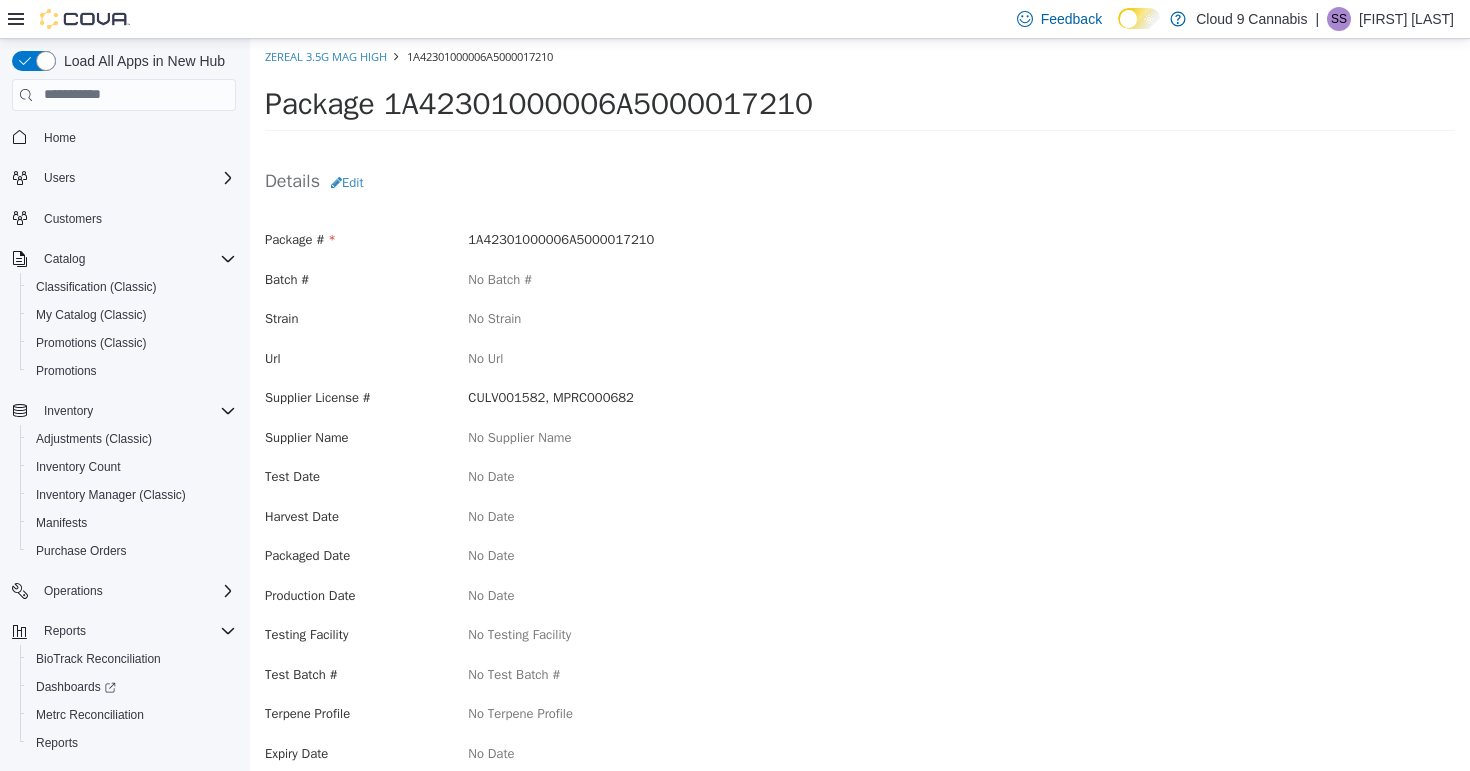 scroll, scrollTop: 0, scrollLeft: 0, axis: both 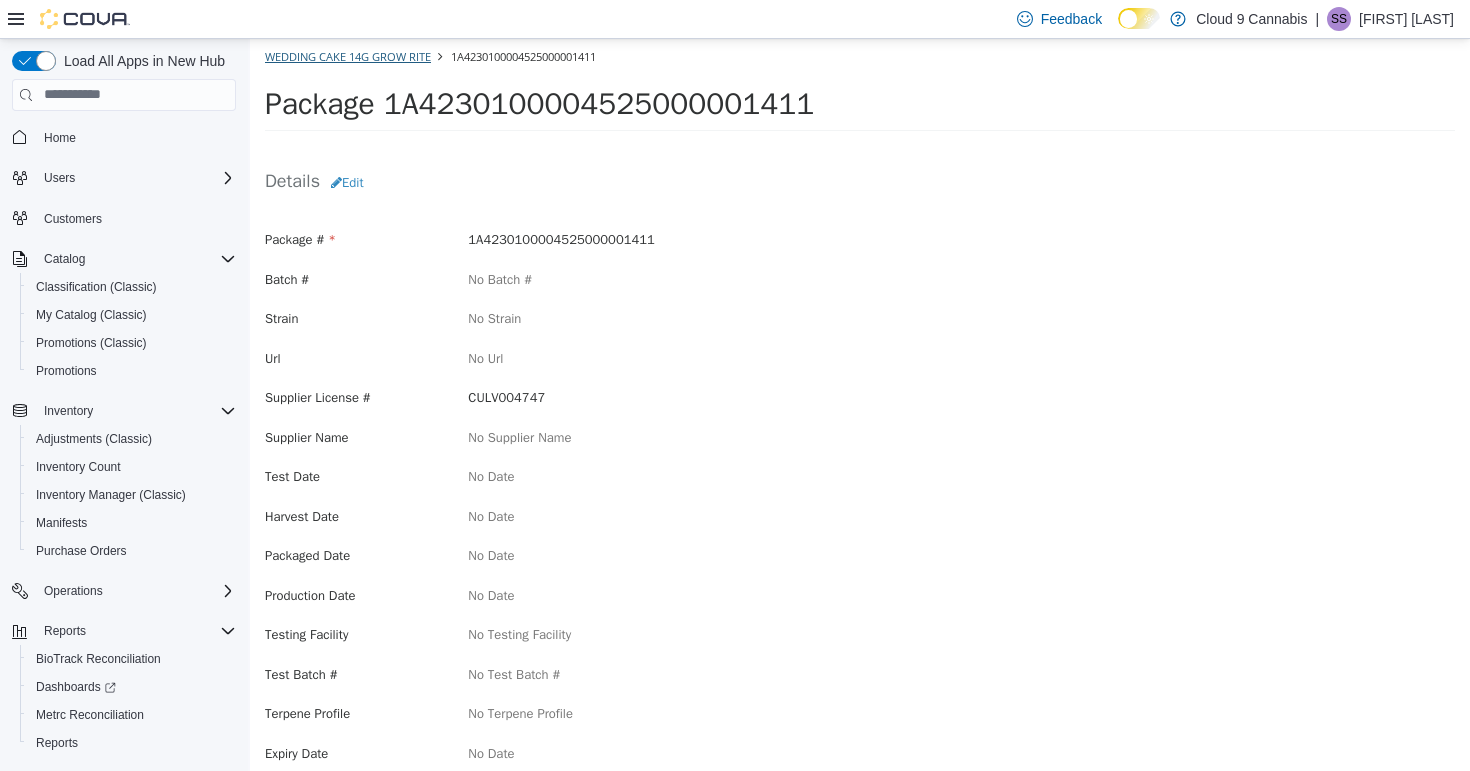 click on "Wedding Cake 14g Grow Rite" at bounding box center (348, 55) 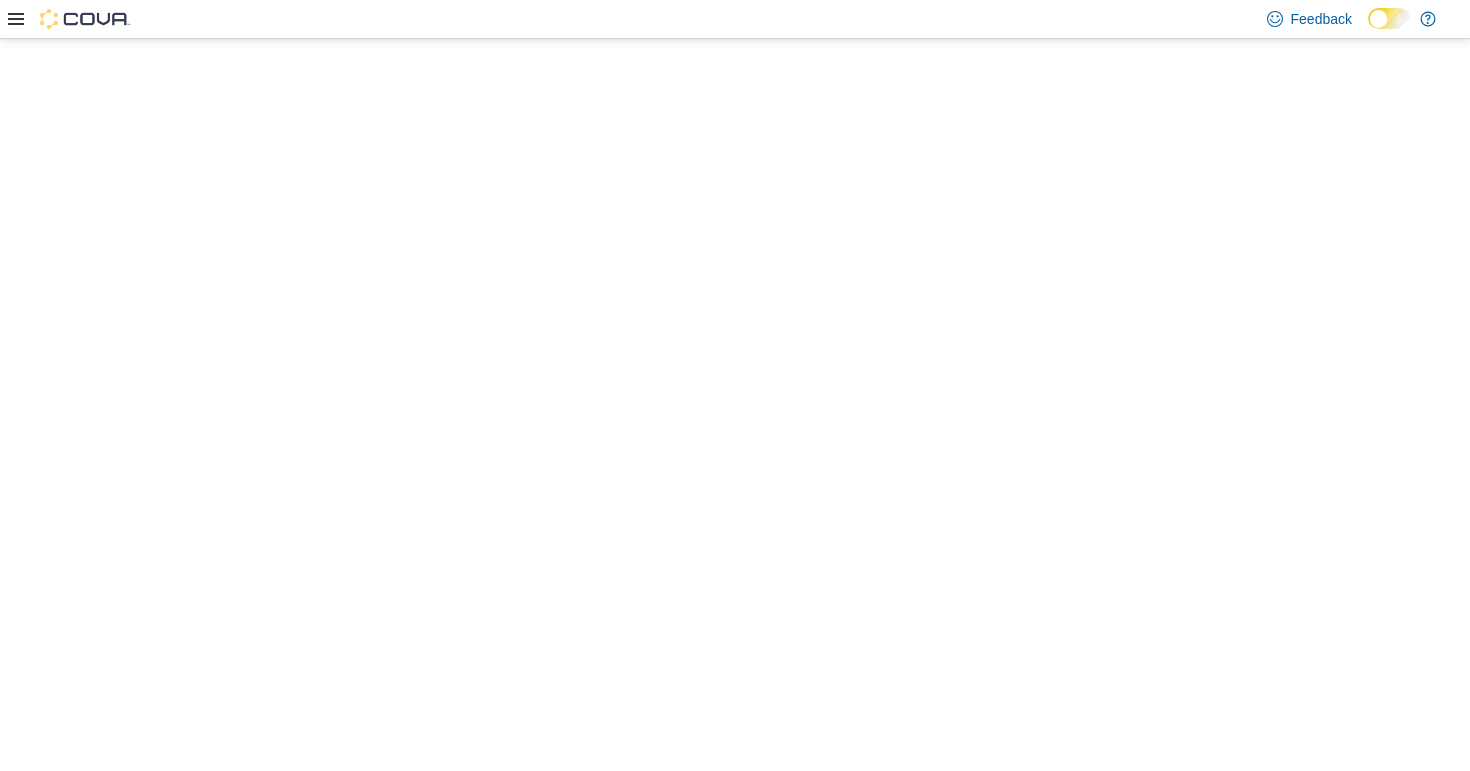 scroll, scrollTop: 0, scrollLeft: 0, axis: both 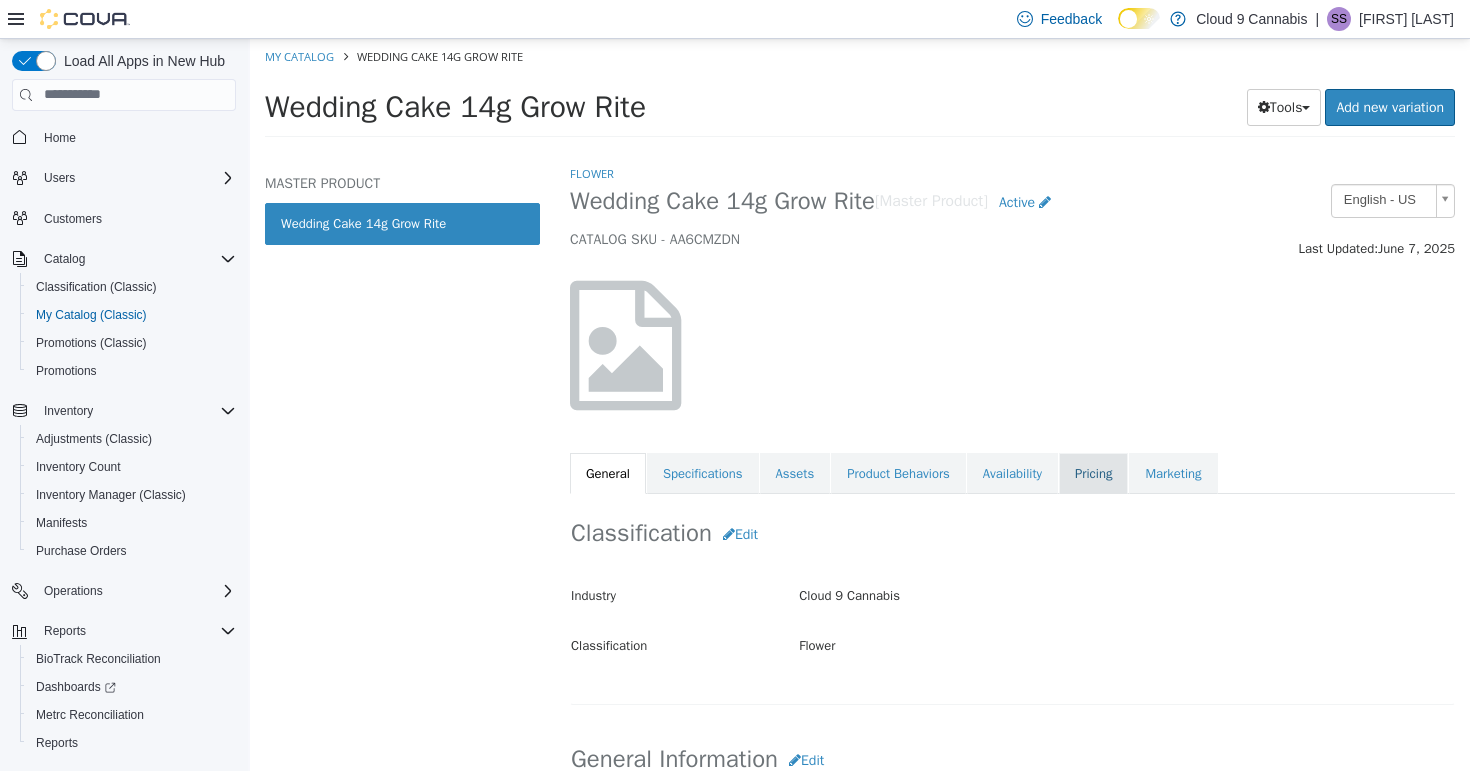click on "Pricing" at bounding box center (1093, 473) 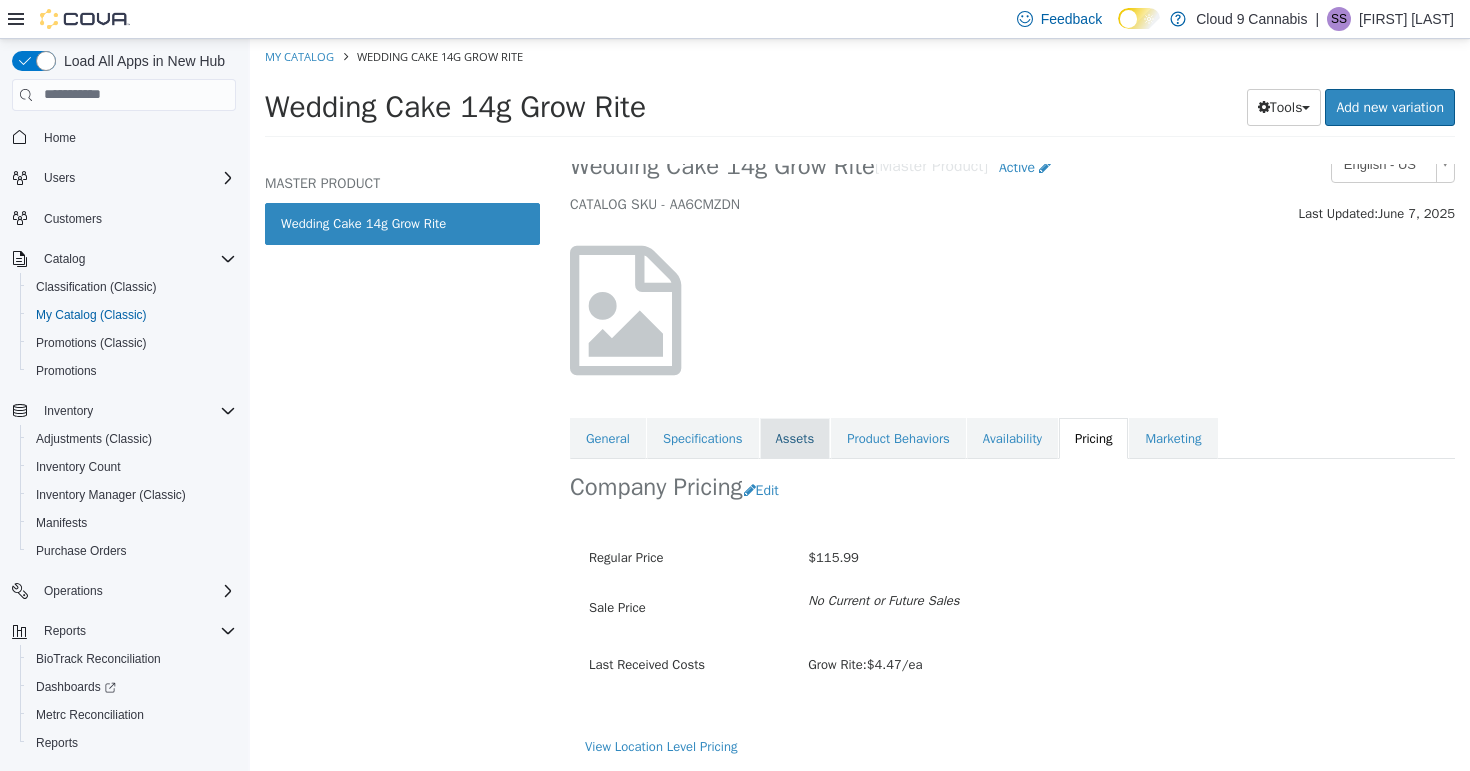 scroll, scrollTop: 59, scrollLeft: 0, axis: vertical 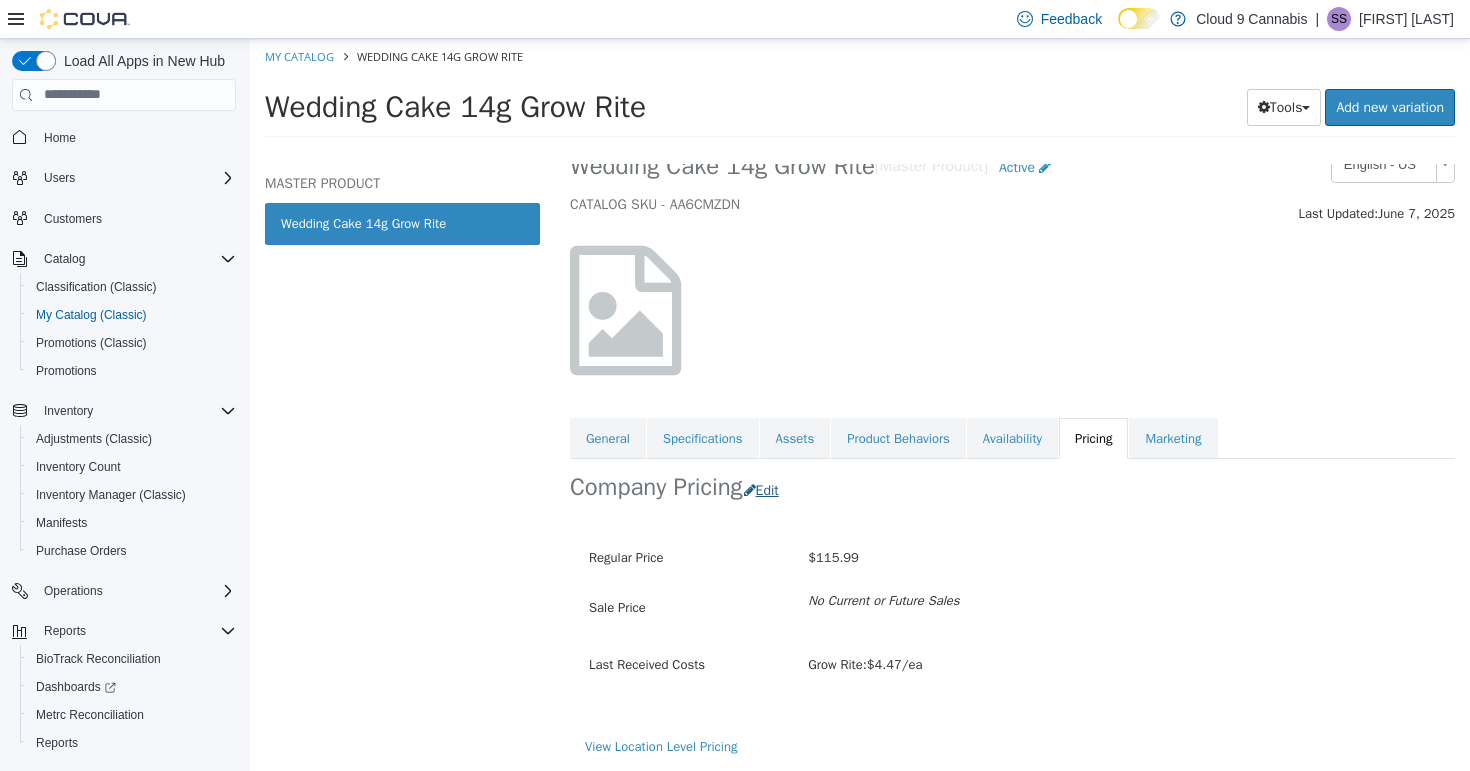 click on "Edit" at bounding box center (766, 489) 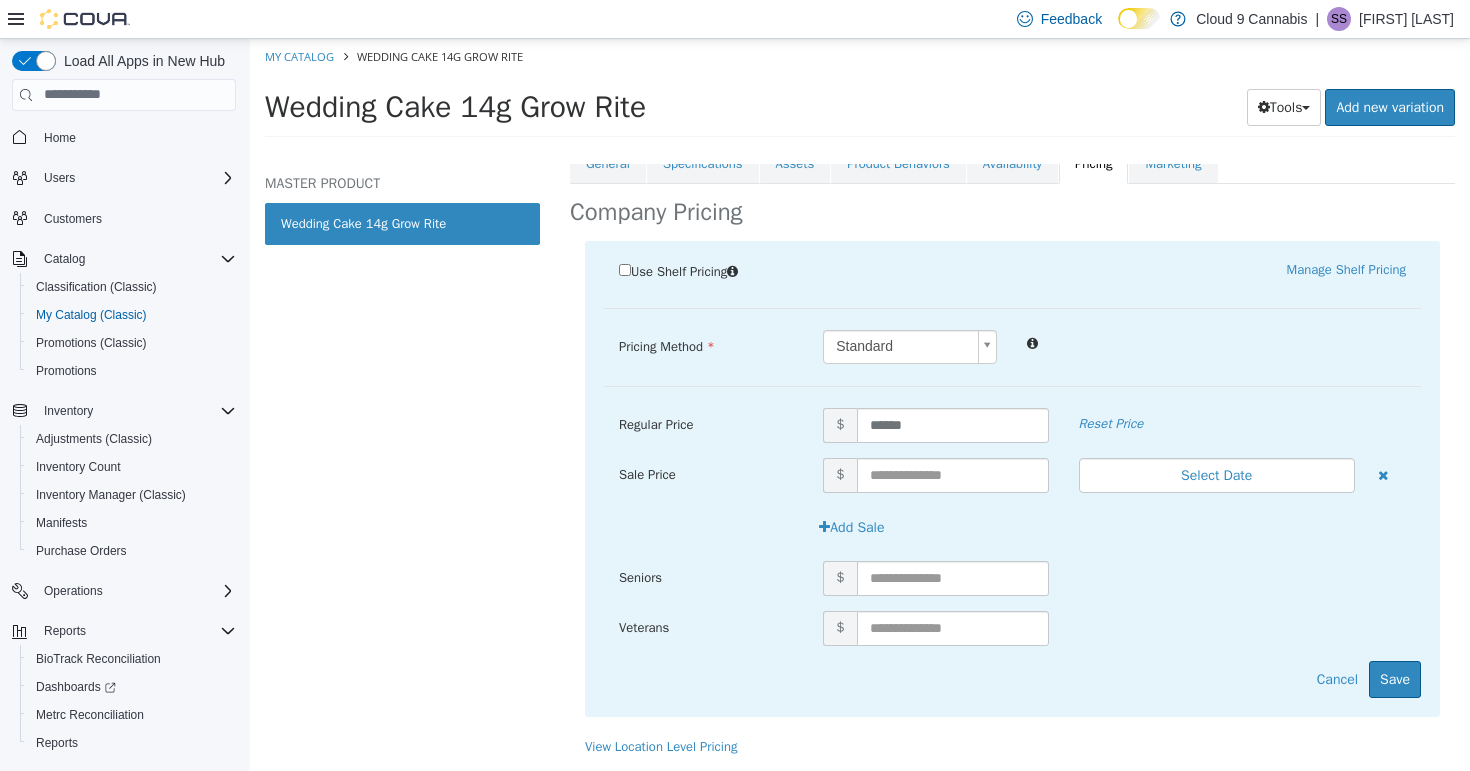 scroll, scrollTop: 332, scrollLeft: 0, axis: vertical 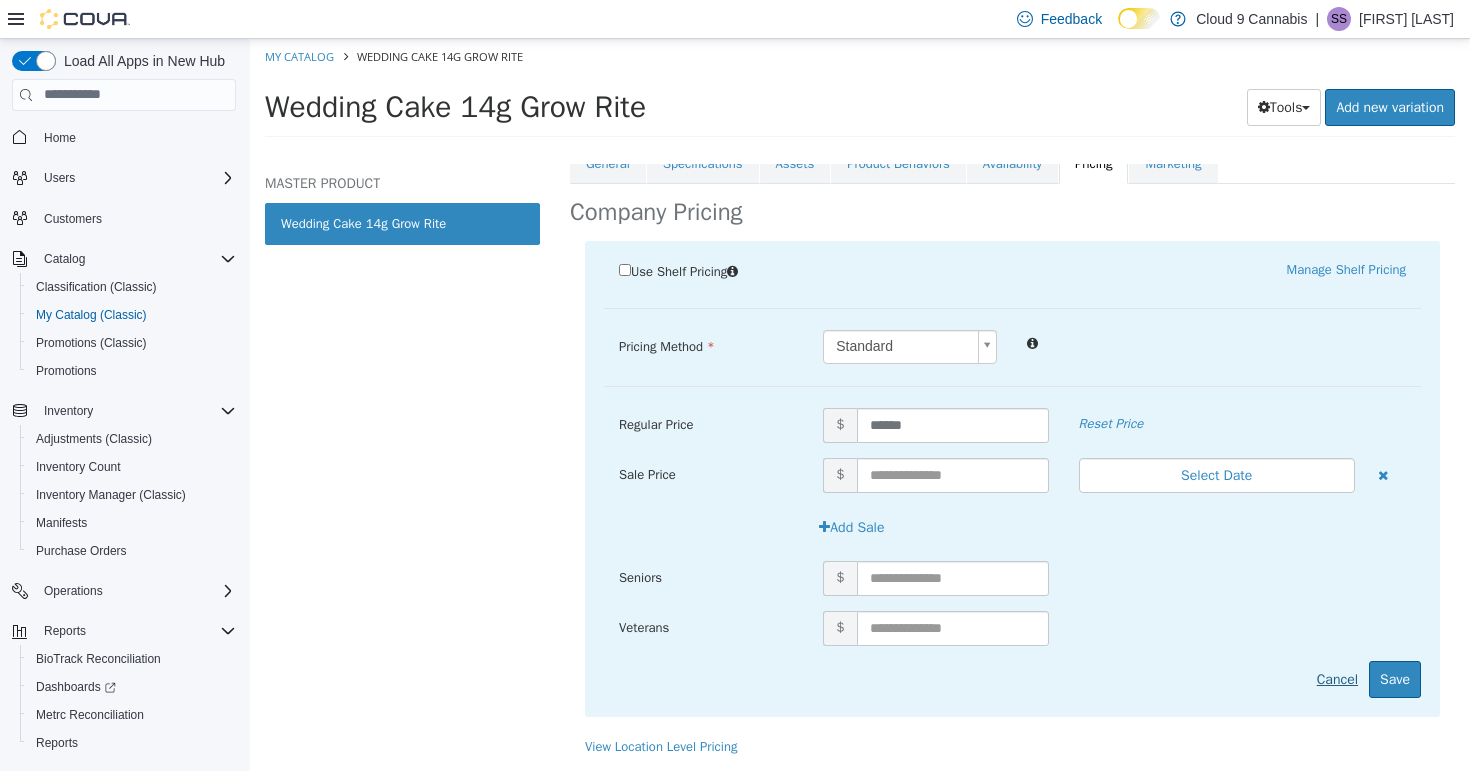 click on "Cancel" at bounding box center [1337, 678] 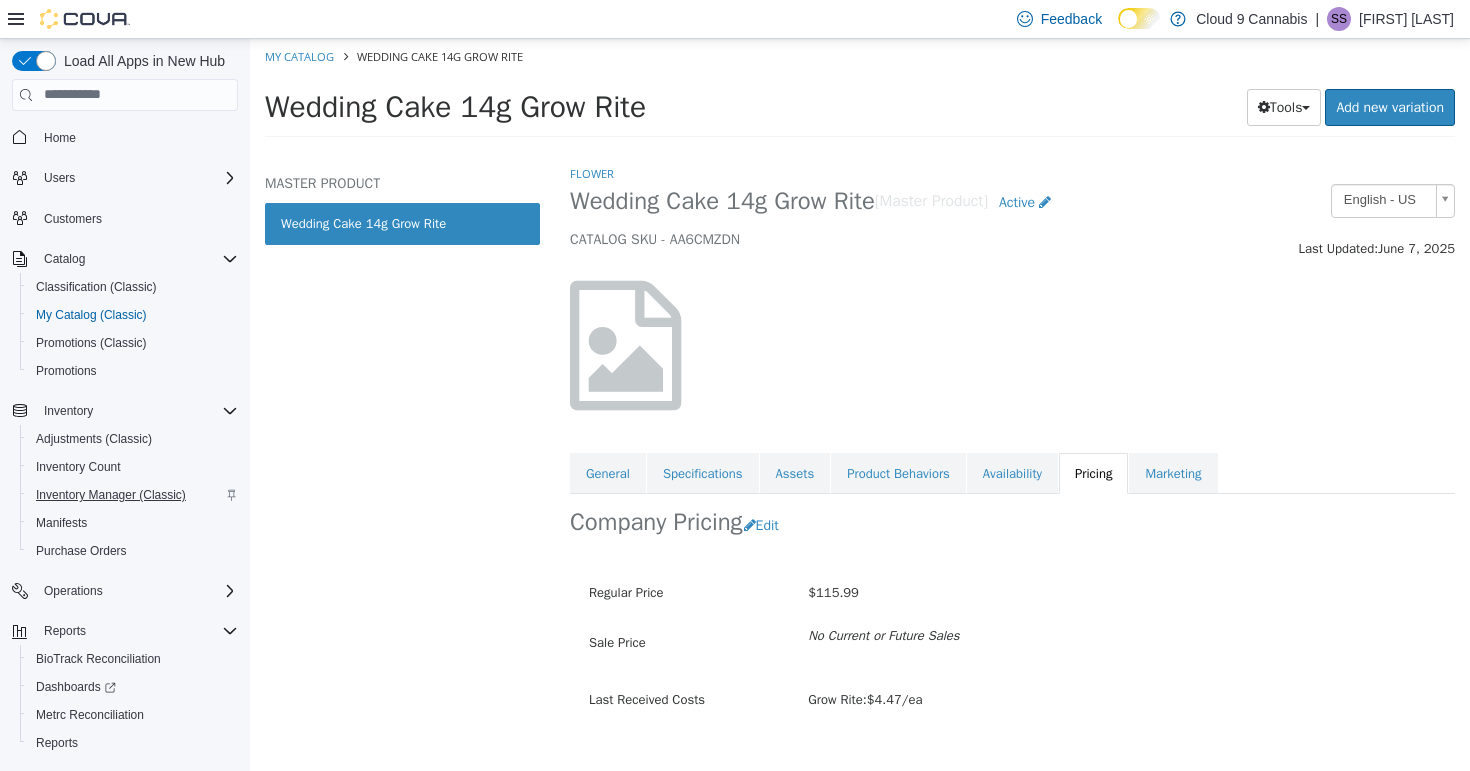 click on "Inventory Manager (Classic)" at bounding box center (111, 495) 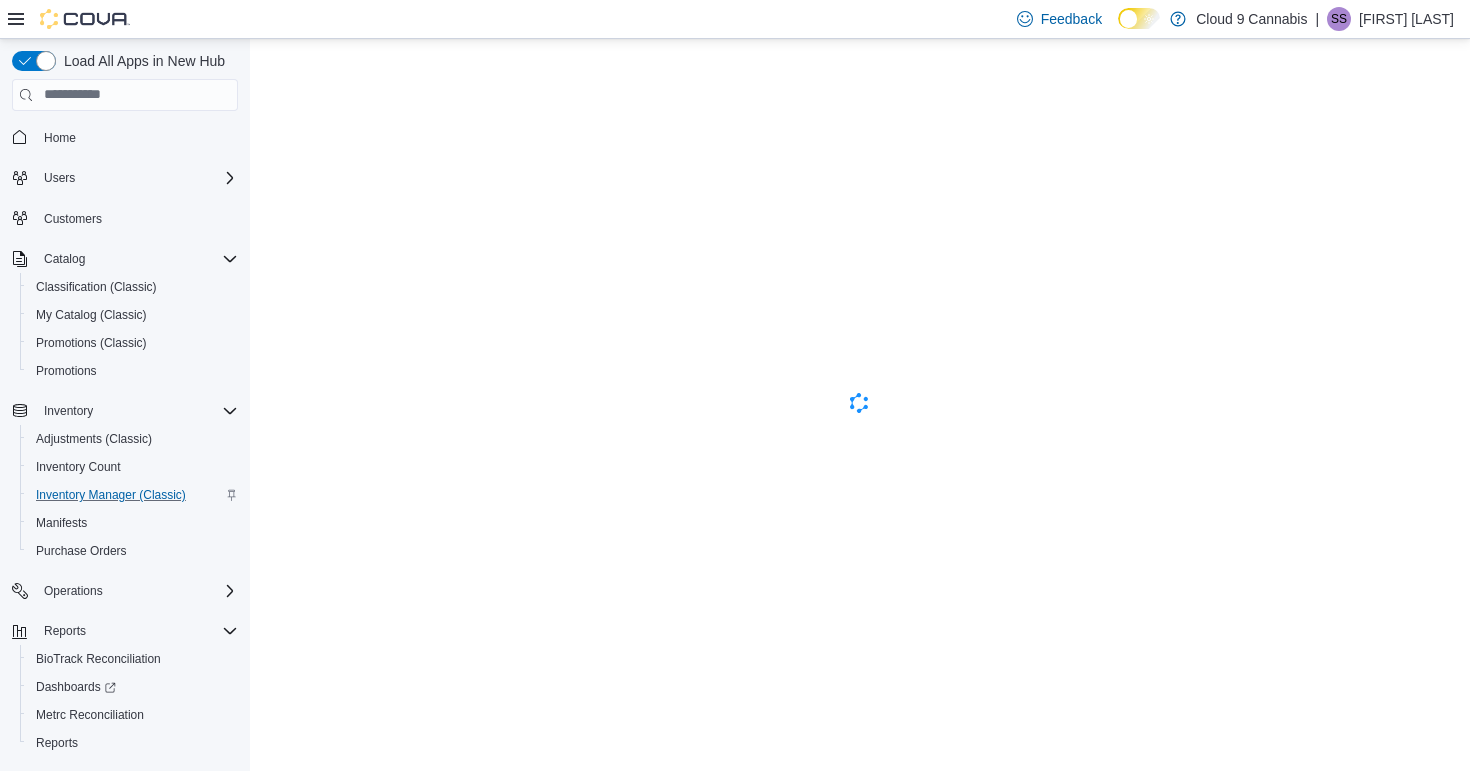 scroll, scrollTop: 0, scrollLeft: 0, axis: both 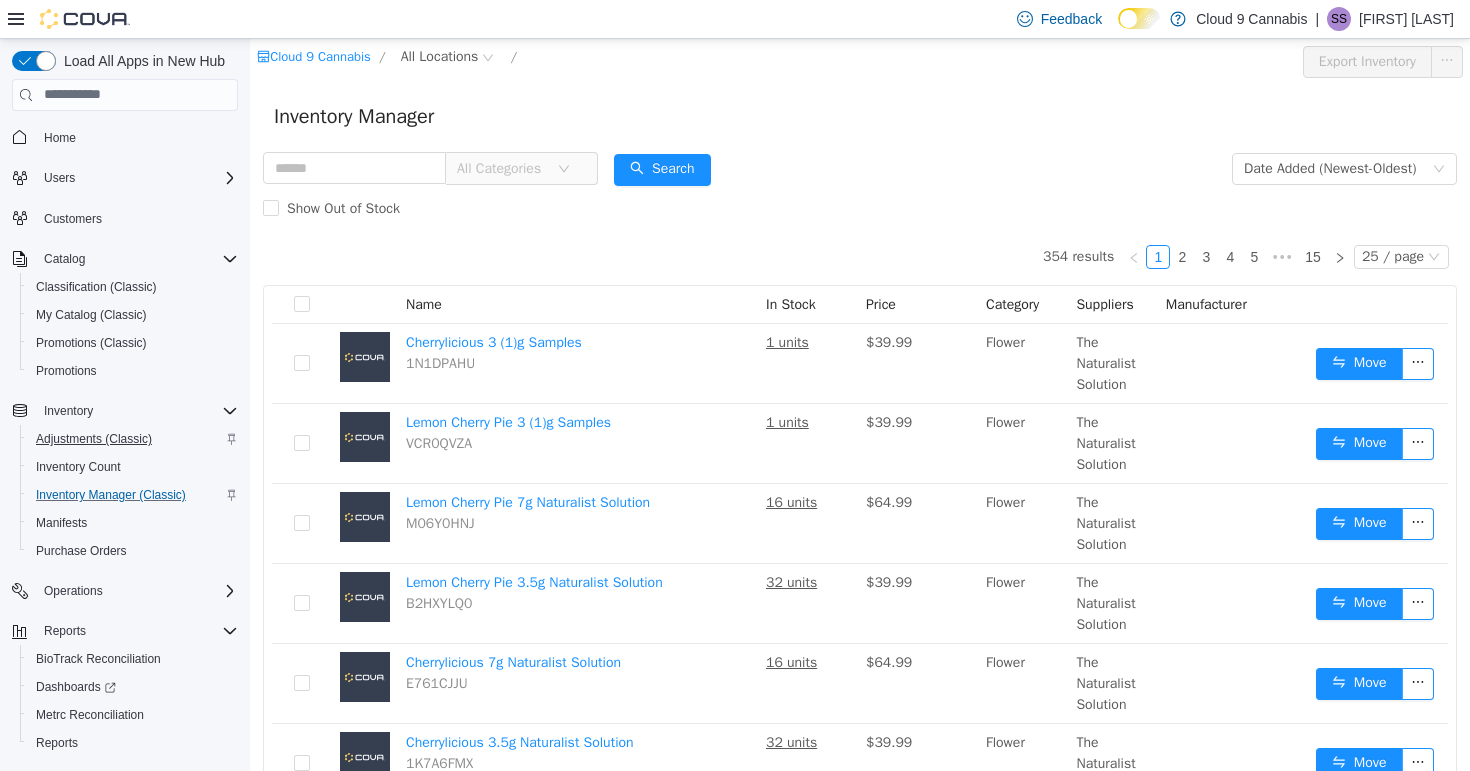click on "Adjustments (Classic)" at bounding box center (94, 439) 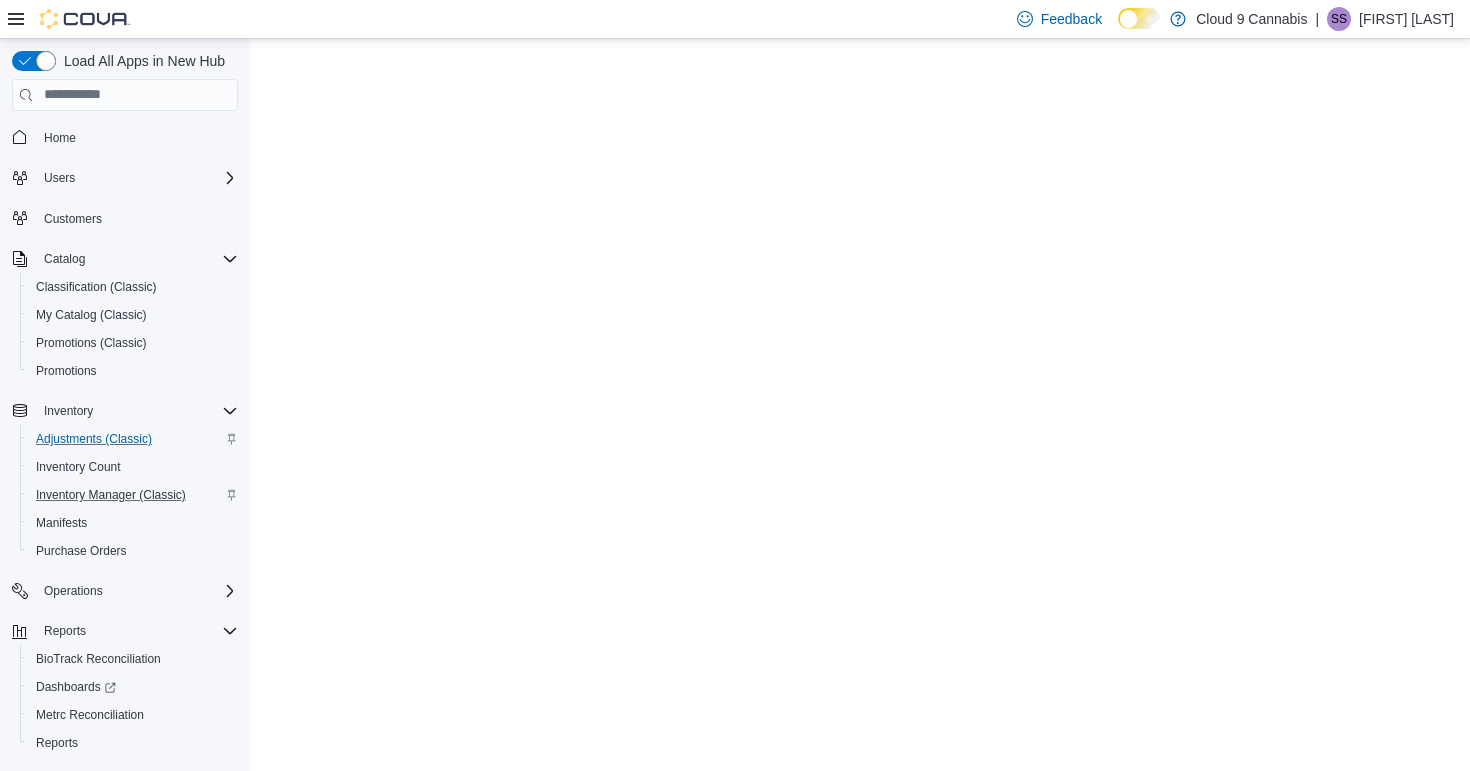 scroll, scrollTop: 0, scrollLeft: 0, axis: both 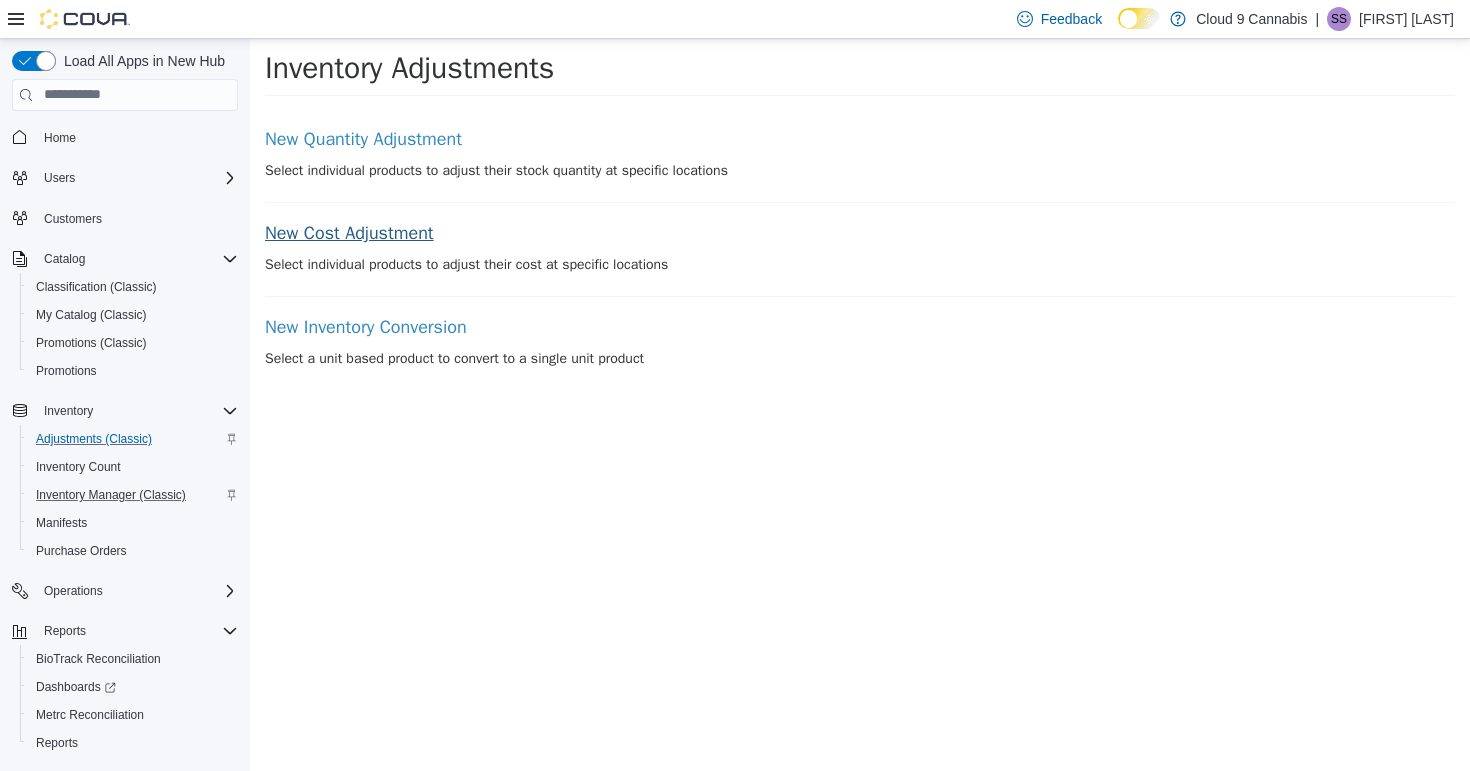 click on "New Cost Adjustment" at bounding box center [860, 233] 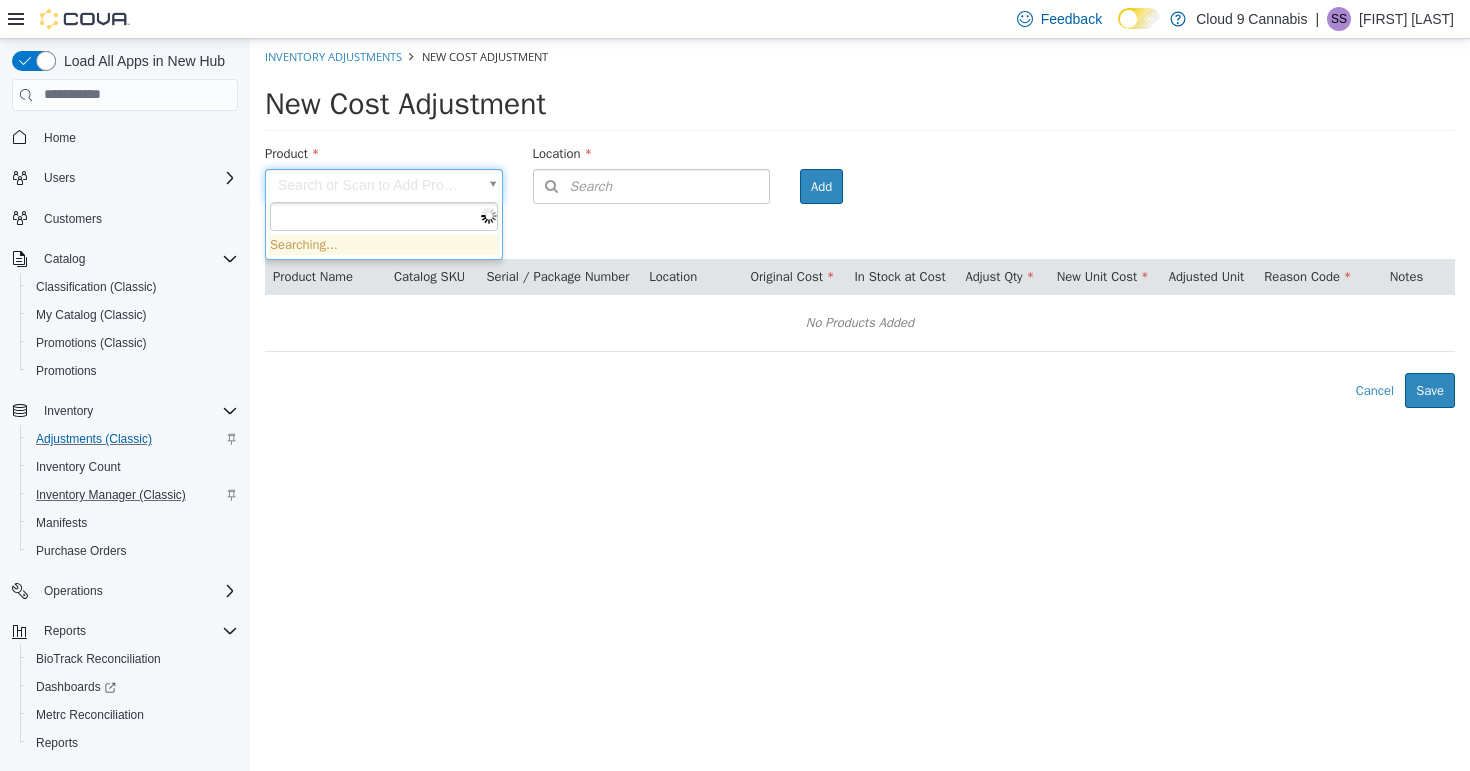 click on "×
Inventory Adjustments
New Cost Adjustment
New Cost Adjustment
Product     Search or Scan to Add Product     Location Search Type 3 or more characters or browse       Cloud 9 Cannabis     (1)         1295 North Eason Blvd         Room   Add Products  ( 0 ) Product Name Catalog SKU Serial / Package Number Location Original Cost In Stock at Cost Adjust Qty New Unit Cost Adjusted Unit Reason Code Notes No Products Added Error saving adjustment please resolve the errors above. Cancel Save
Searching..." at bounding box center (860, 222) 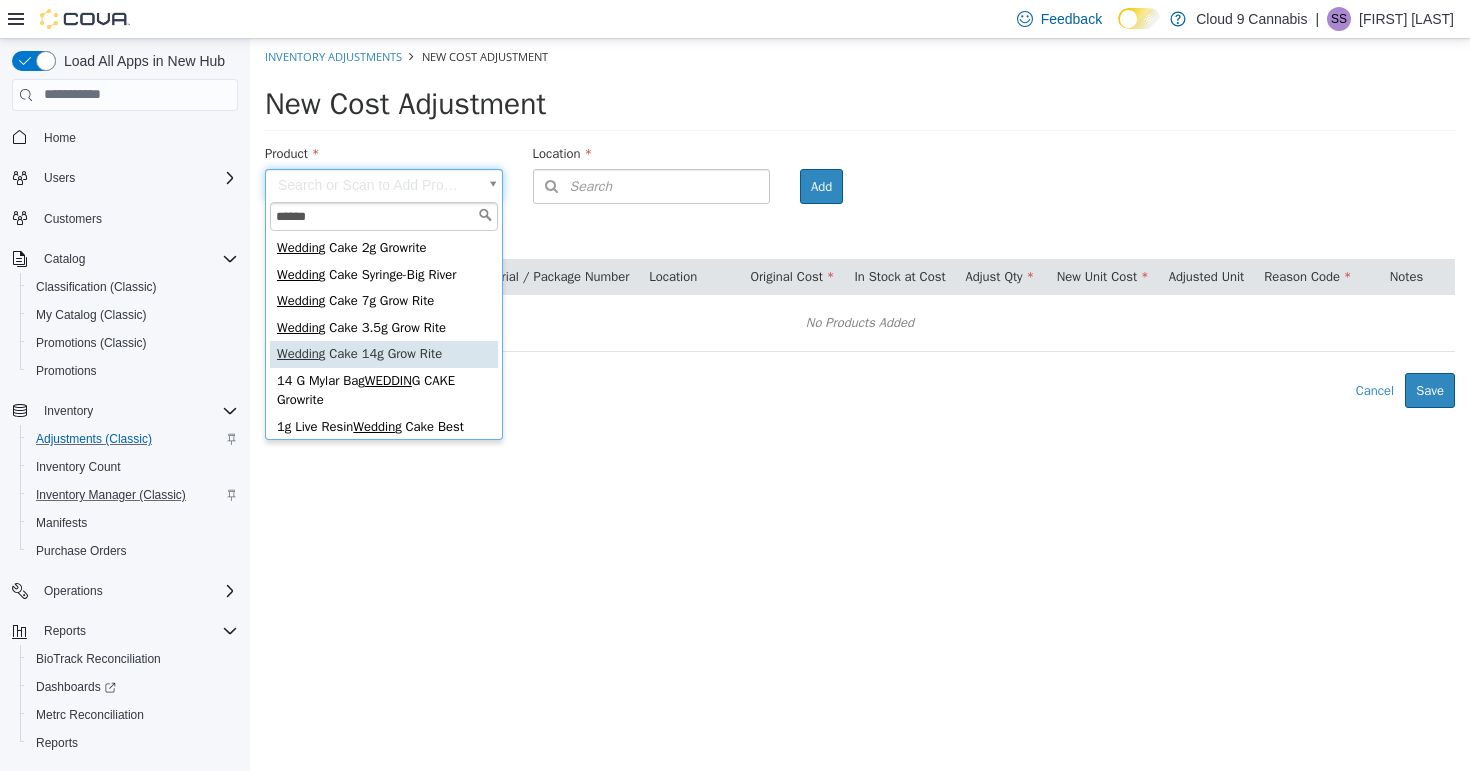 type on "******" 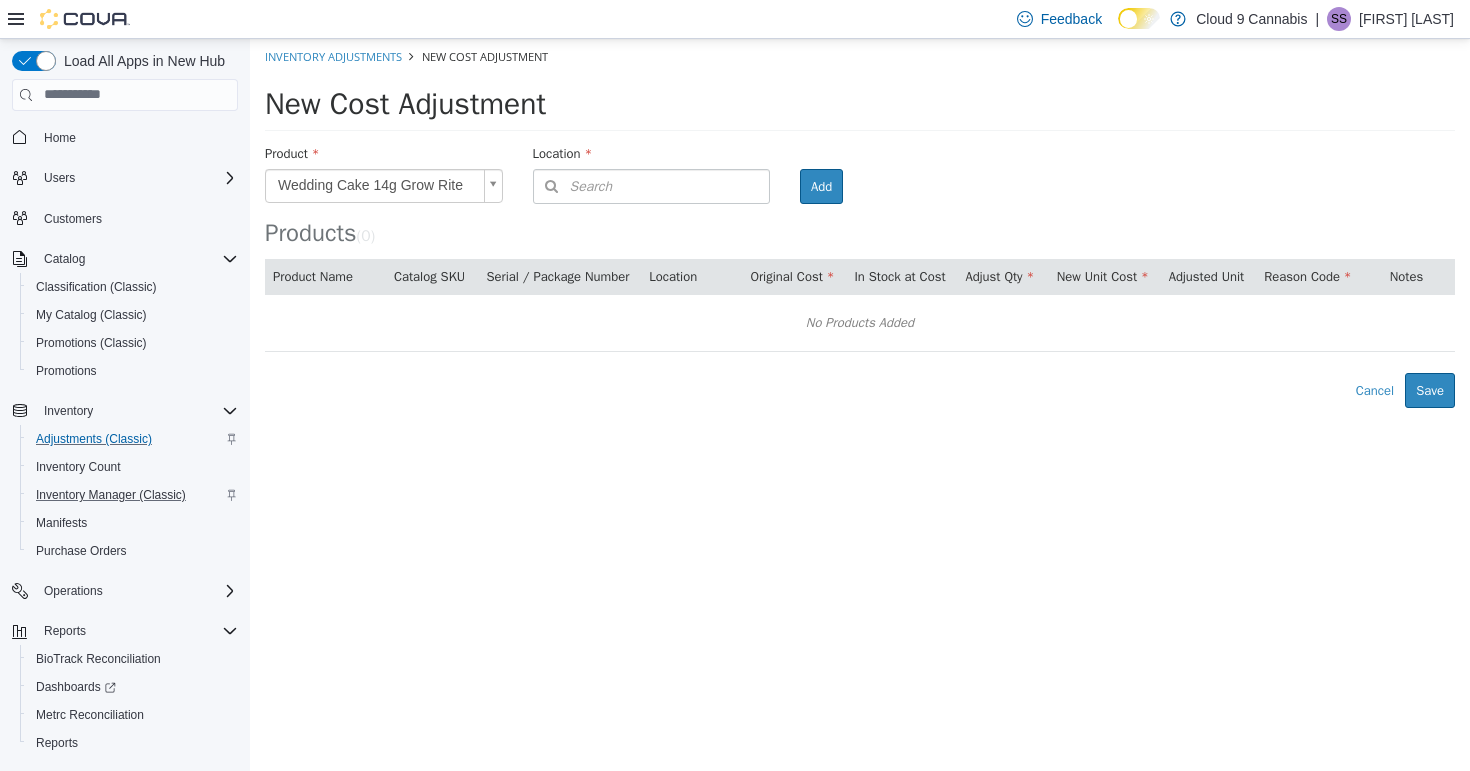 click on "Search" at bounding box center [573, 185] 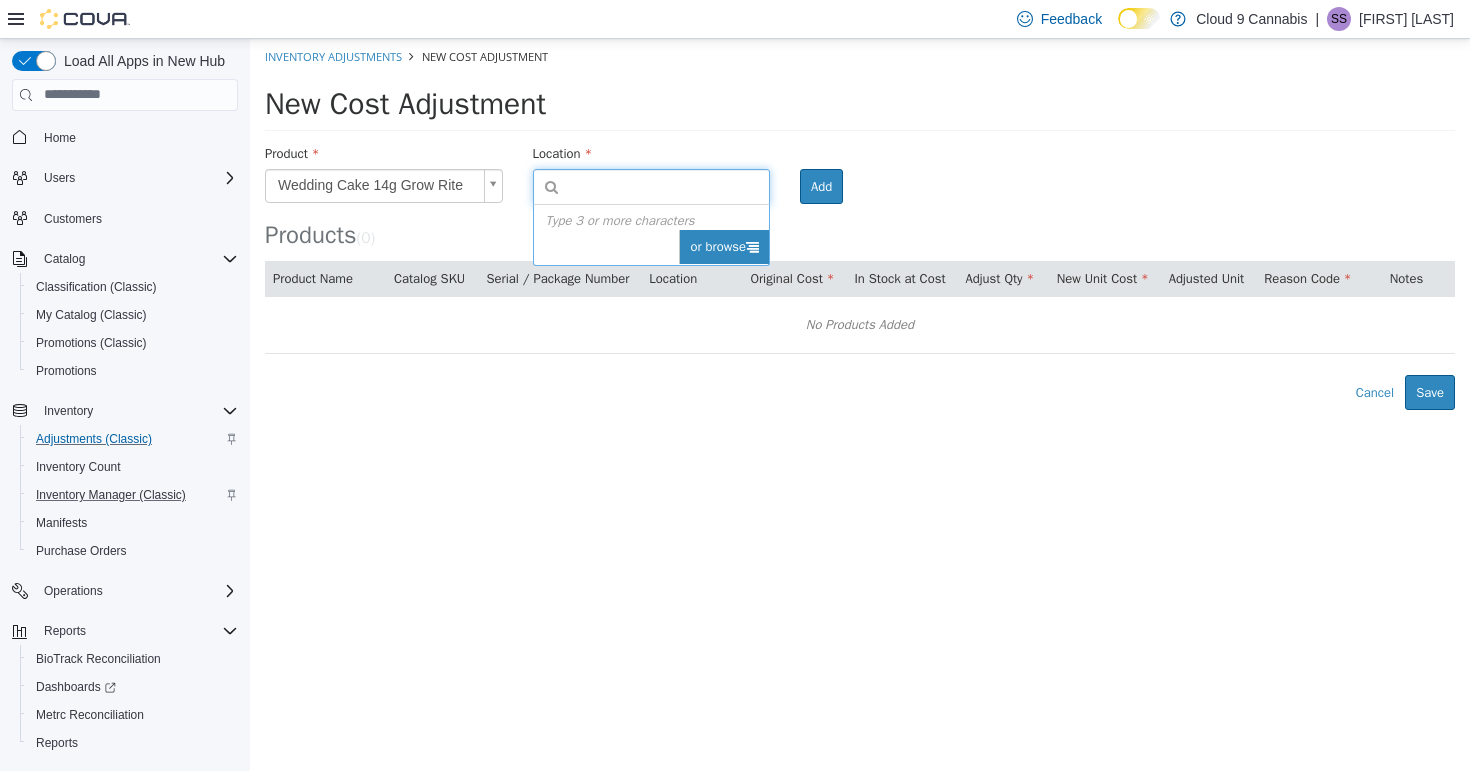 click on "or browse" at bounding box center [724, 246] 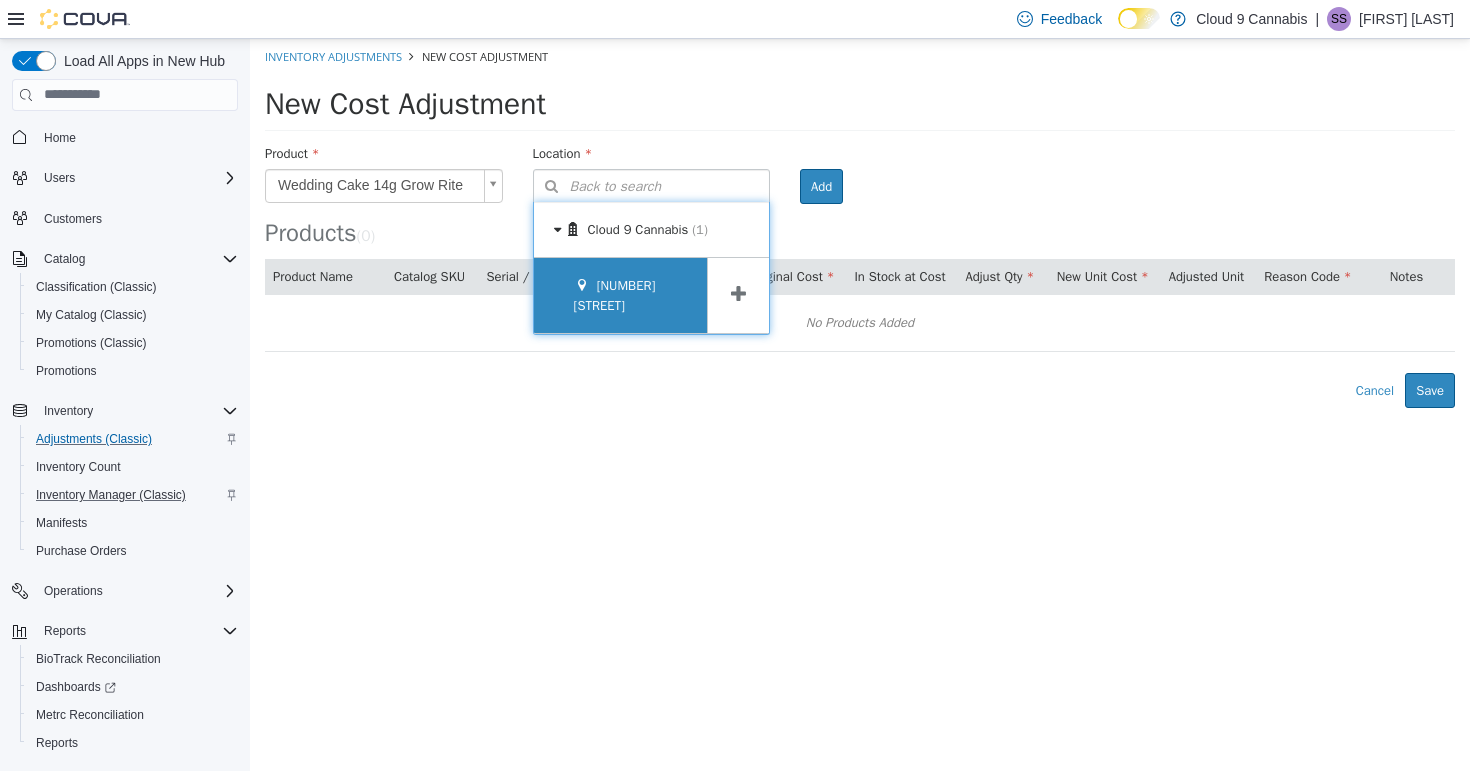 click on "[NUMBER] [STREET]" at bounding box center [621, 294] 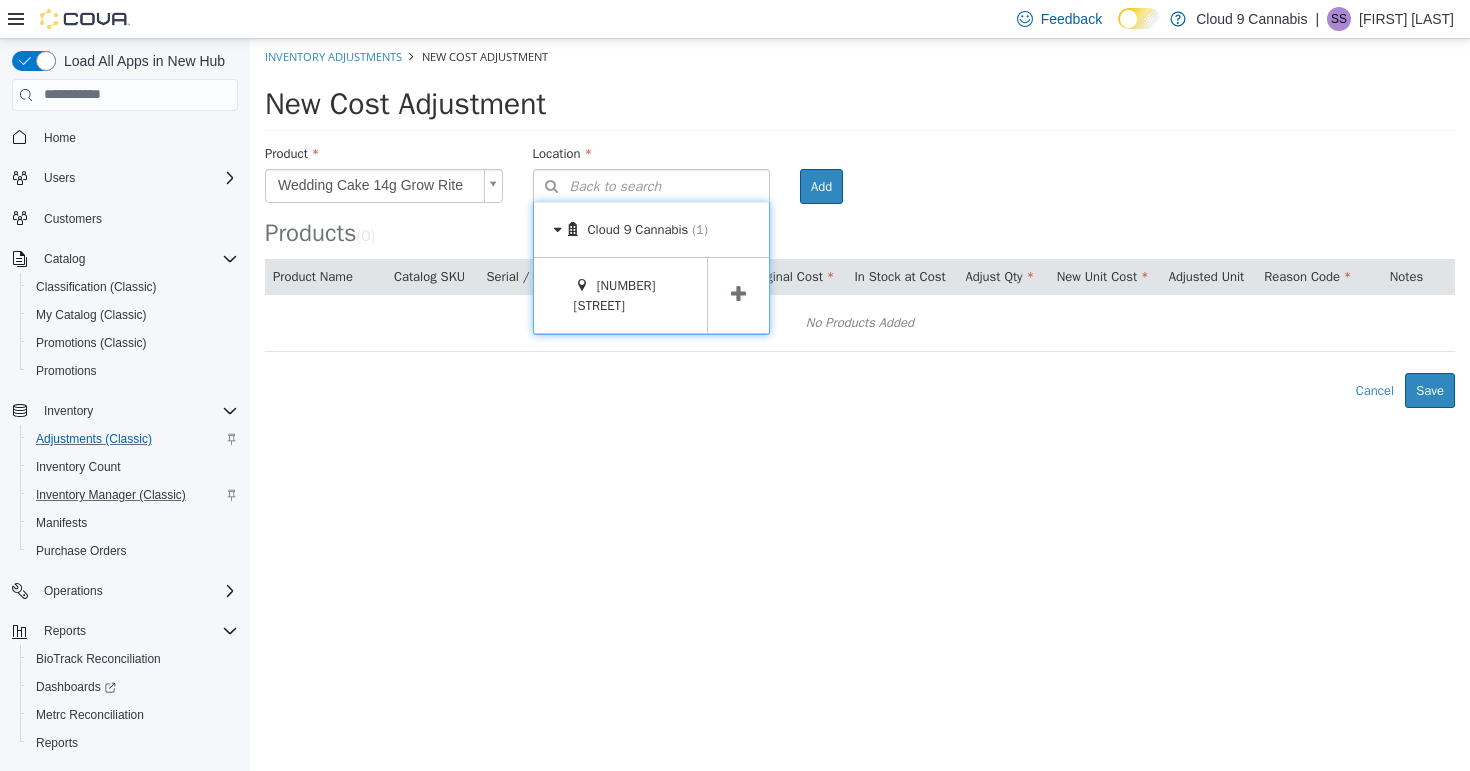 click at bounding box center (738, 294) 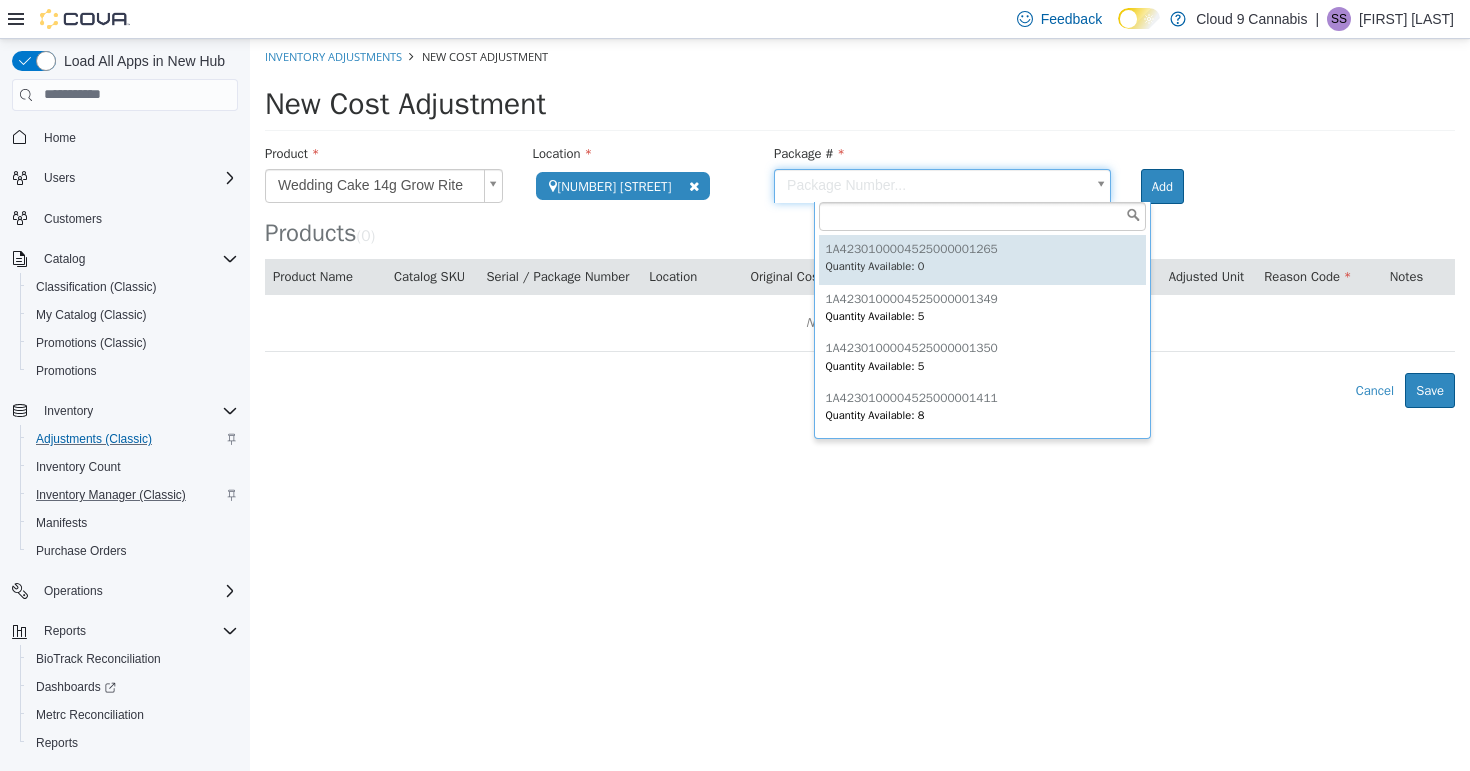 click on "**********" at bounding box center (860, 222) 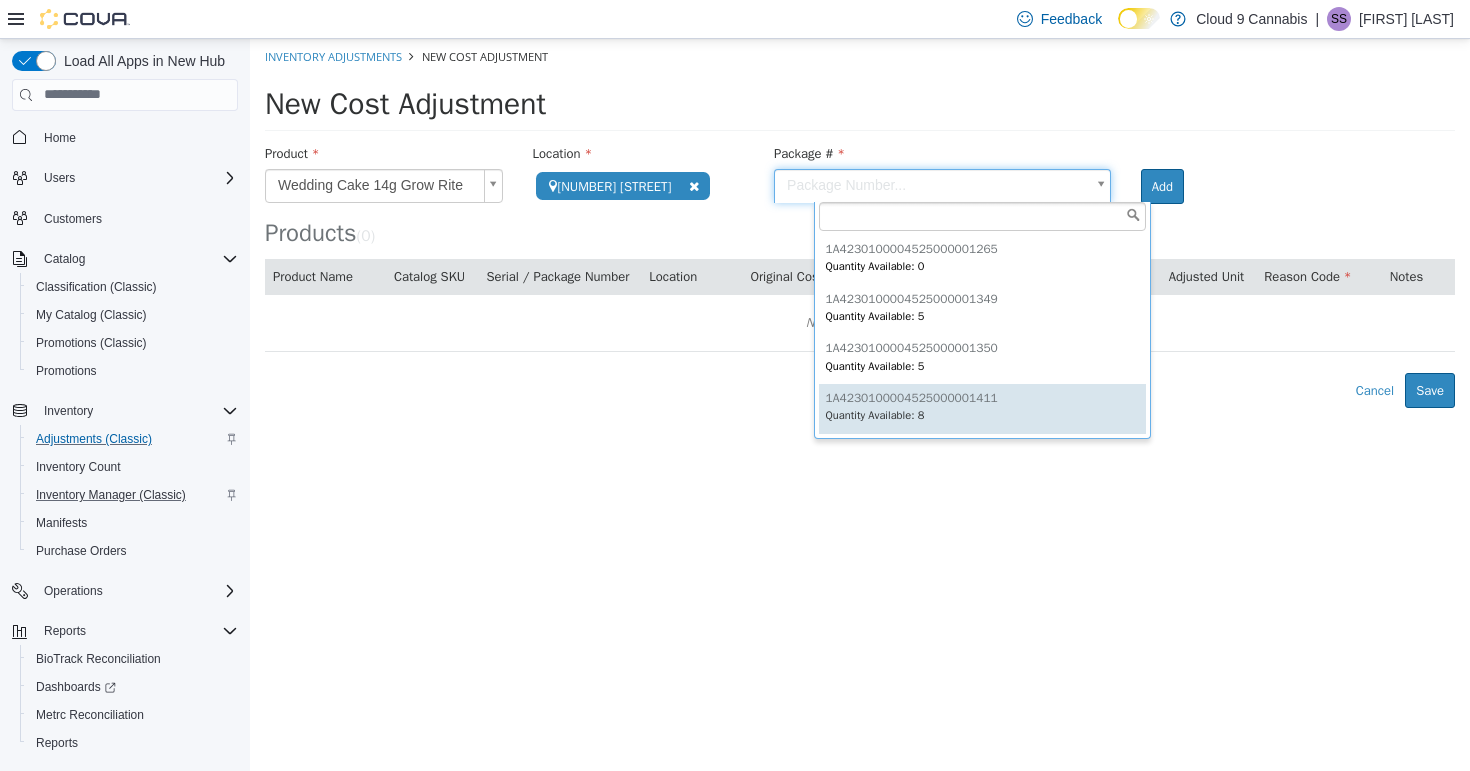 type on "**********" 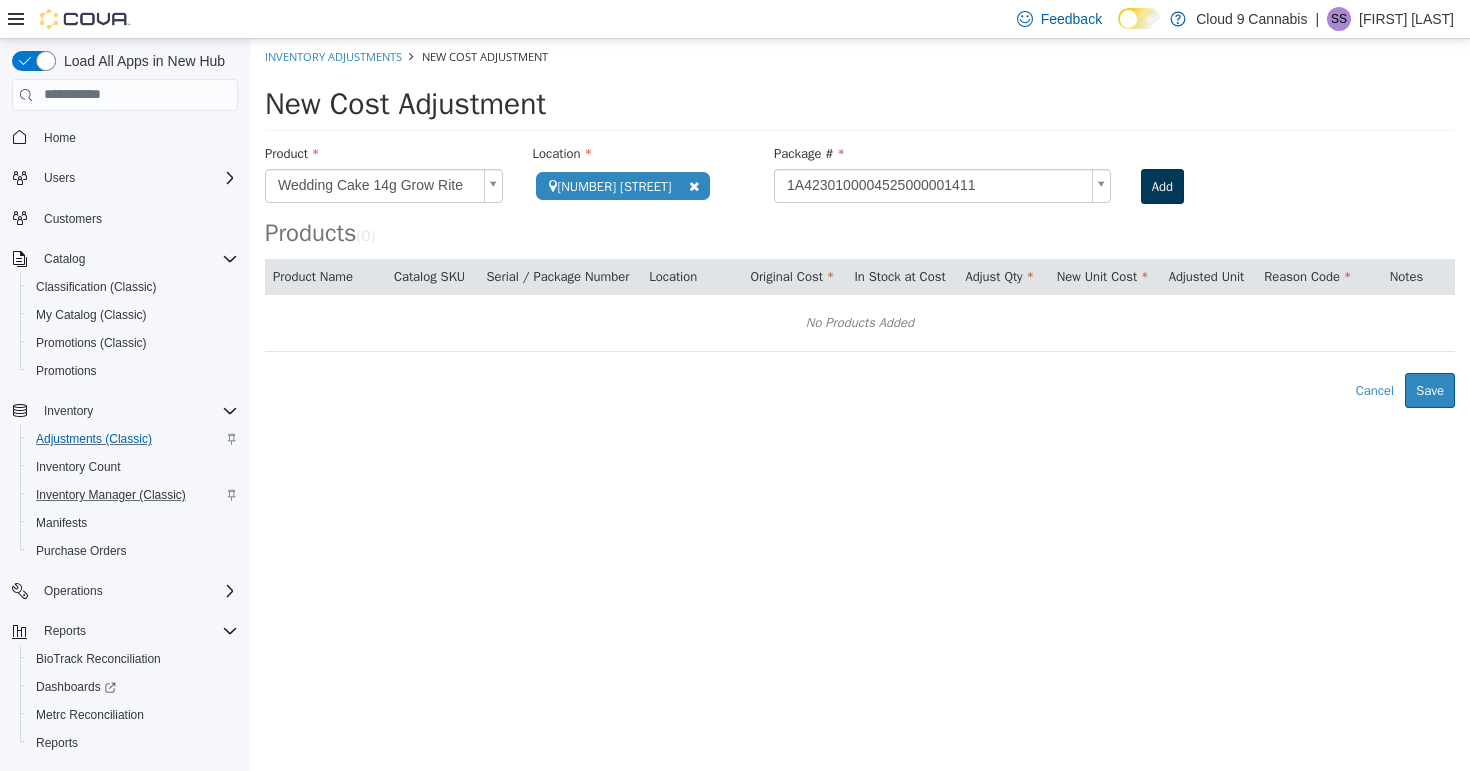 click on "Add" at bounding box center (1162, 186) 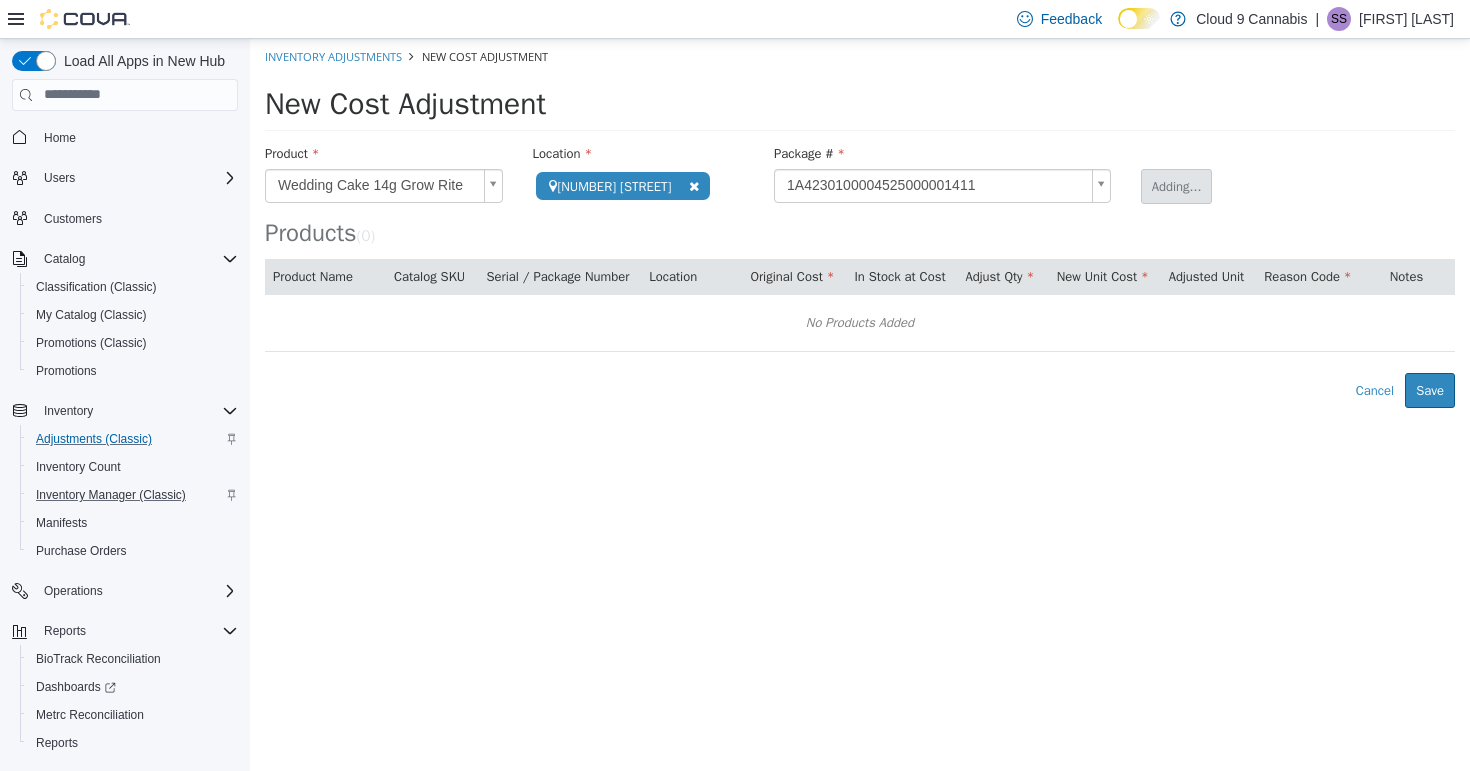 type 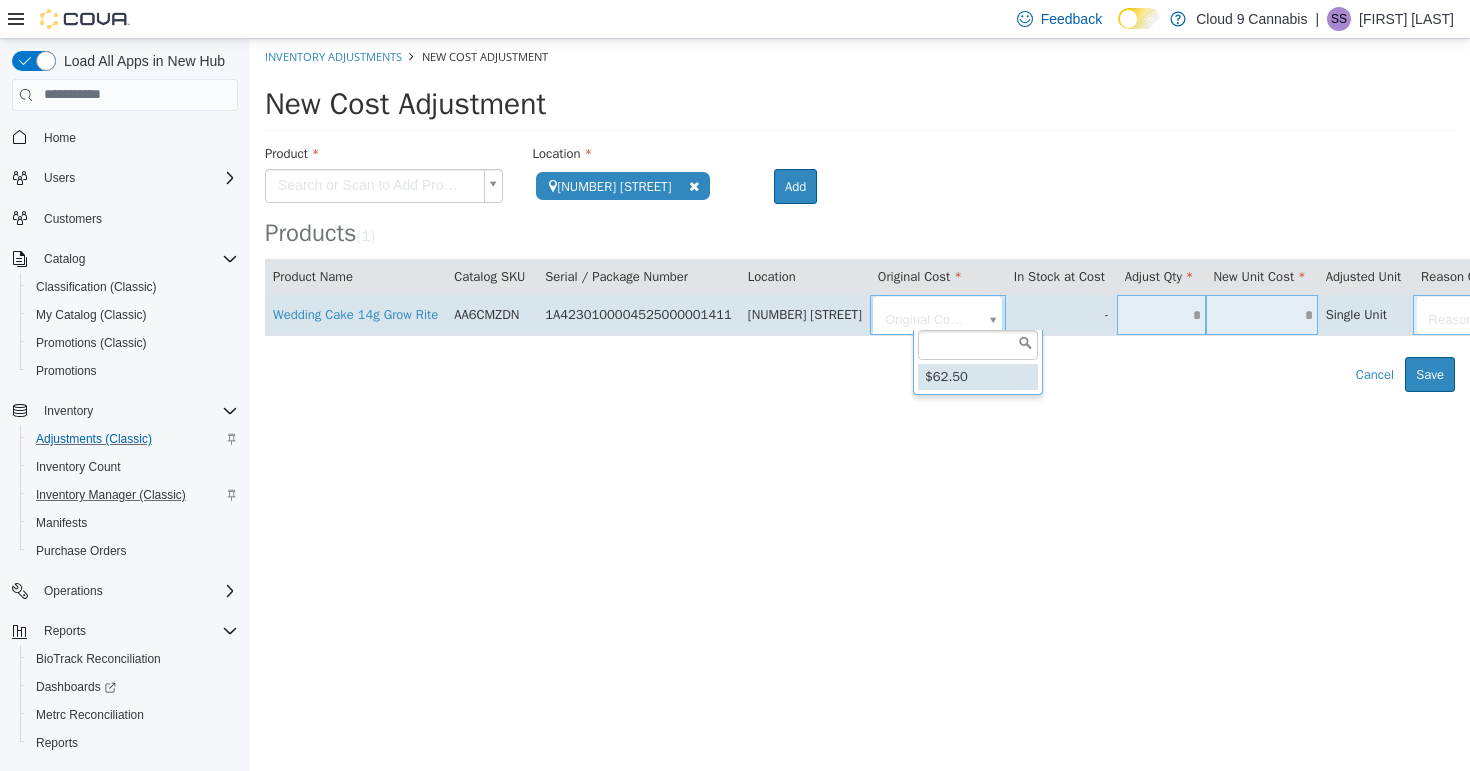 click on "**********" at bounding box center (860, 214) 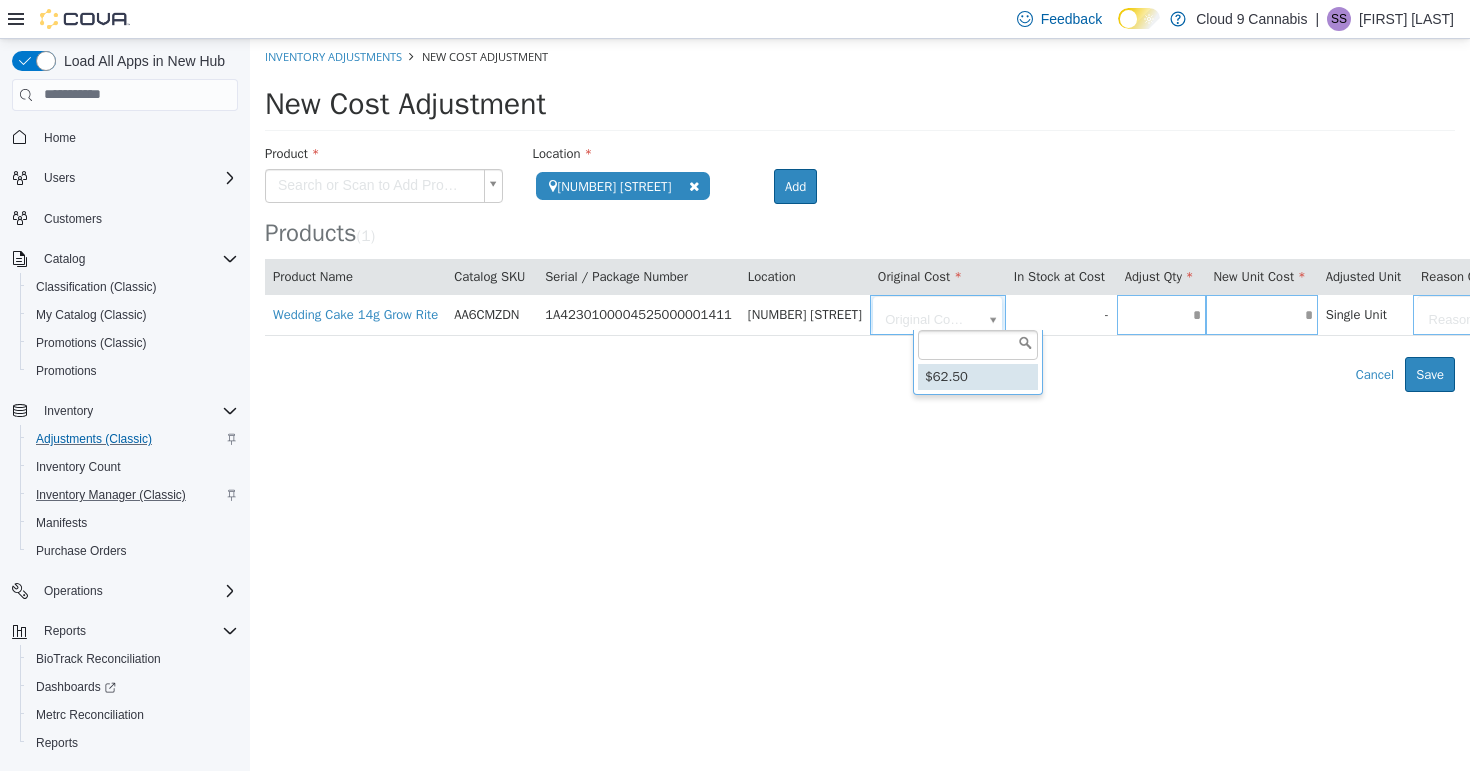 click on "**********" at bounding box center (860, 214) 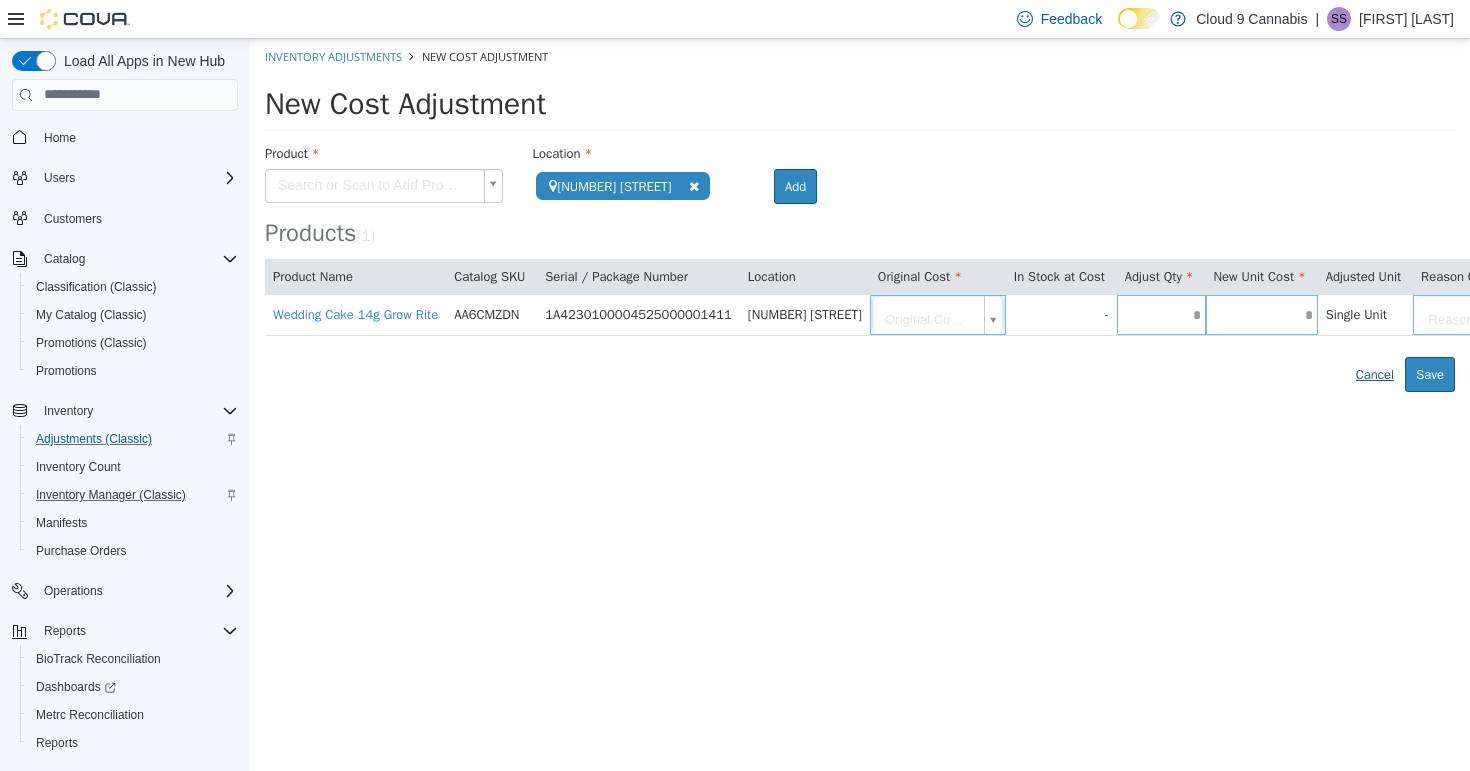 click on "Cancel" at bounding box center (1375, 374) 